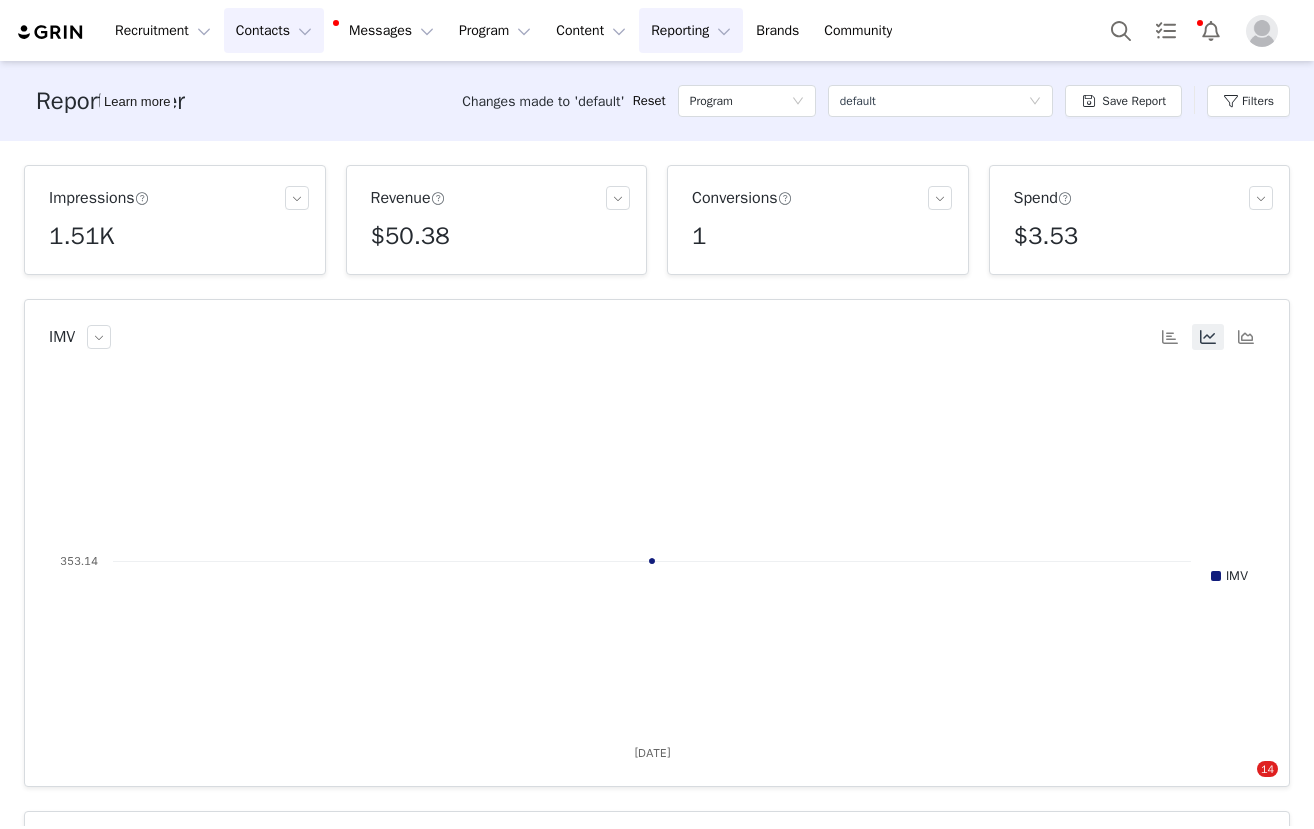 scroll, scrollTop: 0, scrollLeft: 0, axis: both 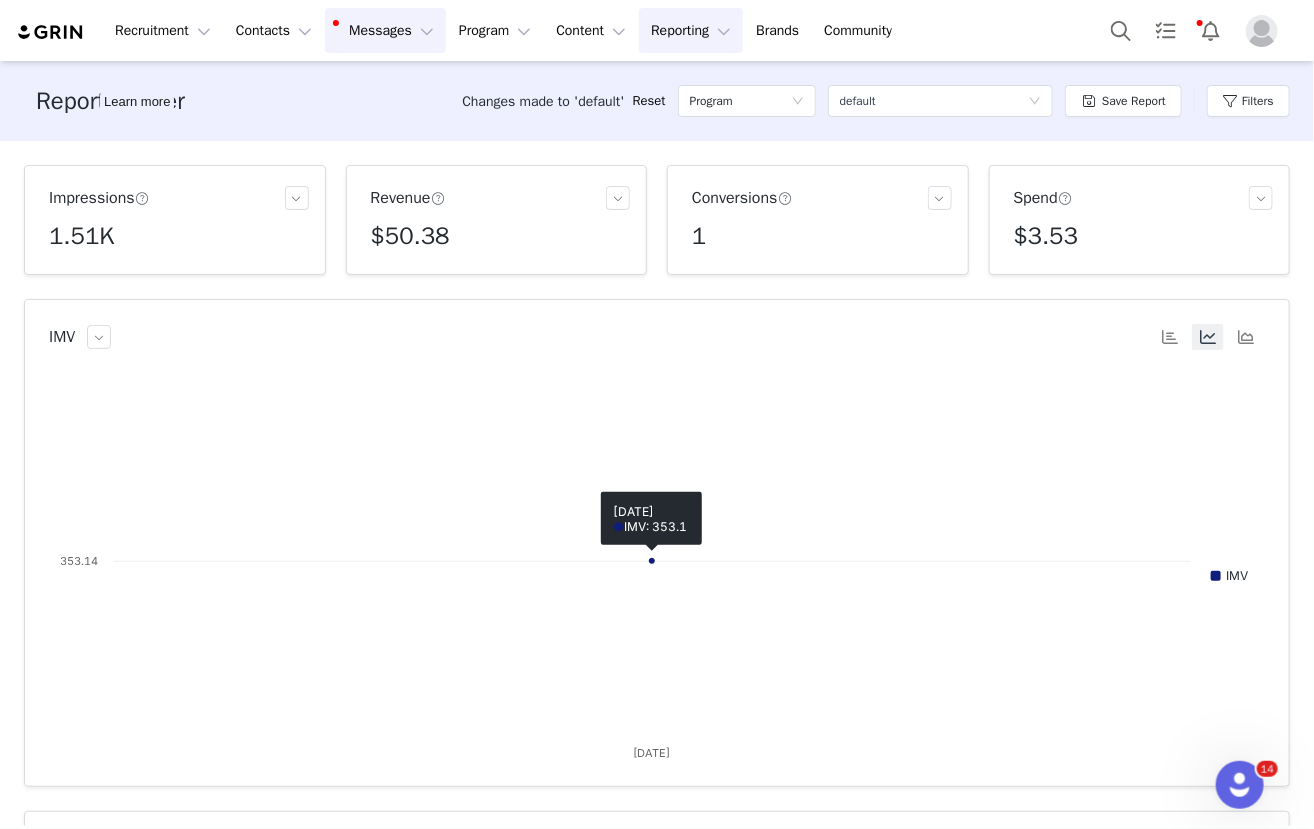 click on "Messages Messages" at bounding box center [385, 30] 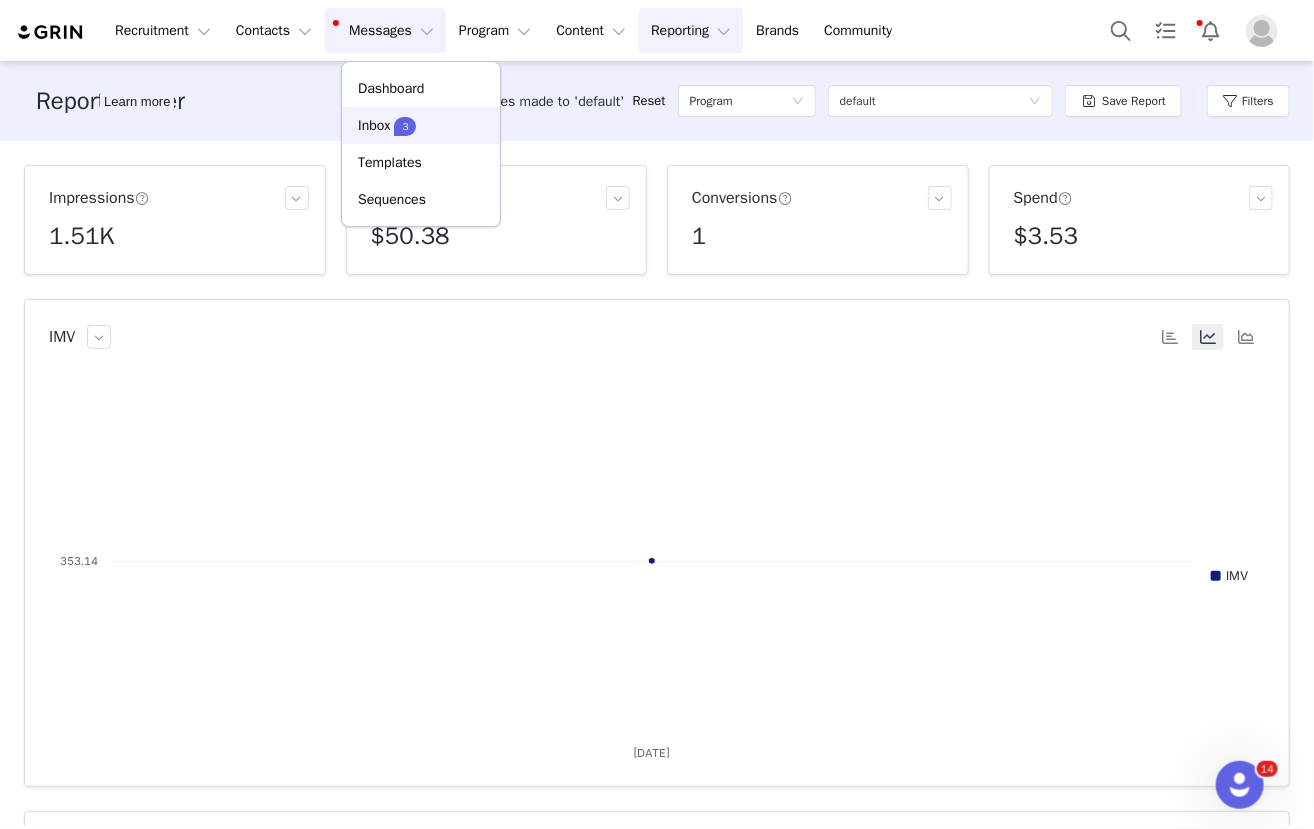 click on "Inbox 3" at bounding box center [387, 125] 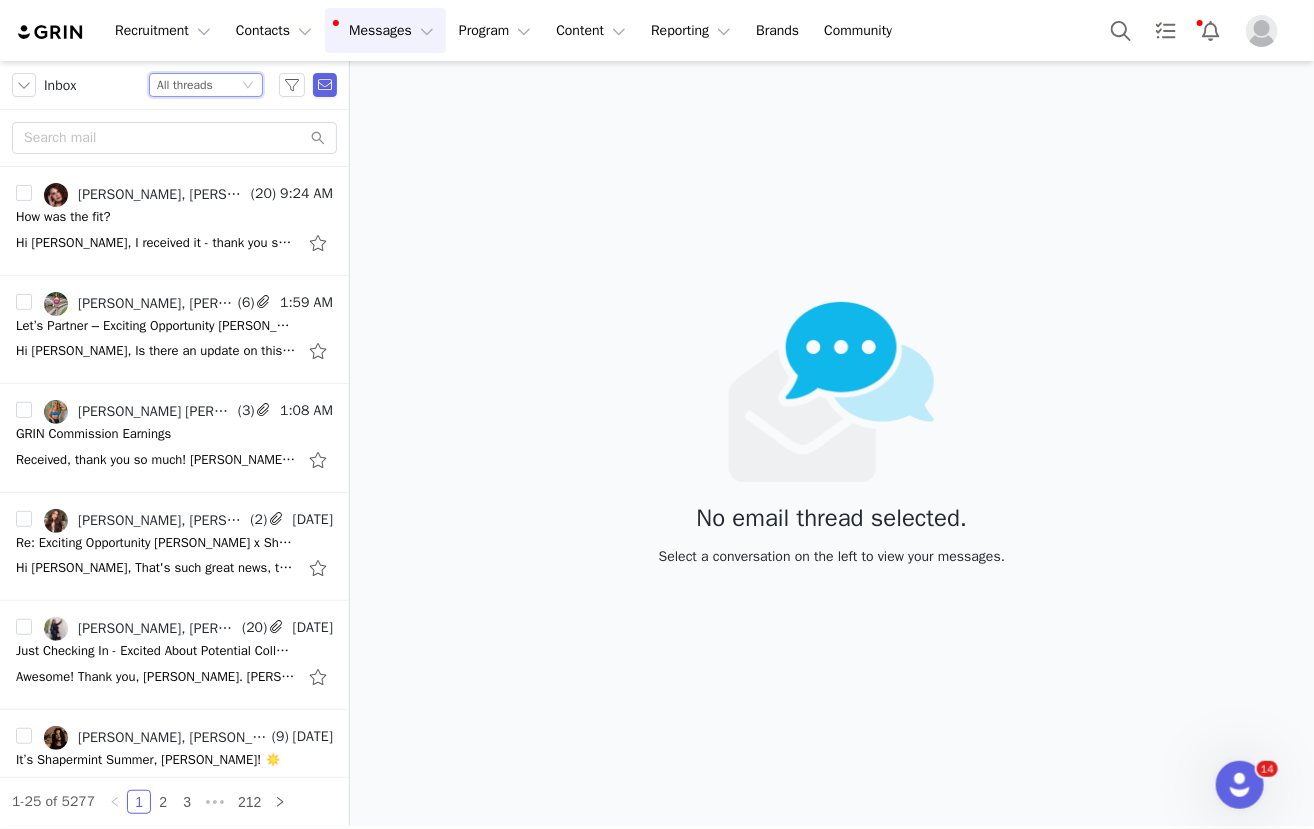 click on "Status All threads" at bounding box center (197, 85) 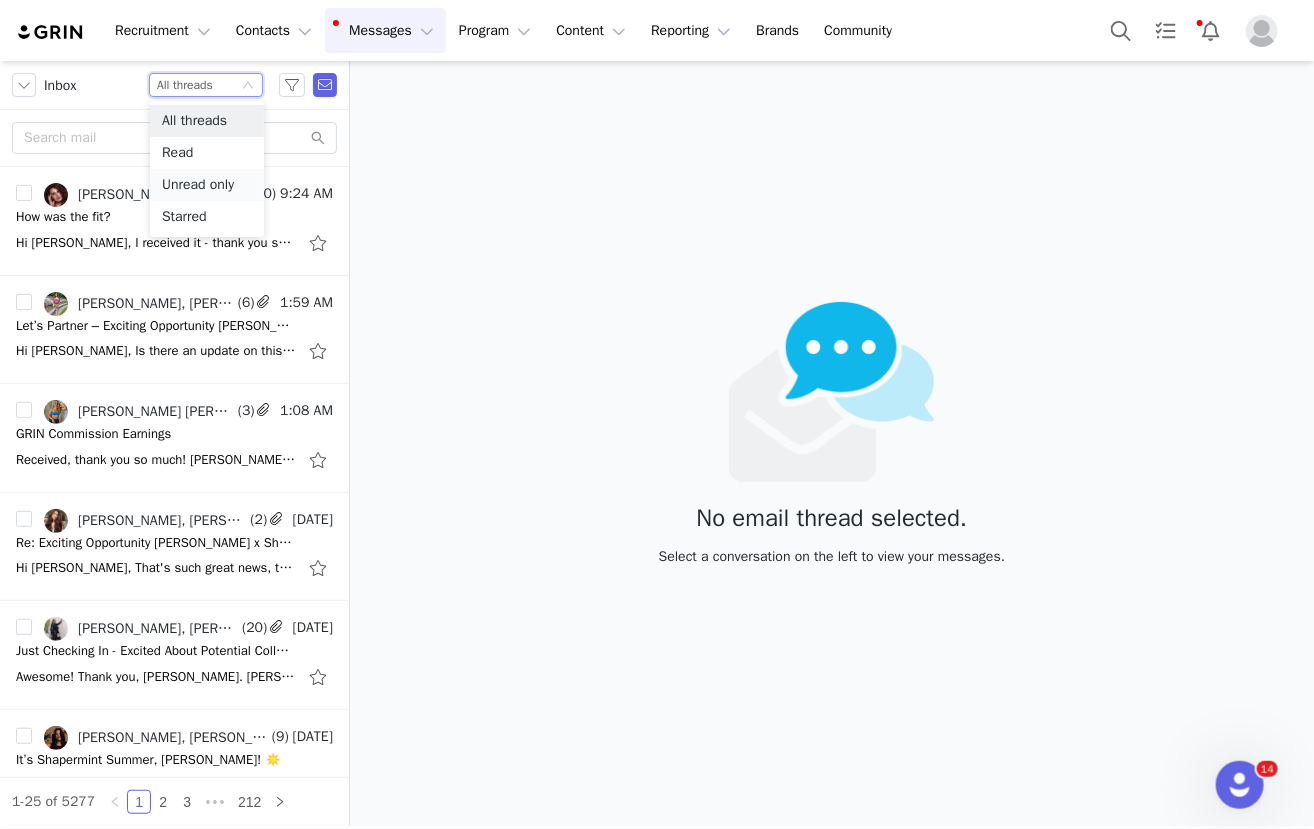 click on "Unread only" at bounding box center (207, 185) 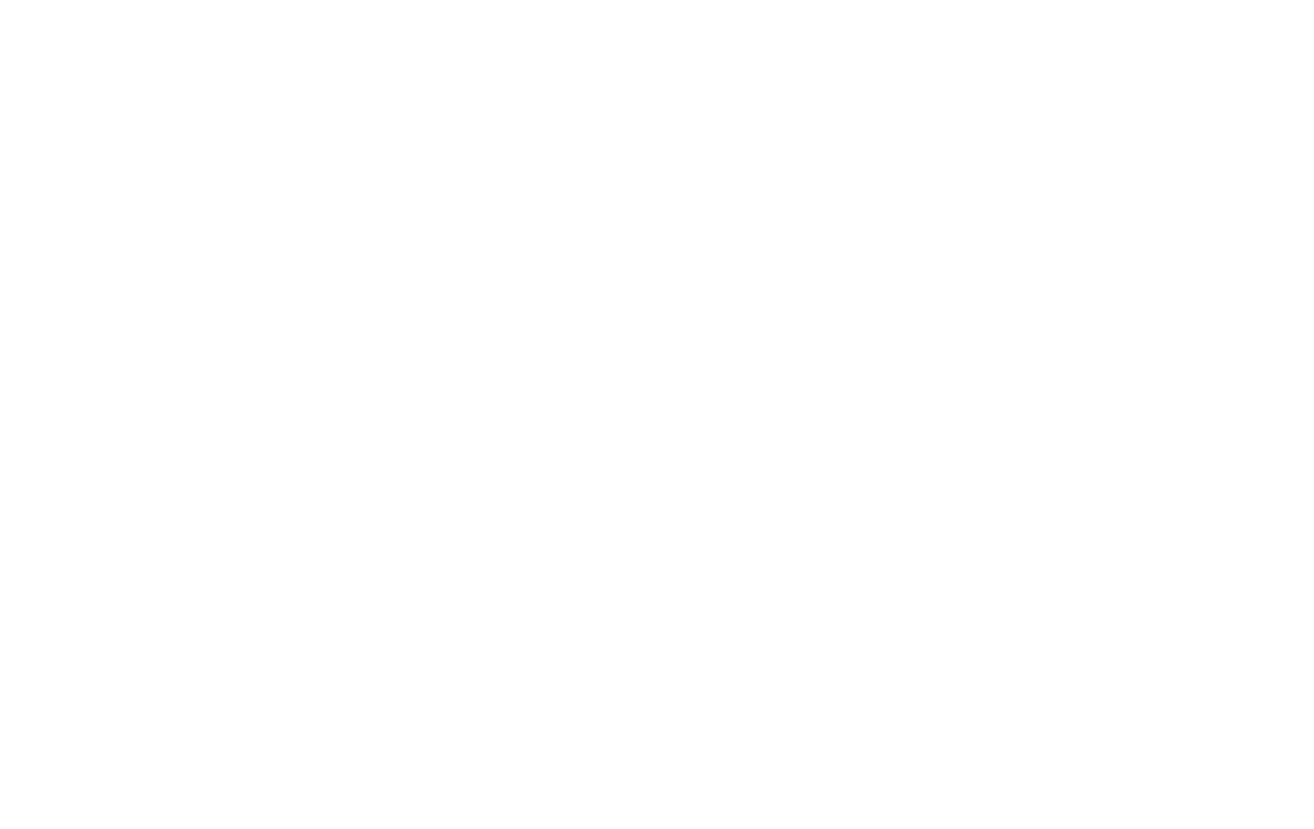 scroll, scrollTop: 0, scrollLeft: 0, axis: both 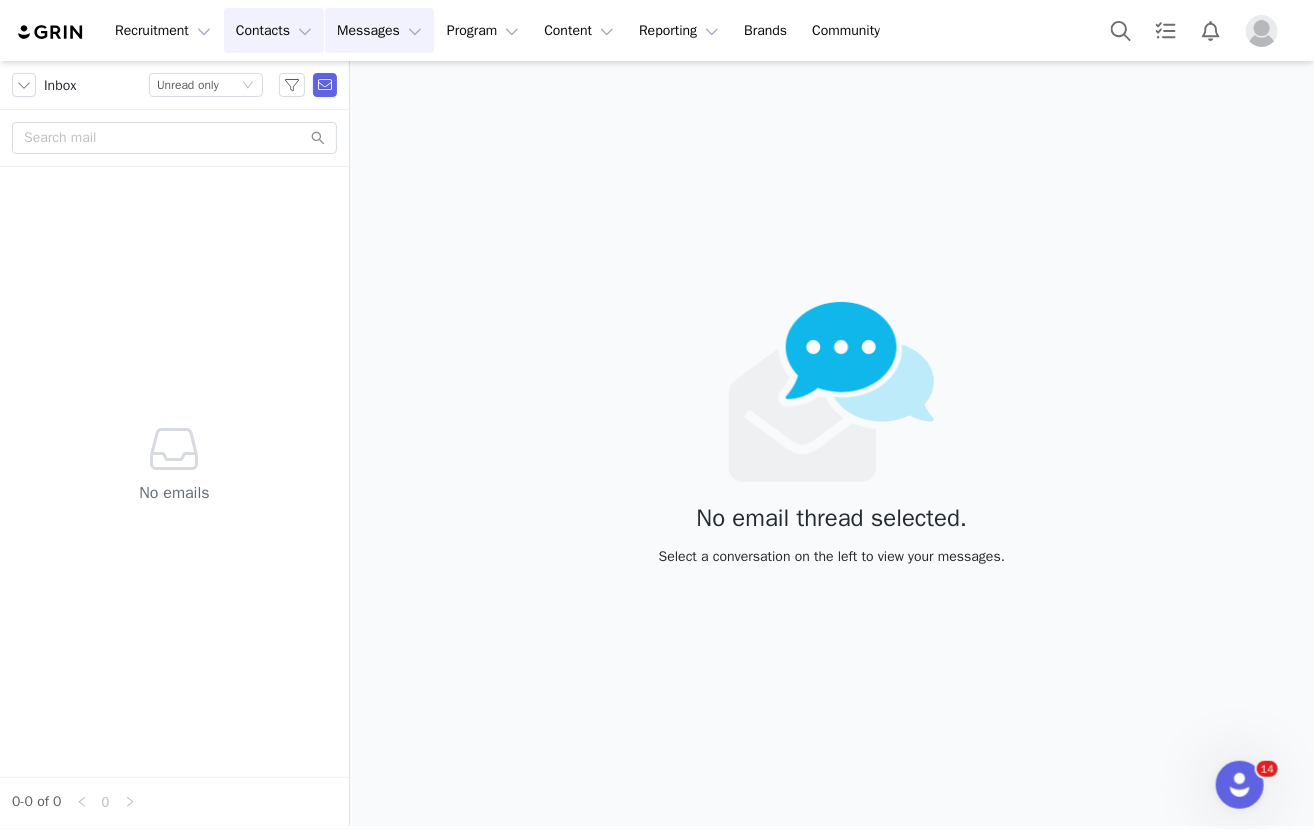 click on "Contacts Contacts" at bounding box center [274, 30] 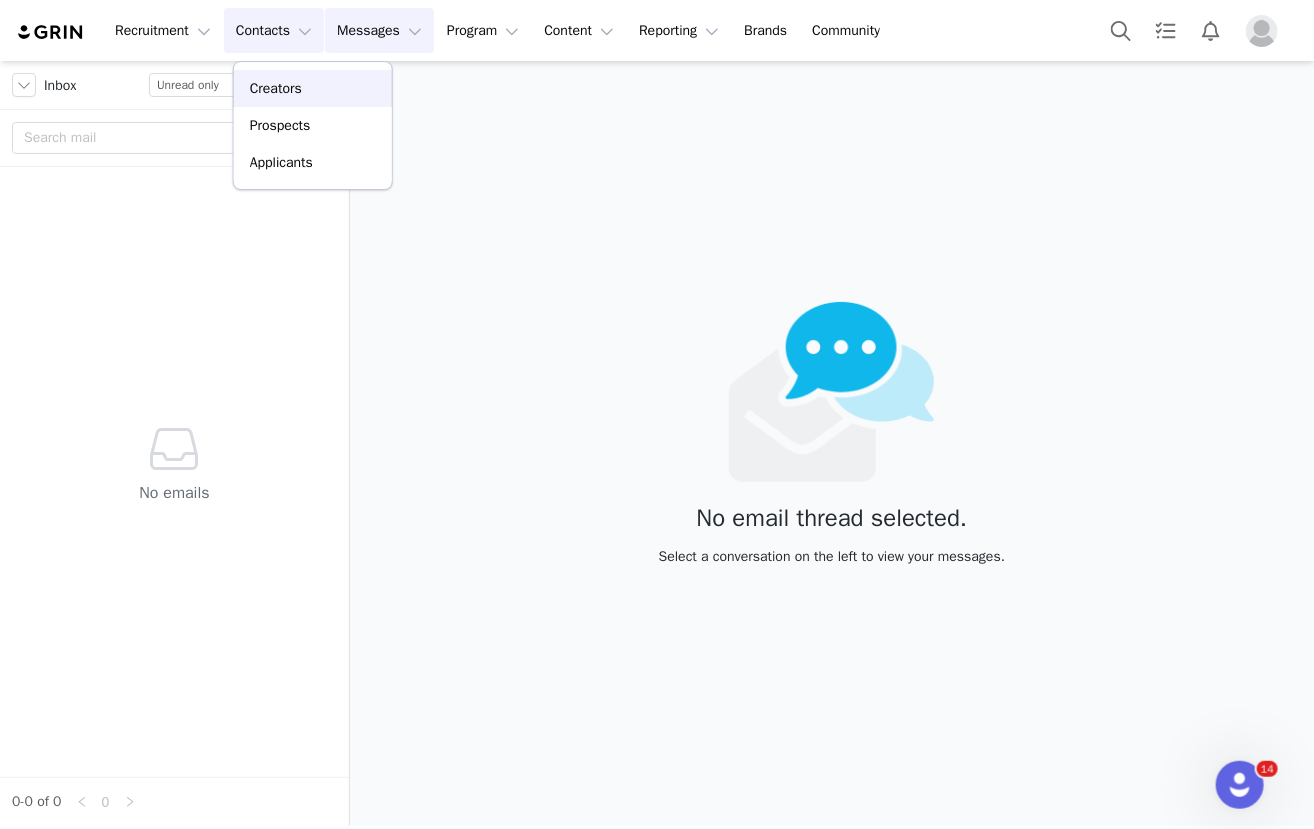 click on "Creators" at bounding box center [313, 88] 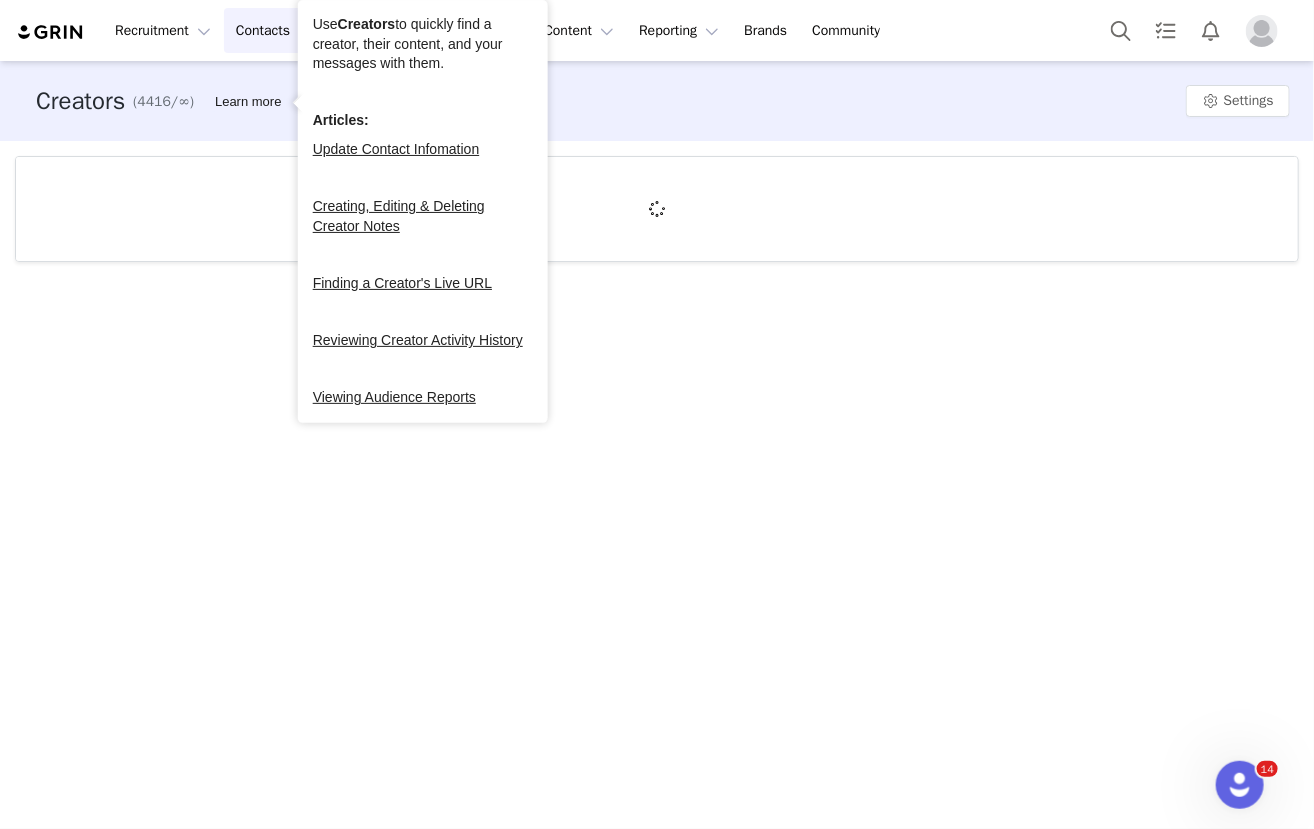 click on "Creators  (4416/∞)          Learn more Settings" at bounding box center (657, 101) 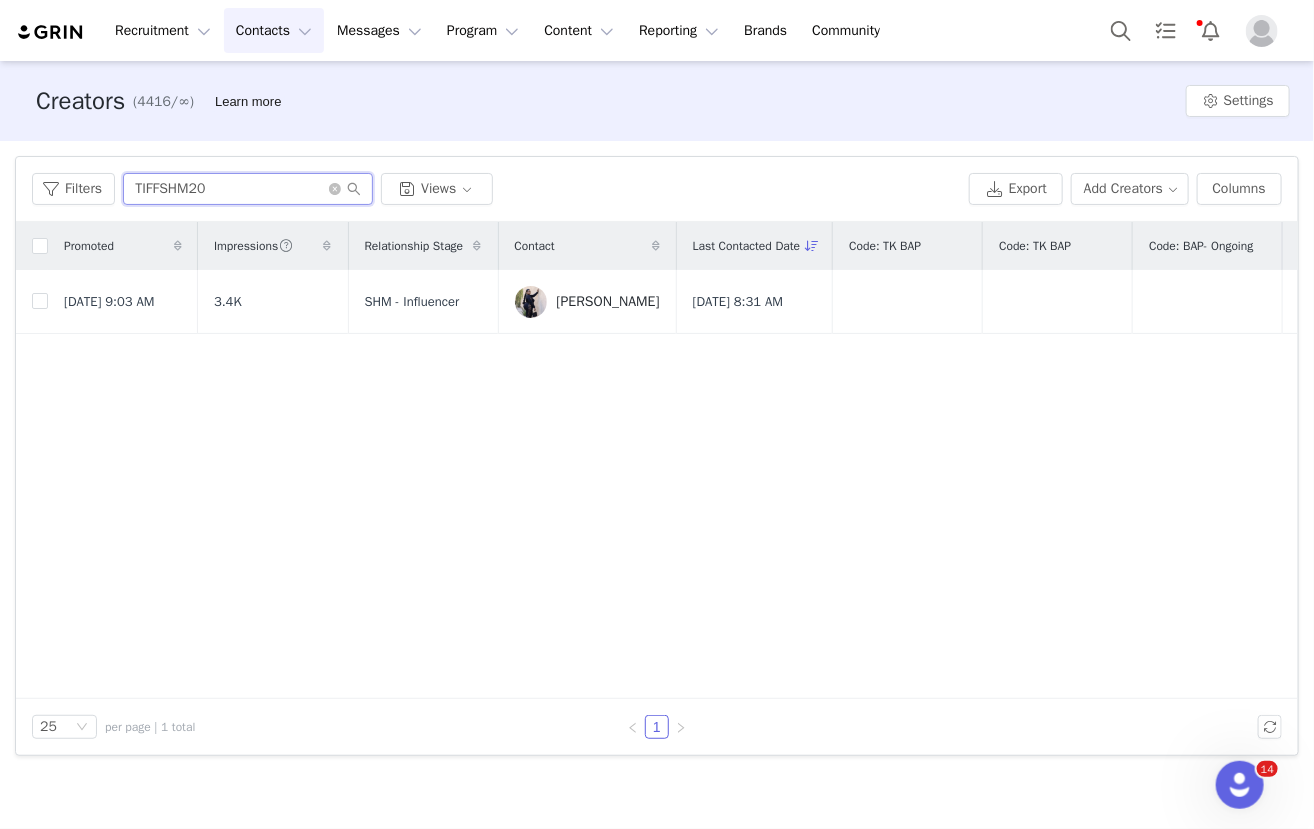 click on "TIFFSHM20" at bounding box center (248, 189) 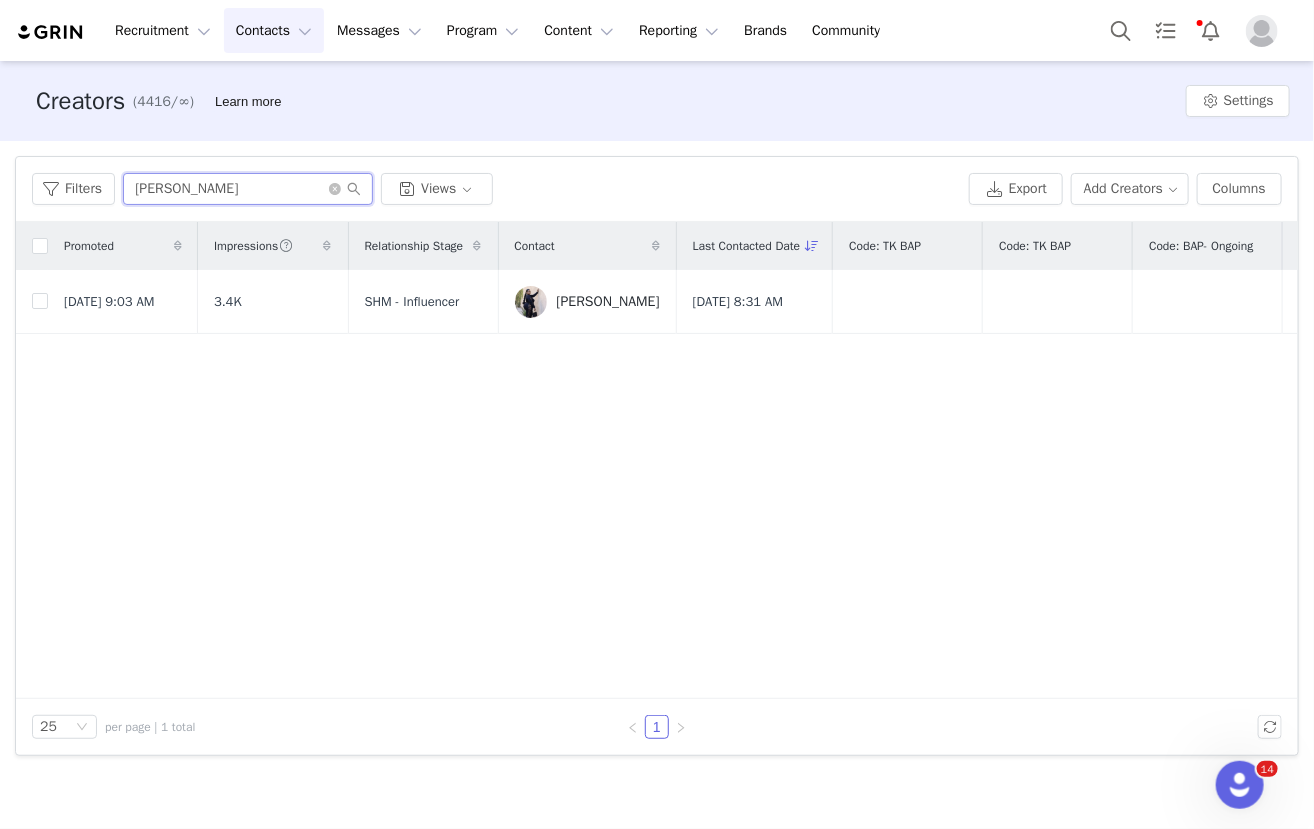 click on "aimee" at bounding box center [248, 189] 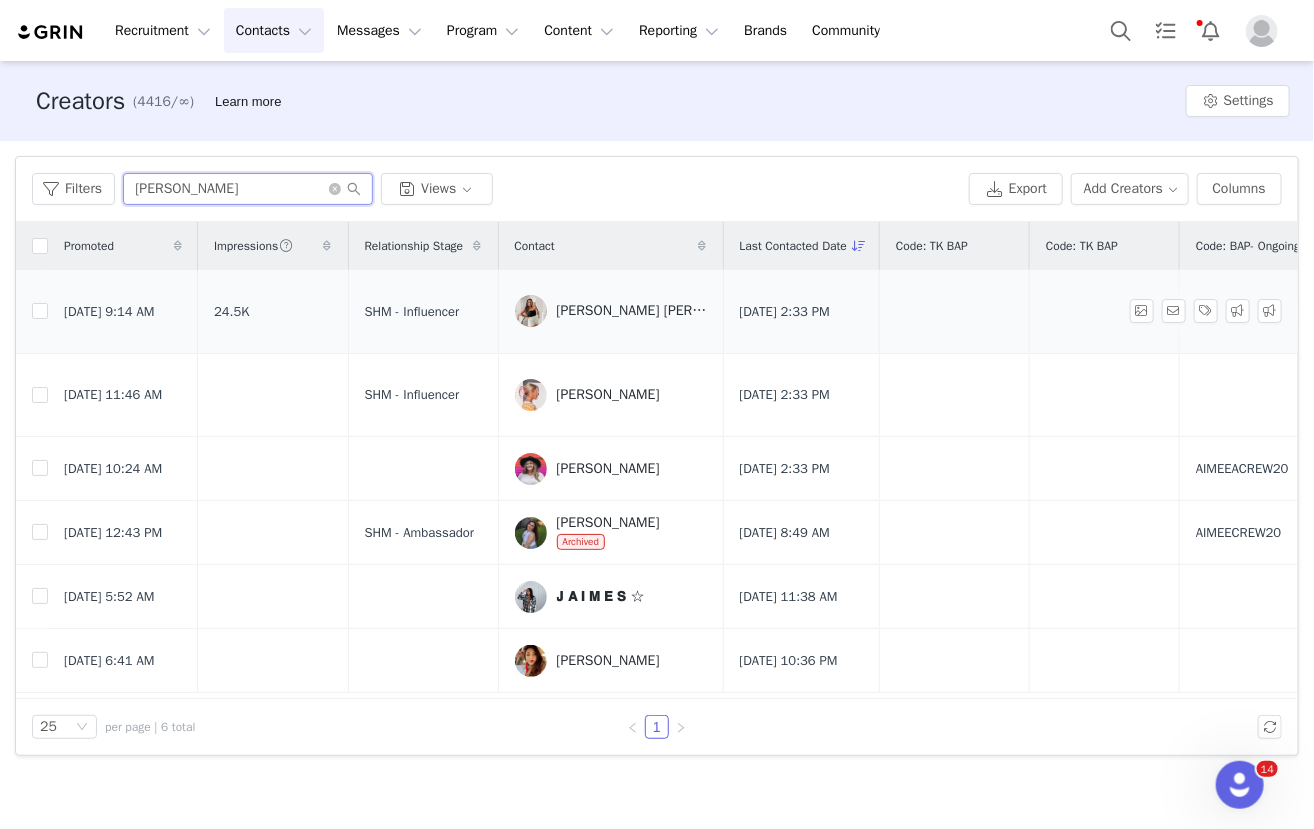 type on "aimee" 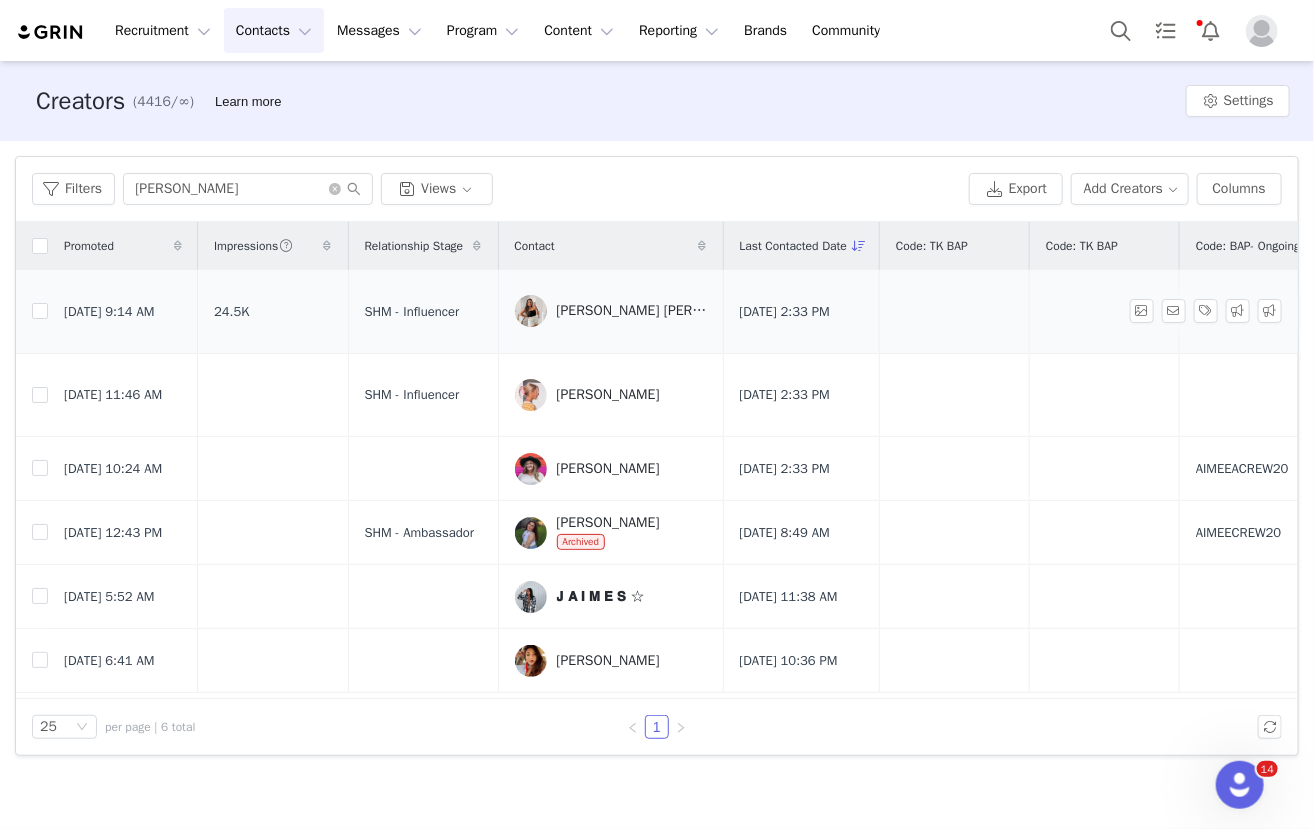 click on "Aimee Michelle" at bounding box center [632, 311] 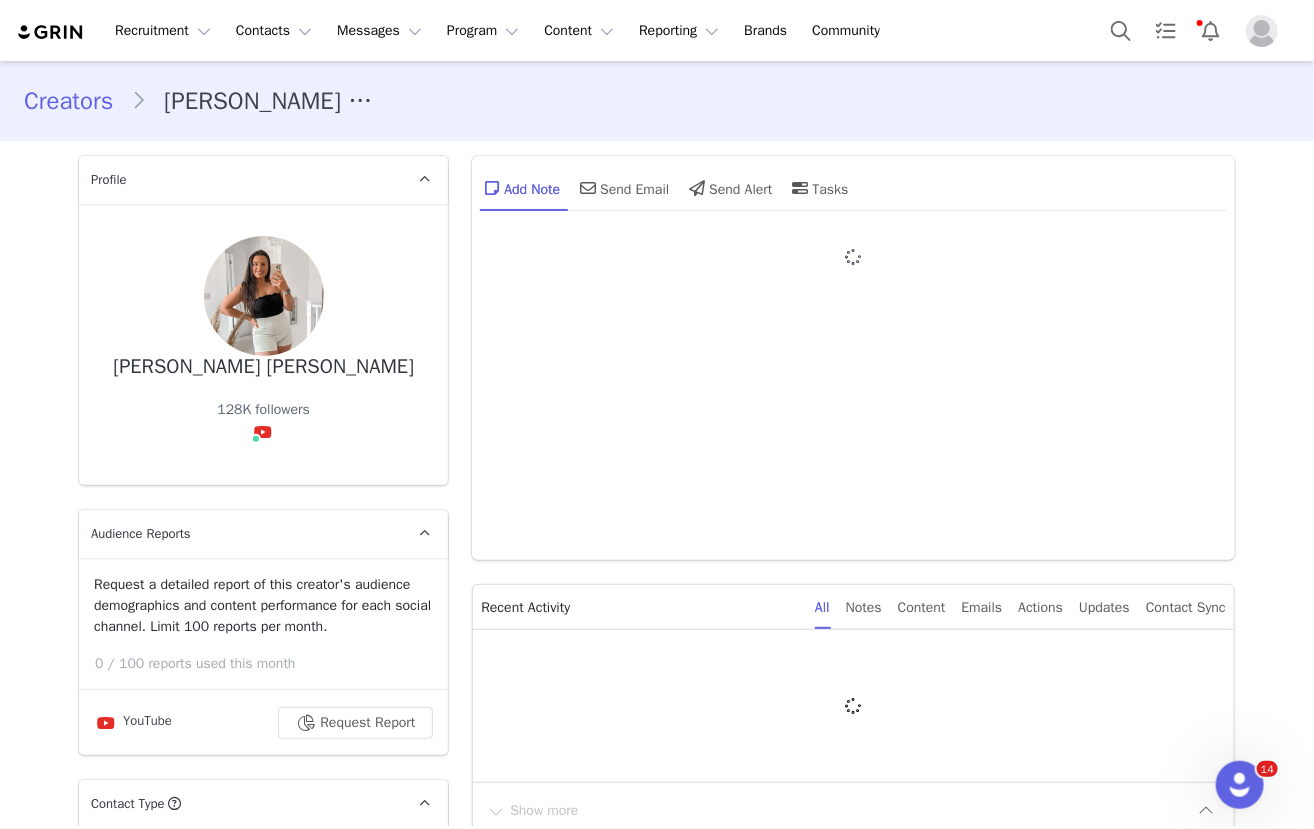 type on "+1 (United States)" 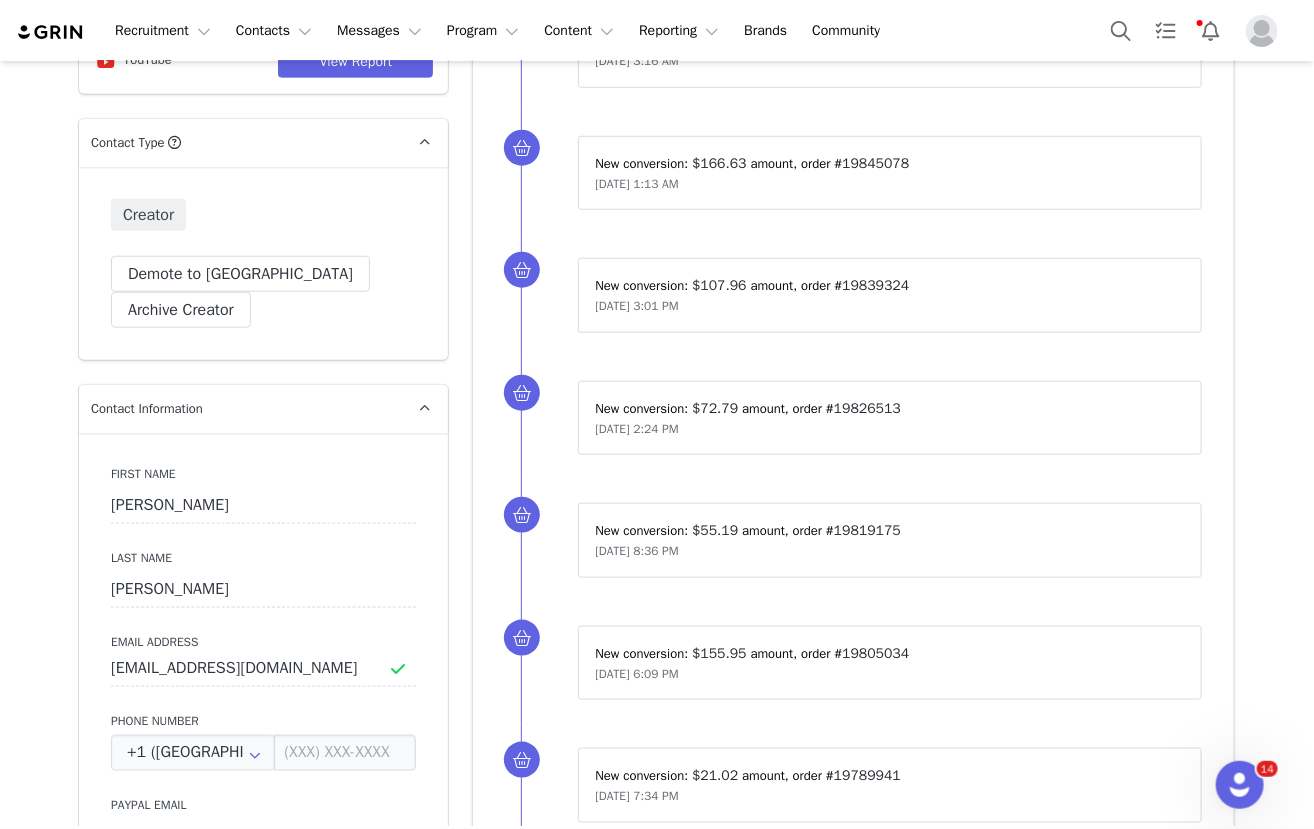 scroll, scrollTop: 0, scrollLeft: 0, axis: both 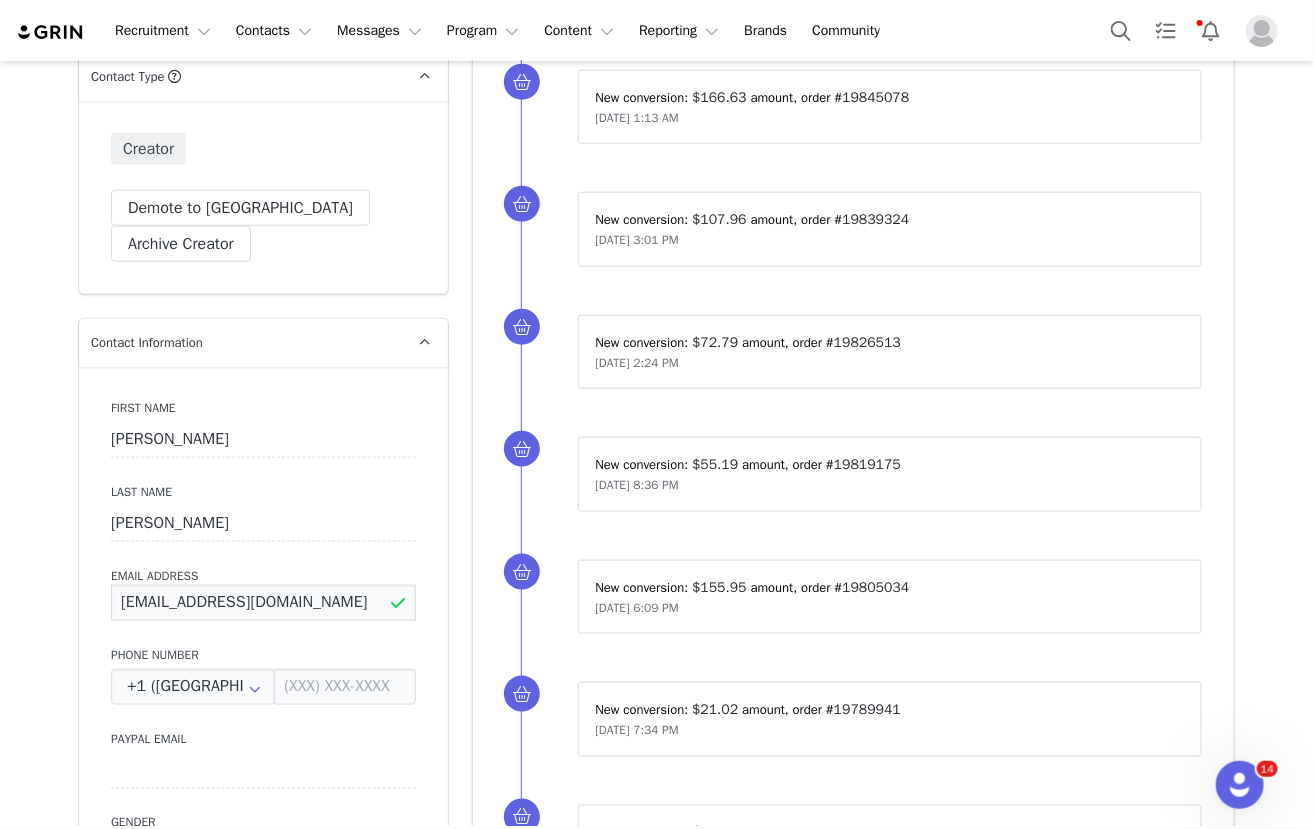 click on "info@aimeemichelle.co.uk" at bounding box center [263, 603] 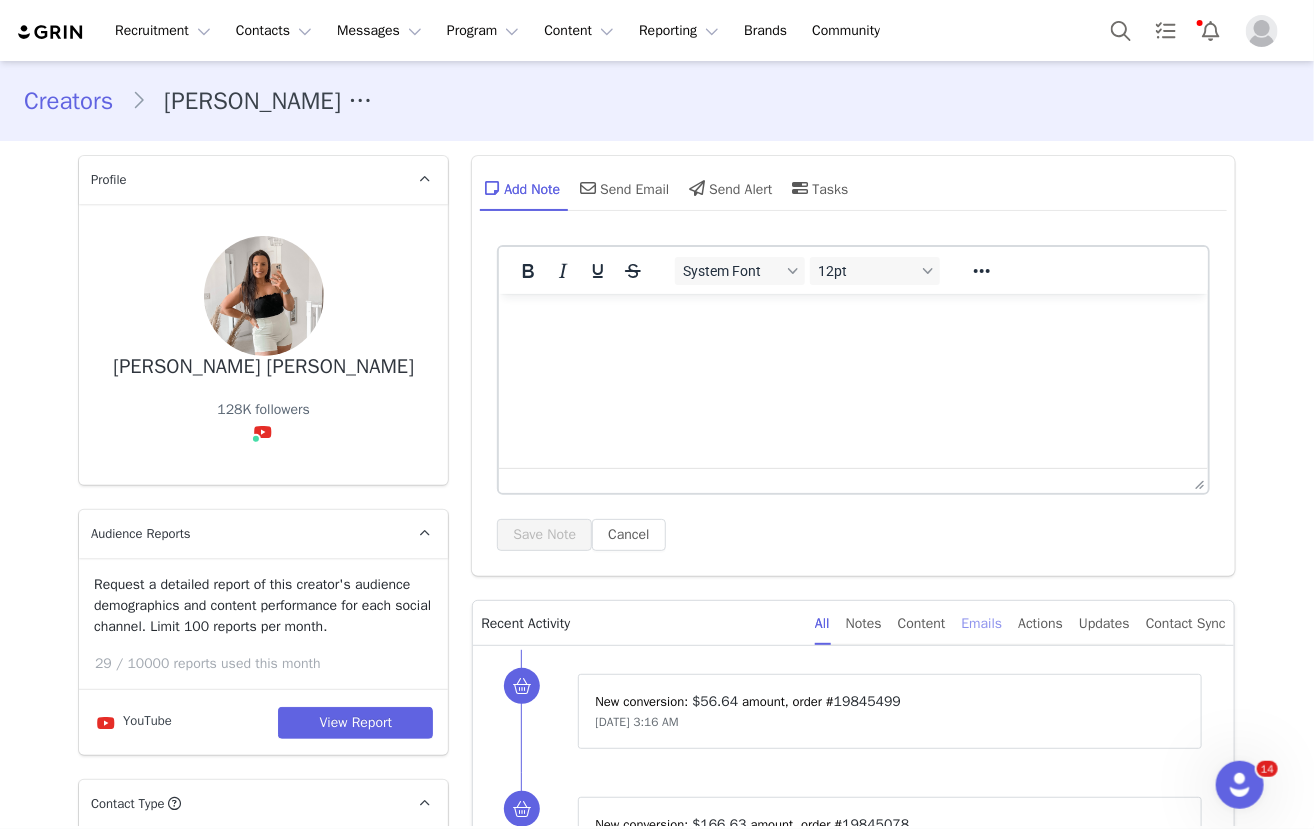 click on "Emails" at bounding box center [982, 623] 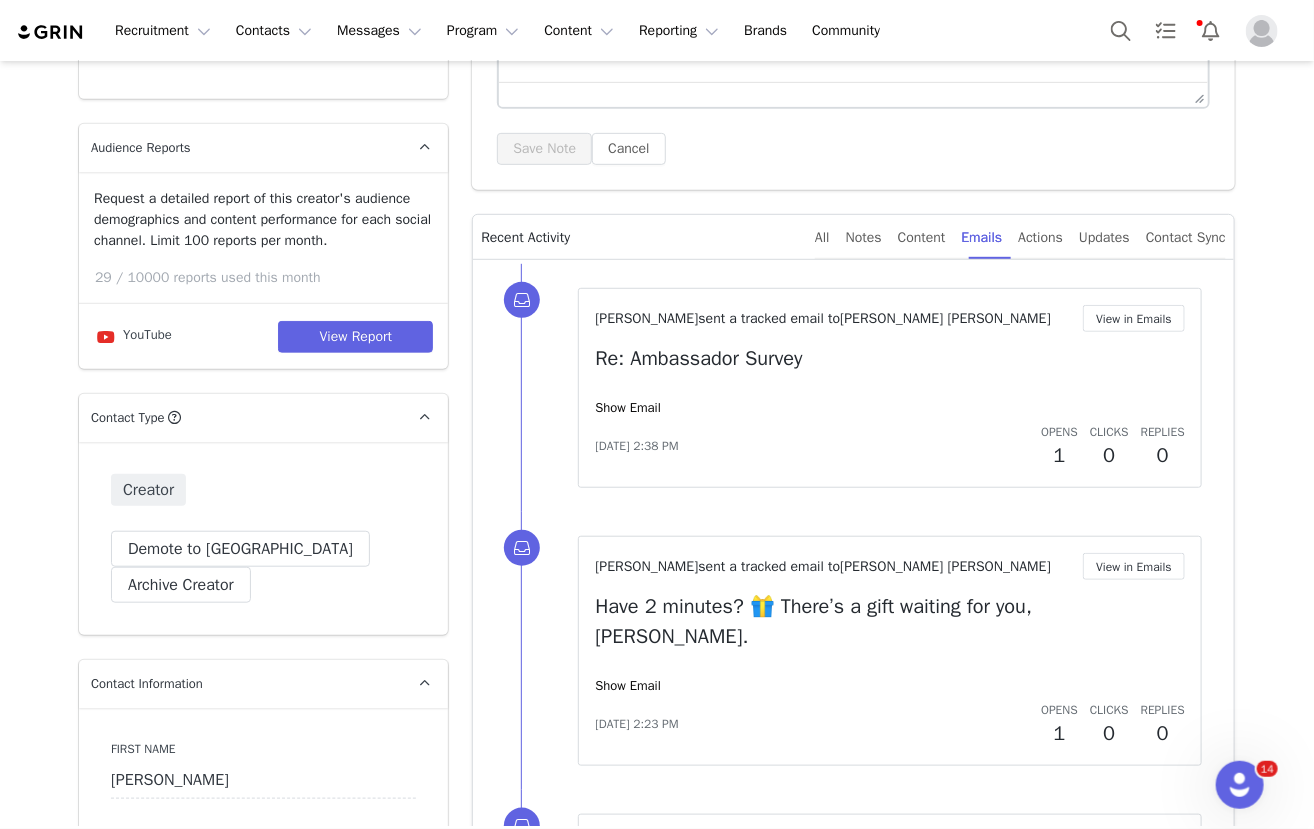 scroll, scrollTop: 446, scrollLeft: 0, axis: vertical 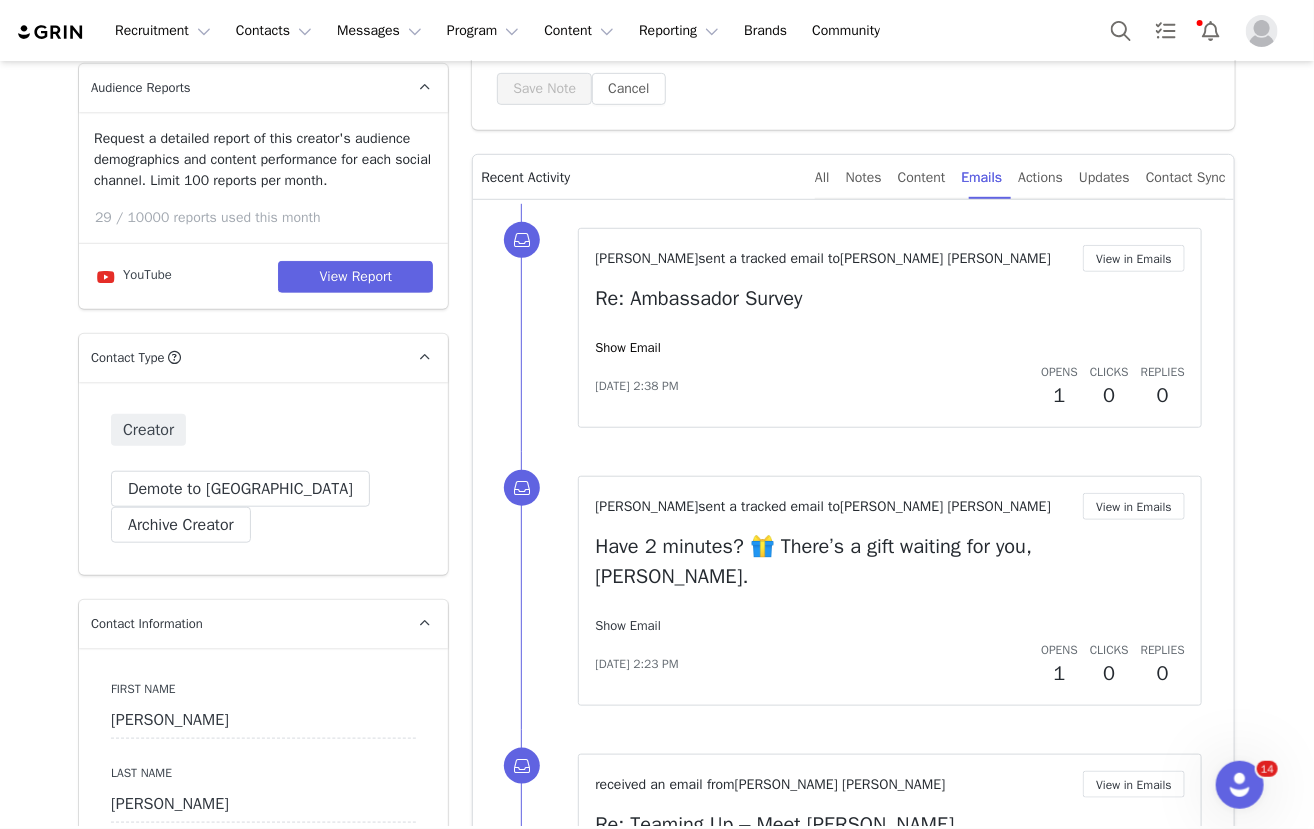 click on "Show Email" at bounding box center (628, 625) 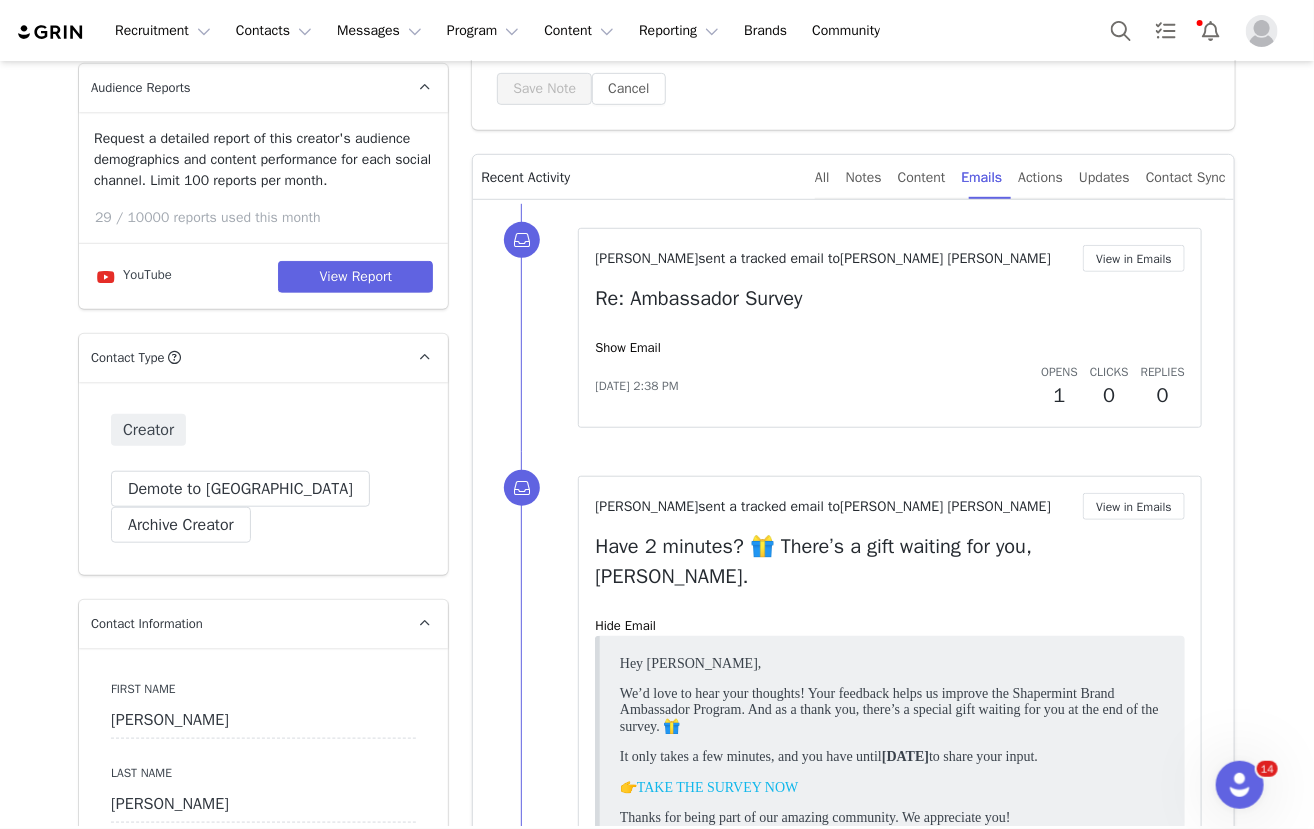 scroll, scrollTop: 0, scrollLeft: 0, axis: both 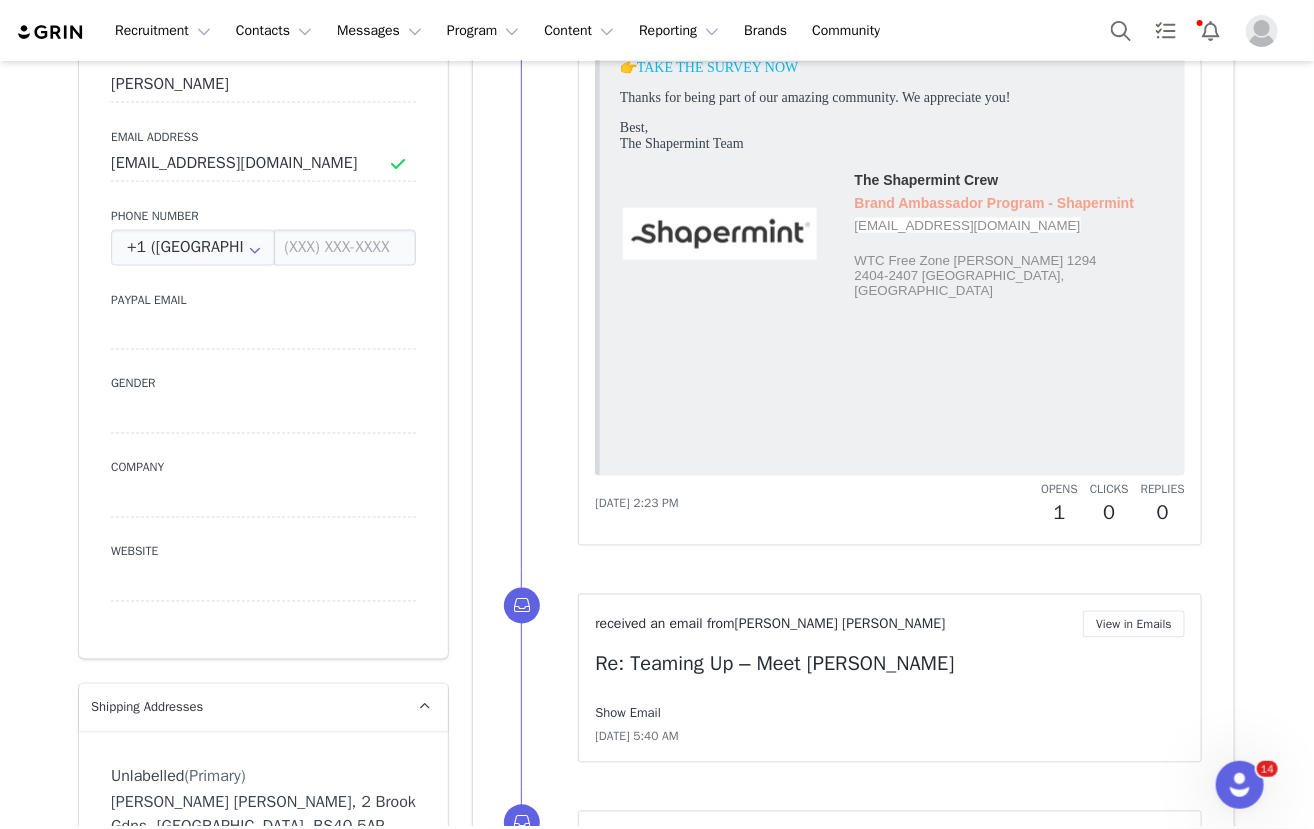 click on "Show Email" at bounding box center [628, 713] 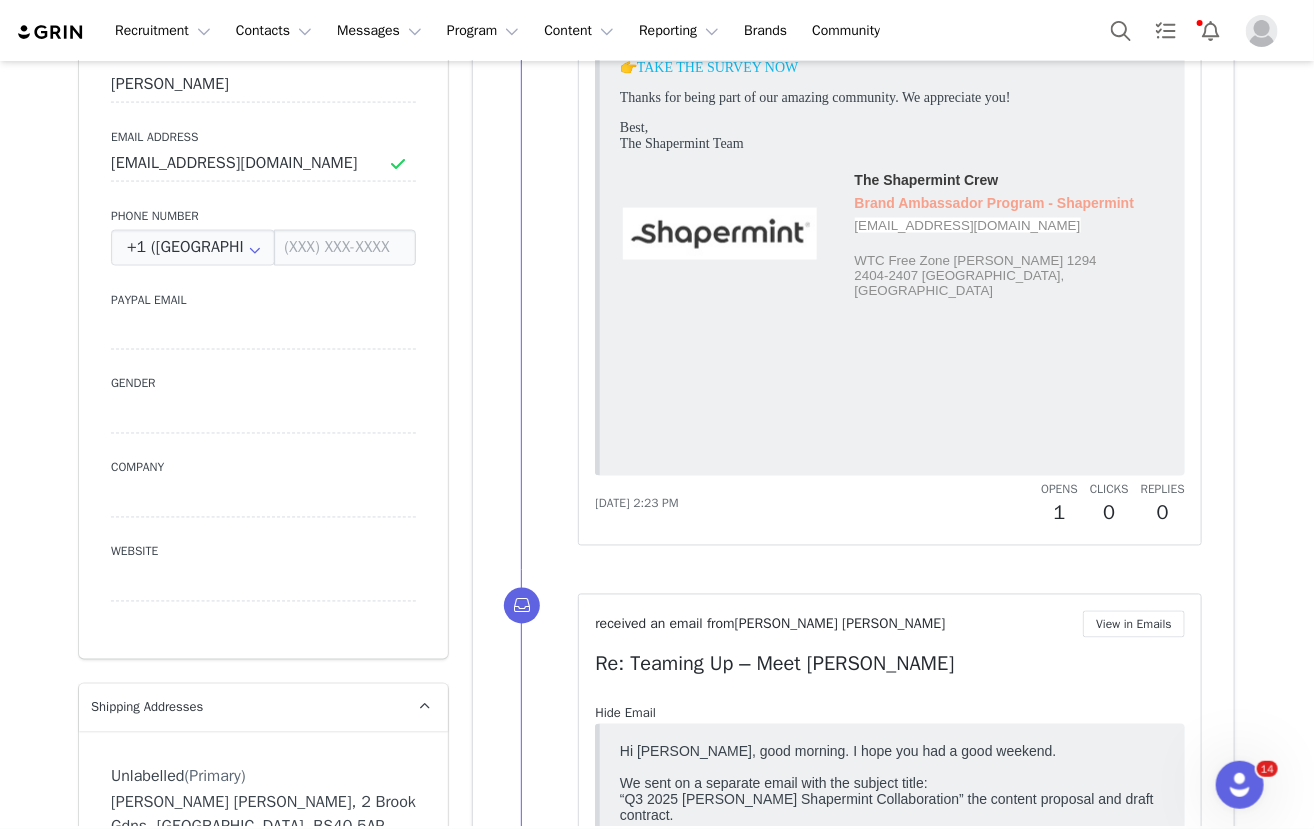 scroll, scrollTop: 0, scrollLeft: 0, axis: both 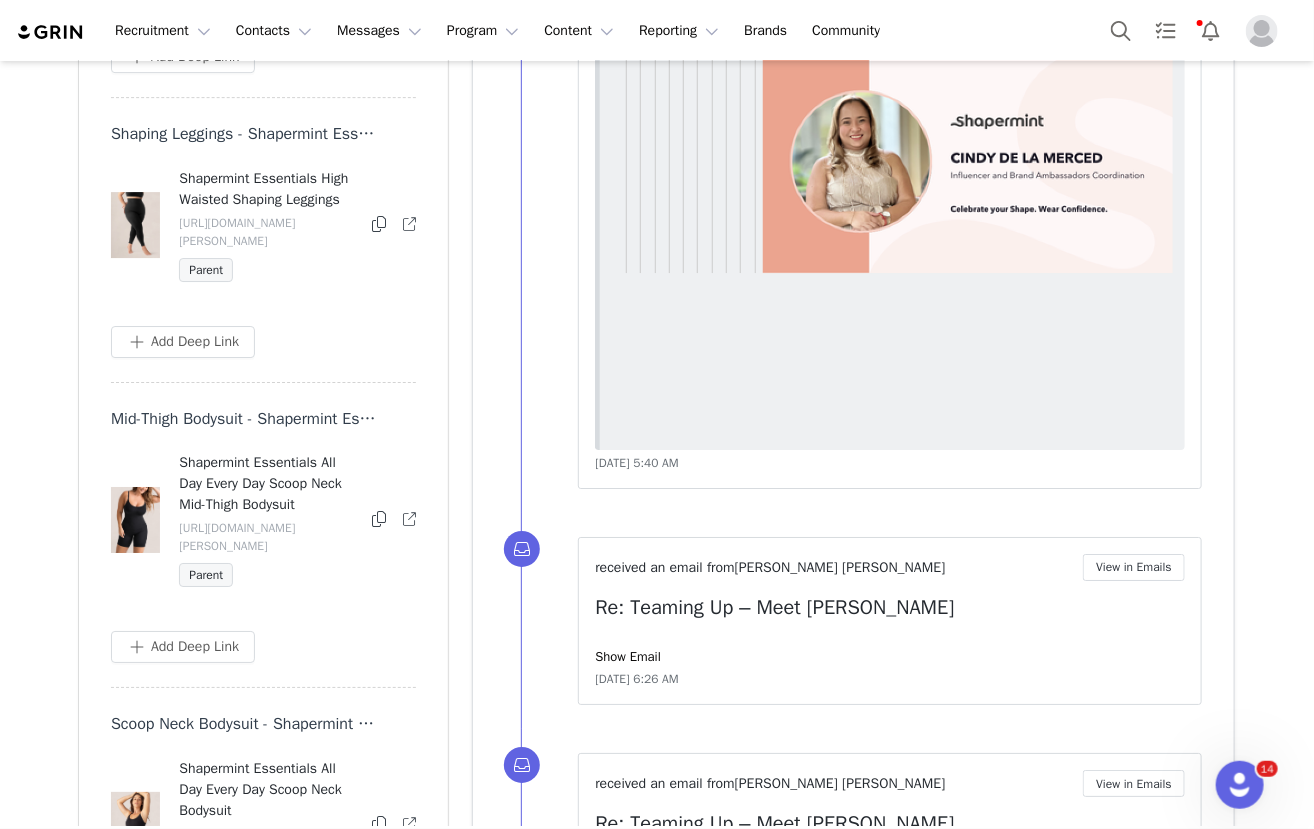 click on "Hi Aimee,
I hope you’re doing well! I wanted to introduce you to Nat, our Social Media Manager. She creates our creative briefs and will be supporting us with content feedback.  Nat will help ensure everything aligns with the brand and runs smoothly. She’ll work with us to fine-tune your posts and keep things clear for upcoming collaborations. I’ve CC’d her here so she can share feedback on your latest content.
Excited to keep creating amazing content together!
Cheers,
Cindy" at bounding box center (960, 40) 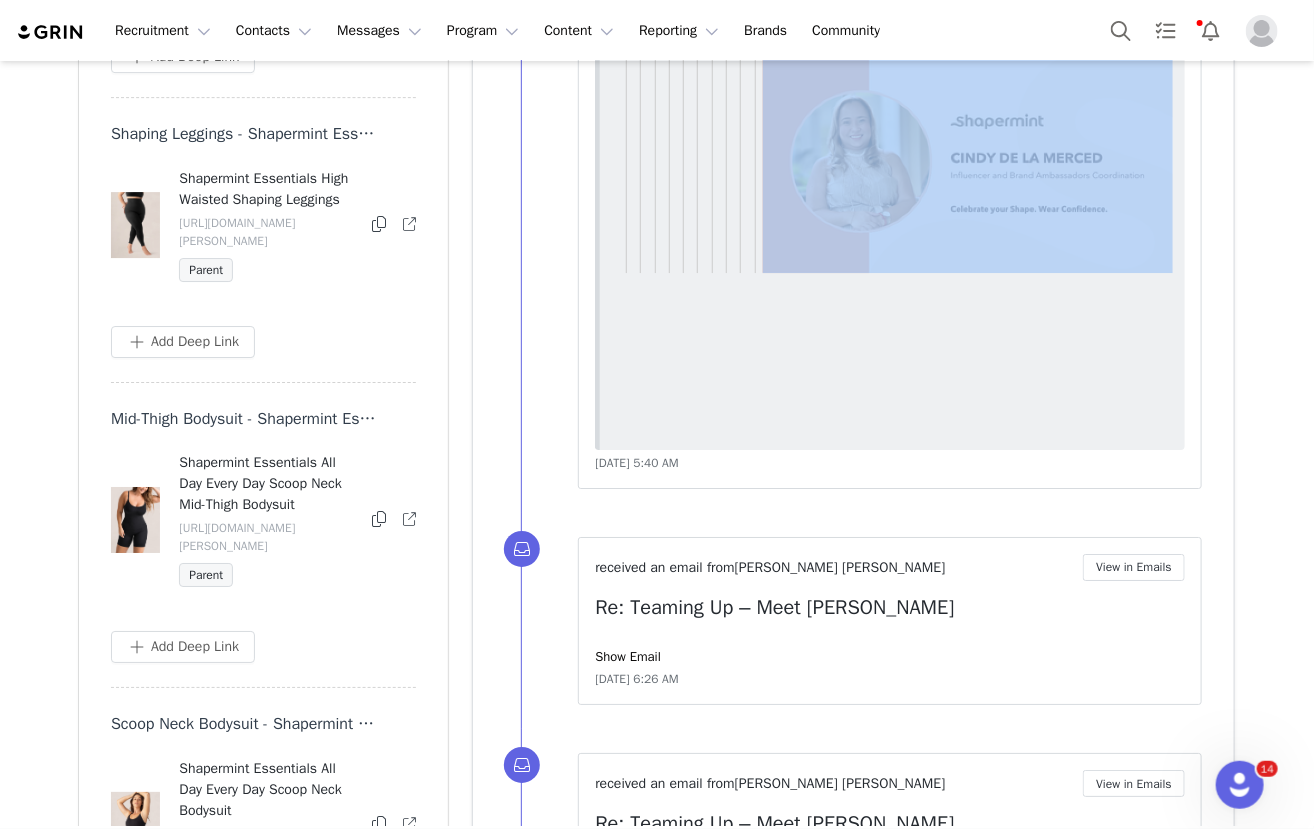 drag, startPoint x: 755, startPoint y: 165, endPoint x: 1075, endPoint y: 353, distance: 371.1388 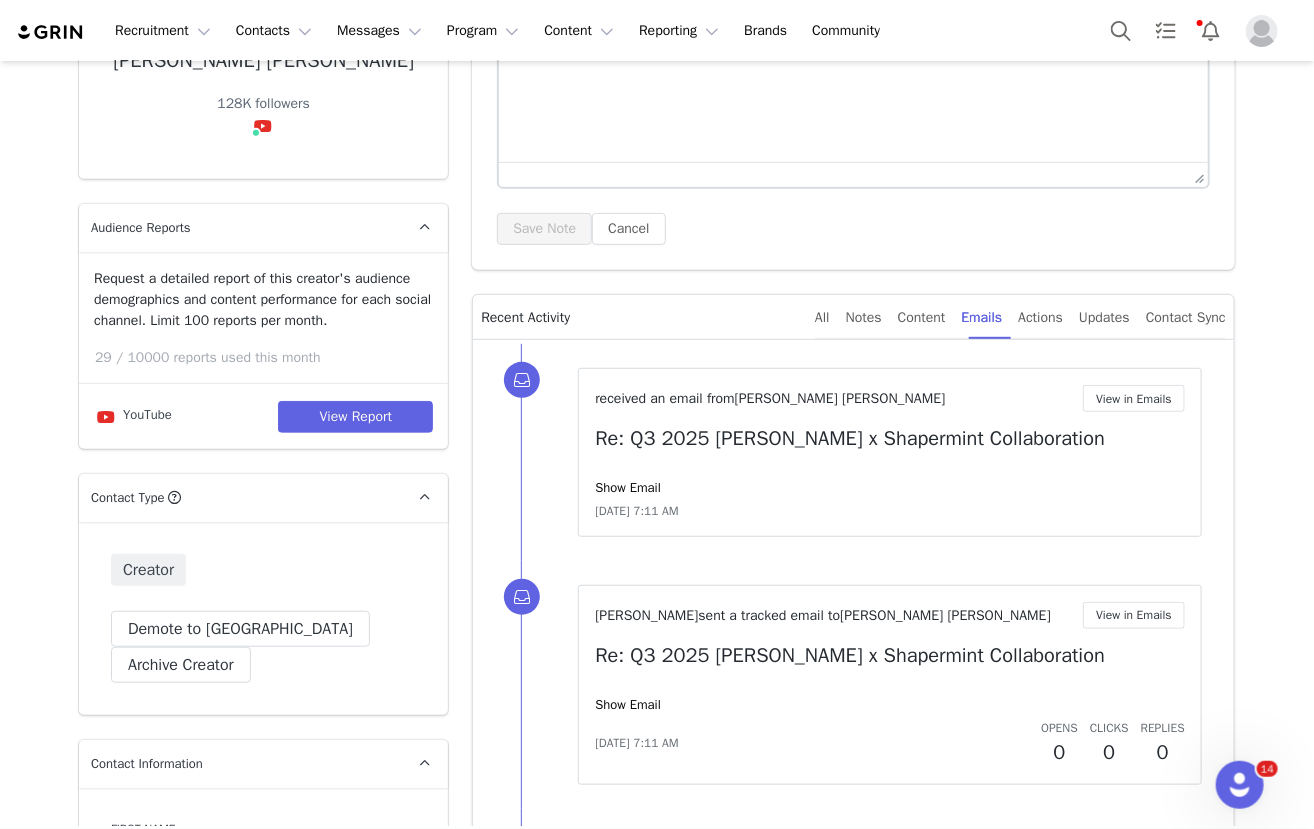 scroll, scrollTop: 281, scrollLeft: 0, axis: vertical 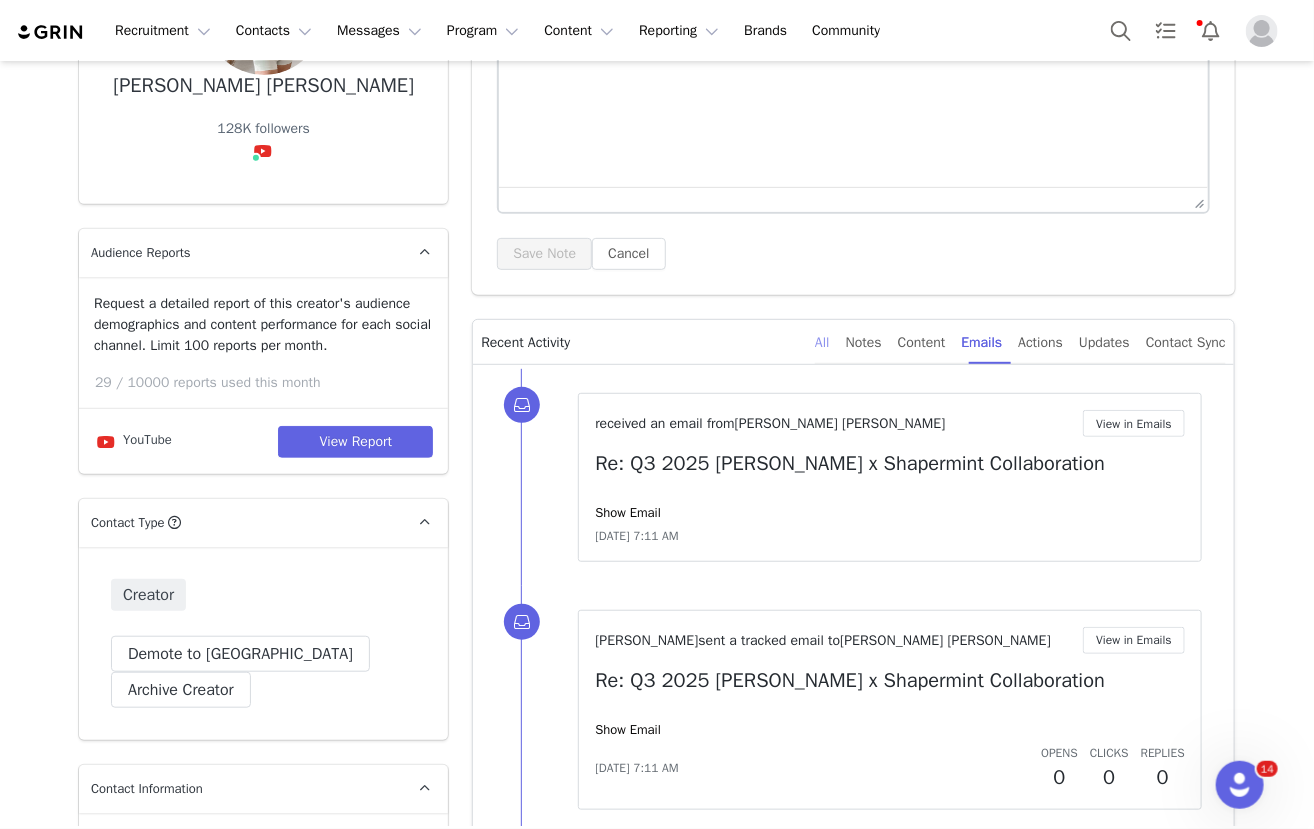 click on "All" at bounding box center [822, 342] 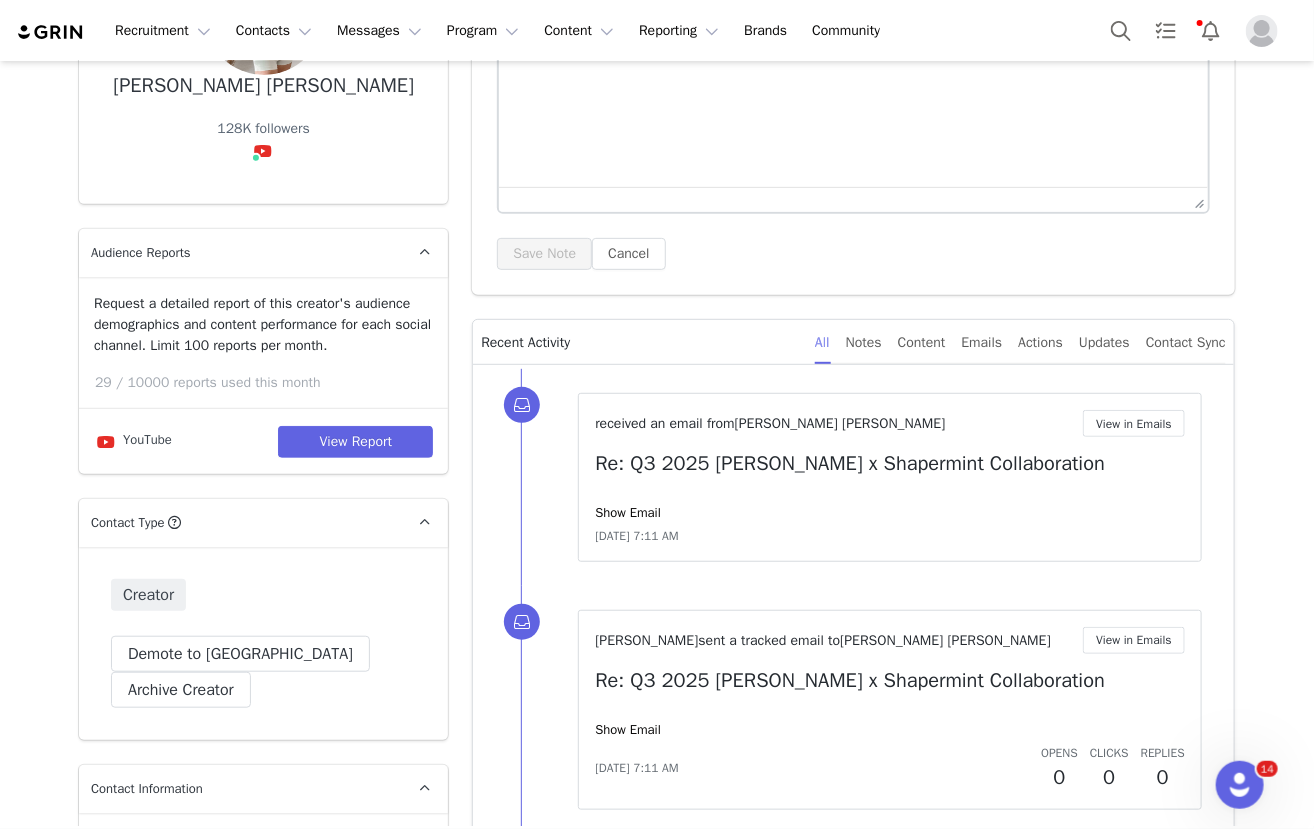 click on "All" at bounding box center (822, 342) 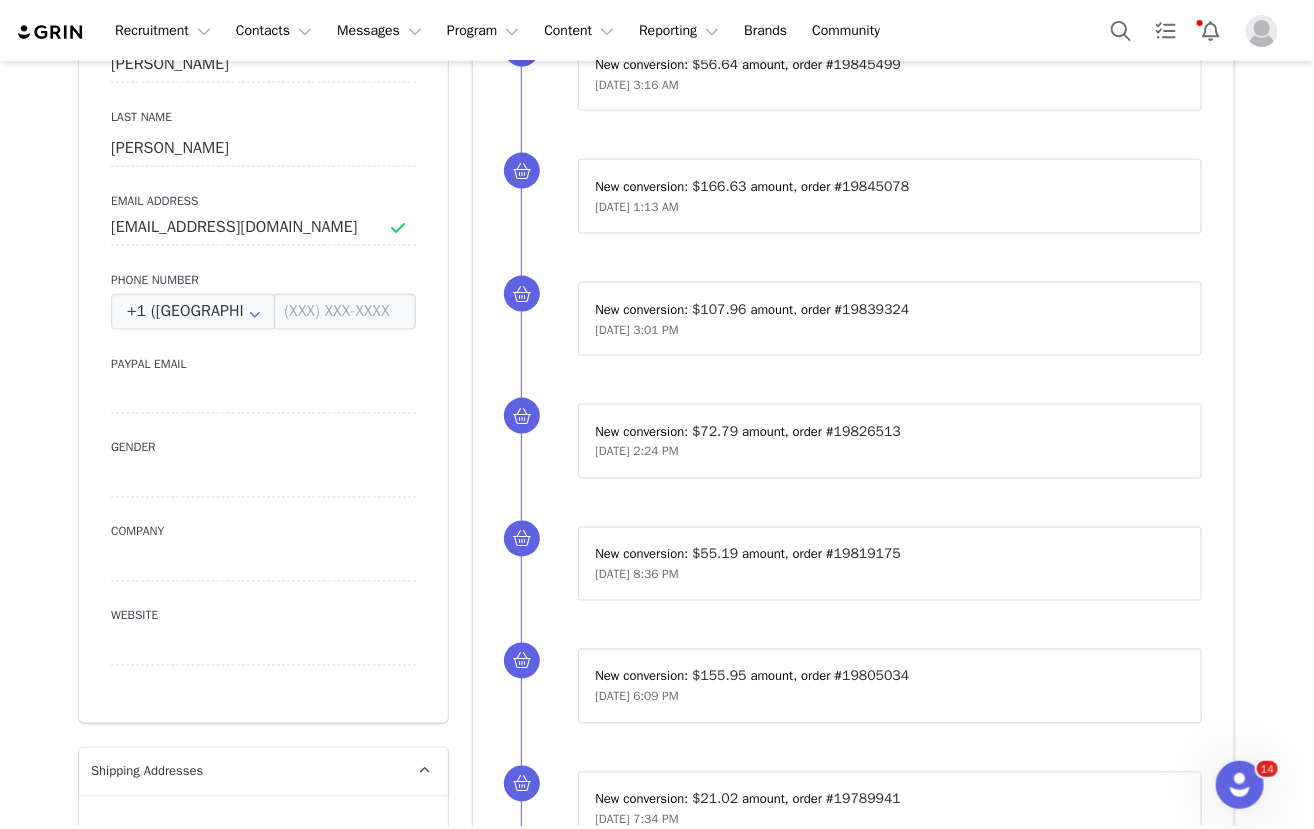 scroll, scrollTop: 1531, scrollLeft: 0, axis: vertical 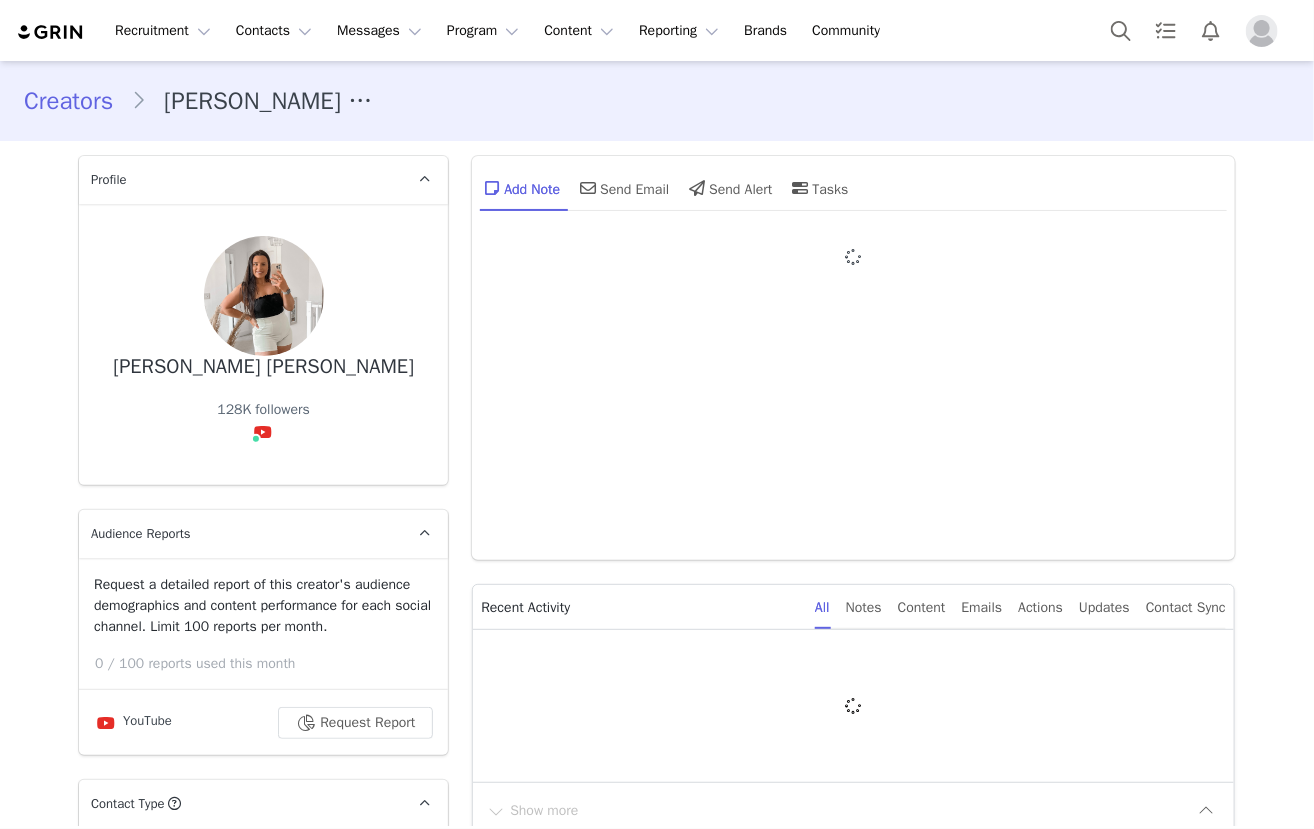 type on "+1 ([GEOGRAPHIC_DATA])" 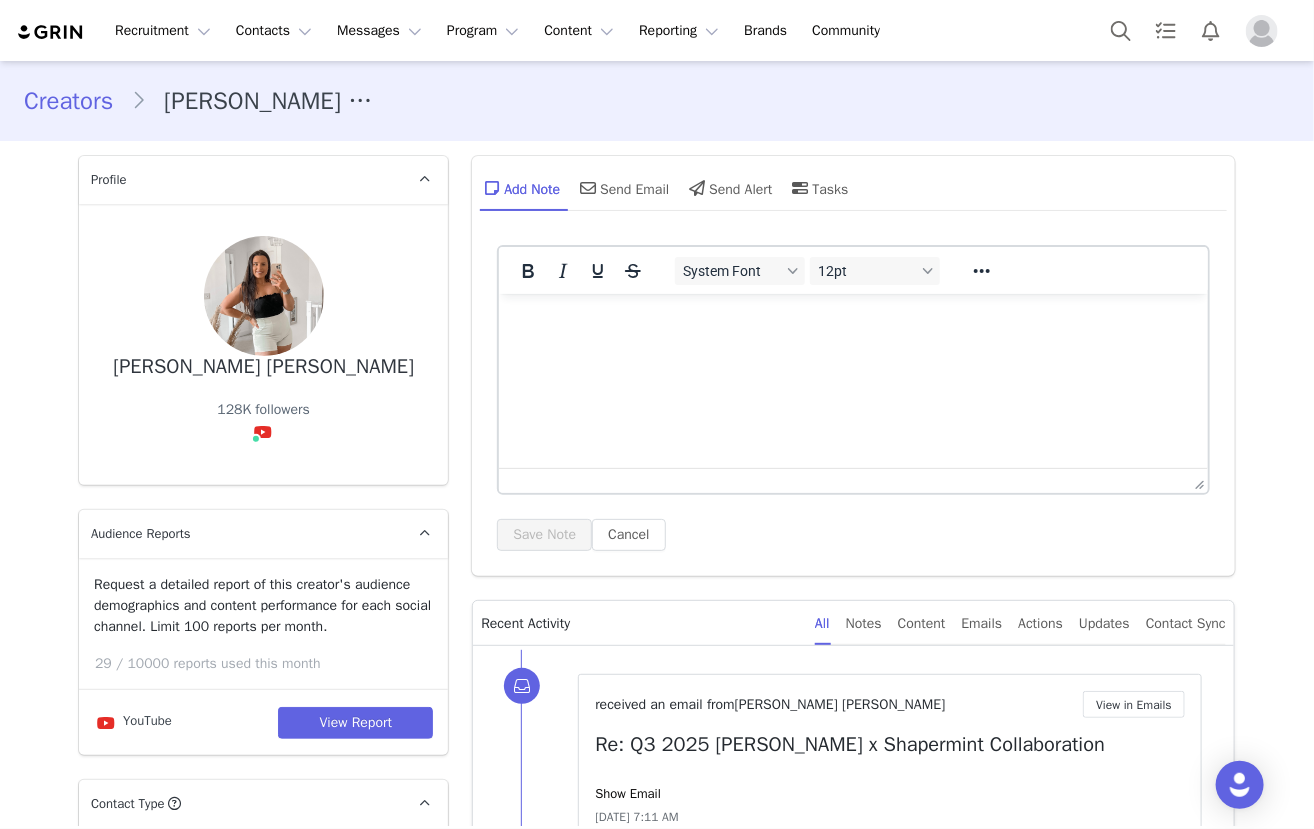 scroll, scrollTop: 0, scrollLeft: 0, axis: both 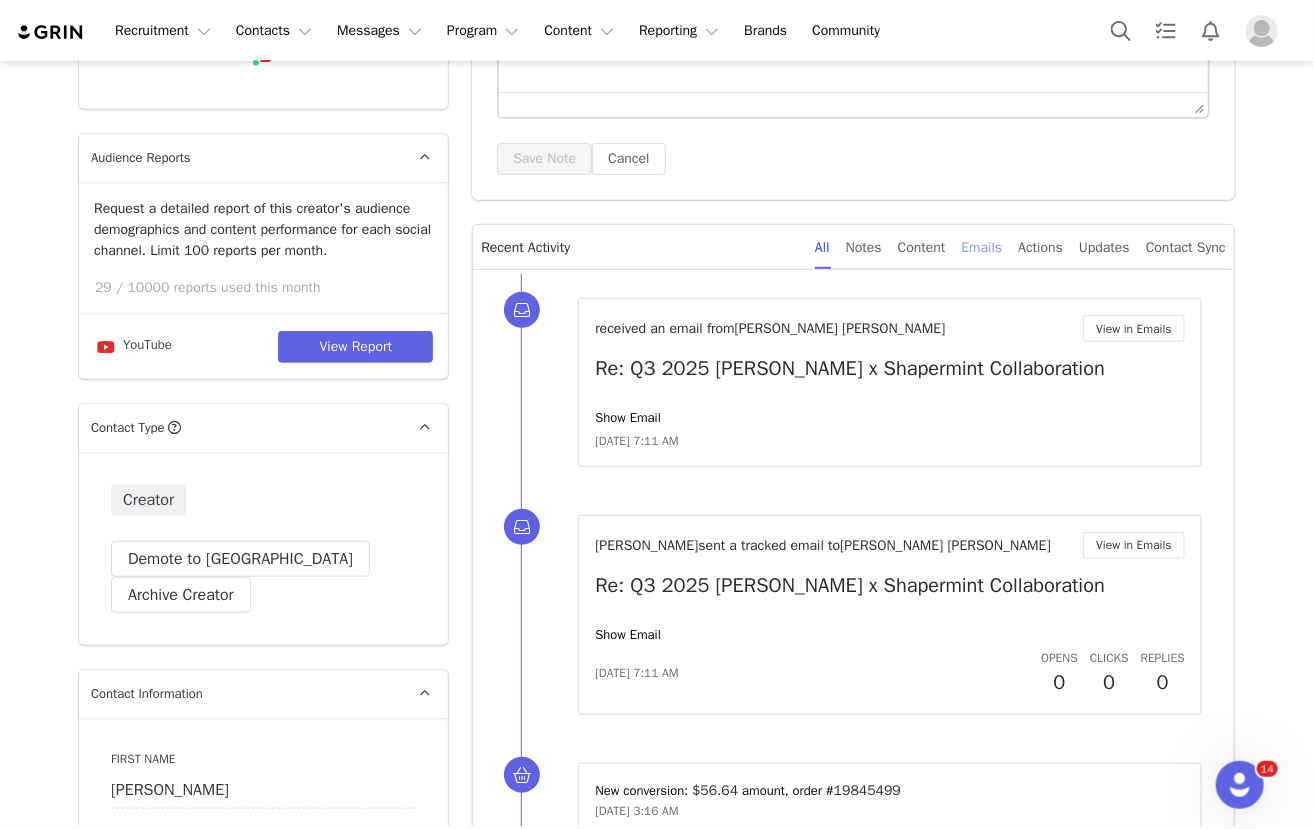 click on "Emails" at bounding box center (982, 247) 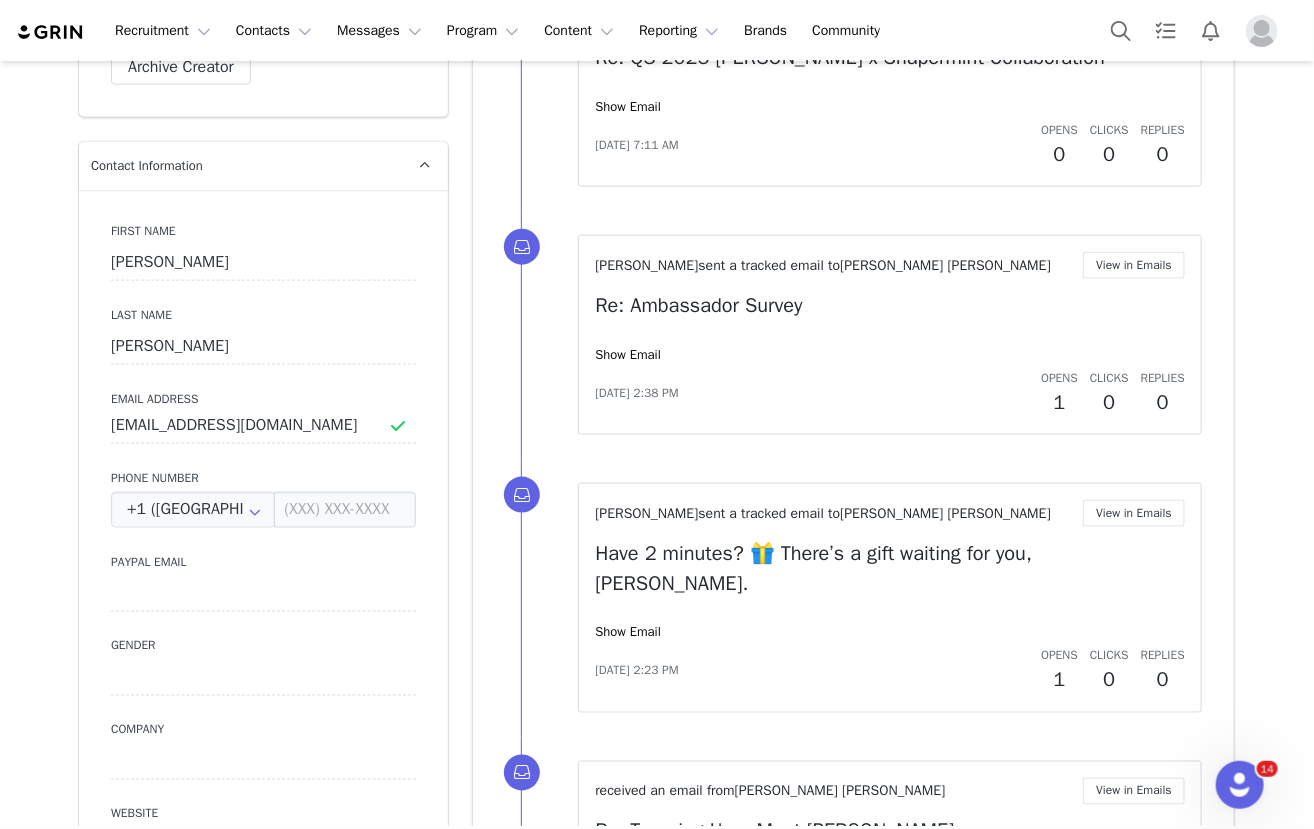 scroll, scrollTop: 902, scrollLeft: 0, axis: vertical 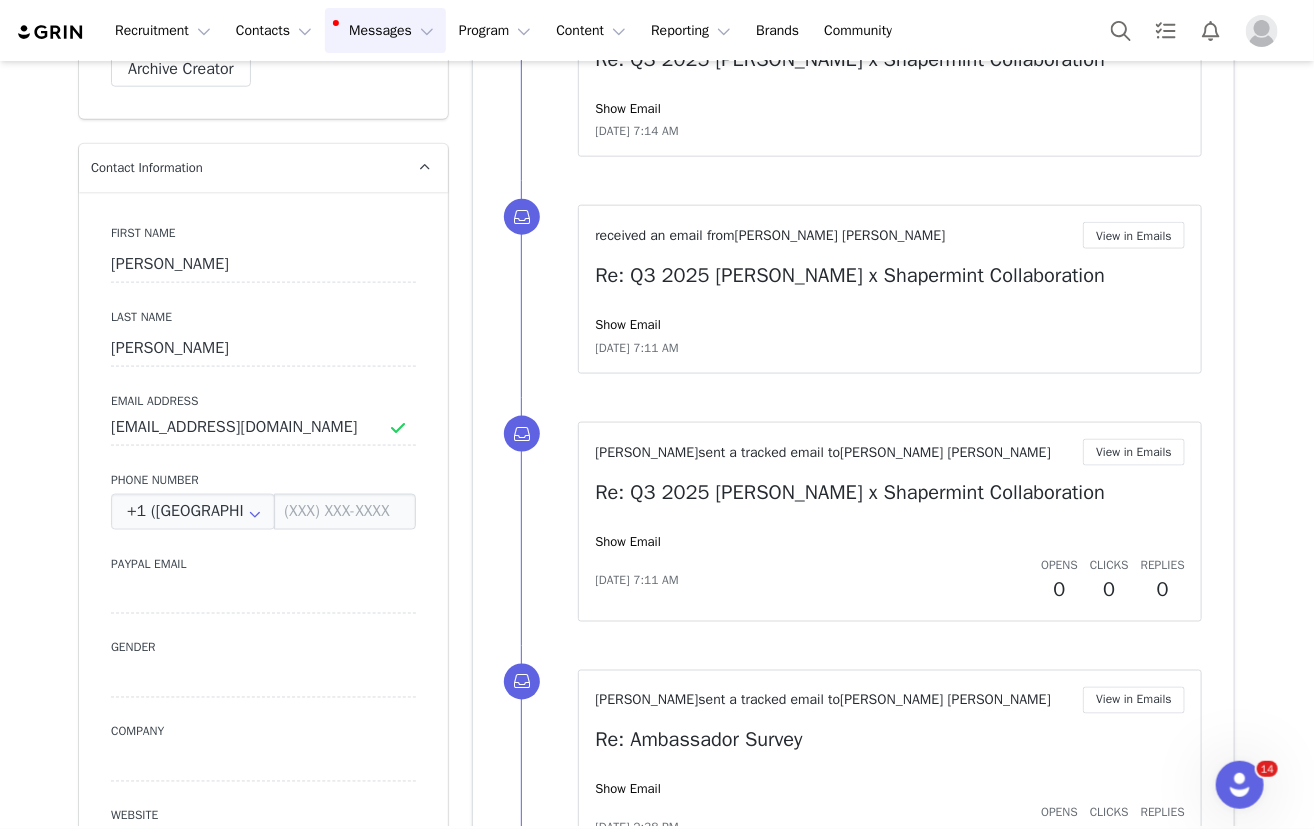 click on "Messages Messages" at bounding box center [385, 30] 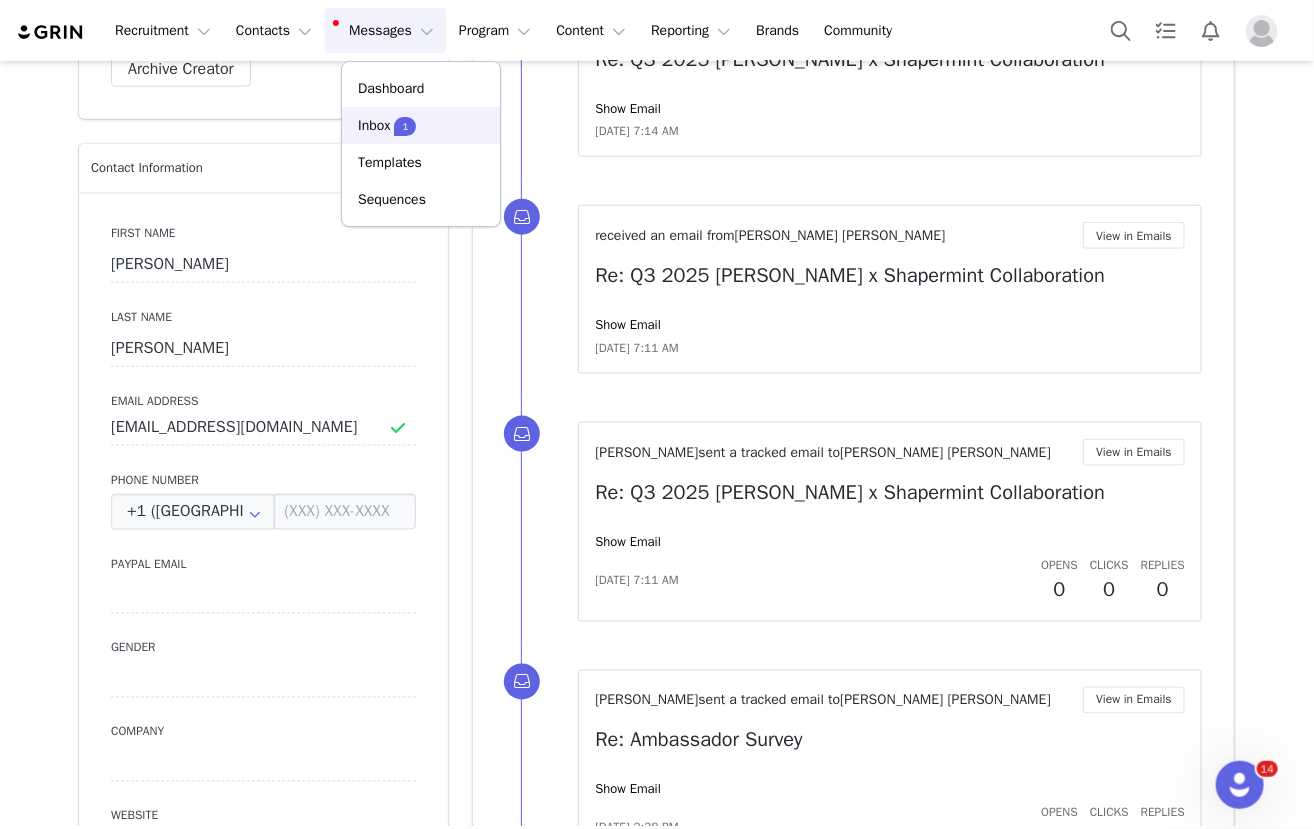 click on "Inbox" at bounding box center (374, 125) 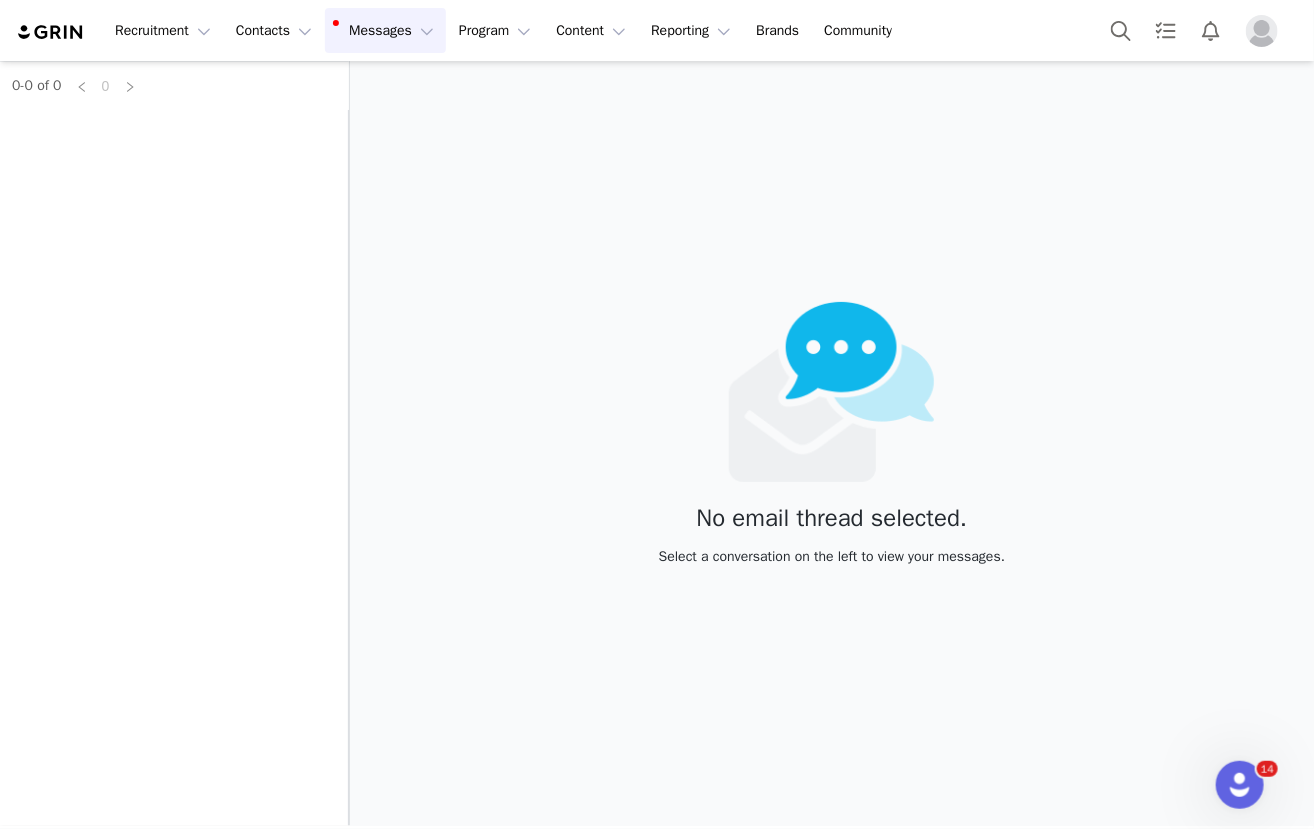 scroll, scrollTop: 0, scrollLeft: 0, axis: both 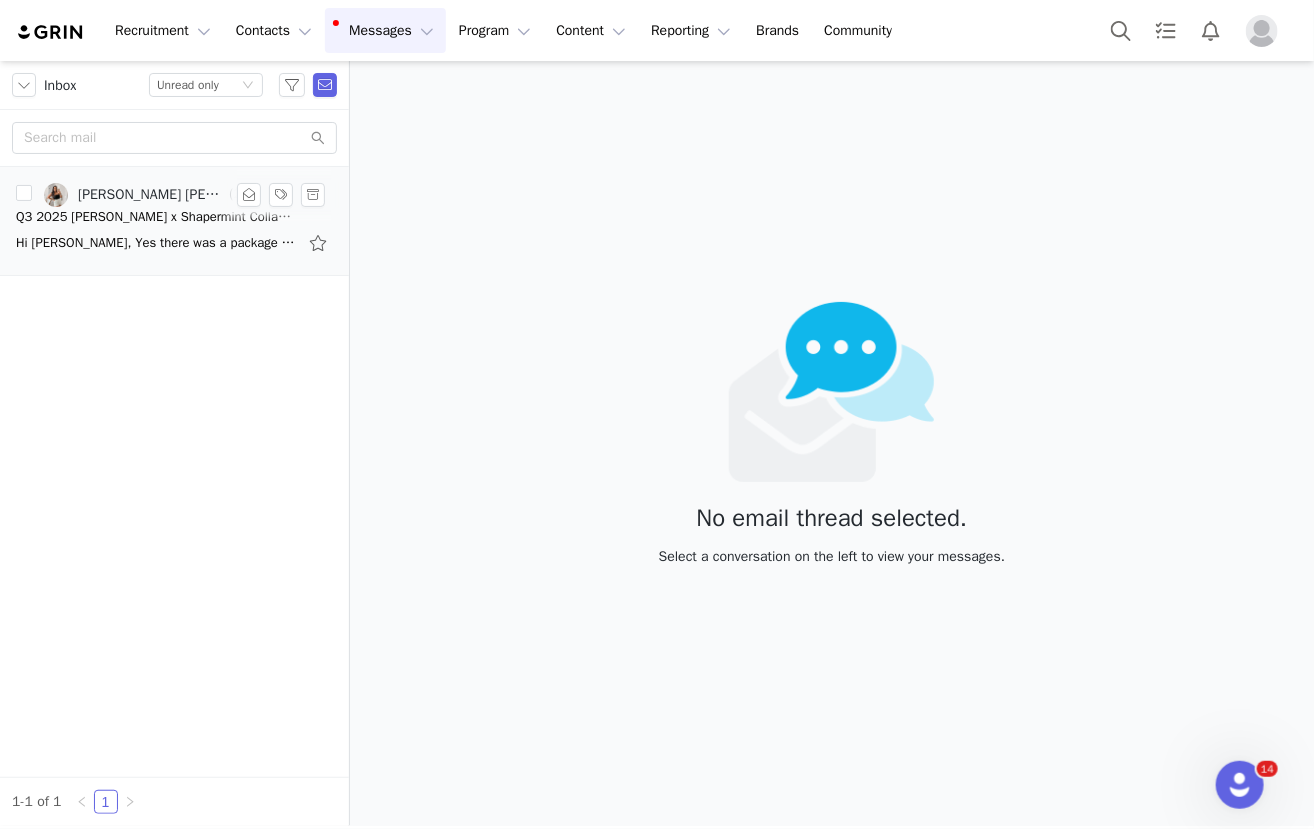 click on "Hi Cindy, Yes there was a package received yesterday afternoon so I have put all the items aside for August's video so we are all ready to go 😊 I have not checked but were all the requested items" at bounding box center [156, 243] 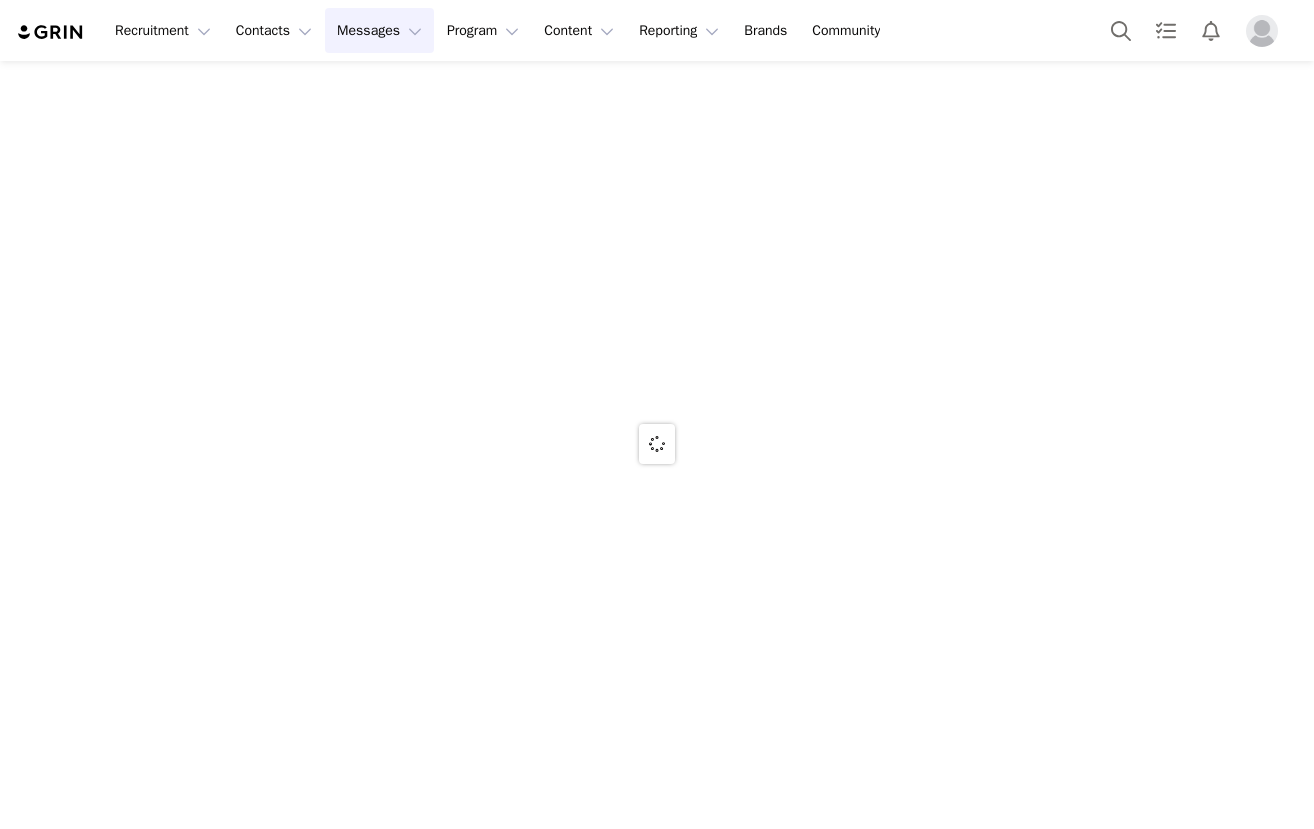 scroll, scrollTop: 0, scrollLeft: 0, axis: both 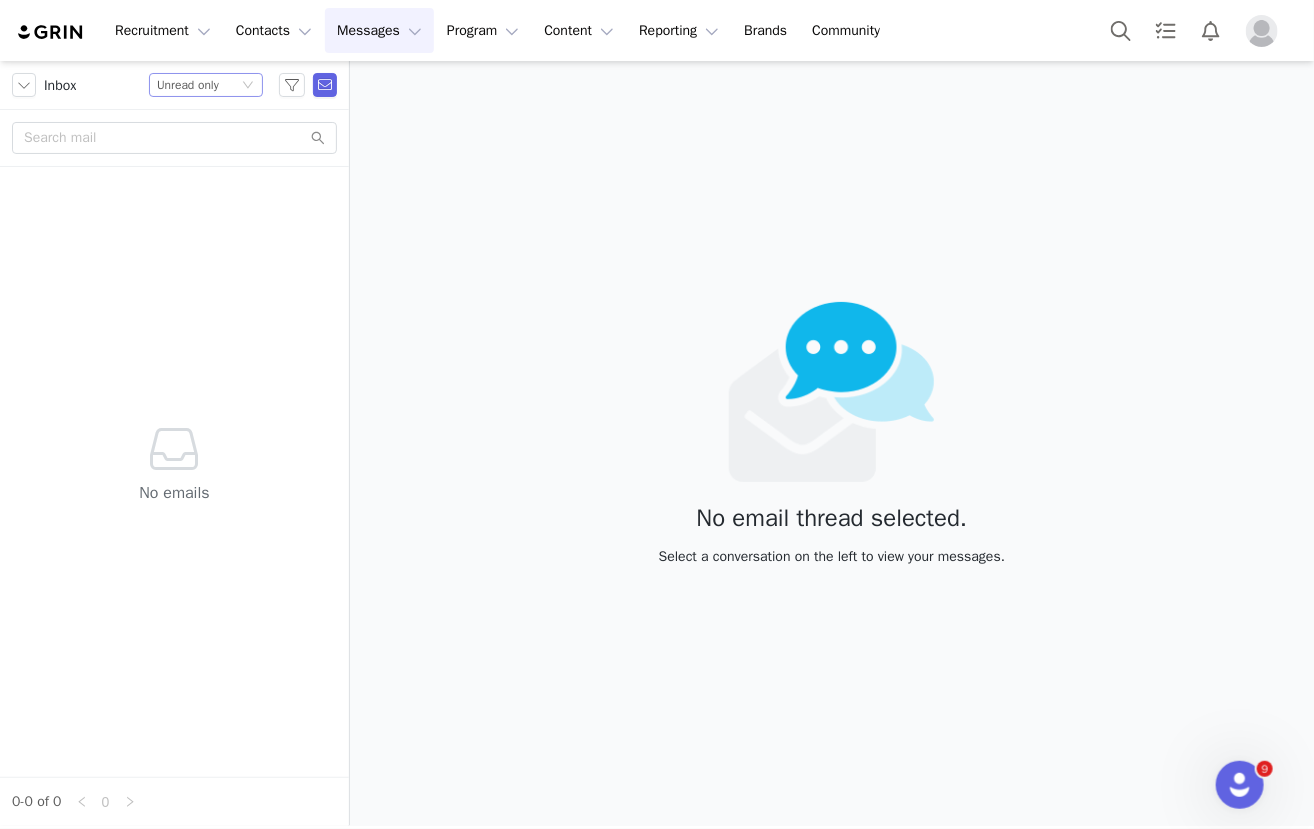 click on "Unread only" at bounding box center (188, 85) 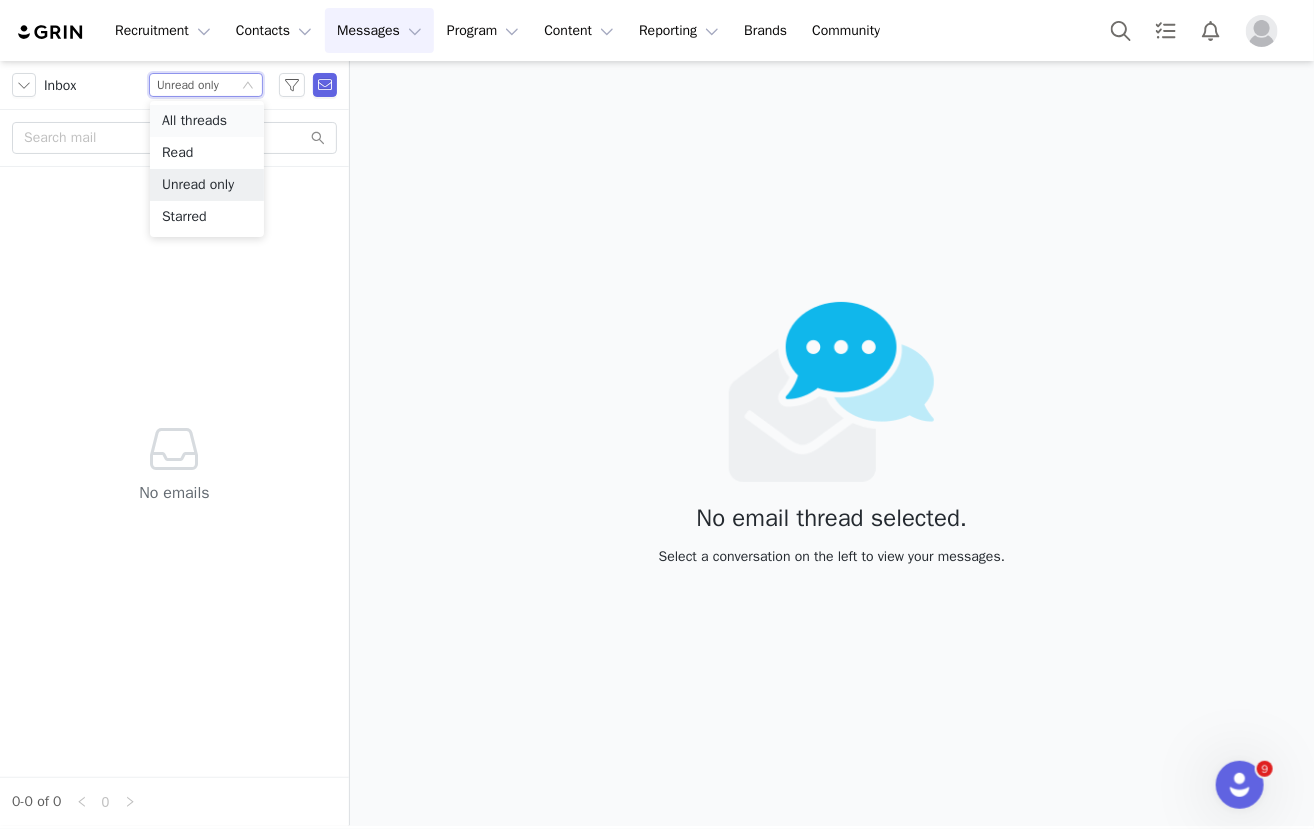 click on "All threads" at bounding box center (207, 121) 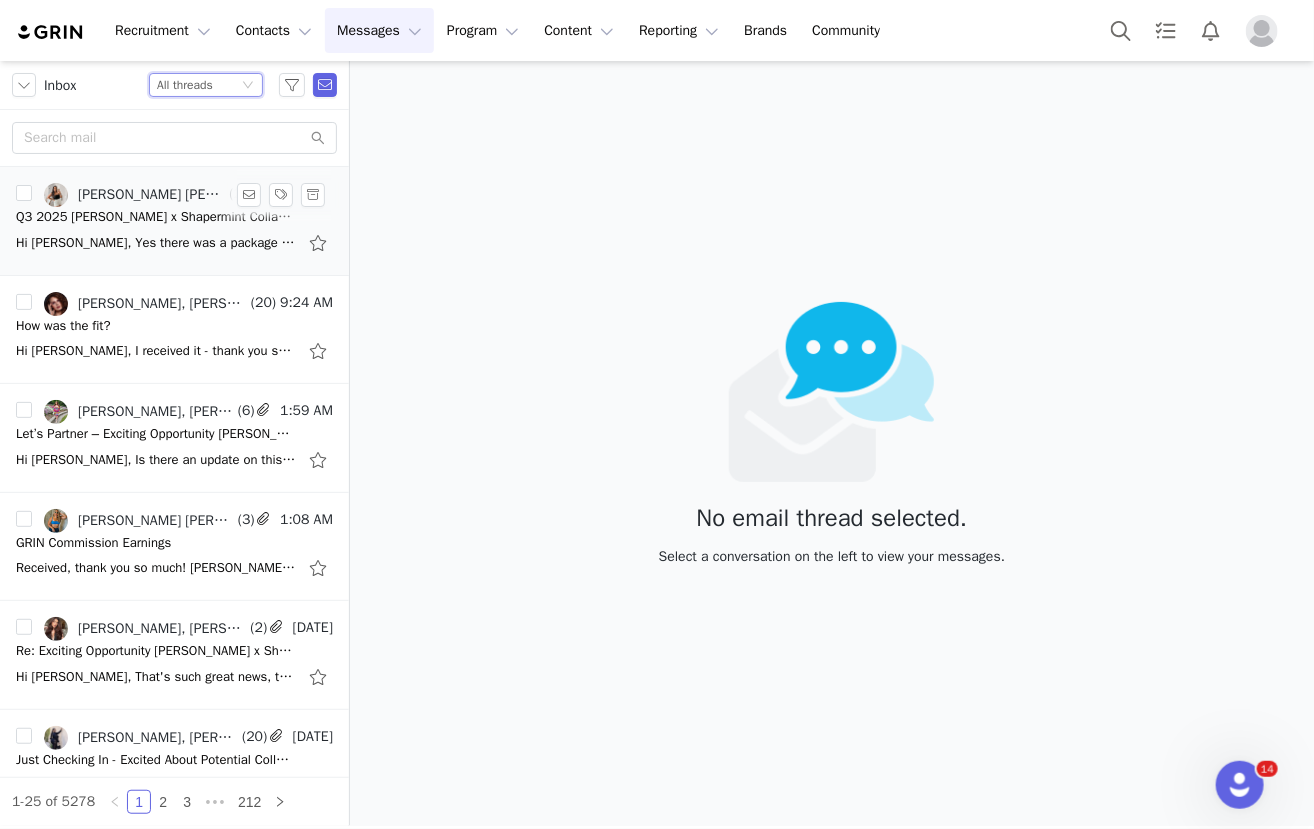 click on "Q3 2025 [PERSON_NAME] x Shapermint Collaboration" at bounding box center [156, 217] 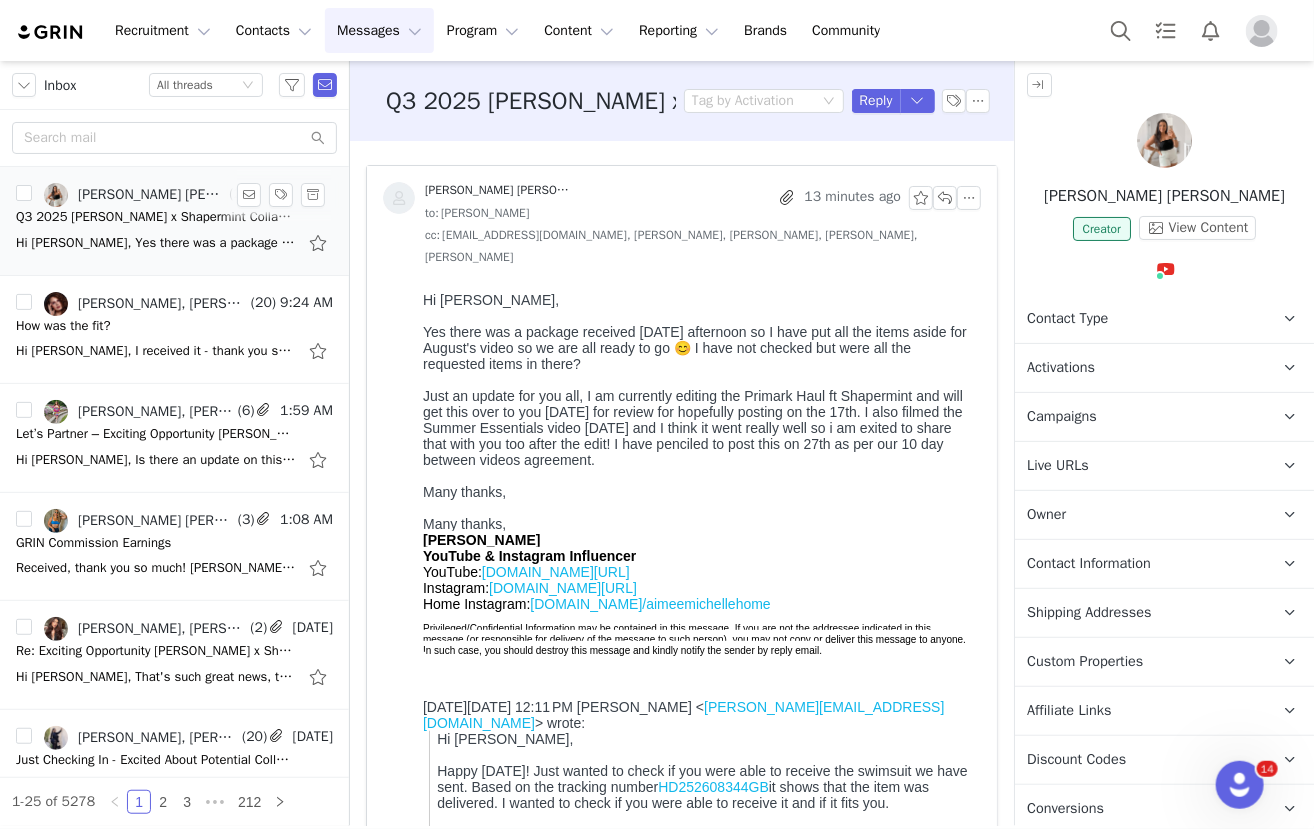 scroll, scrollTop: 0, scrollLeft: 0, axis: both 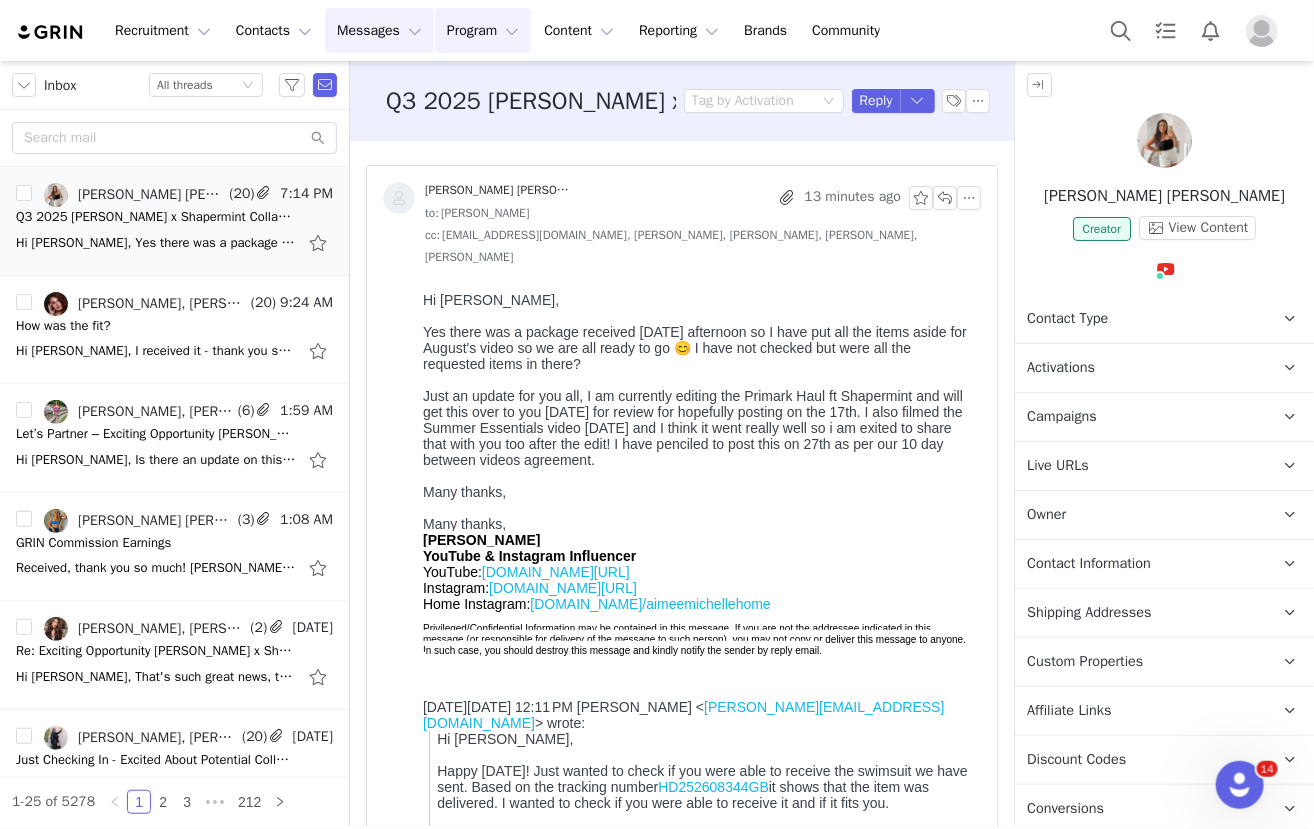 click on "Program Program" at bounding box center [483, 30] 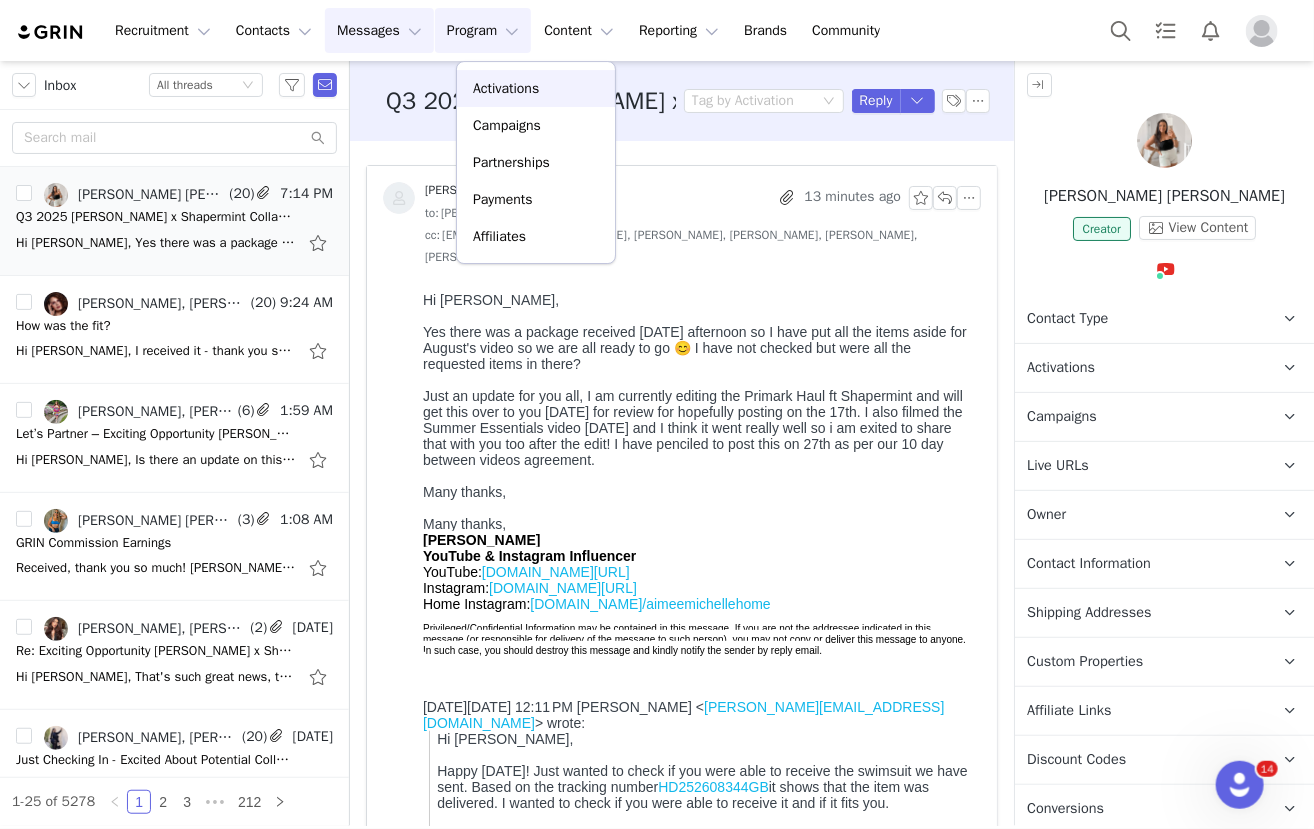 click on "Activations" at bounding box center [506, 88] 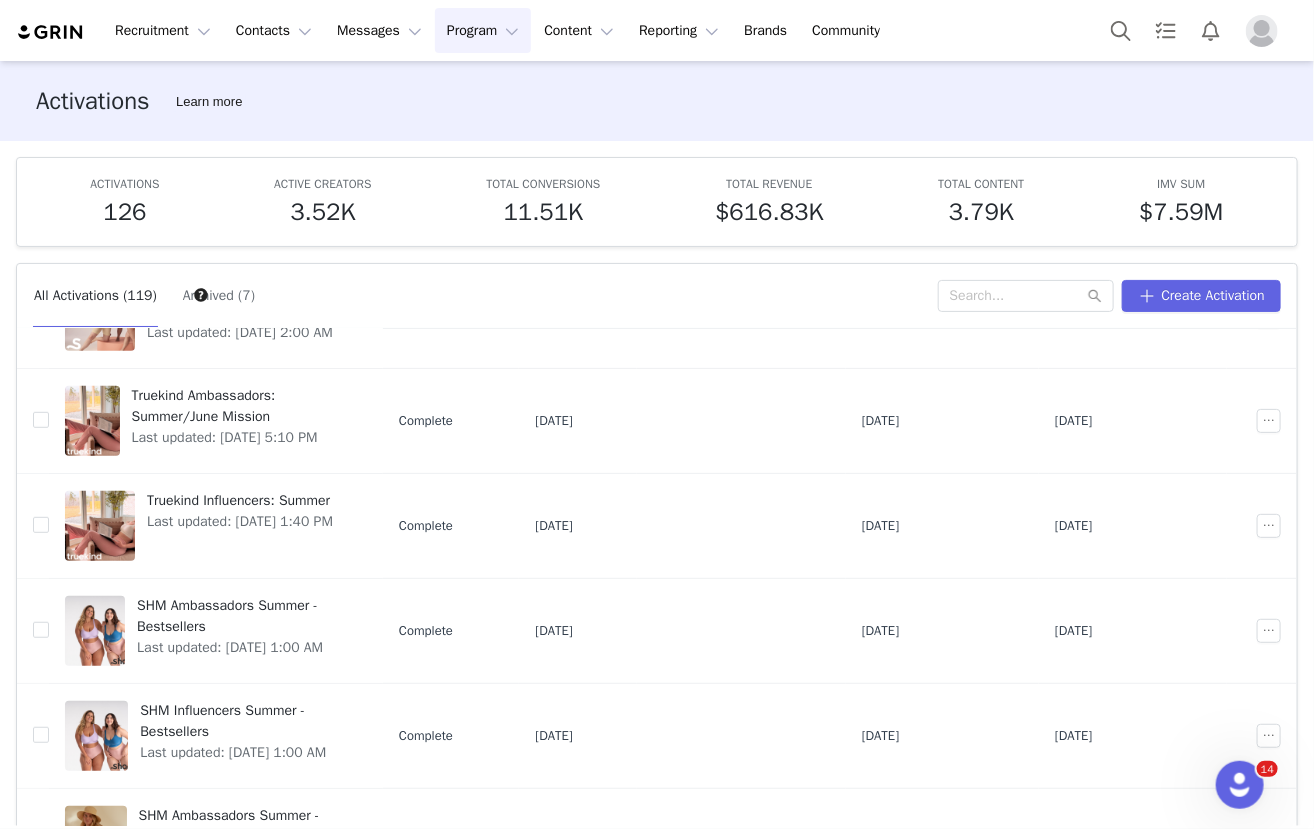 scroll, scrollTop: 562, scrollLeft: 0, axis: vertical 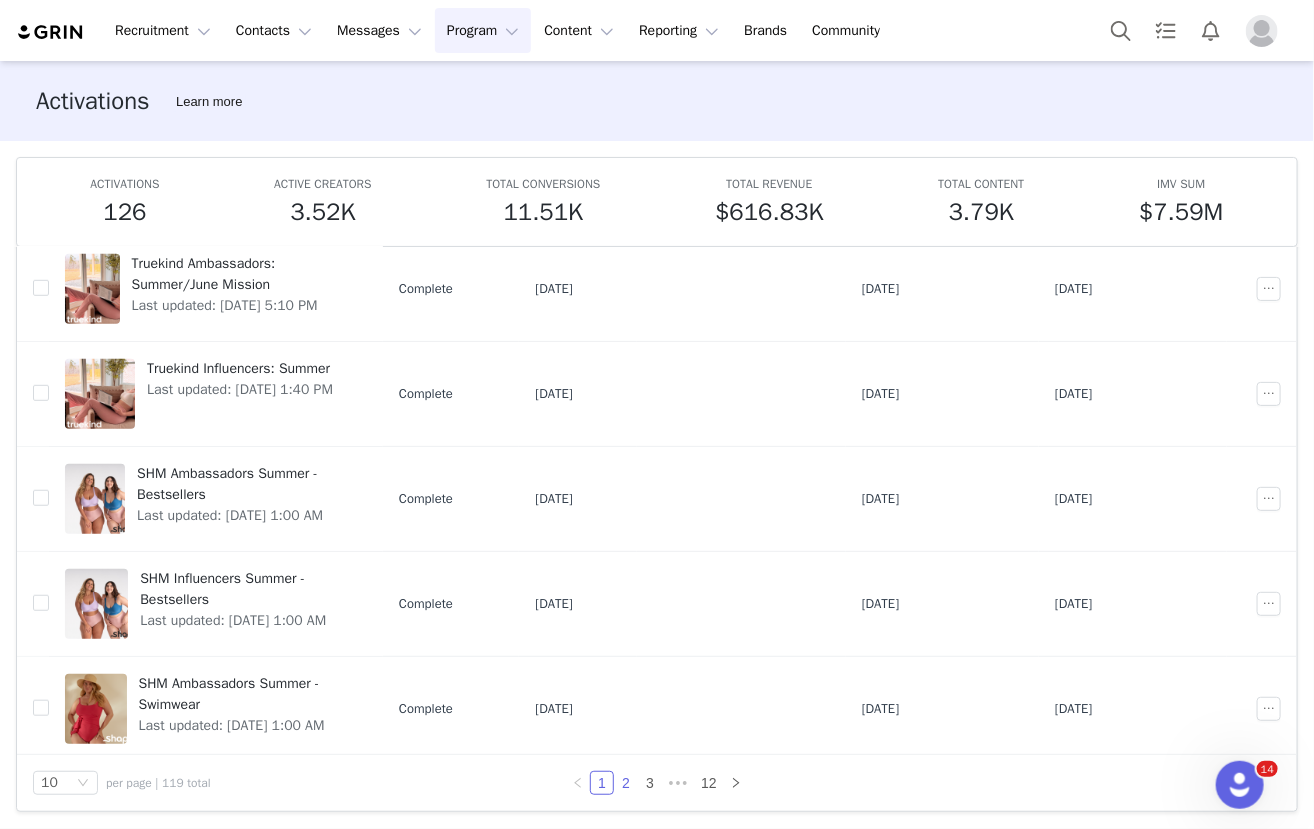 click on "2" at bounding box center (626, 783) 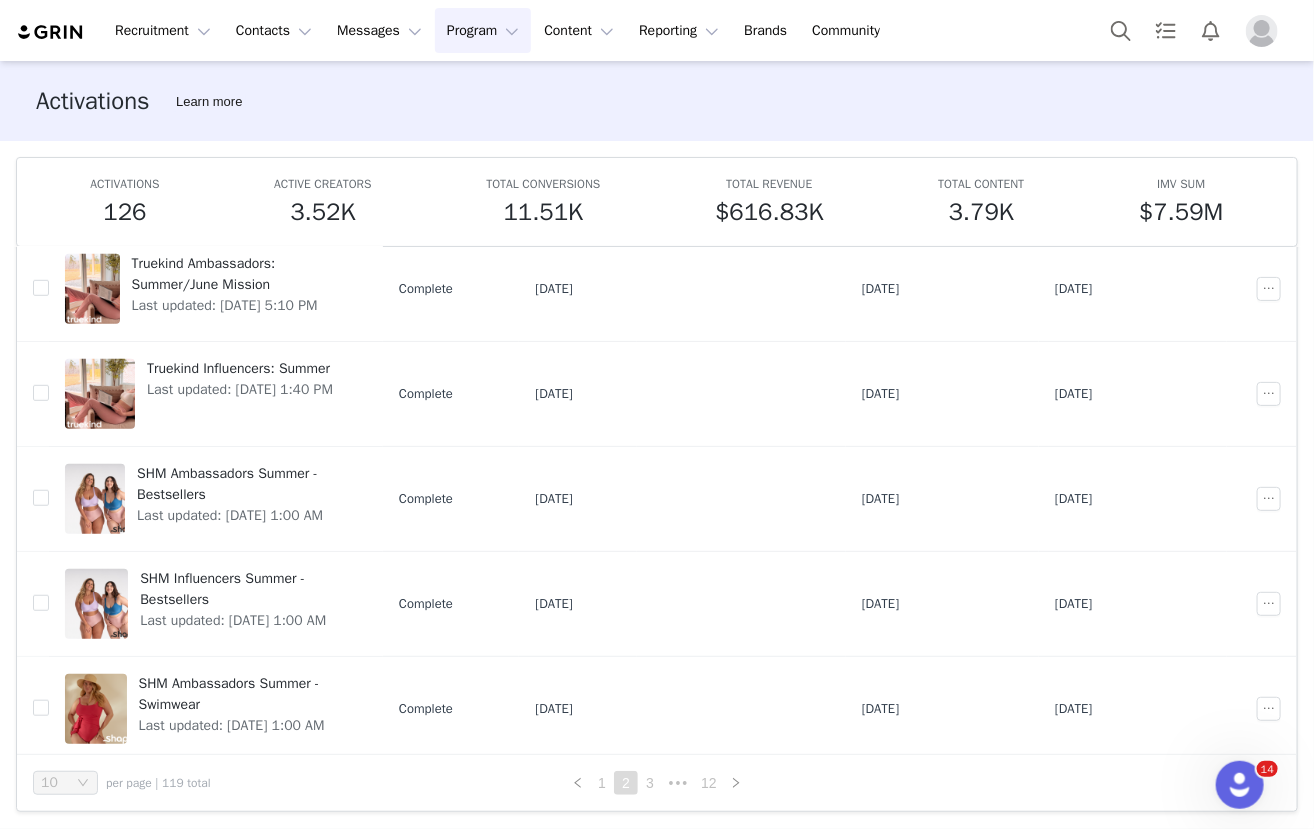 scroll, scrollTop: 0, scrollLeft: 0, axis: both 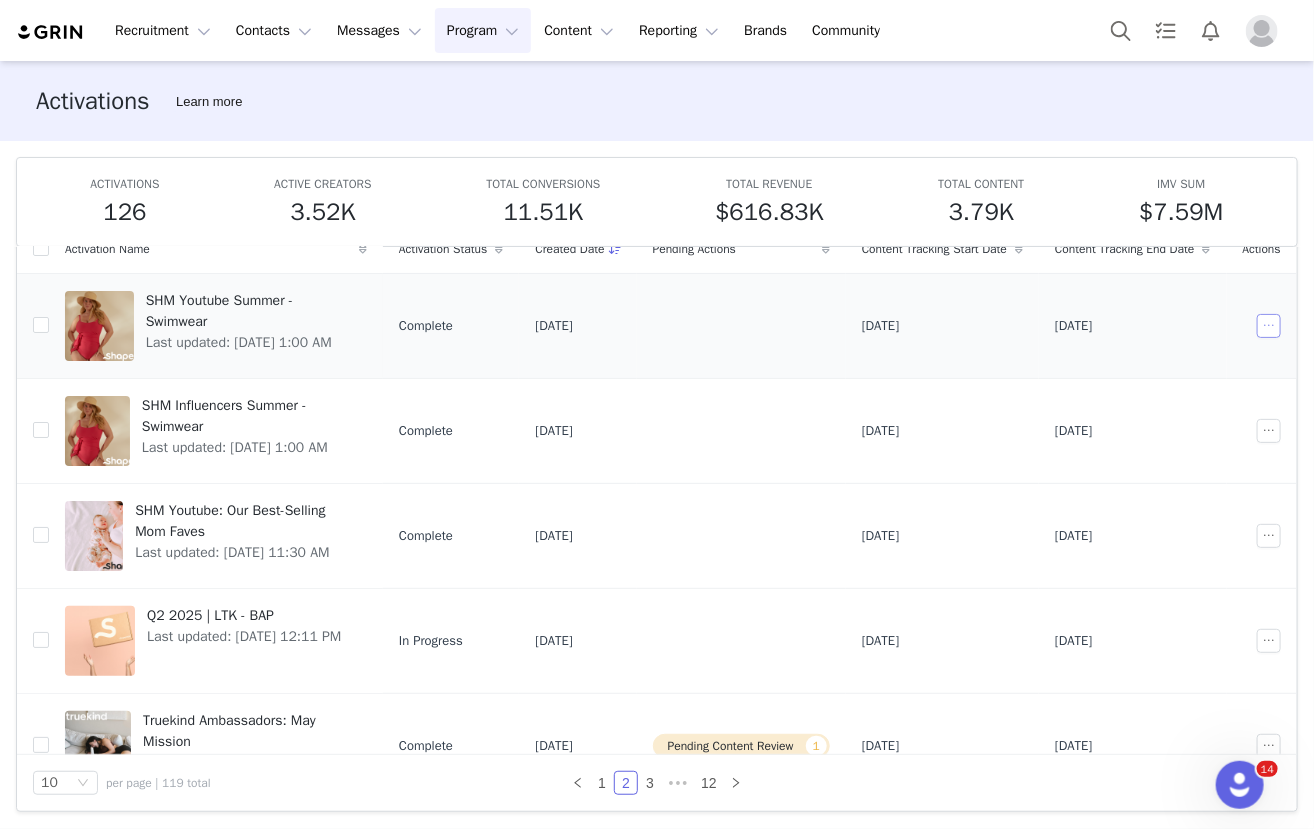 click at bounding box center [1269, 326] 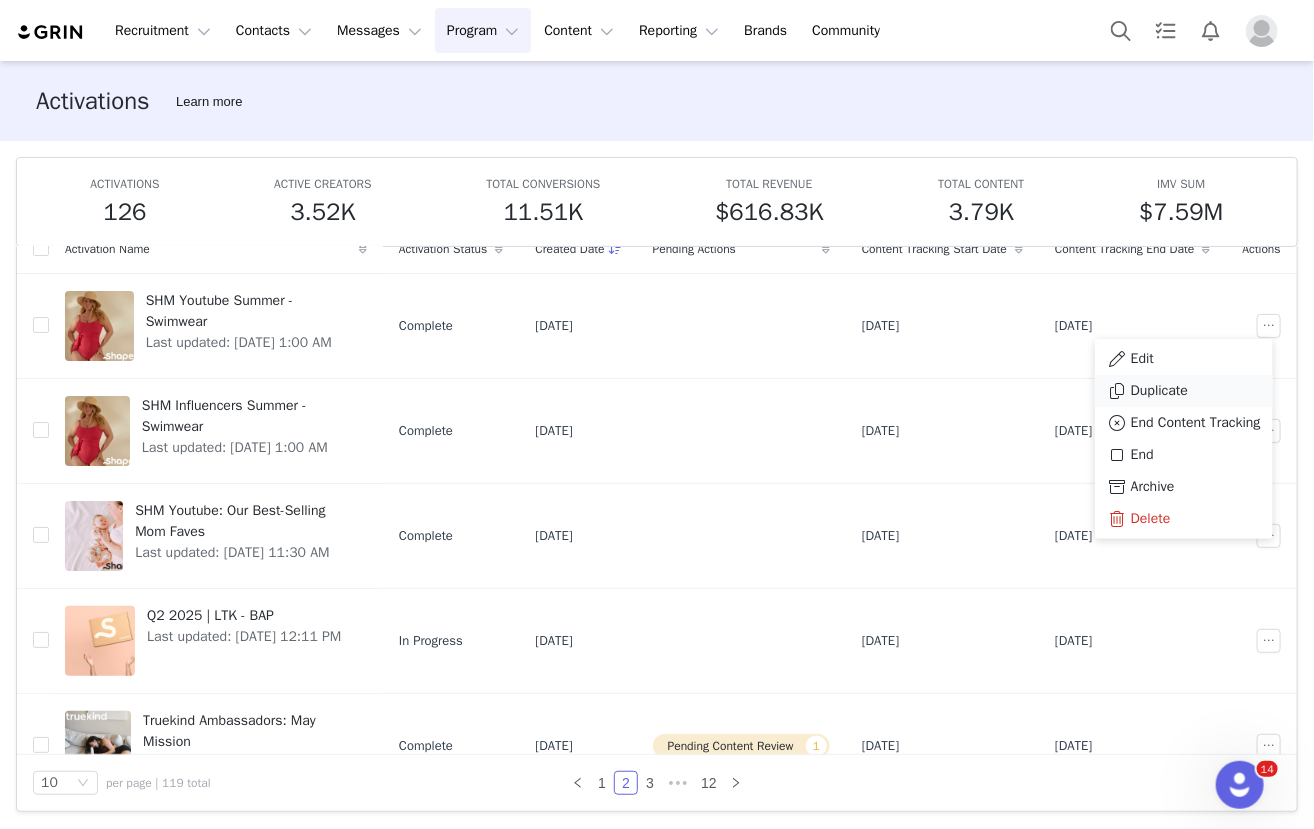 click on "Duplicate" at bounding box center (1159, 391) 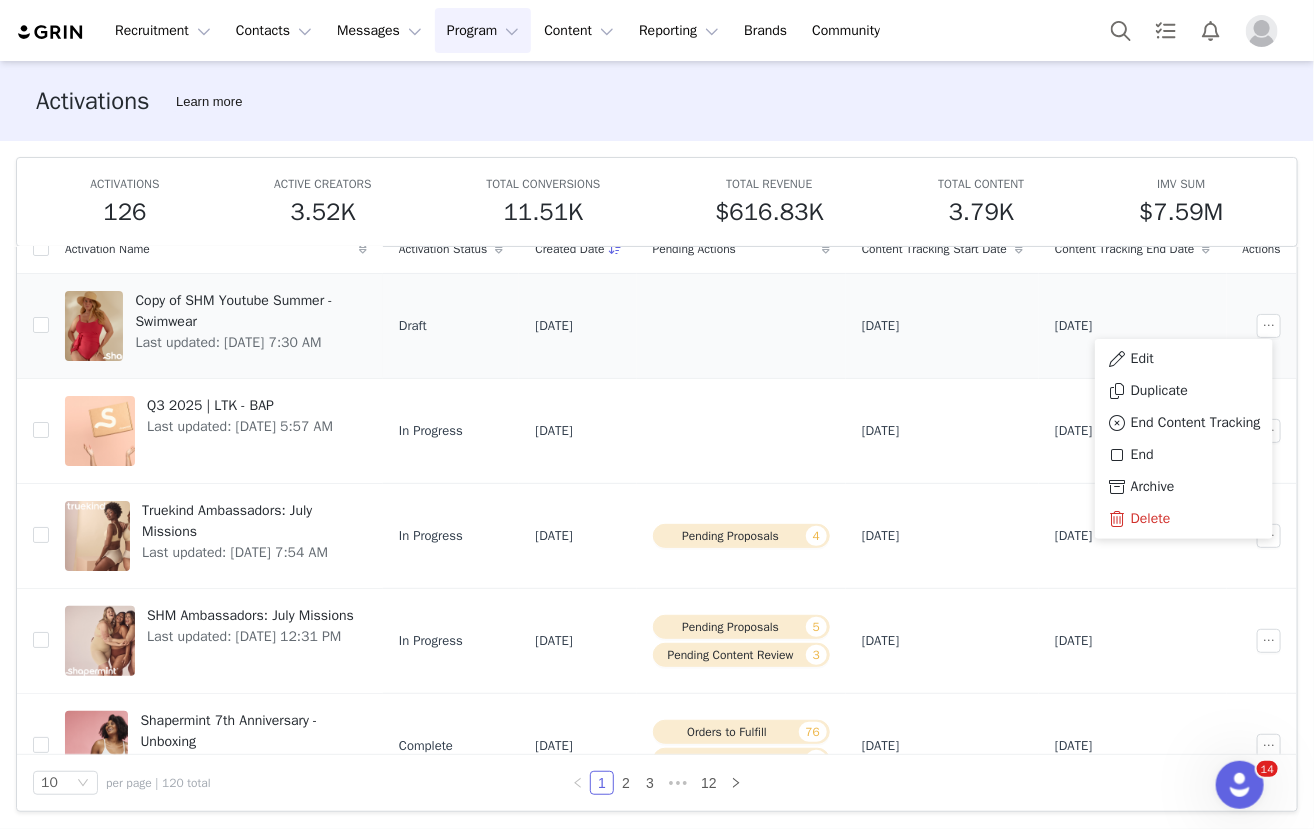 click at bounding box center (741, 325) 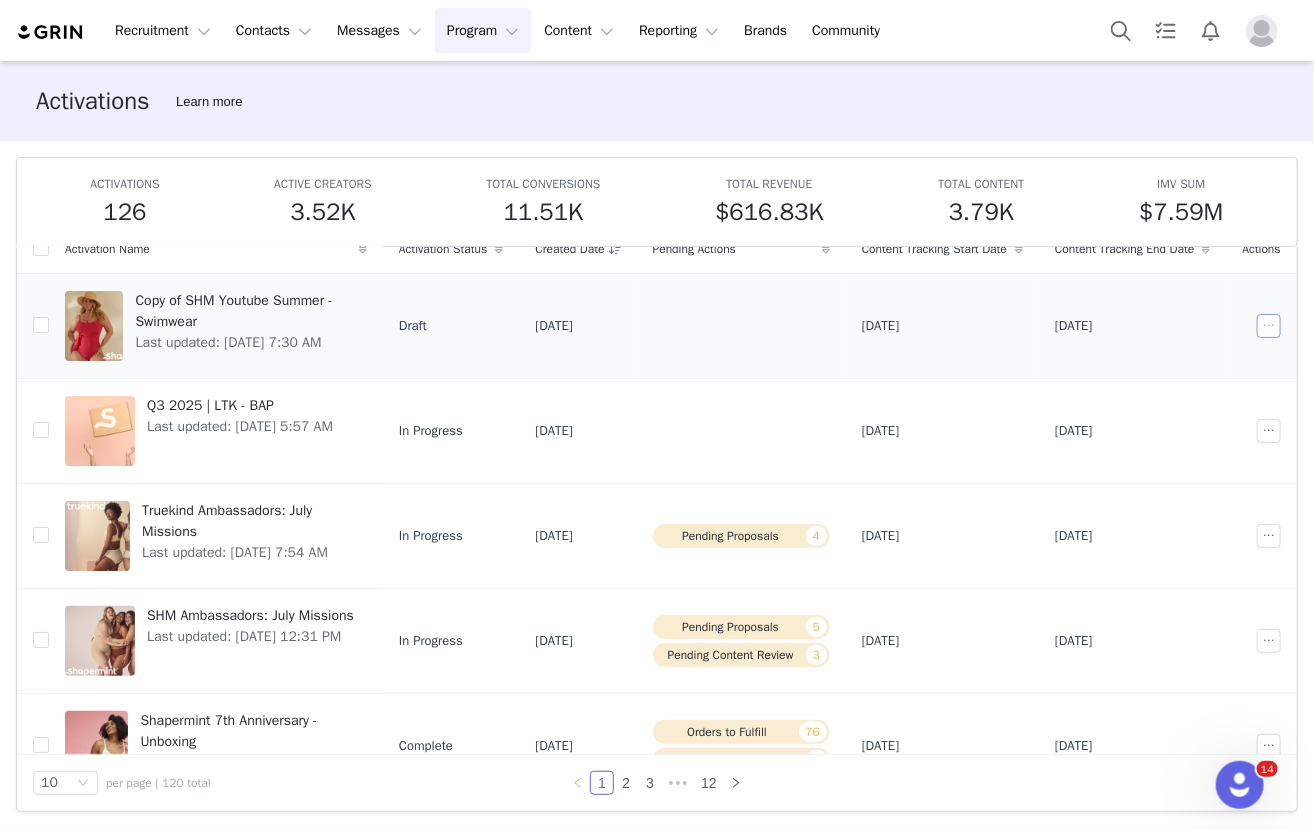 click at bounding box center [1269, 326] 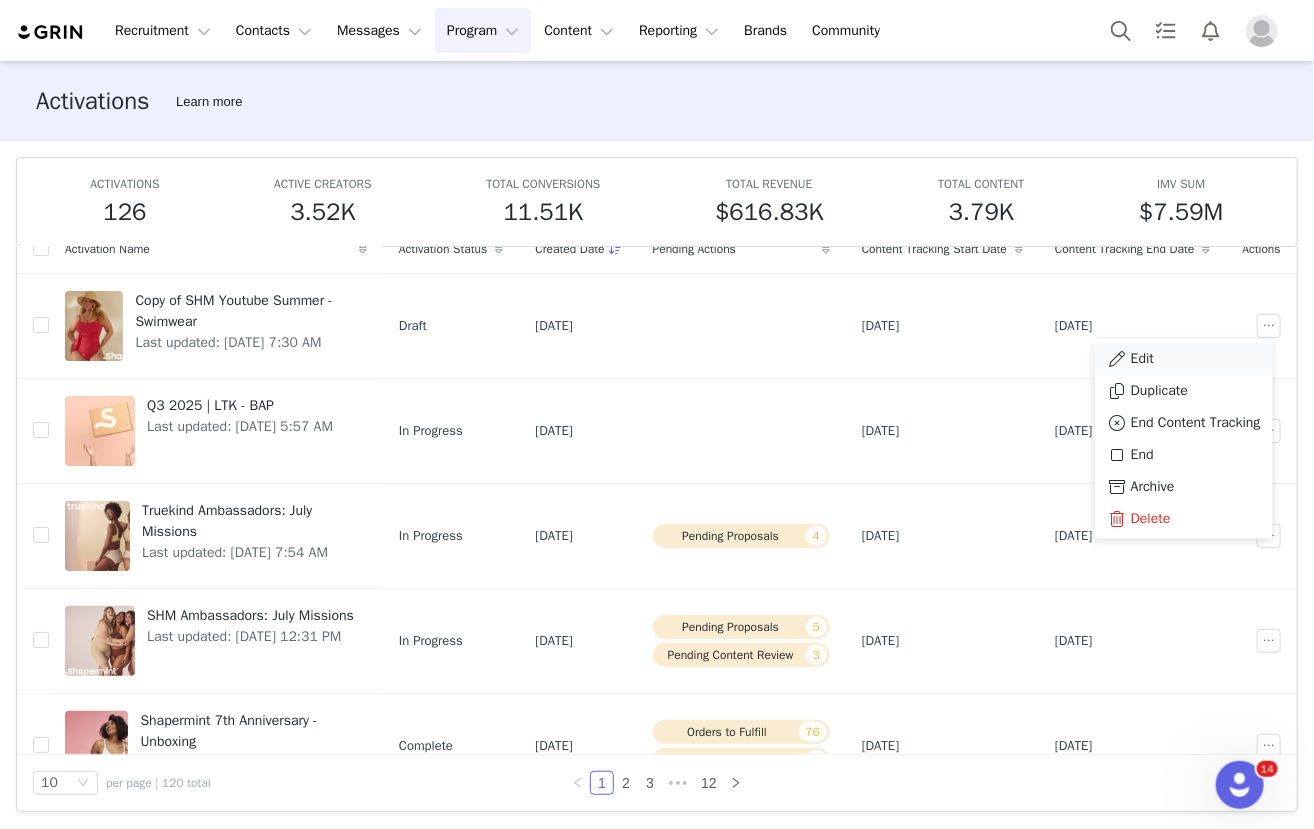 click on "Edit" at bounding box center (1184, 359) 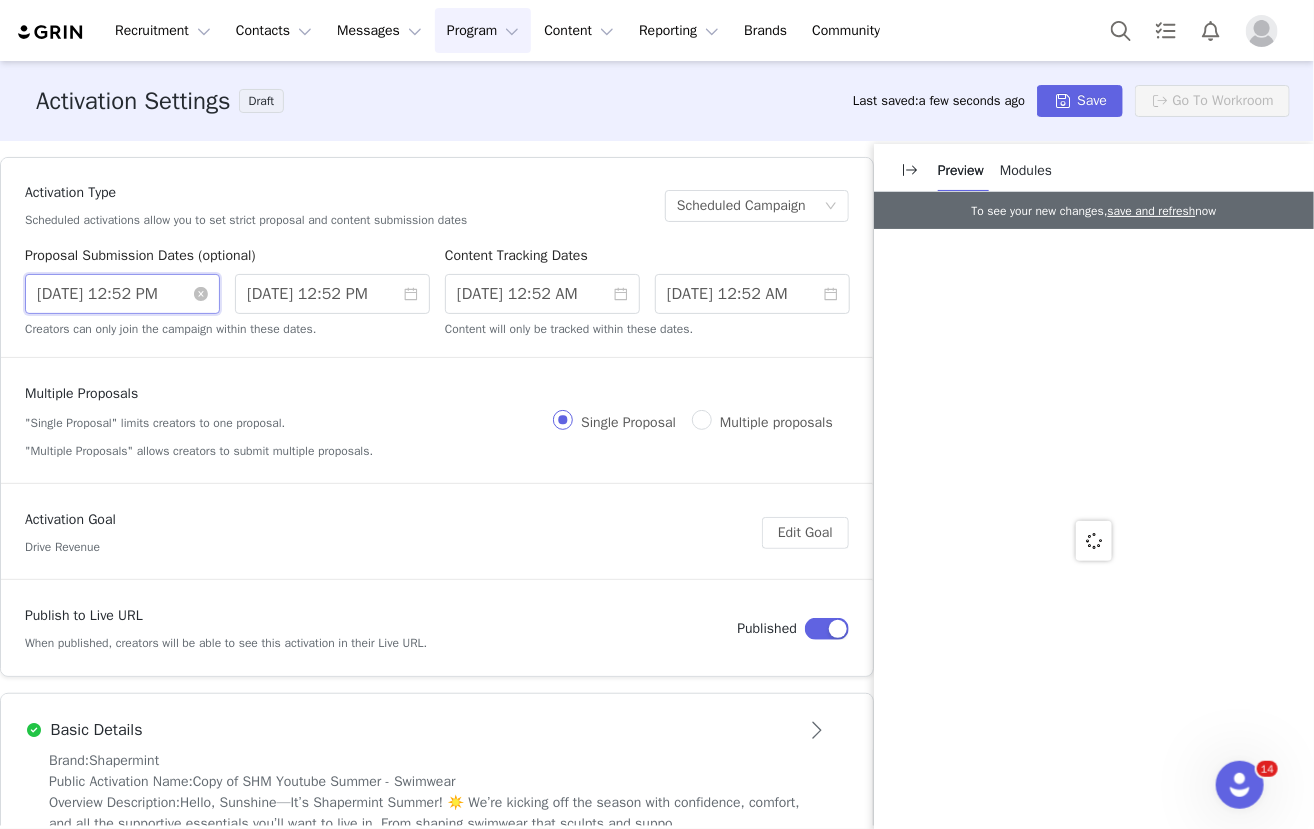 click on "5/07/2025 12:52 PM" at bounding box center (122, 294) 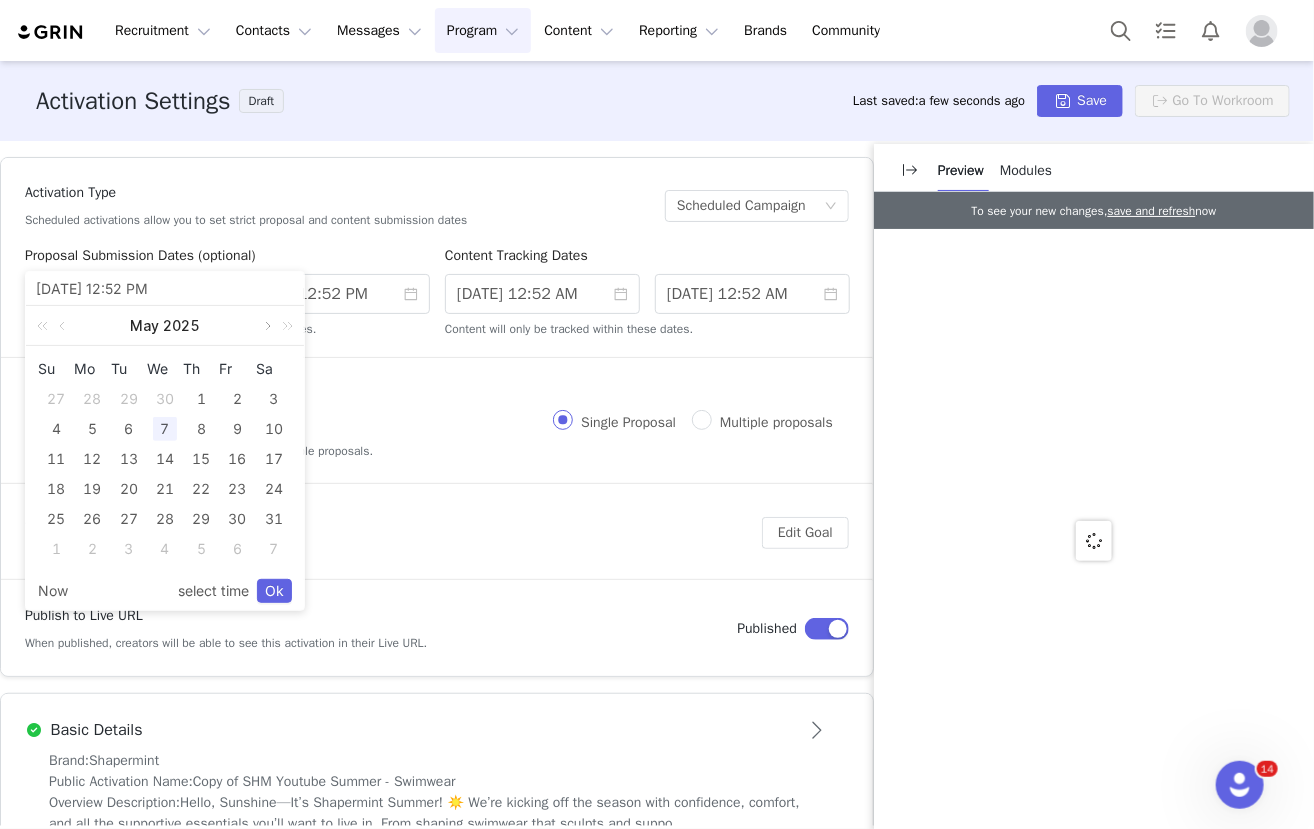 click at bounding box center [266, 326] 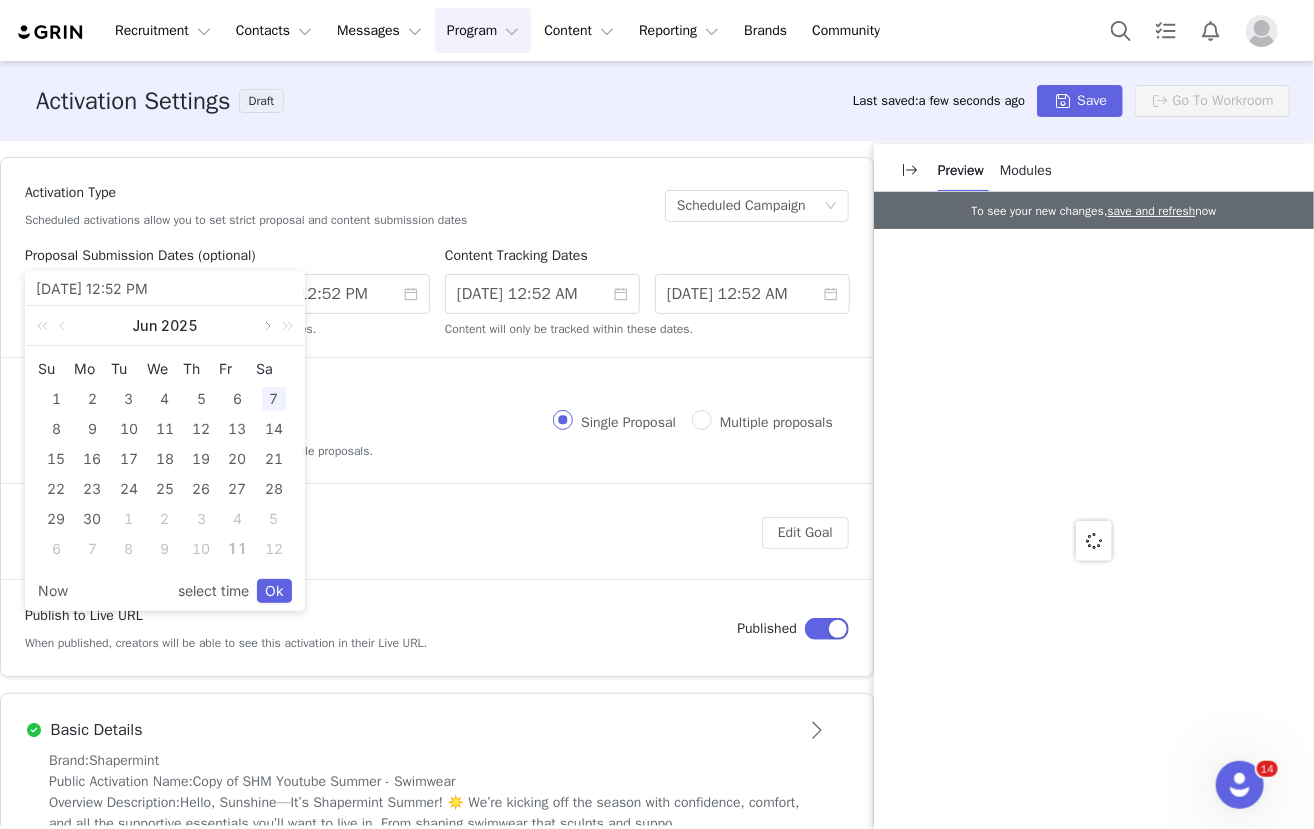 click at bounding box center [266, 326] 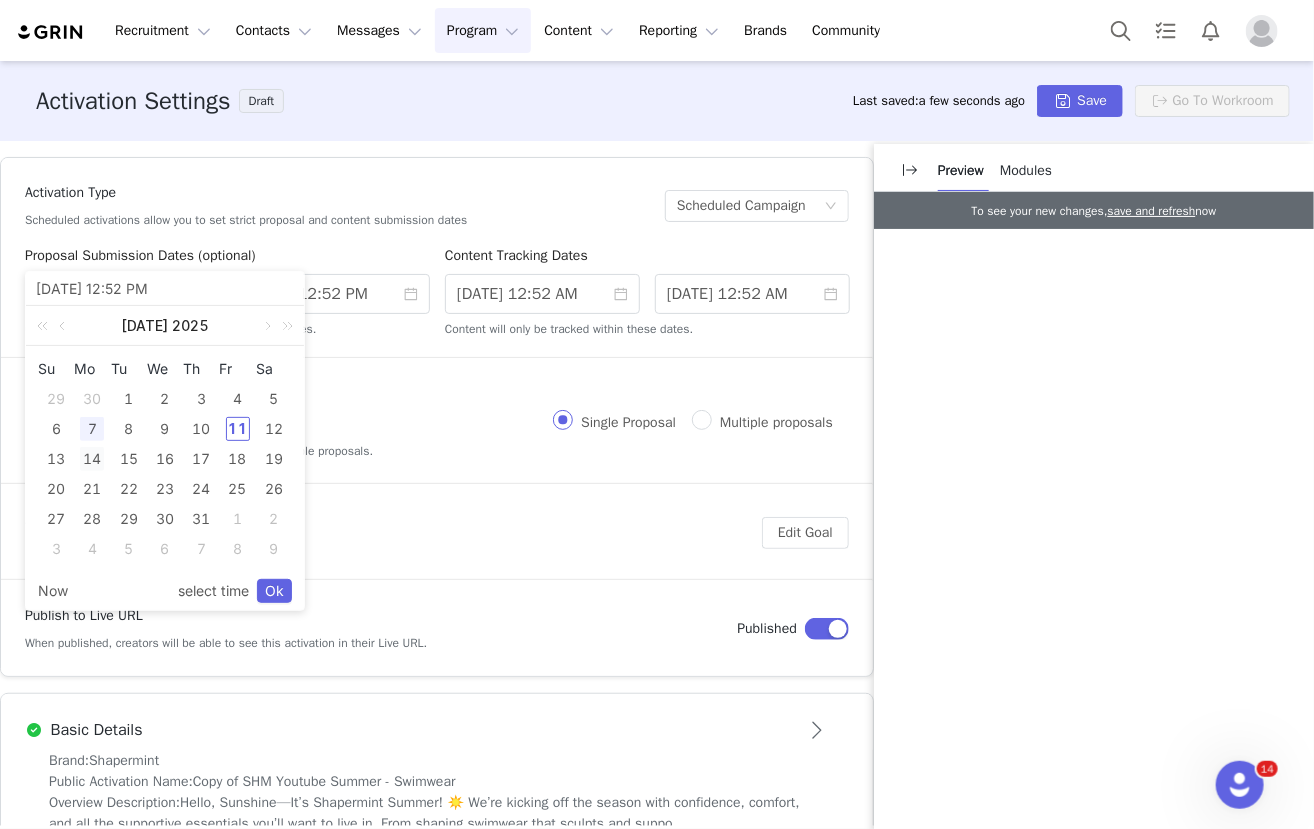 click on "14" at bounding box center [92, 459] 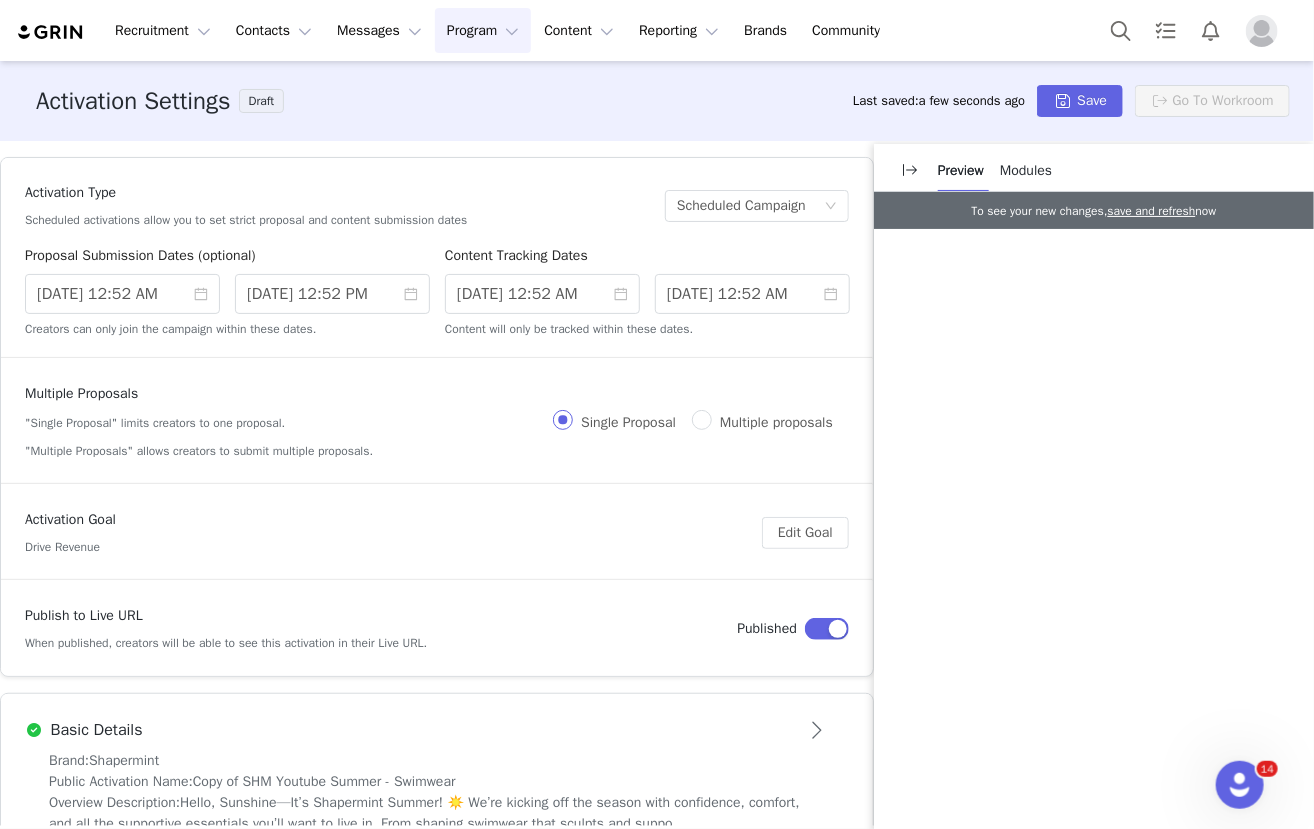 click on "Activation Type Scheduled activations allow you to set strict proposal and content submission dates      Scheduled Campaign  Proposal Submission Dates (optional) 7/14/2025 12:52 AM 5/30/2025 12:52 PM Creators can only join the campaign within these dates. Content Tracking Dates 5/29/2025 12:52 AM 6/12/2025 12:52 AM Content will only be tracked within these dates." at bounding box center [437, 258] 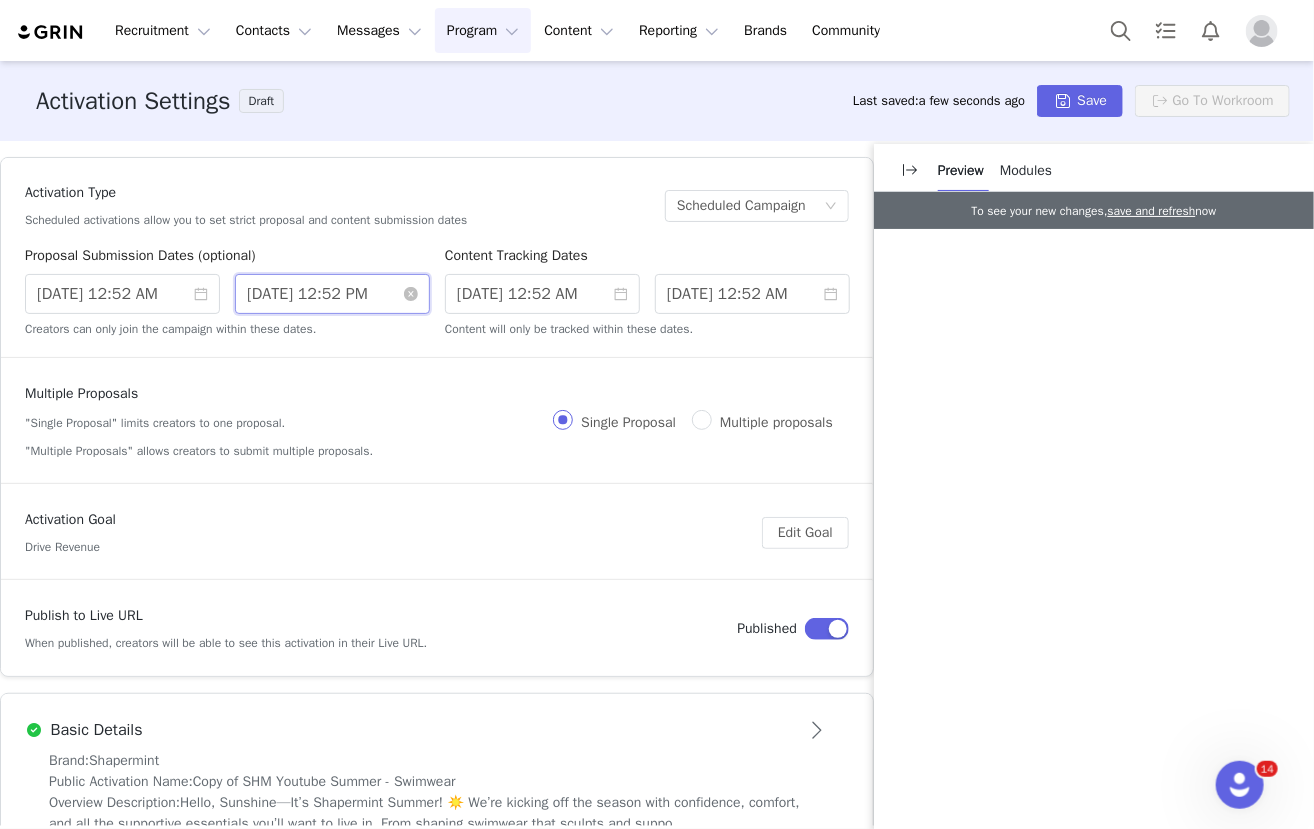 click on "5/30/2025 12:52 PM" at bounding box center [332, 294] 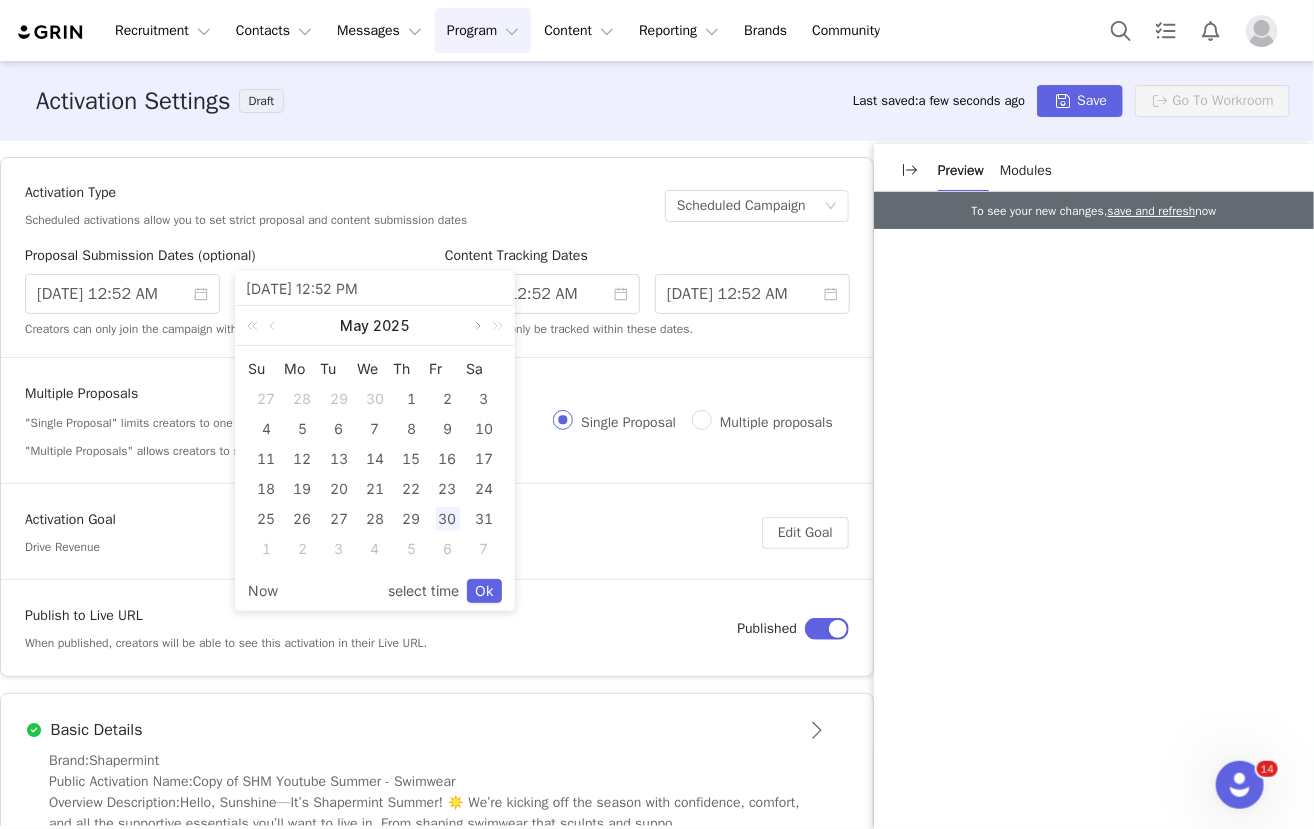 click at bounding box center (476, 326) 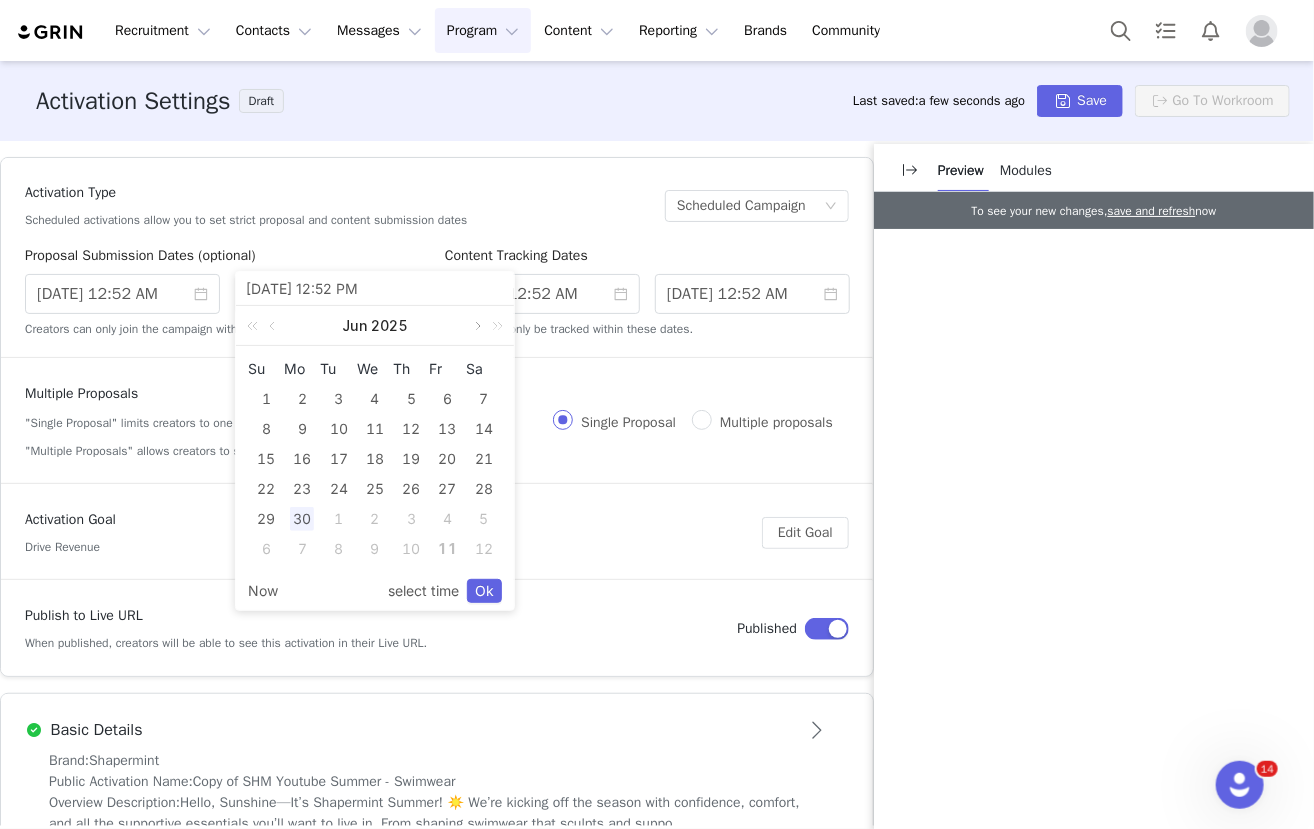 click at bounding box center [476, 326] 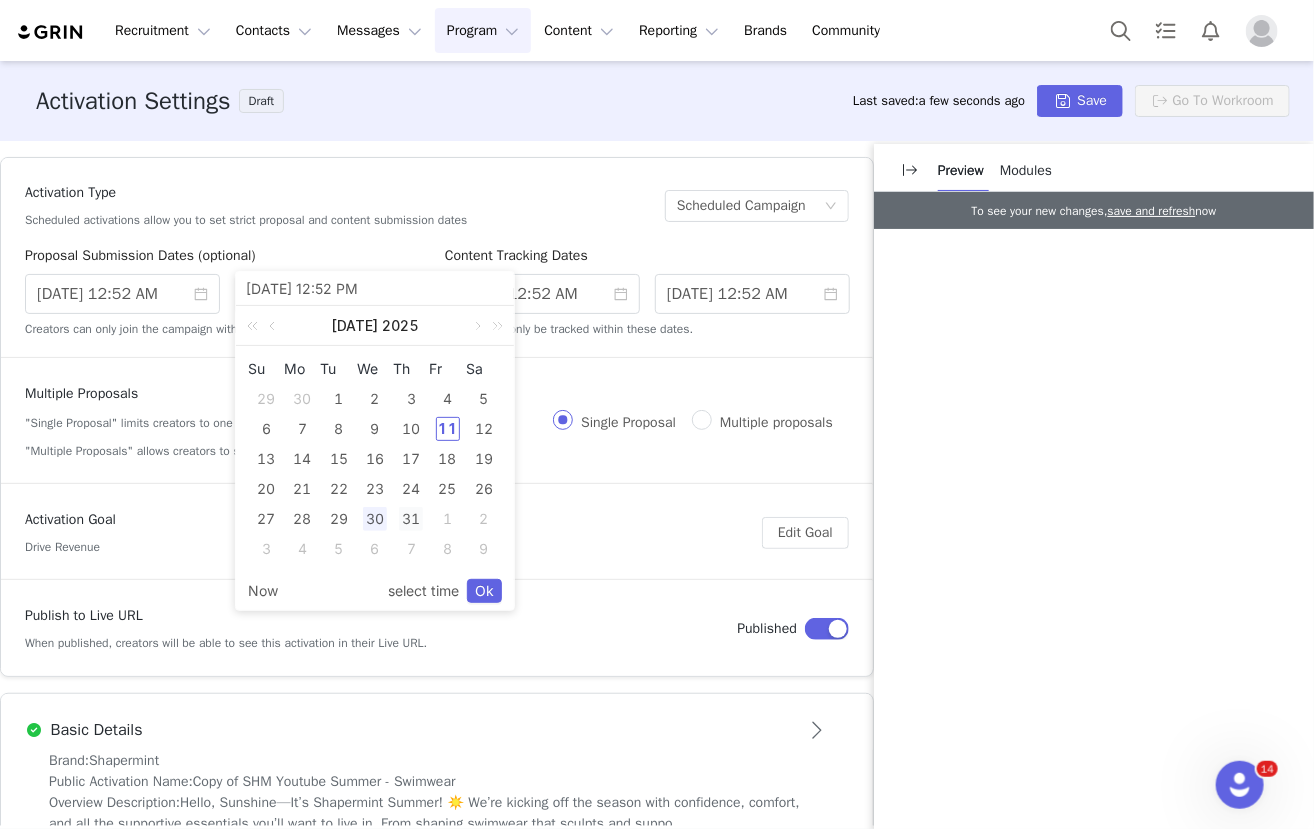 click on "31" at bounding box center [411, 519] 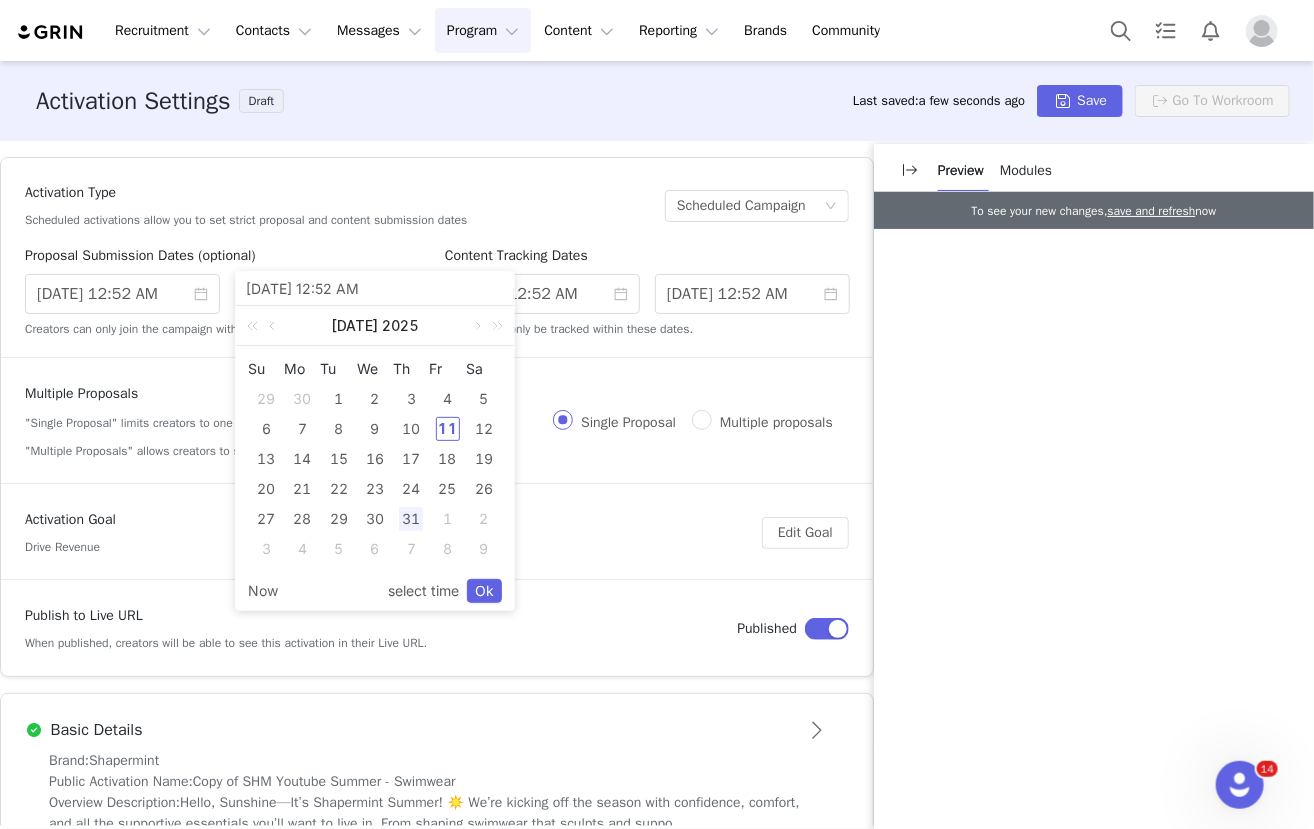 click on "Activation Type Scheduled activations allow you to set strict proposal and content submission dates" at bounding box center (337, 205) 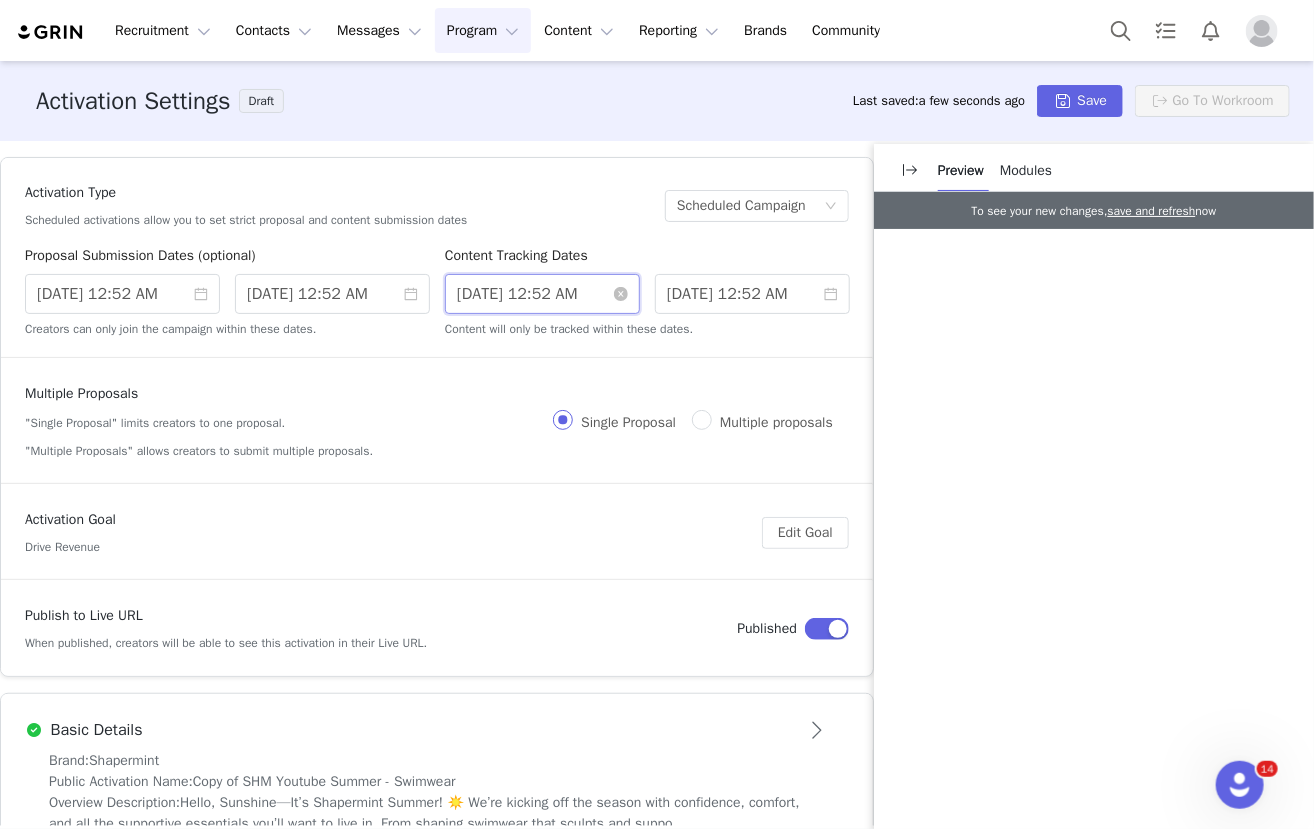 click on "5/29/2025 12:52 AM" at bounding box center (542, 294) 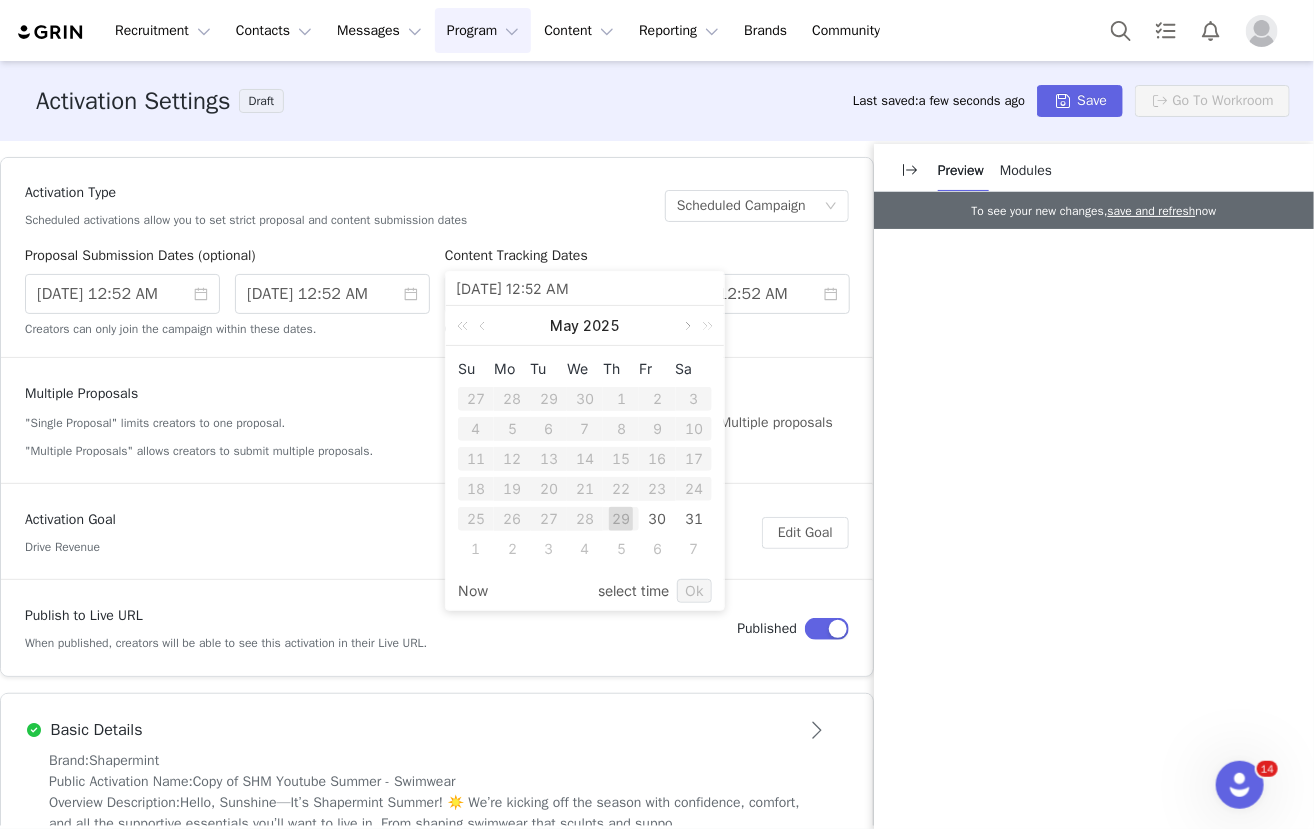 click at bounding box center (686, 326) 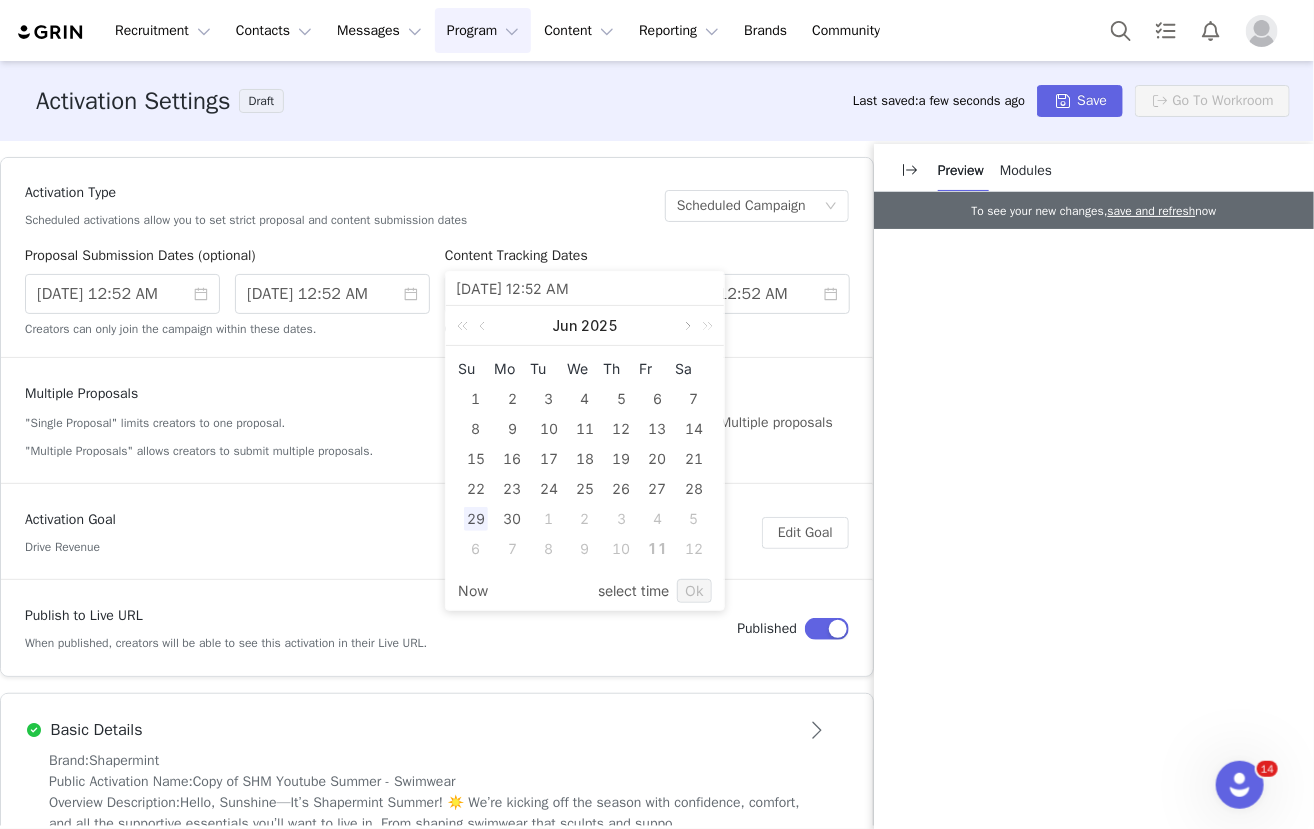 click at bounding box center [686, 326] 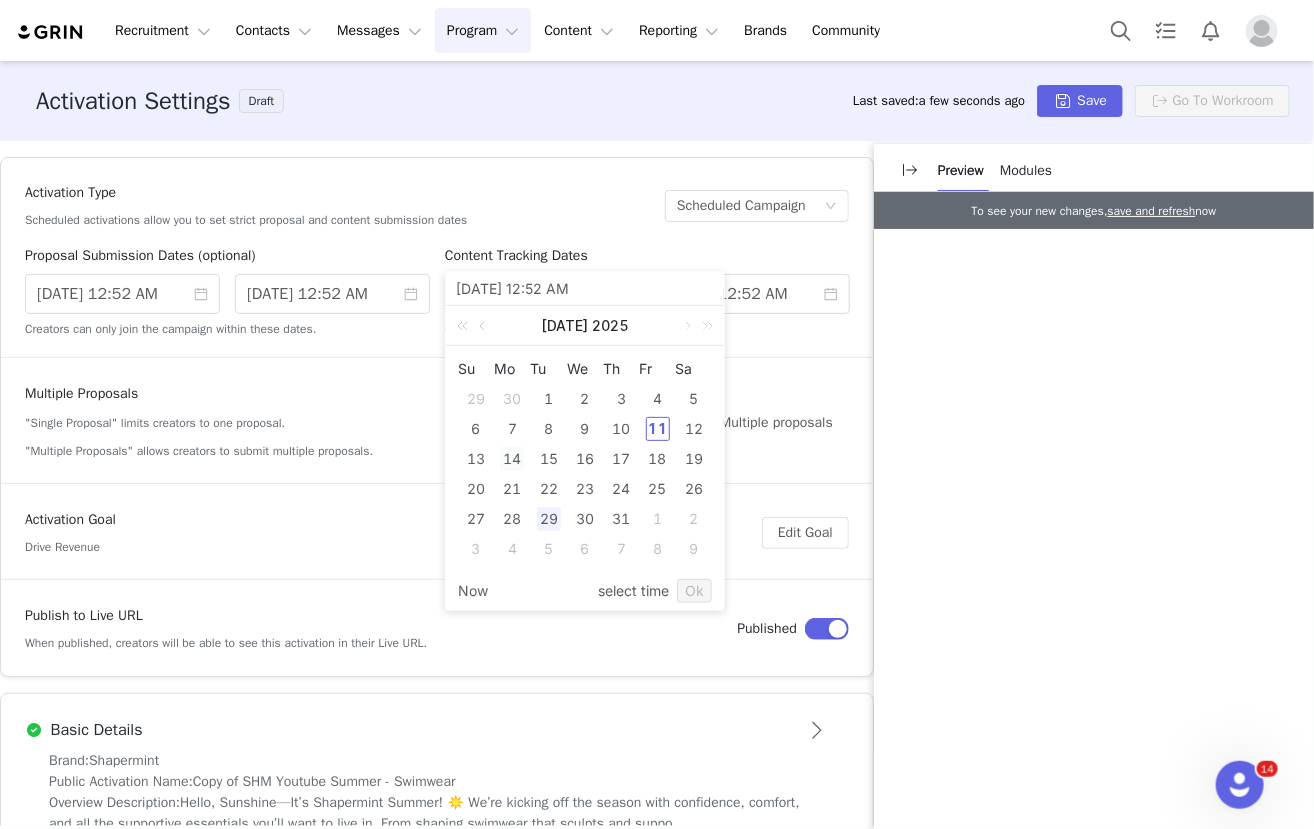 click on "14" at bounding box center (512, 459) 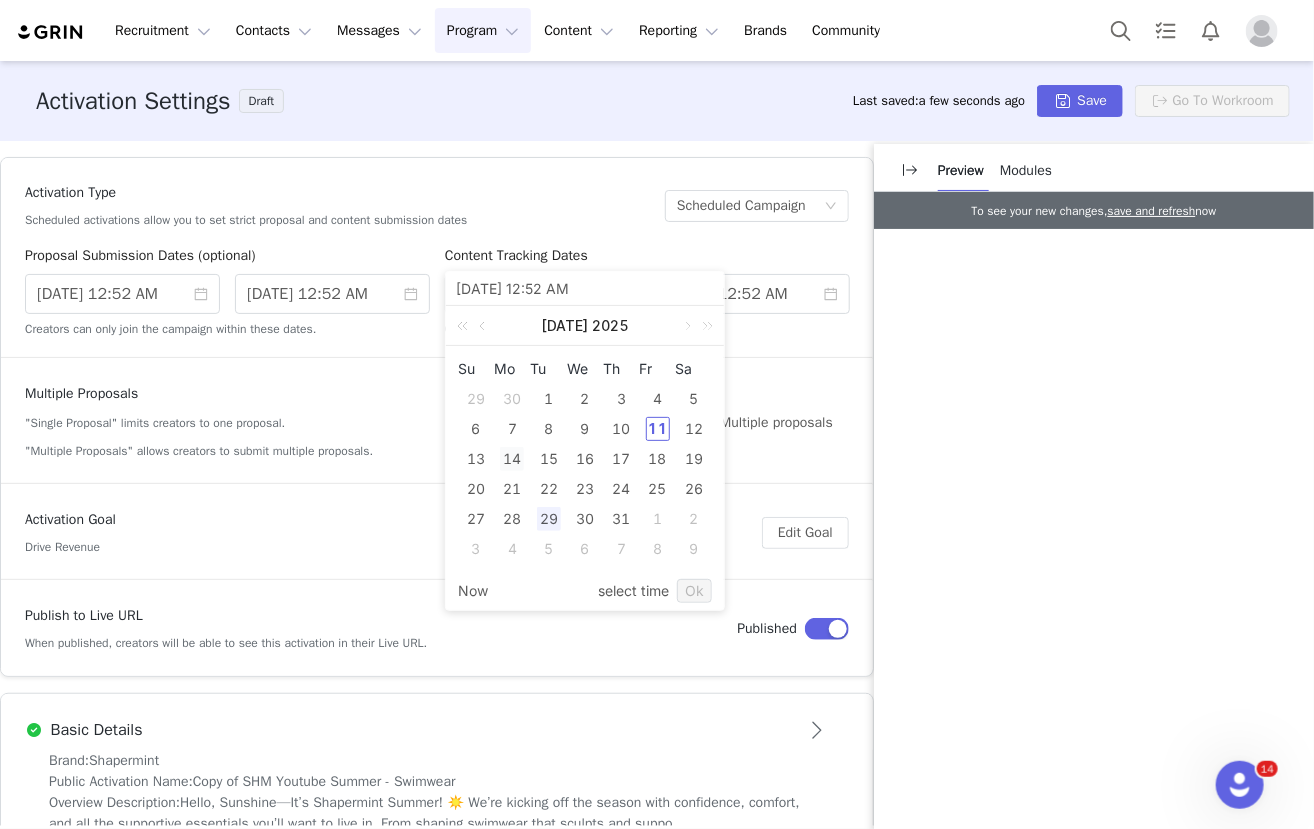 type on "7/13/2025 12:52 PM" 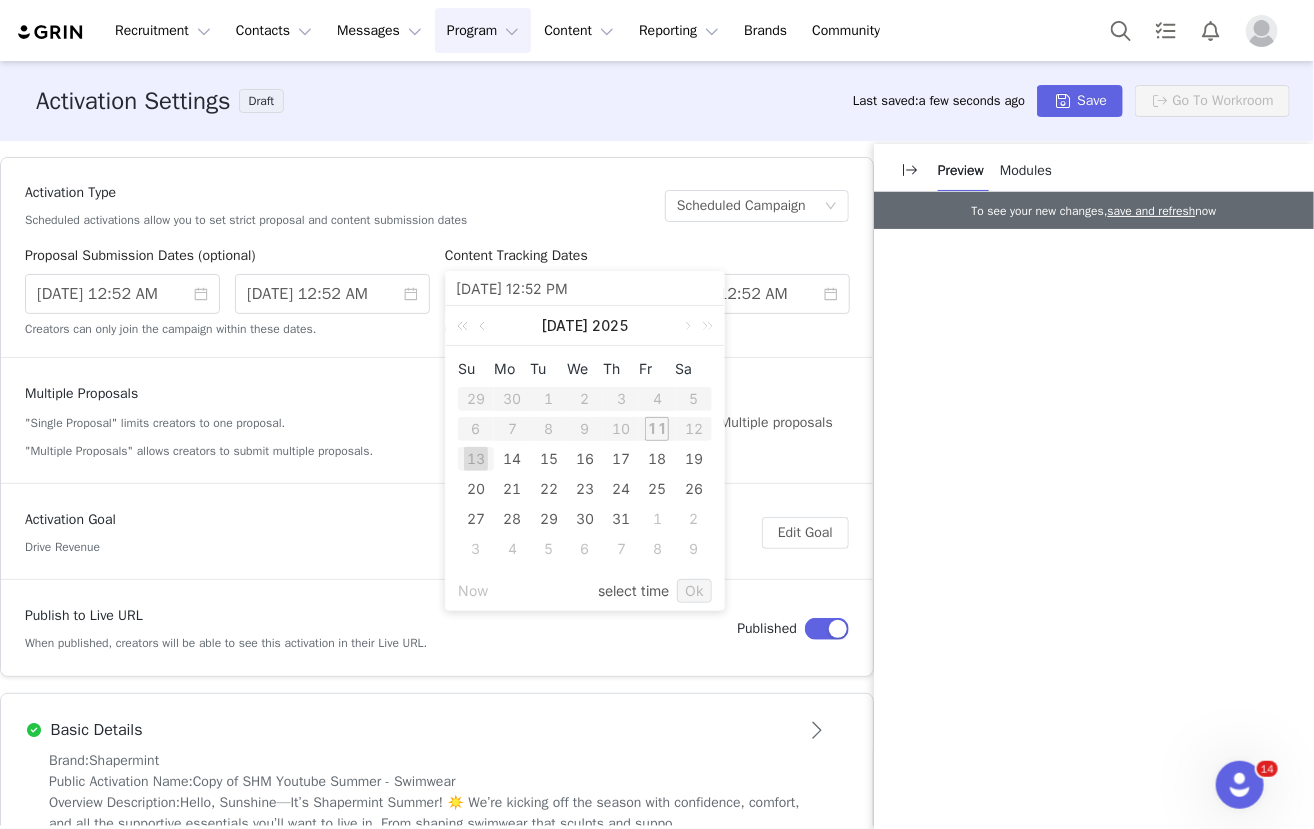 click on "Content Tracking Dates" at bounding box center (647, 259) 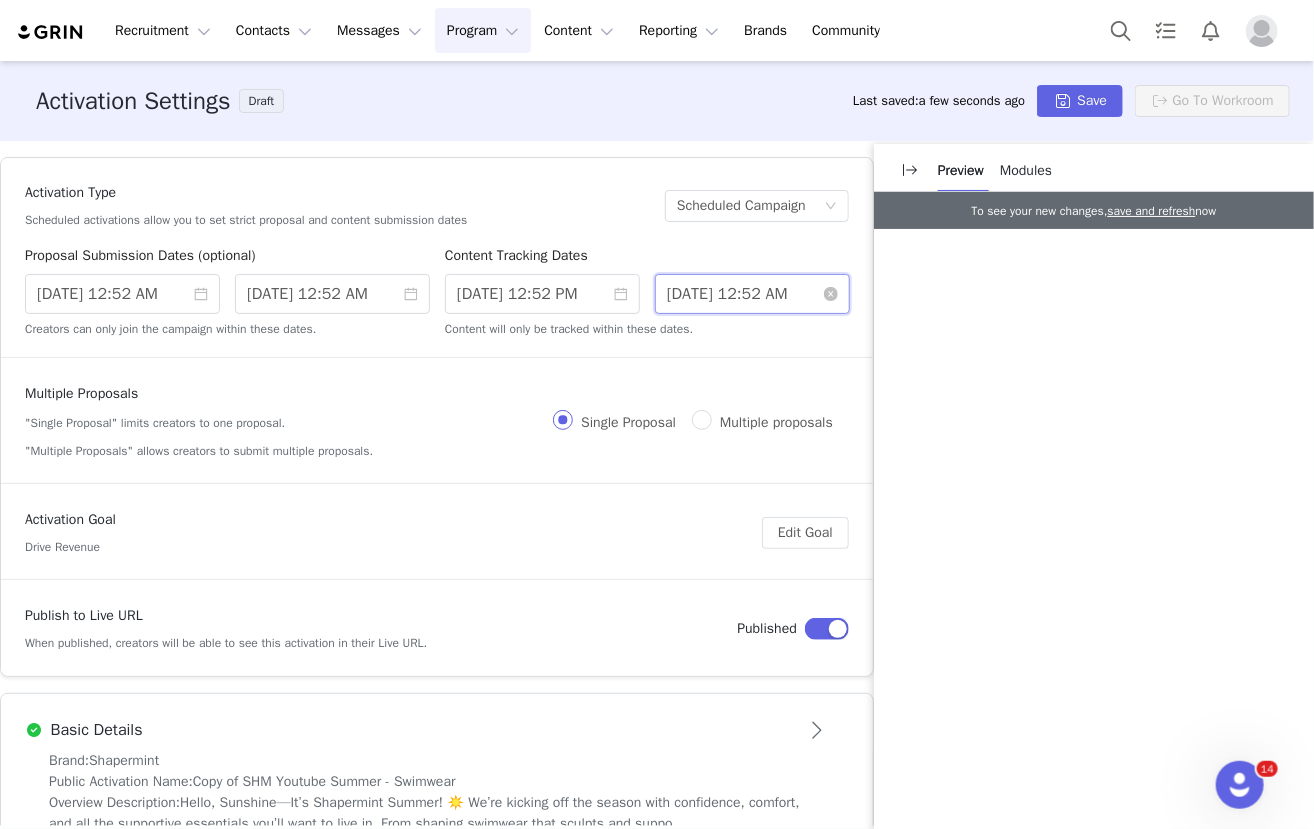 click on "6/12/2025 12:52 AM" at bounding box center [752, 294] 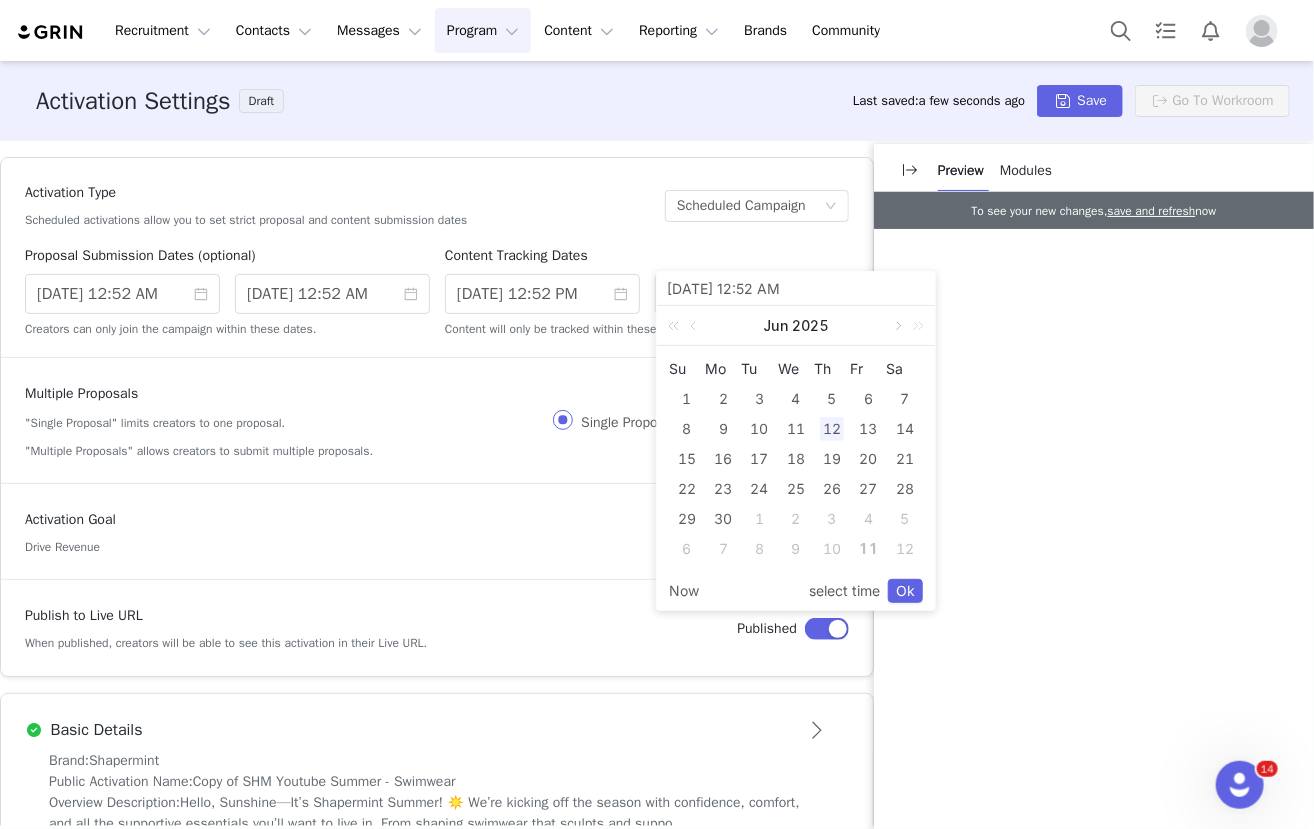 click at bounding box center (897, 326) 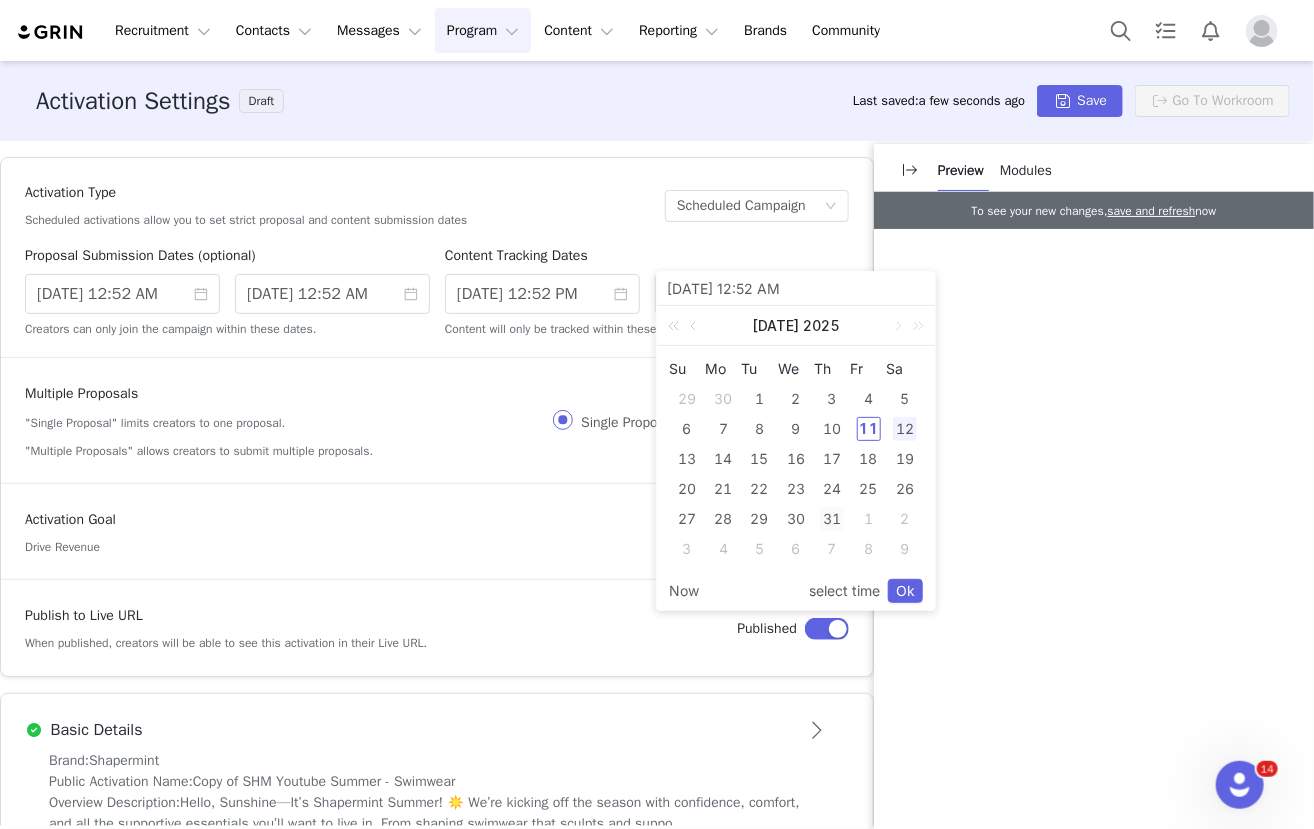 click on "31" at bounding box center (832, 519) 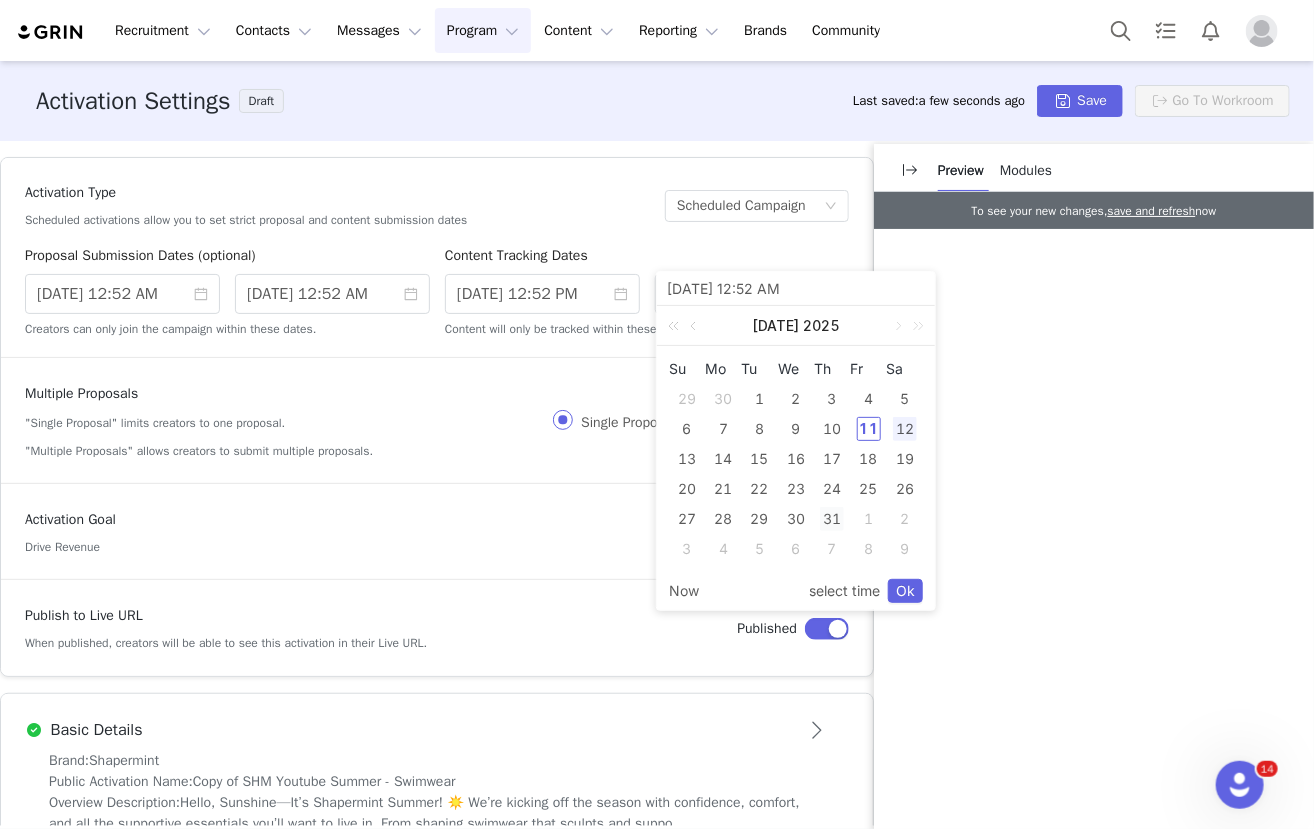 type on "7/30/2025 12:52 PM" 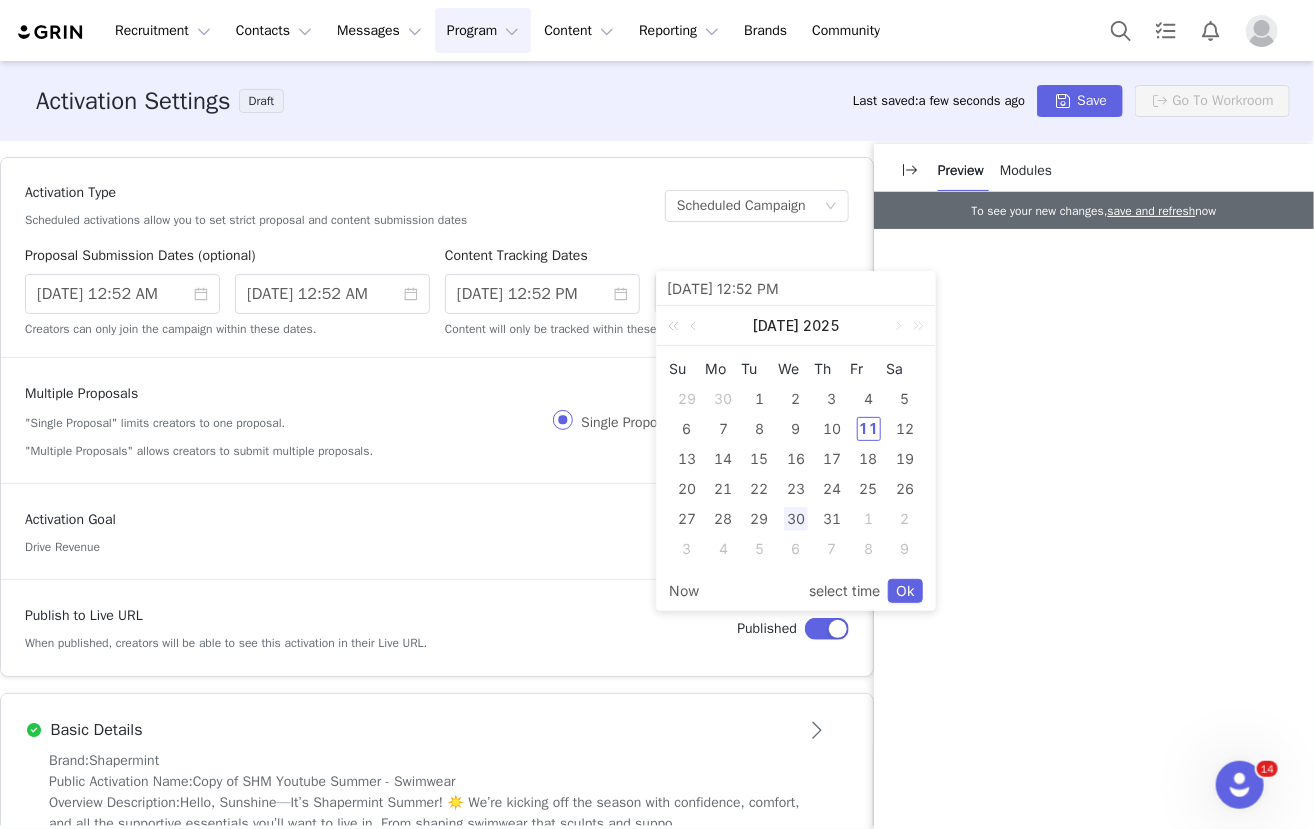 click on "Activation Type Scheduled activations allow you to set strict proposal and content submission dates" at bounding box center [337, 205] 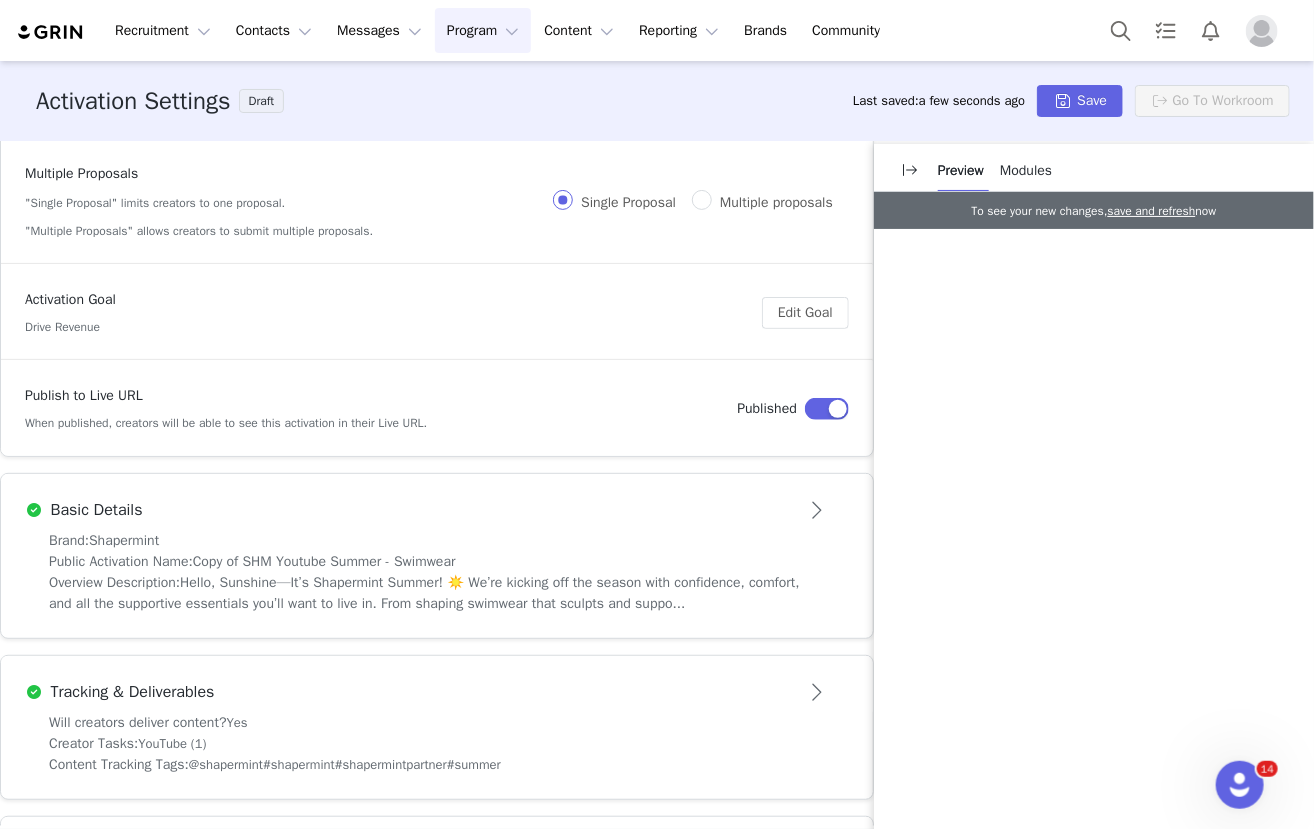 scroll, scrollTop: 226, scrollLeft: 0, axis: vertical 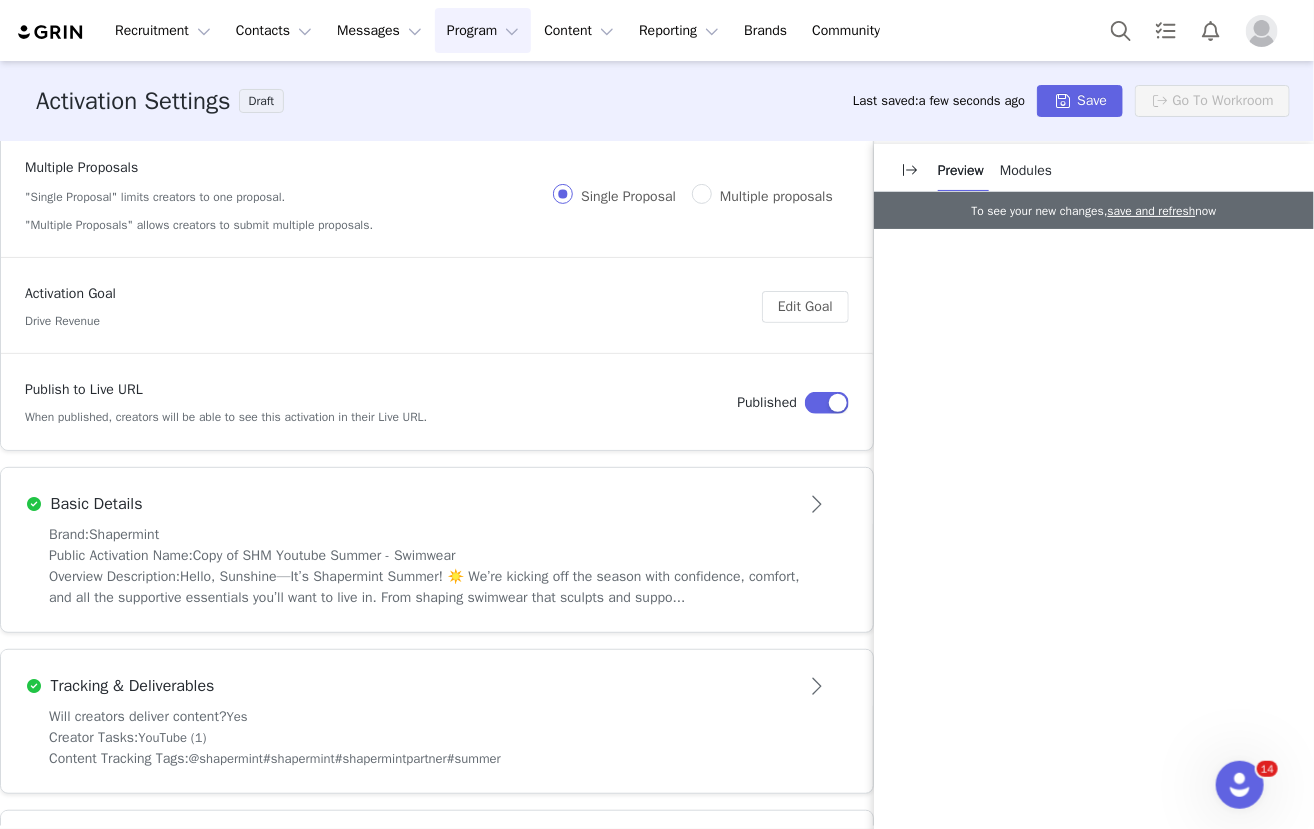 click on "Brand: Shapermint" at bounding box center [437, 534] 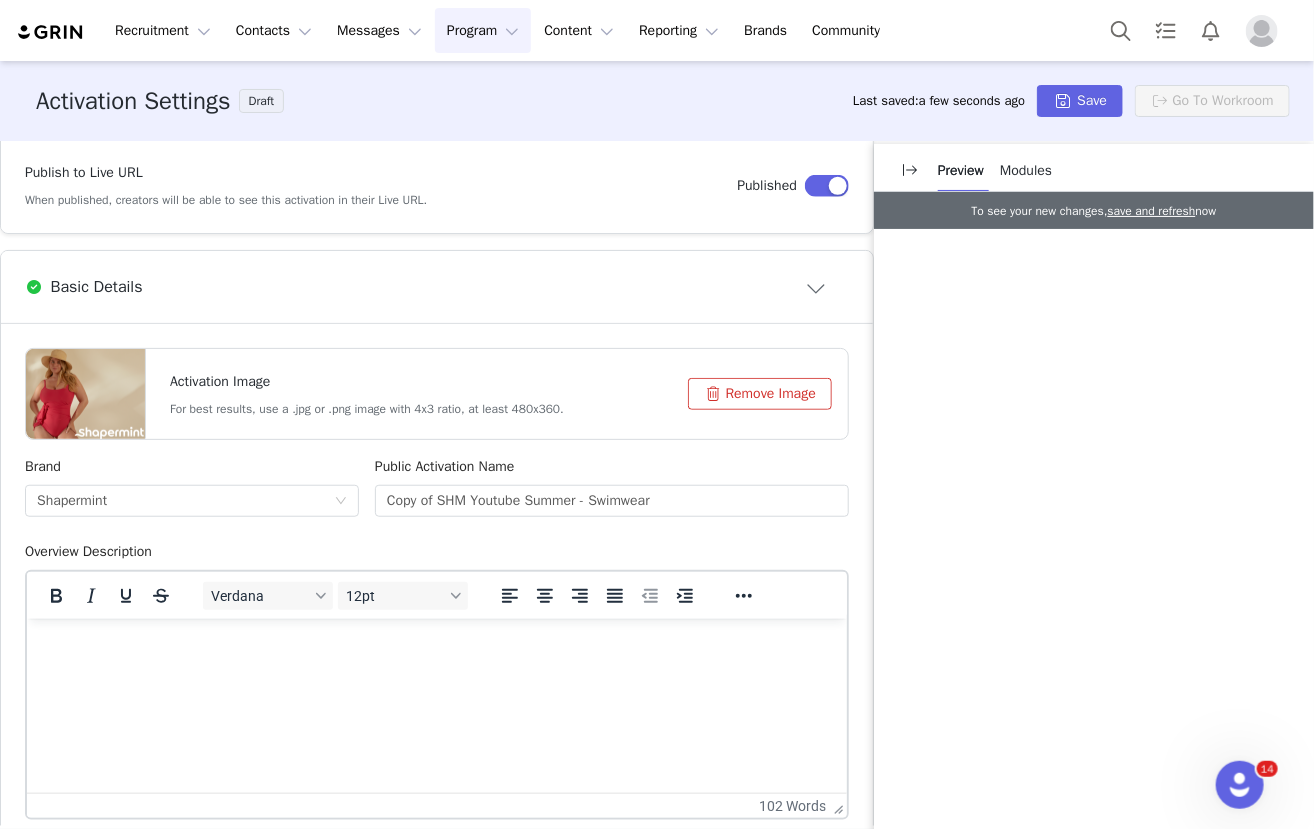 scroll, scrollTop: 538, scrollLeft: 0, axis: vertical 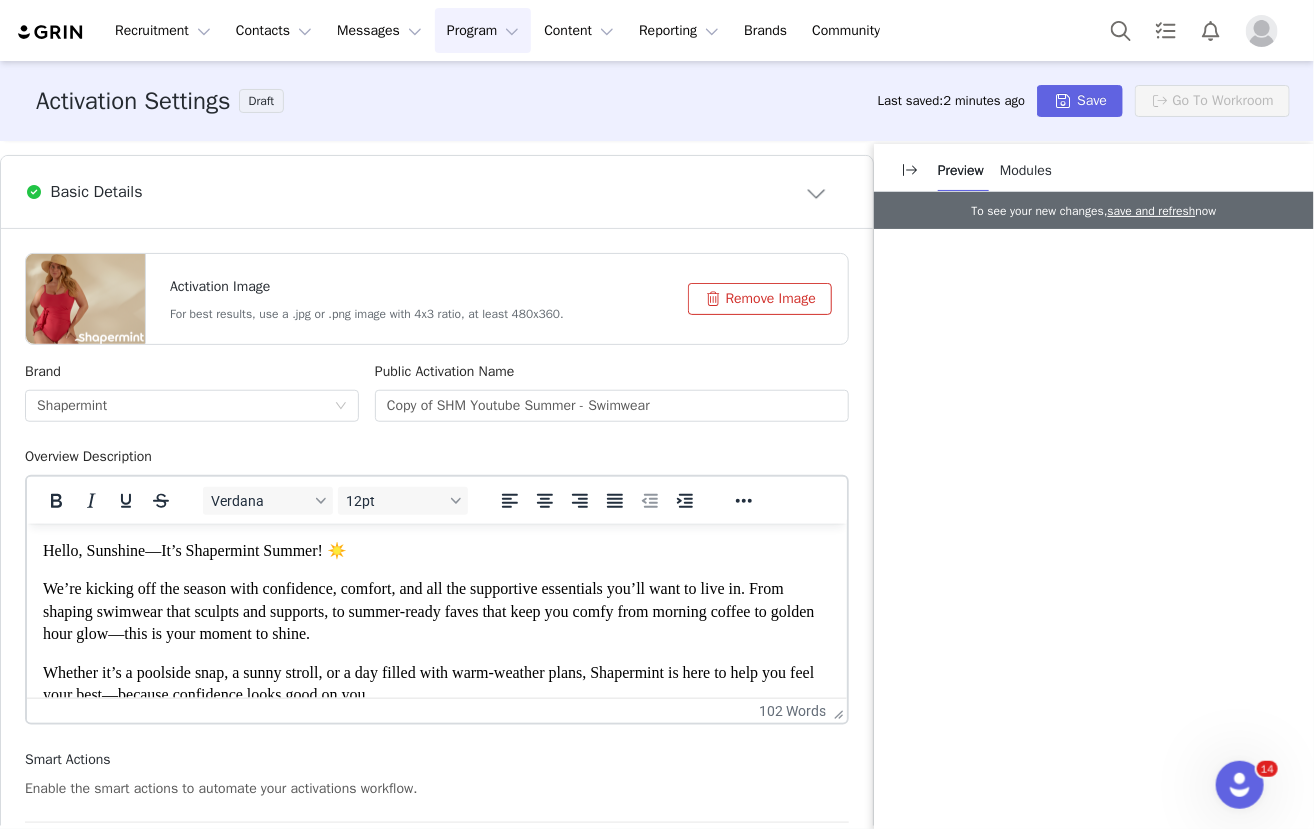 click on "Remove Image" at bounding box center (760, 299) 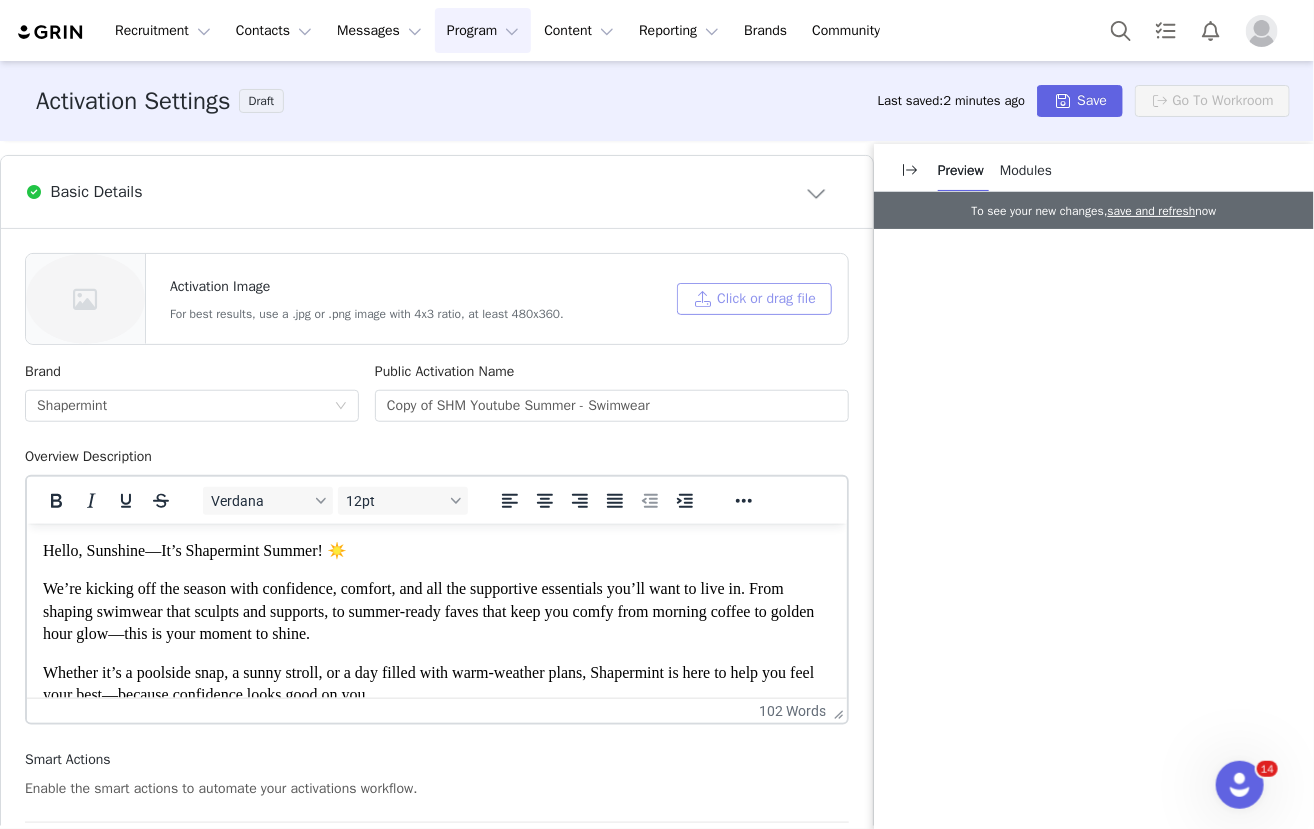 click on "Click or drag file" at bounding box center [754, 299] 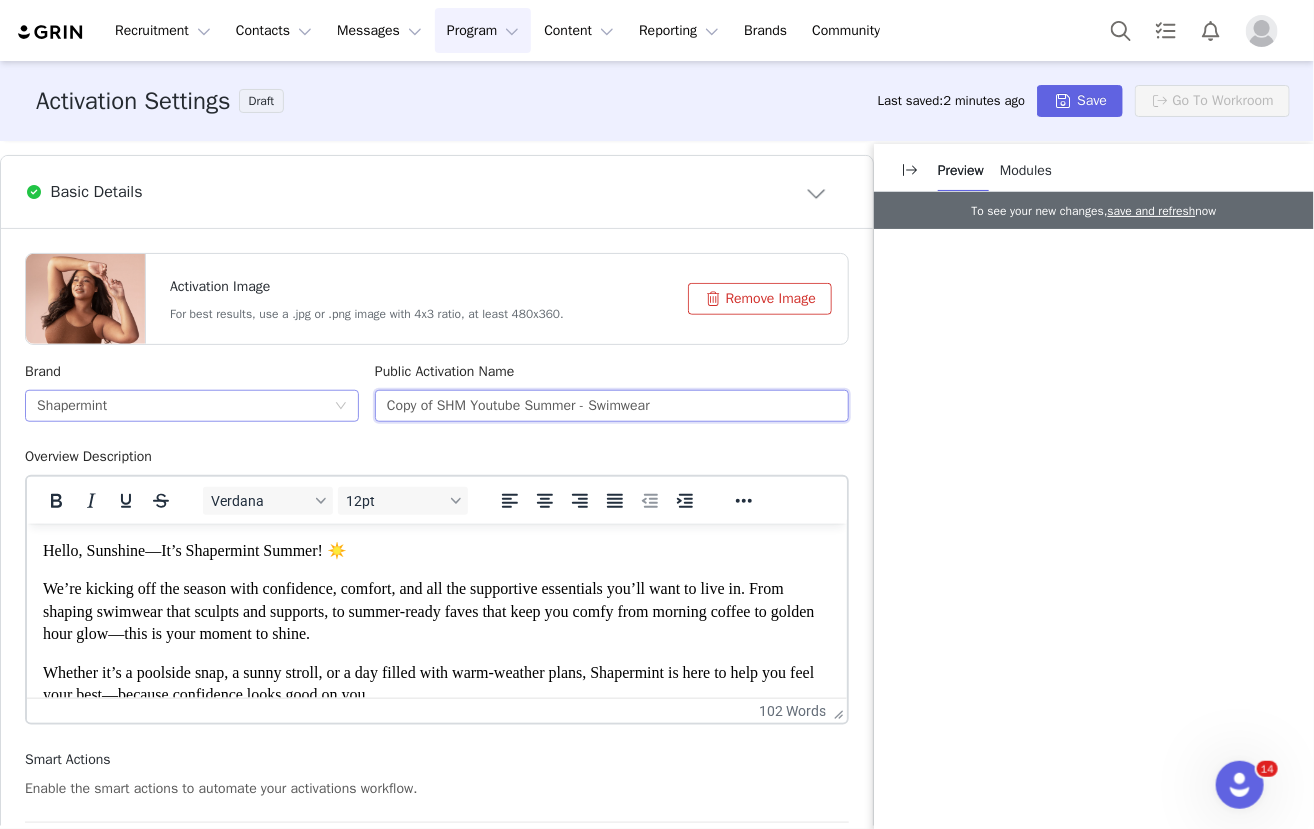 drag, startPoint x: 441, startPoint y: 401, endPoint x: 334, endPoint y: 399, distance: 107.01869 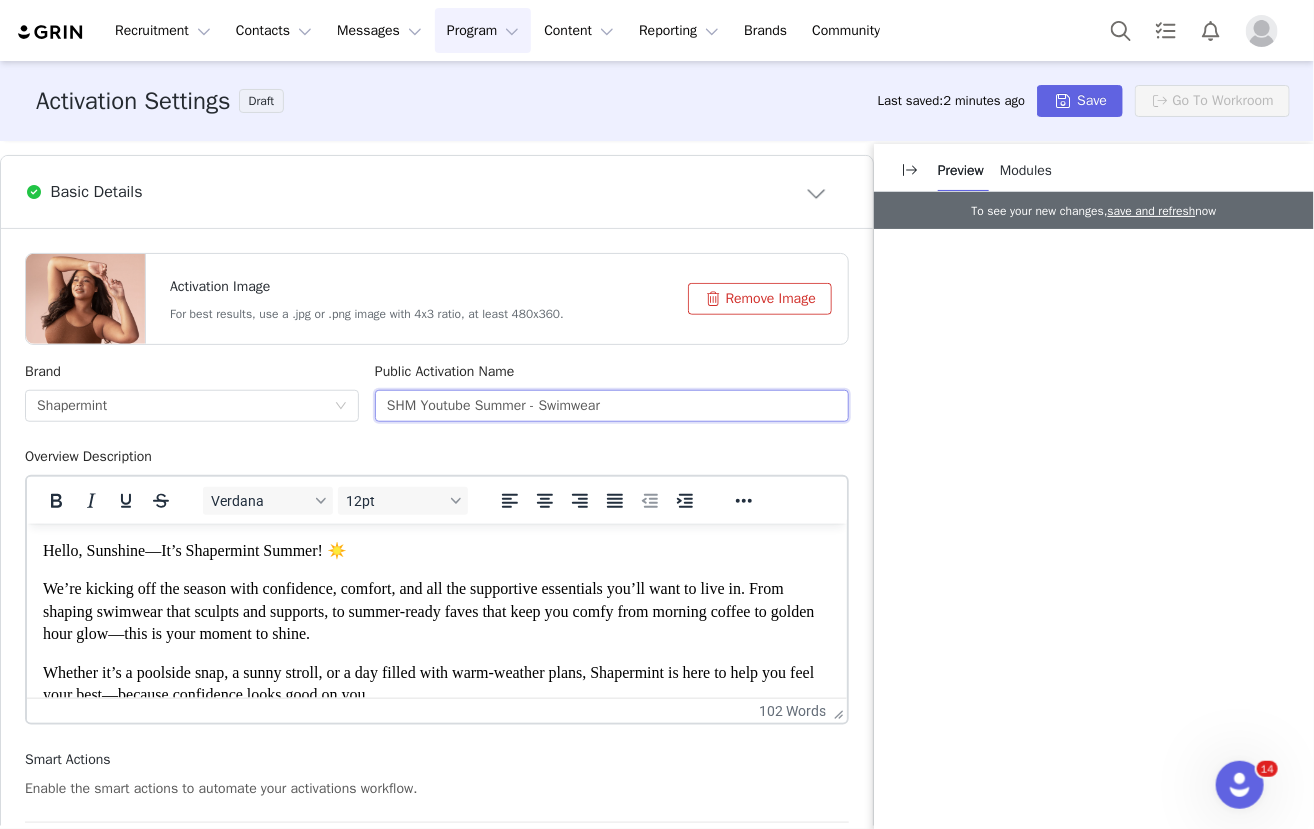 drag, startPoint x: 538, startPoint y: 400, endPoint x: 702, endPoint y: 402, distance: 164.01219 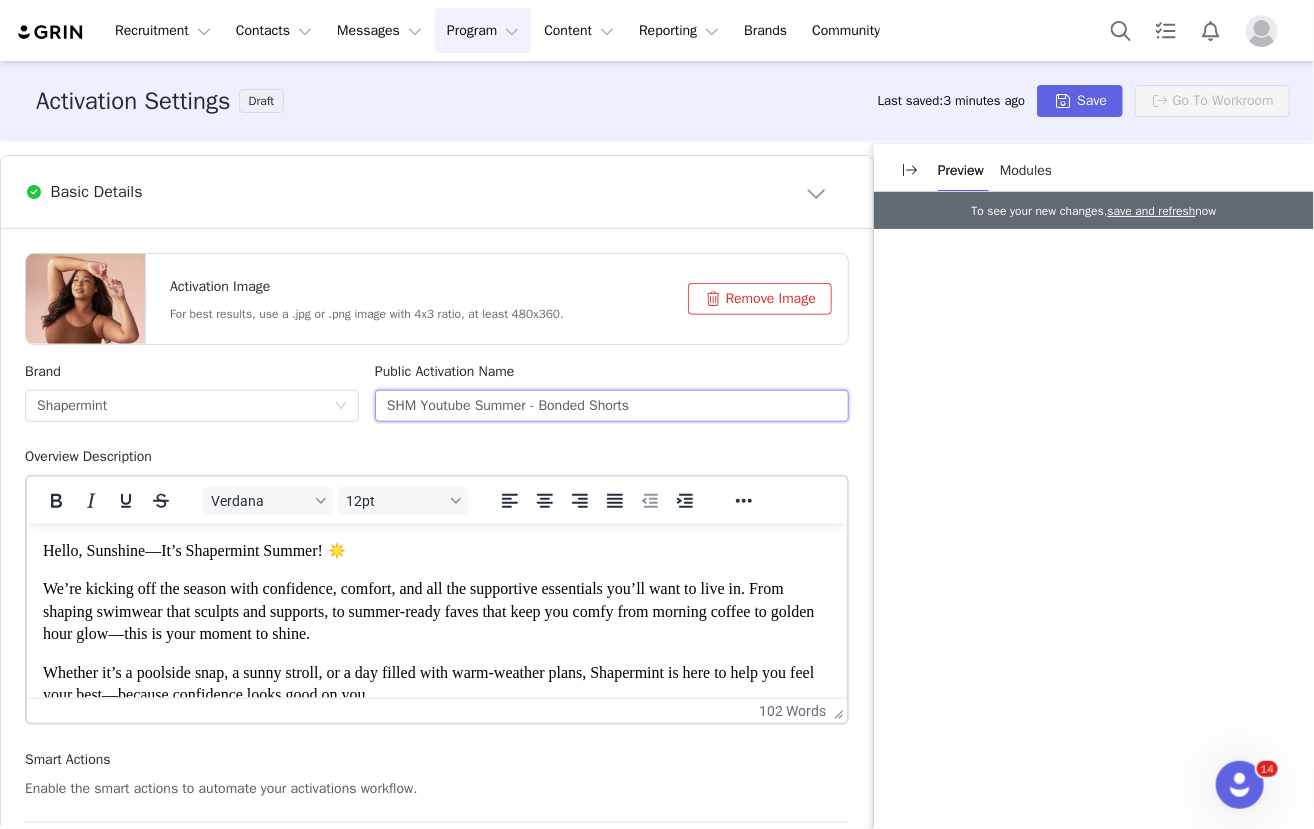 type on "SHM Youtube Summer - Bonded Shorts" 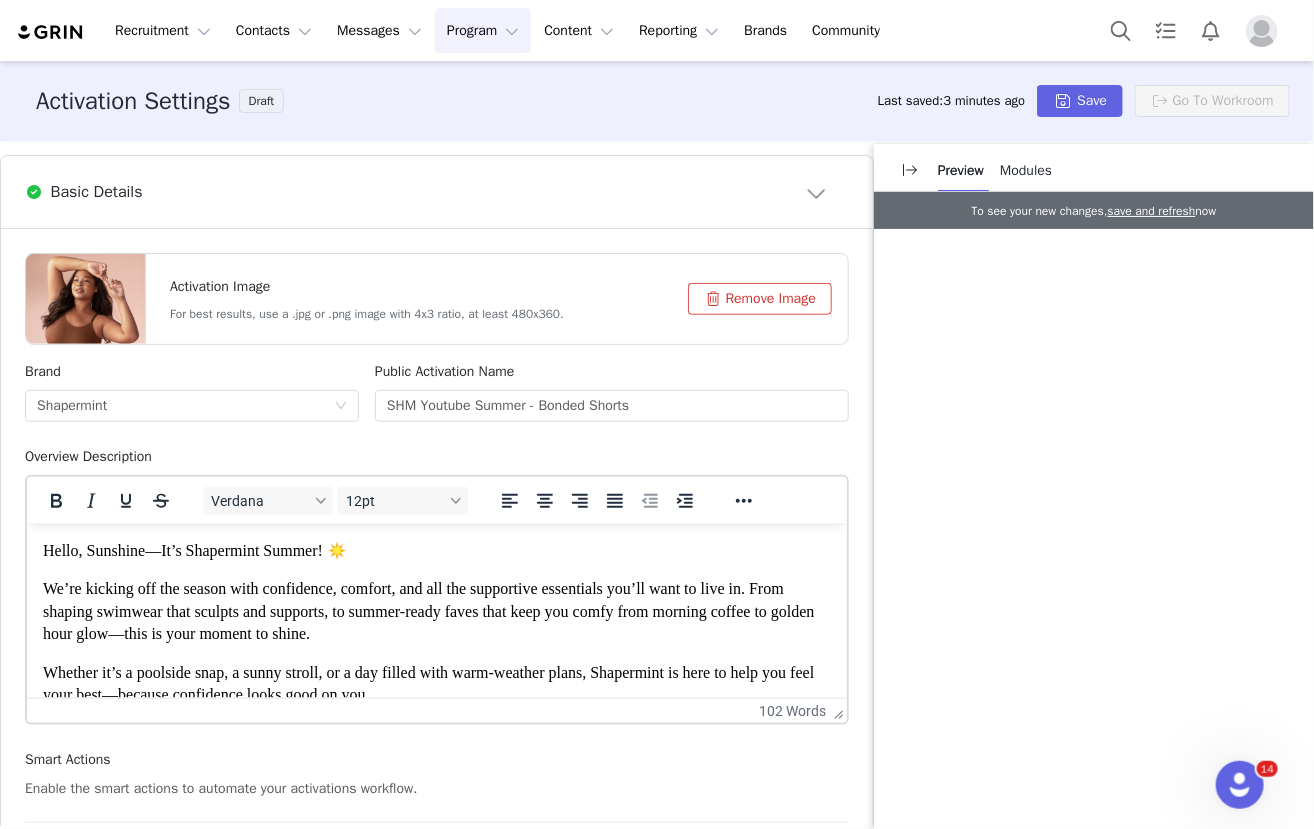 click on "Overview Description" at bounding box center [437, 460] 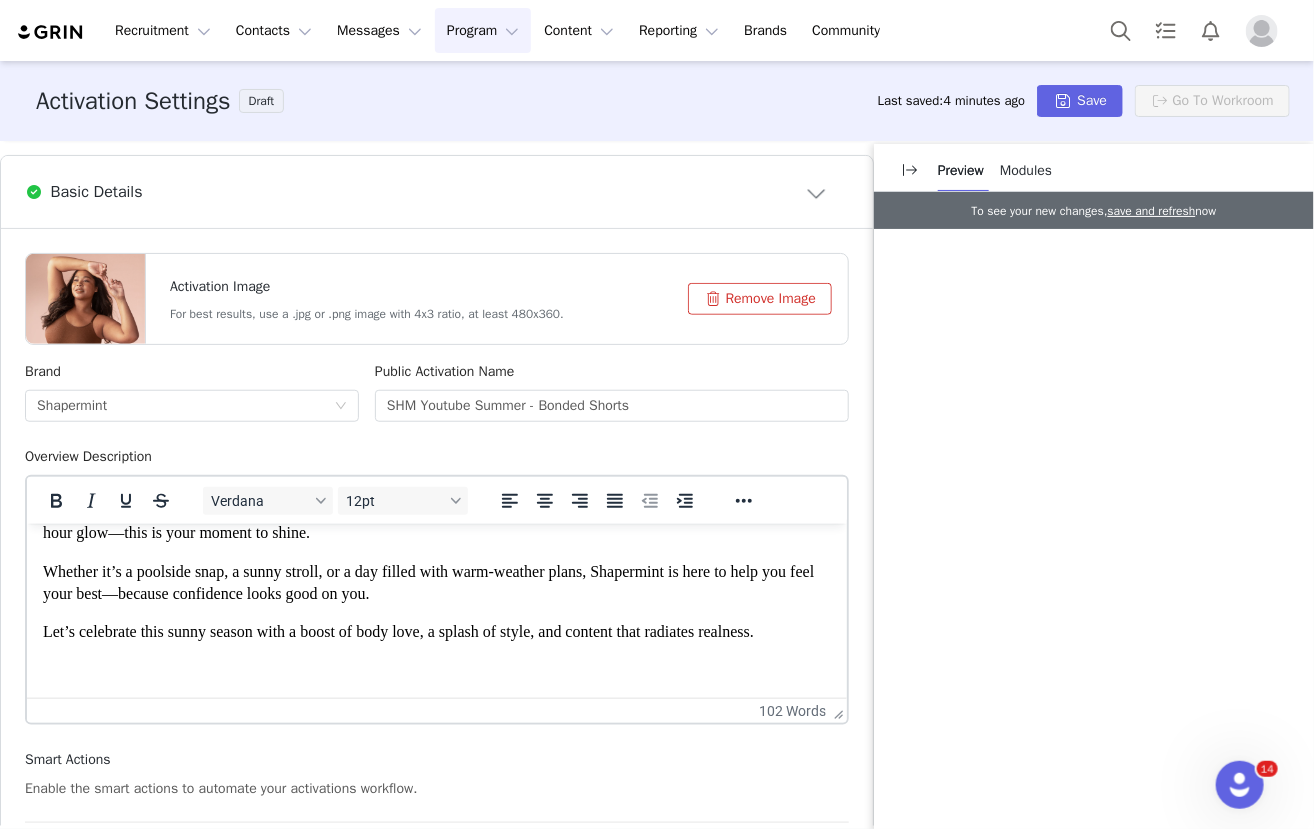 scroll, scrollTop: 123, scrollLeft: 0, axis: vertical 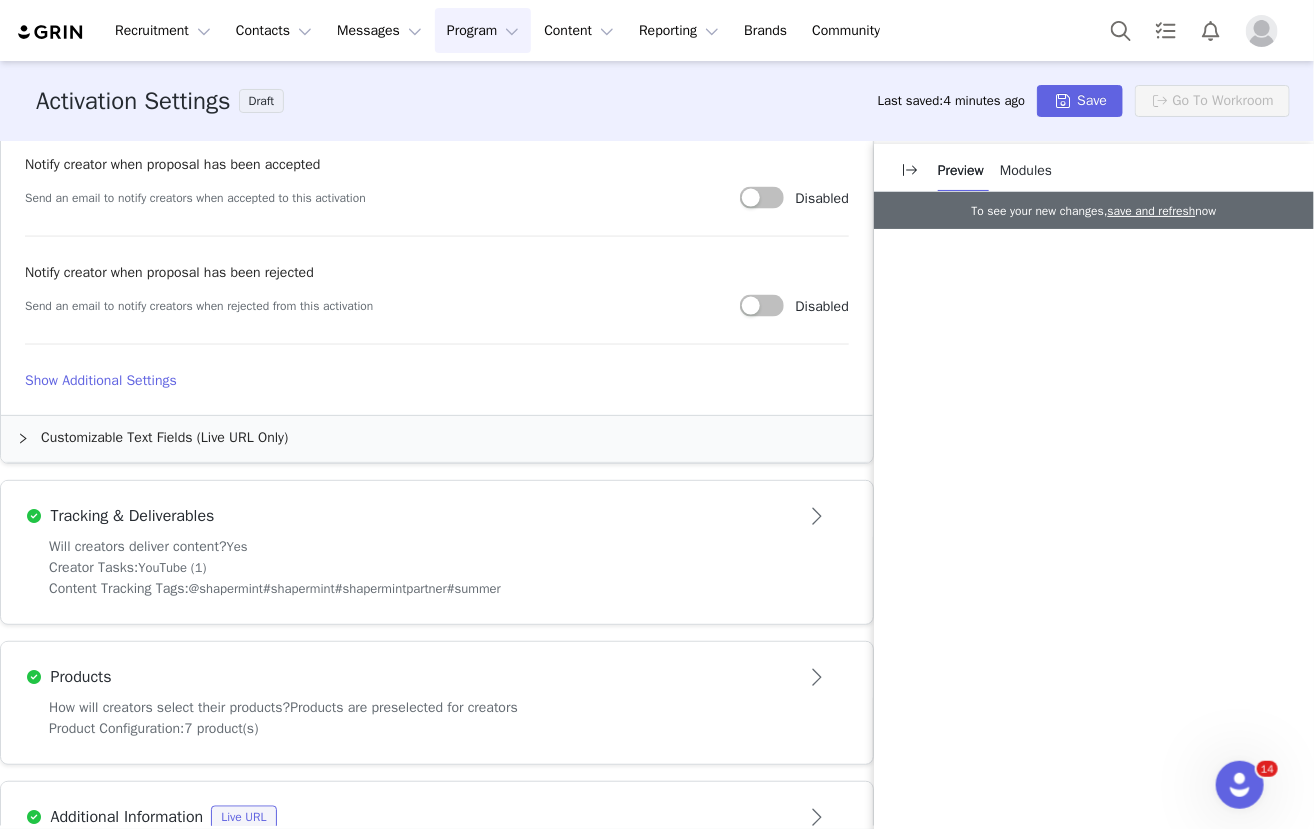 click on "Creator Tasks:  YouTube (1)" at bounding box center (437, 568) 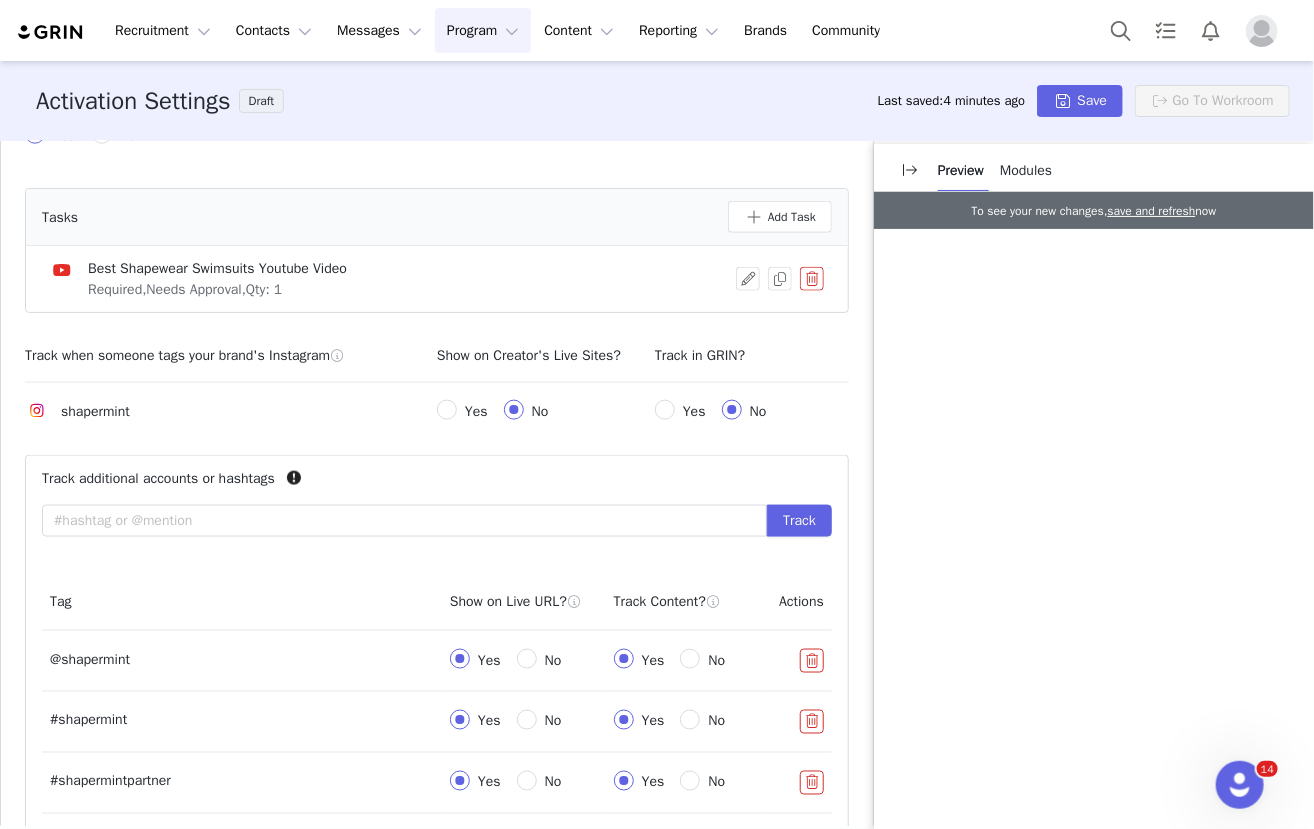 scroll, scrollTop: 871, scrollLeft: 0, axis: vertical 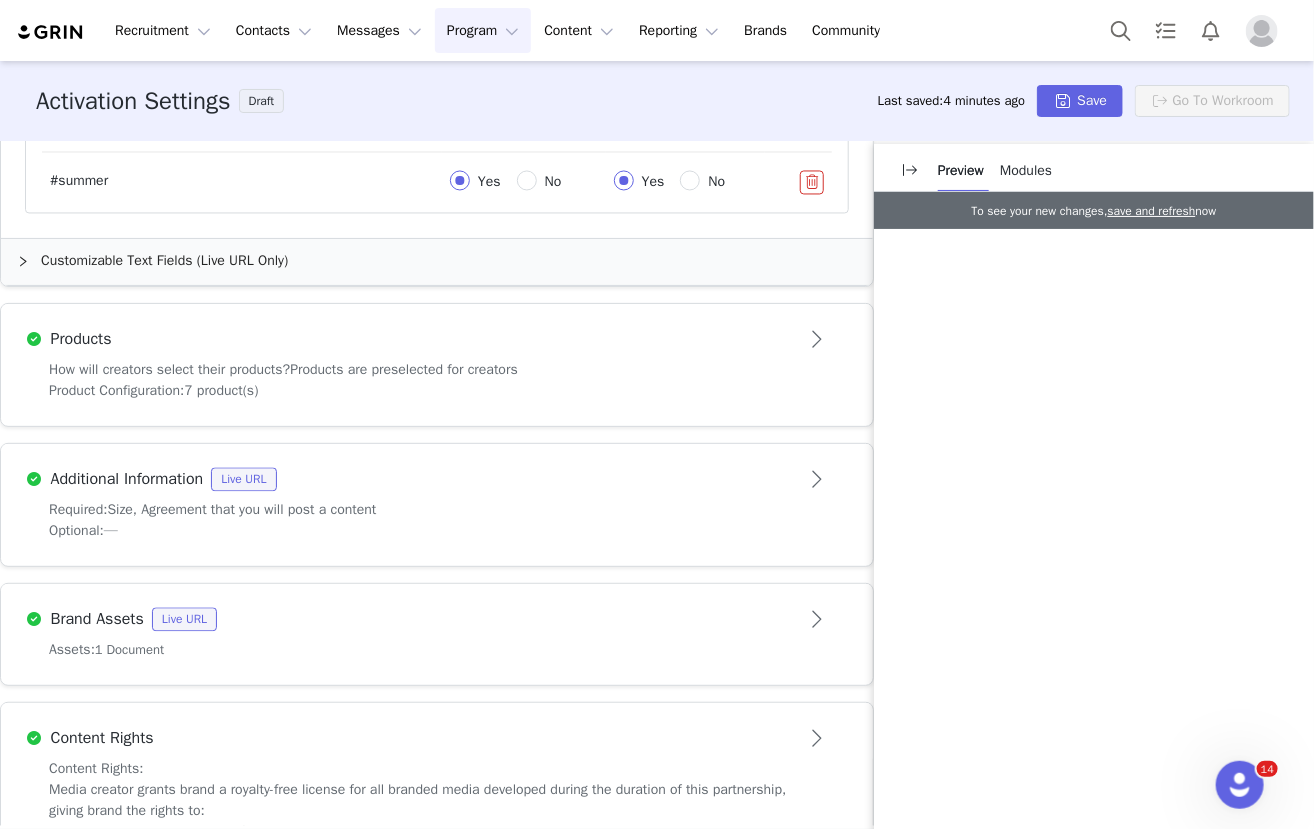 click on "Products are preselected for creators" at bounding box center (404, 370) 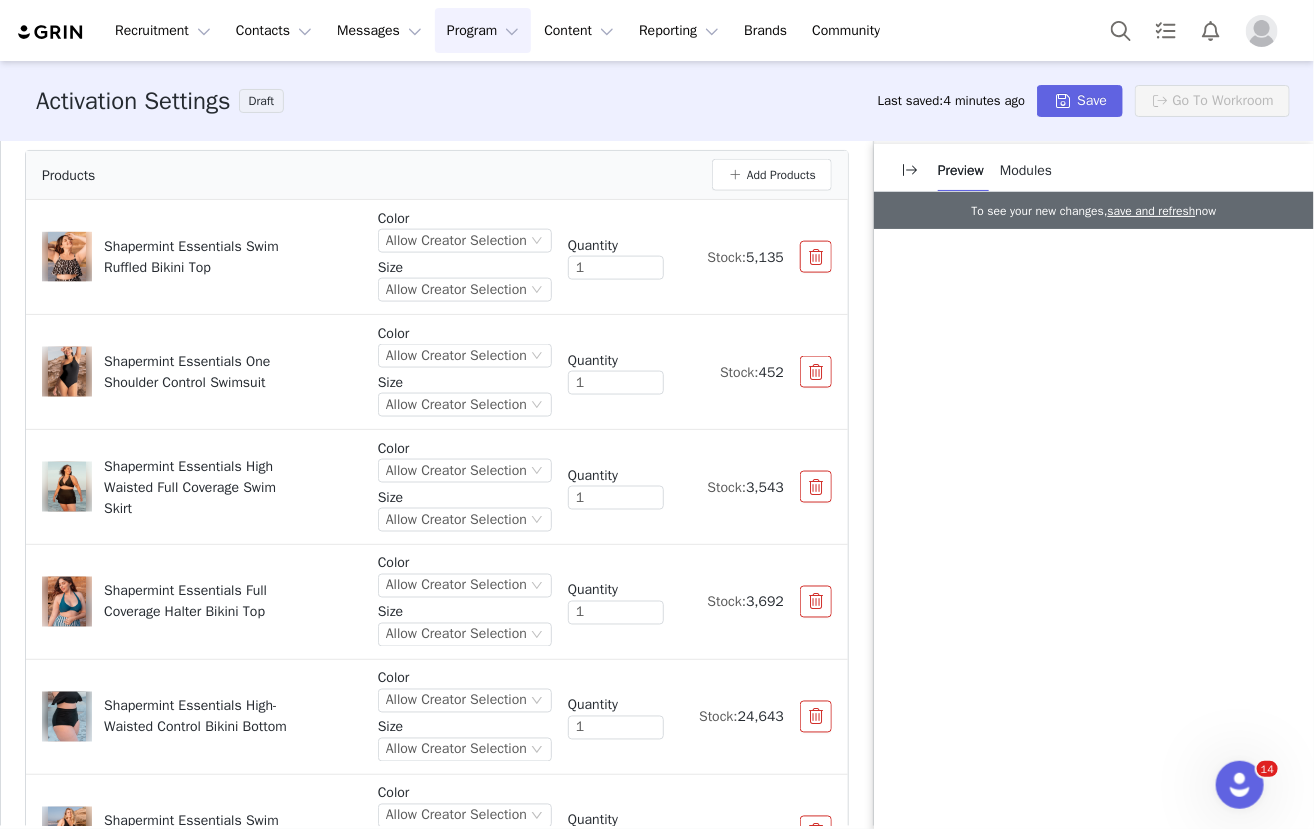 scroll, scrollTop: 1046, scrollLeft: 0, axis: vertical 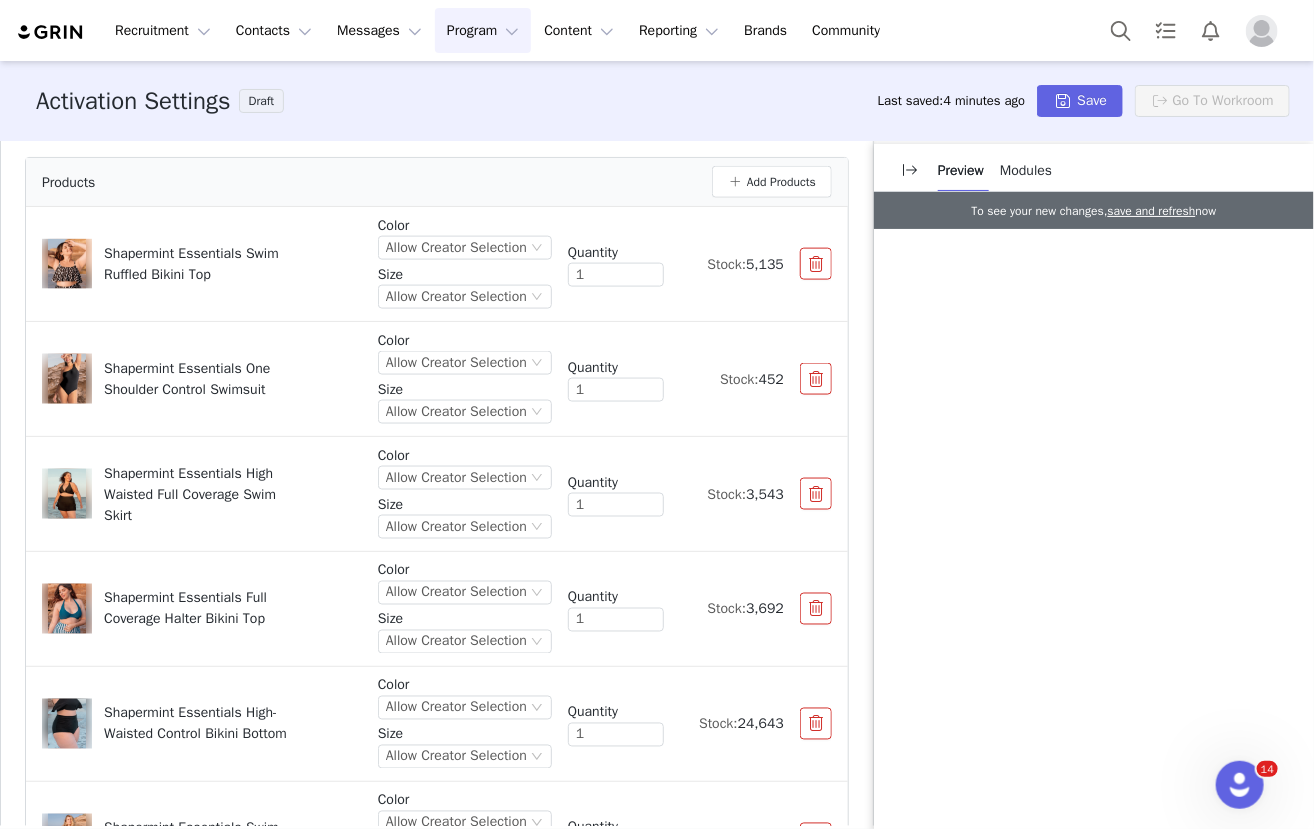 click at bounding box center [816, 264] 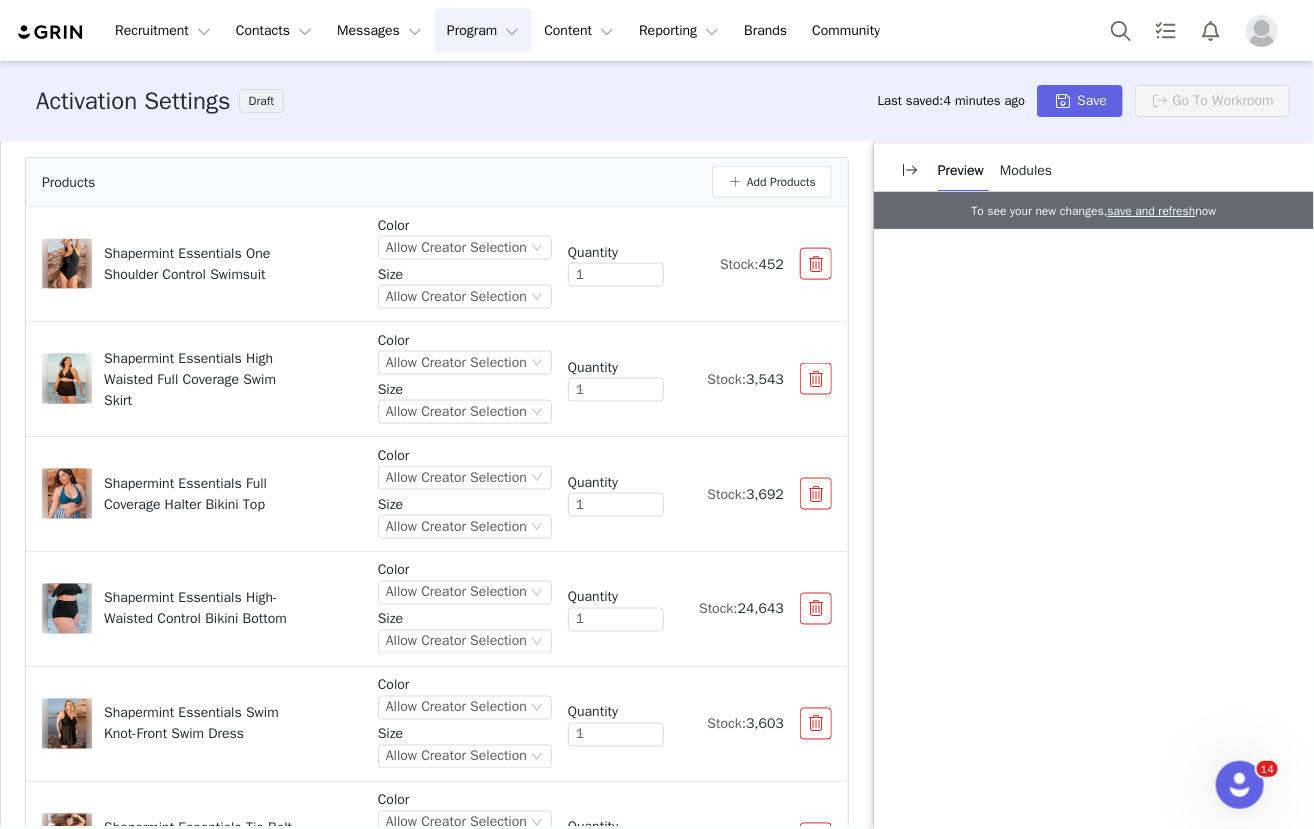 click at bounding box center (816, 264) 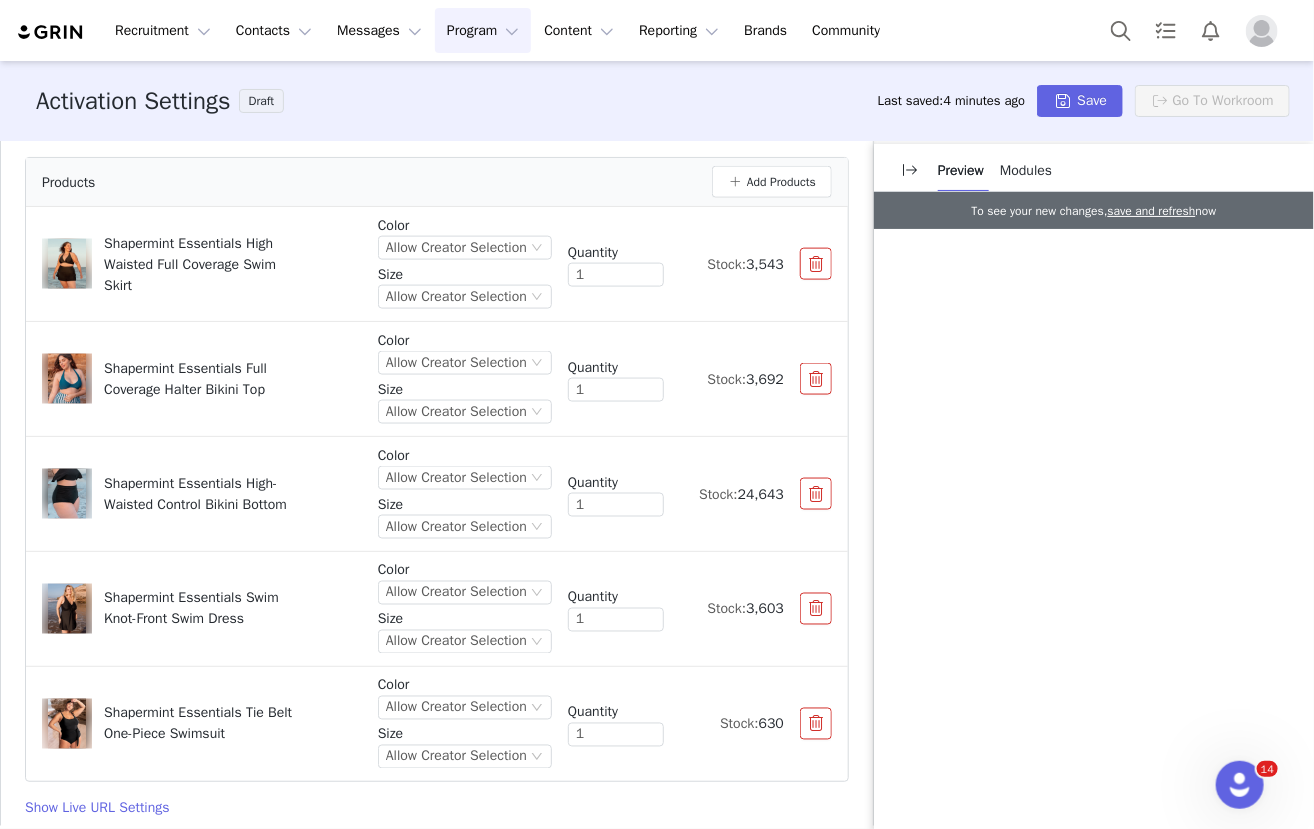 click at bounding box center [816, 264] 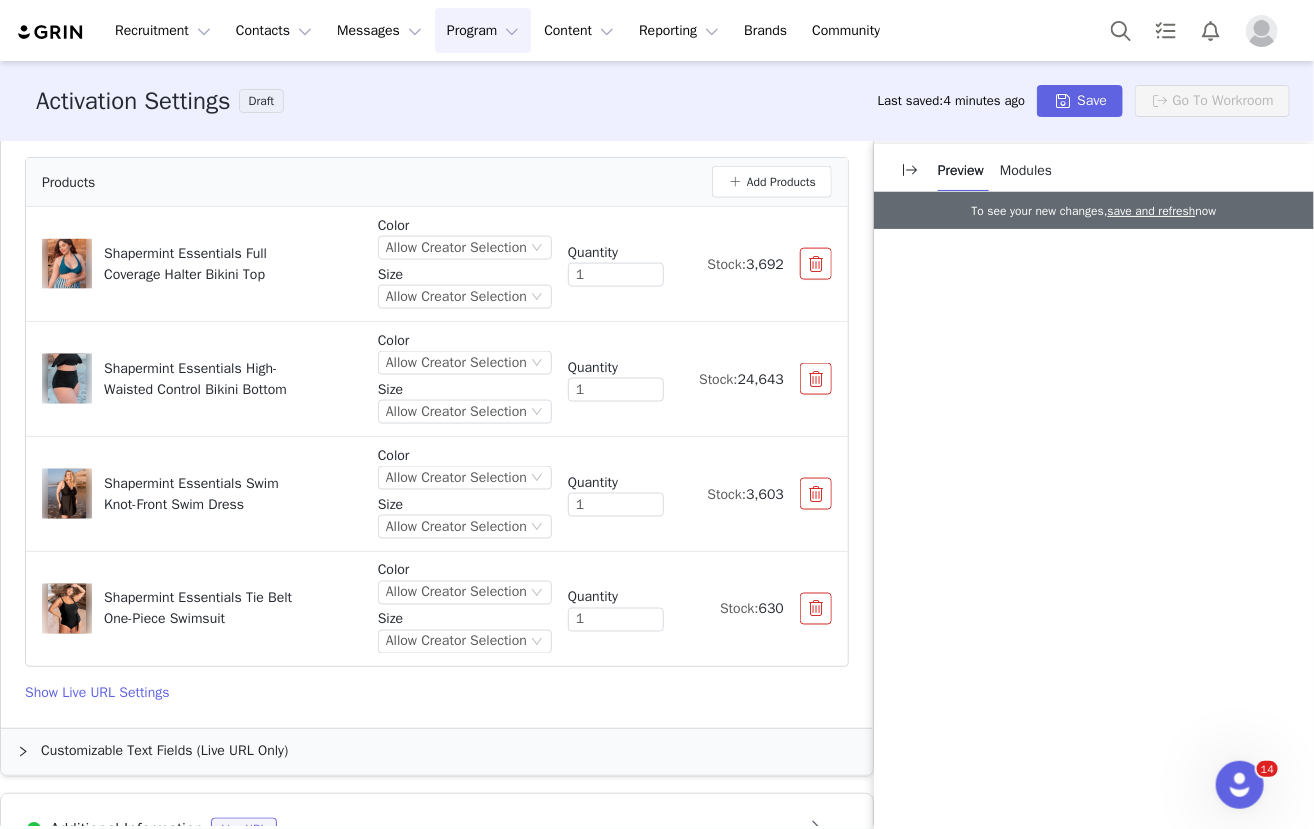 click at bounding box center [816, 264] 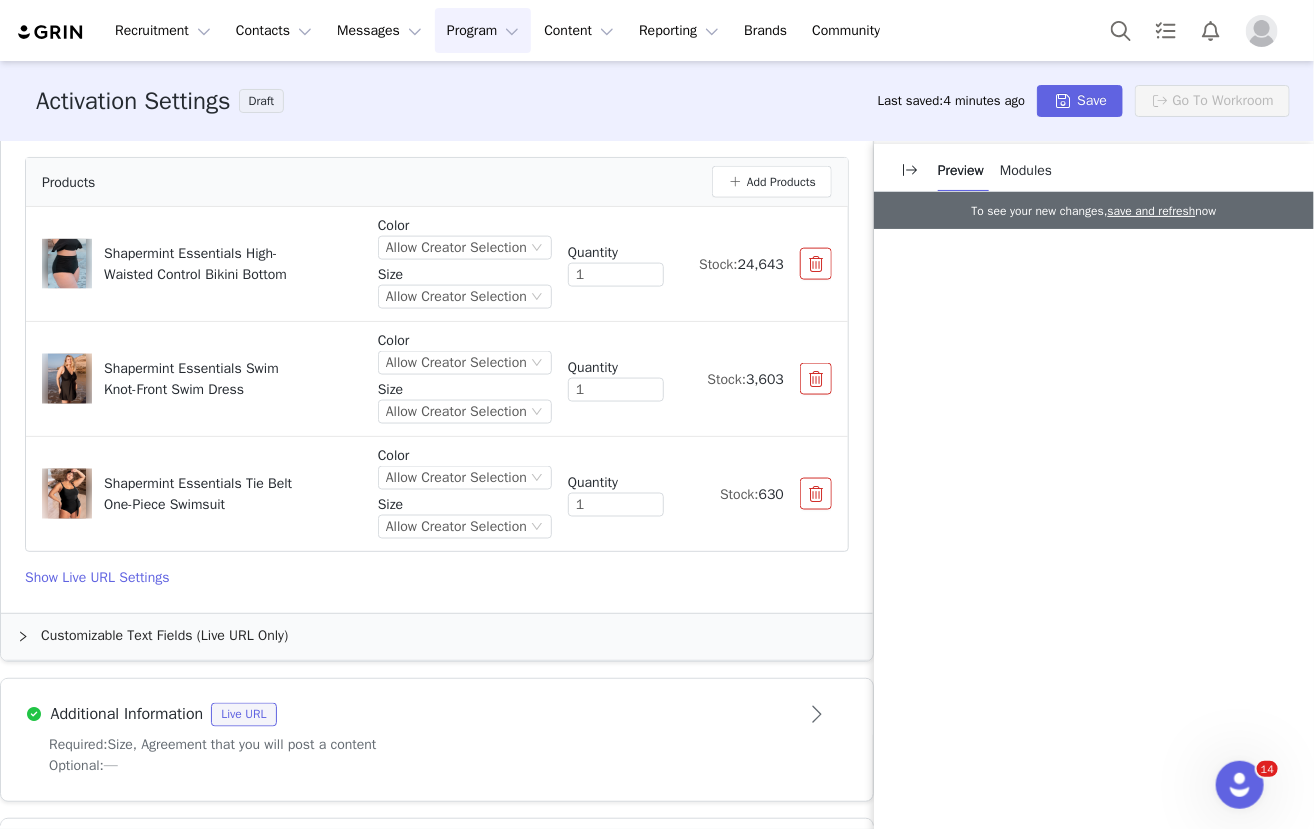 click at bounding box center [816, 264] 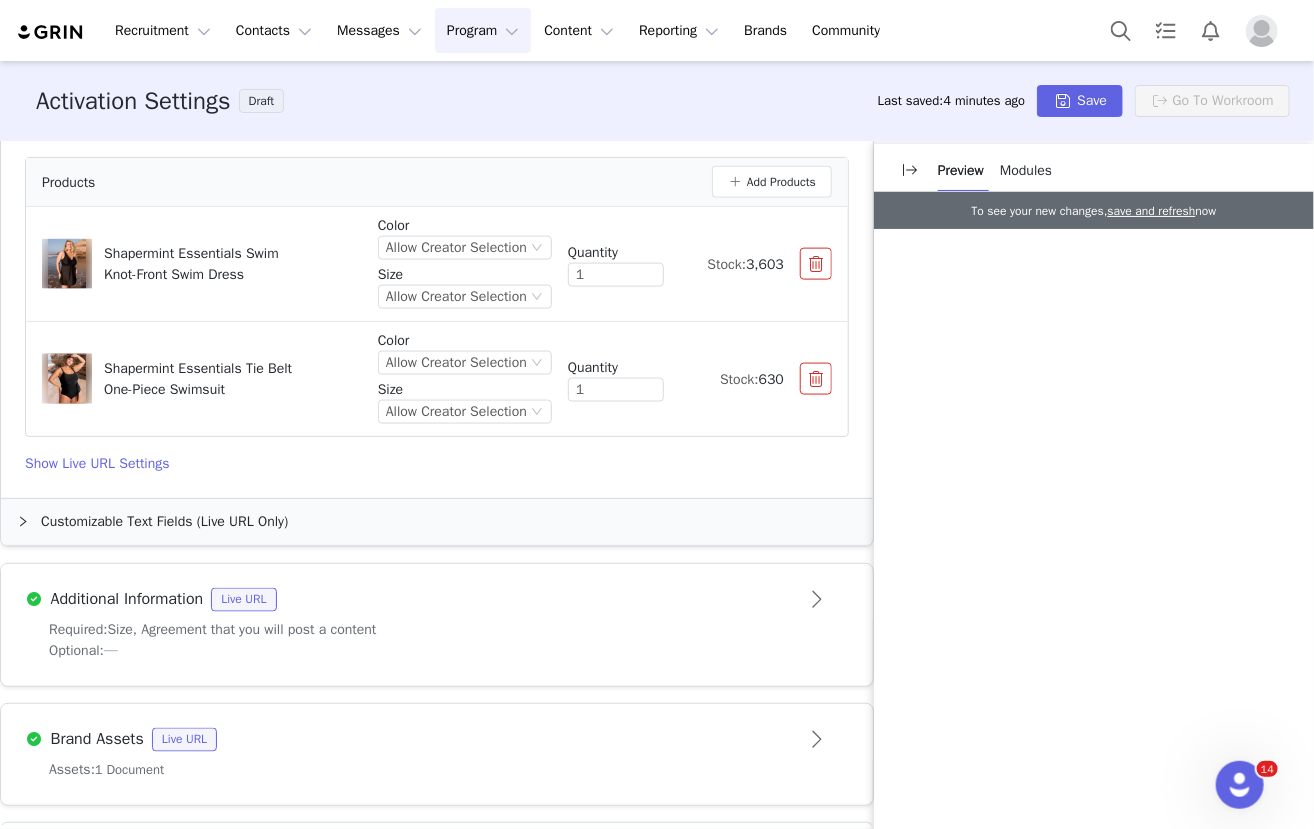click at bounding box center [816, 264] 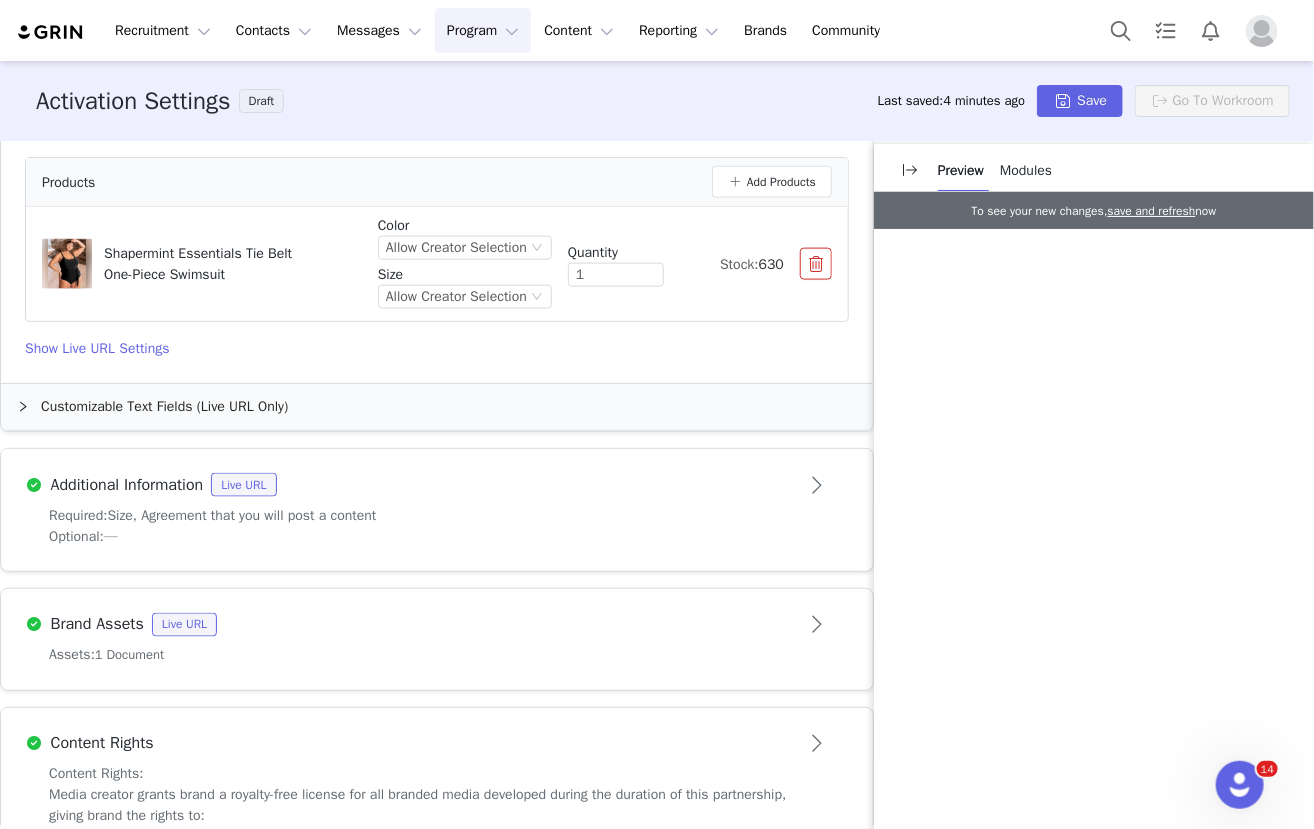 click at bounding box center (816, 264) 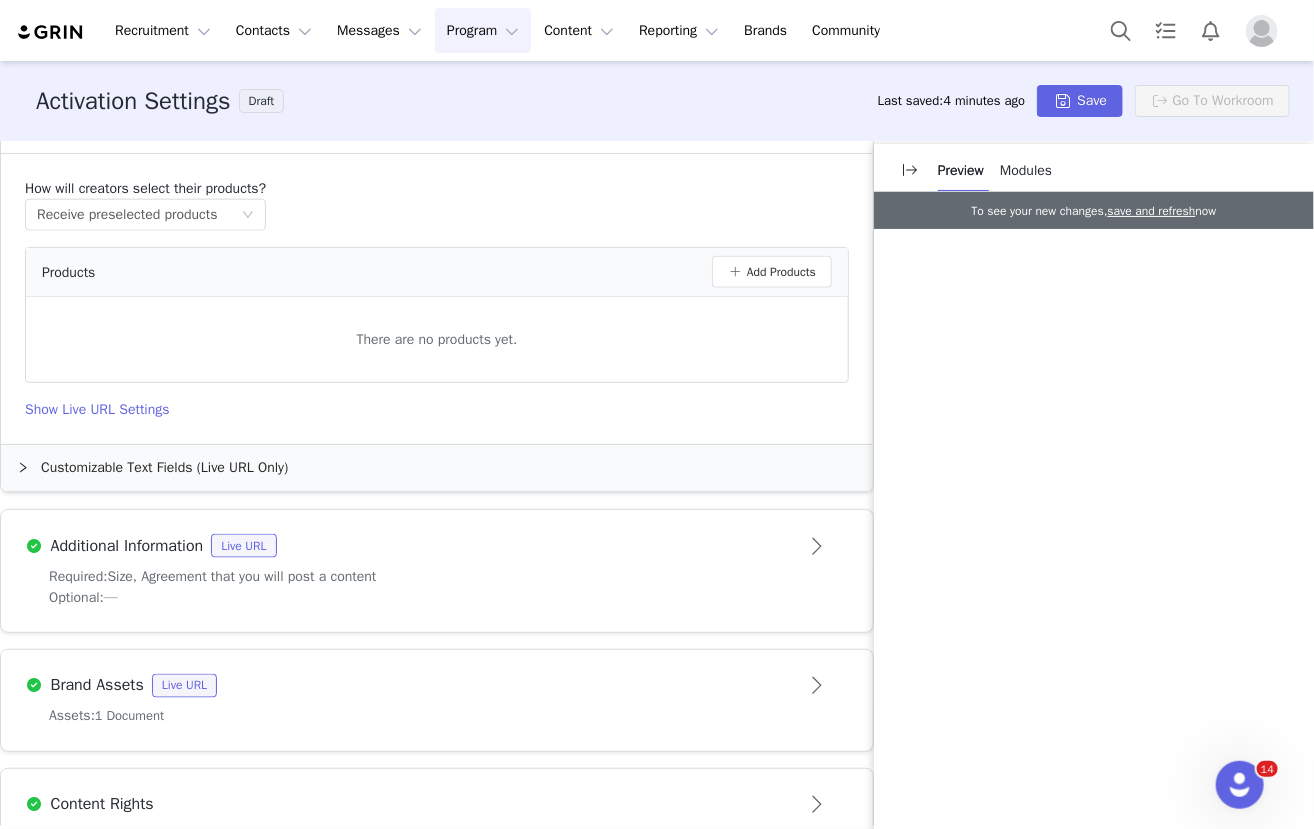 scroll, scrollTop: 920, scrollLeft: 0, axis: vertical 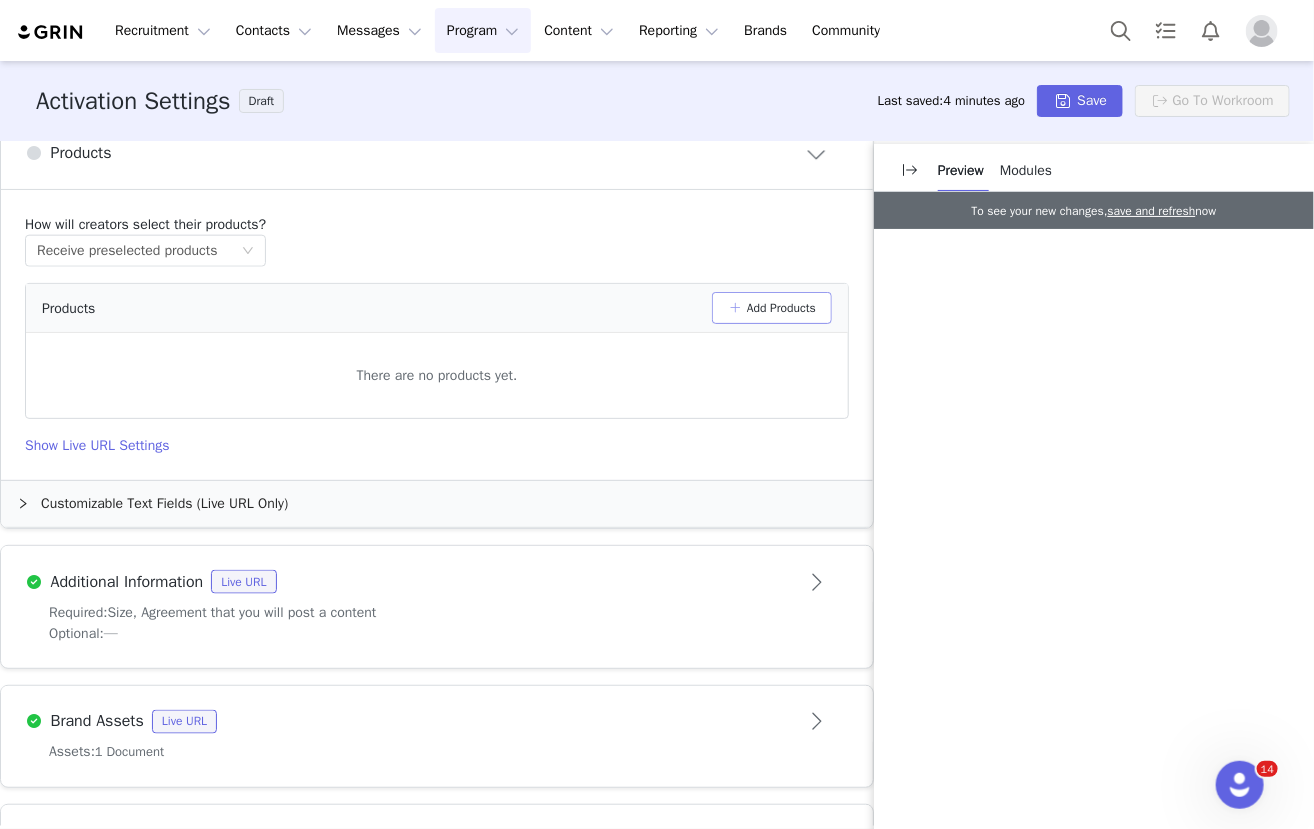 click on "Add Products" at bounding box center (772, 308) 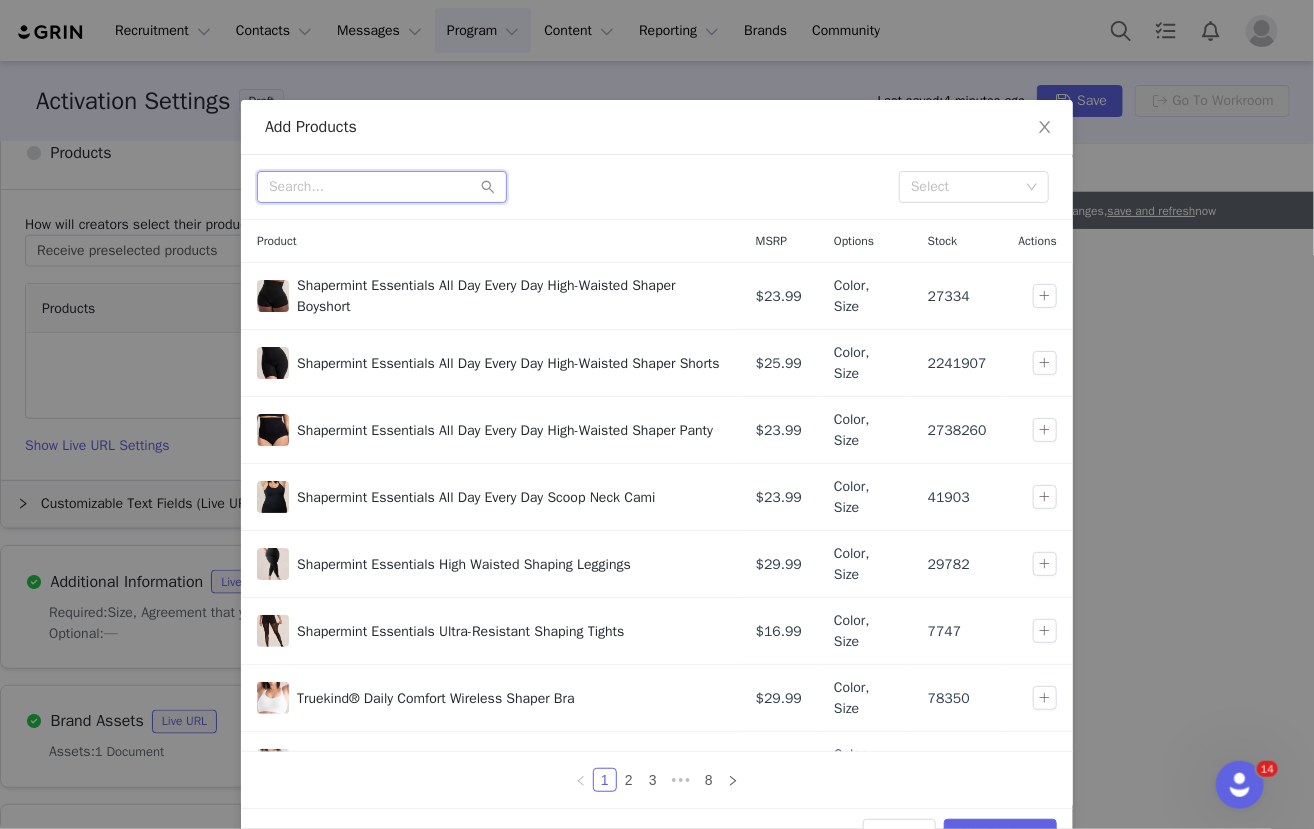 click at bounding box center (382, 187) 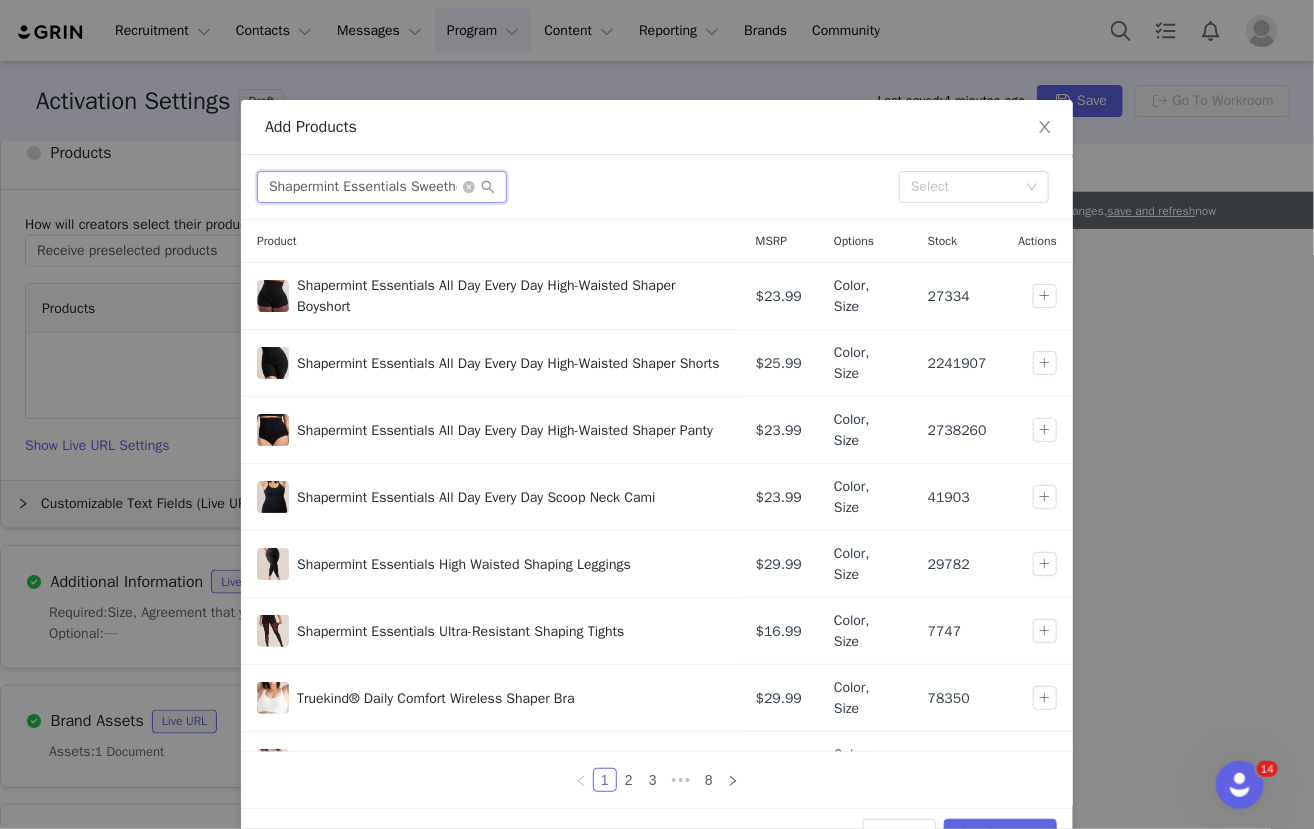 scroll, scrollTop: 0, scrollLeft: 152, axis: horizontal 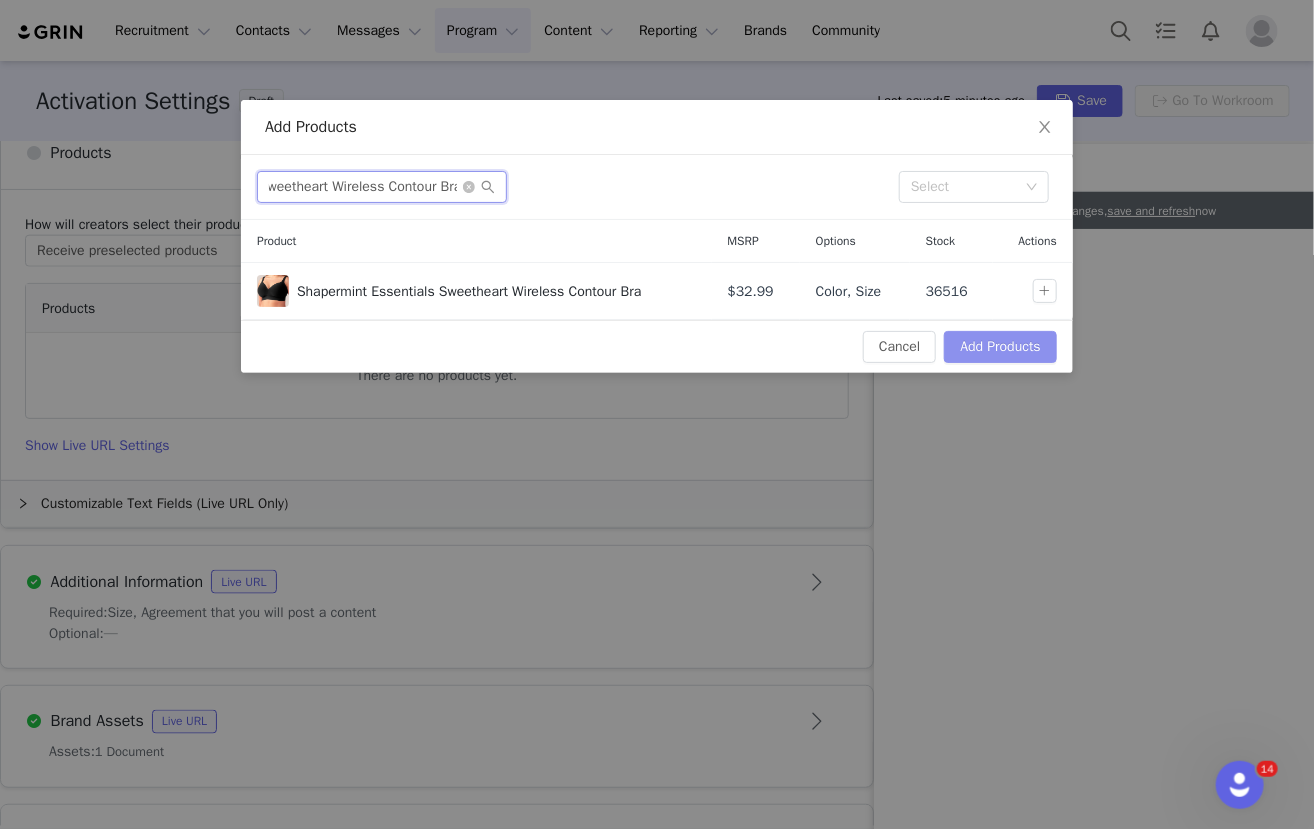 type on "Shapermint Essentials Sweetheart Wireless Contour Bra" 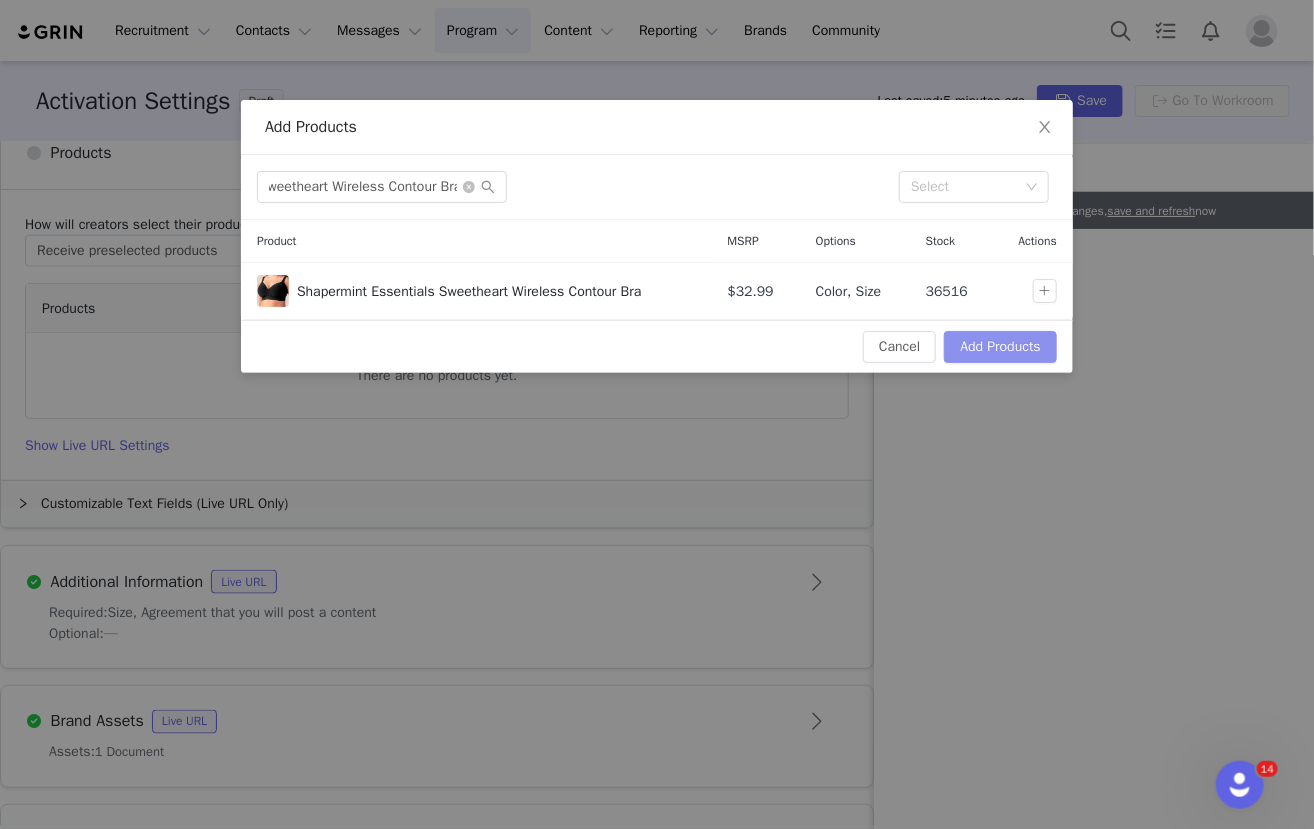 click on "Add Products" at bounding box center (1000, 347) 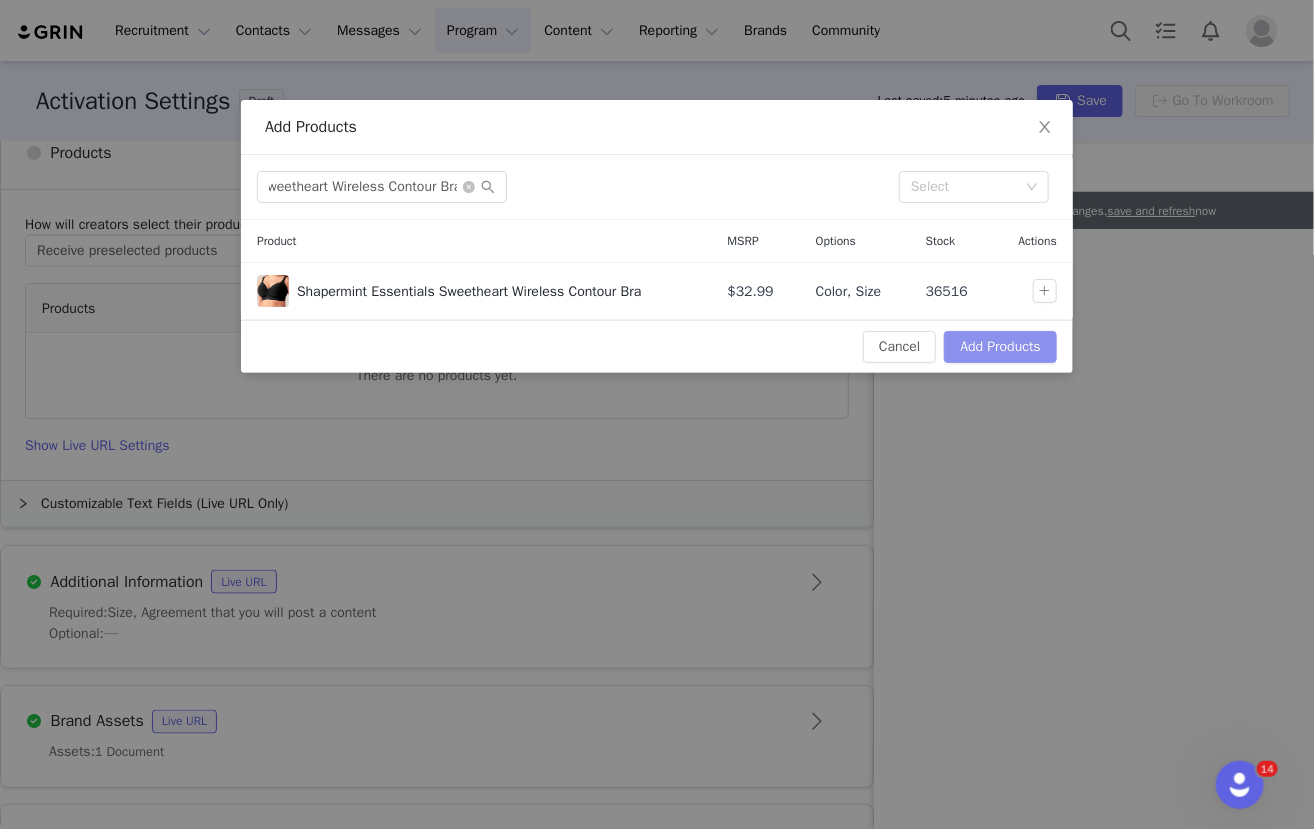 scroll, scrollTop: 0, scrollLeft: 0, axis: both 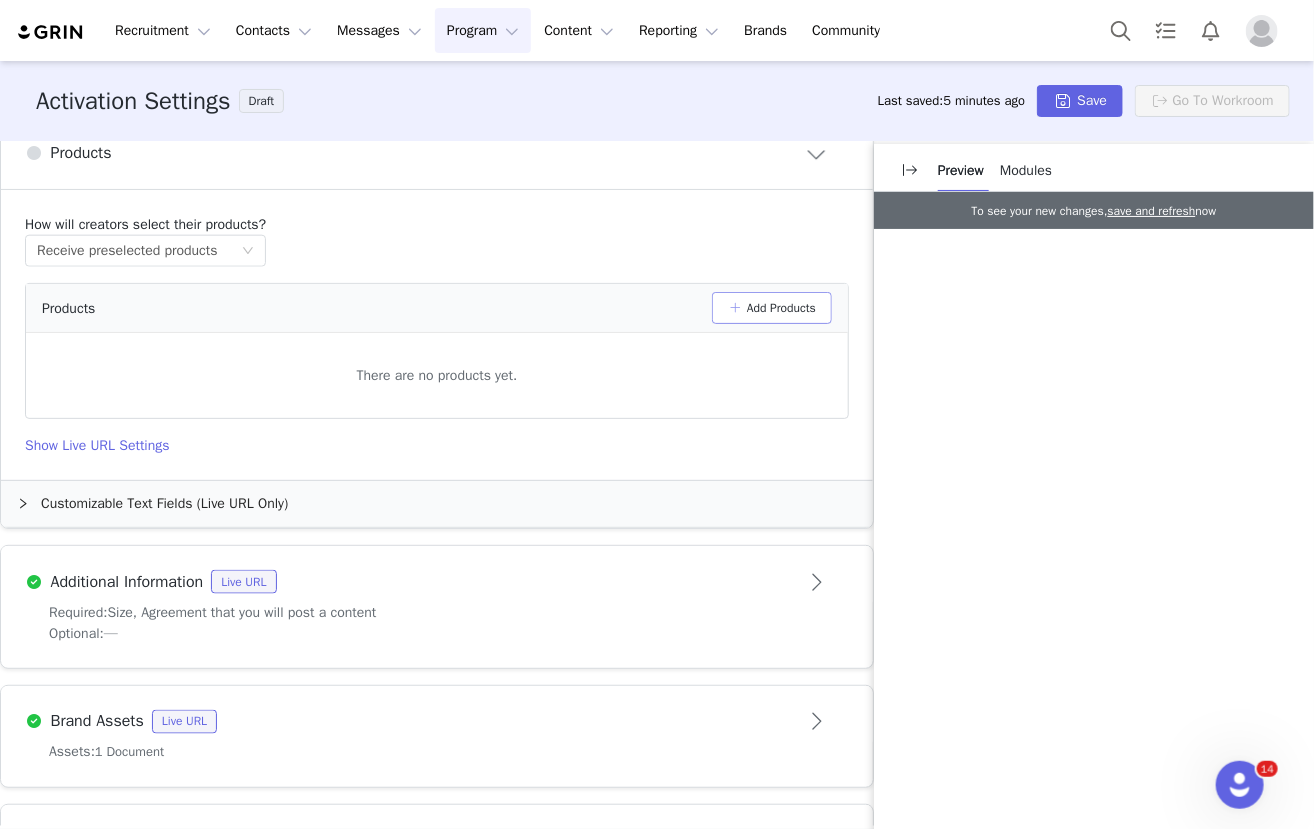 click on "Add Products" at bounding box center (772, 308) 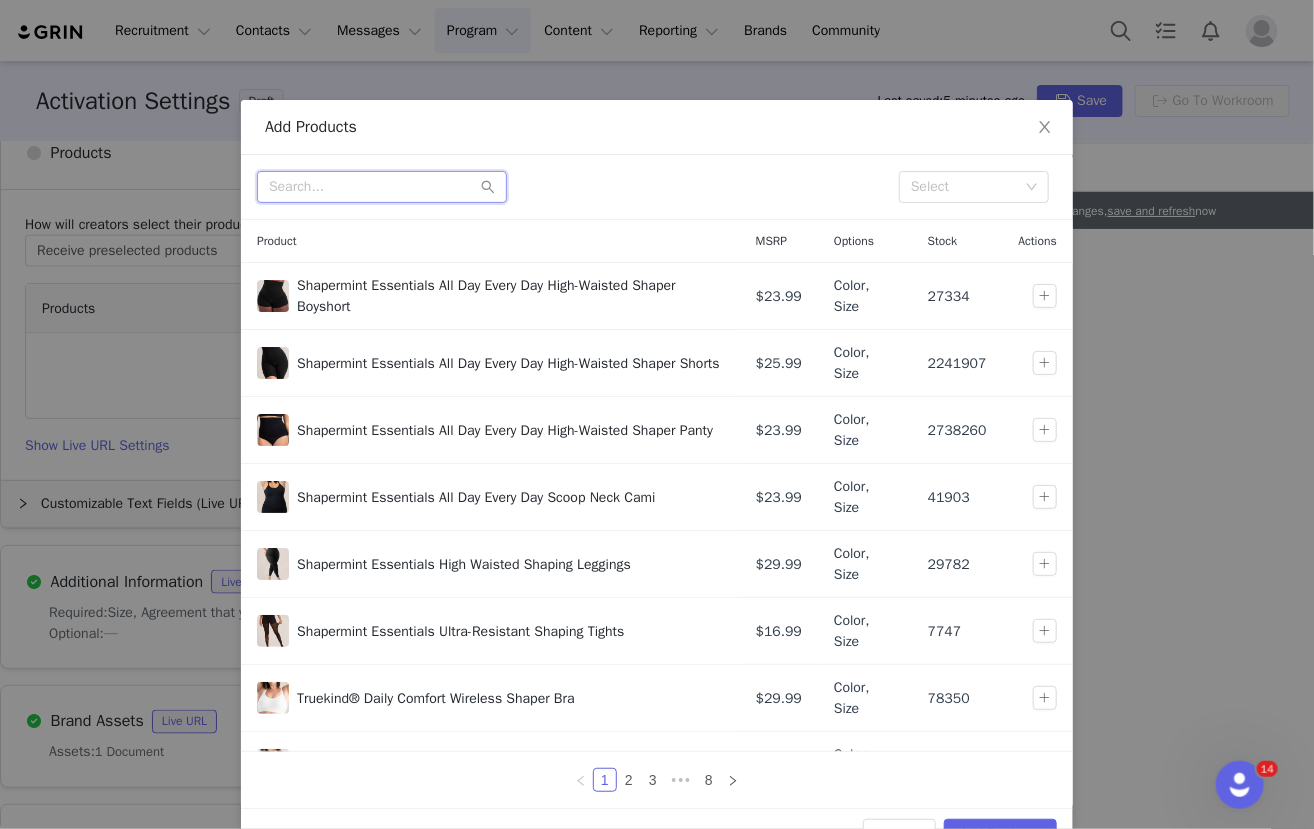click at bounding box center (382, 187) 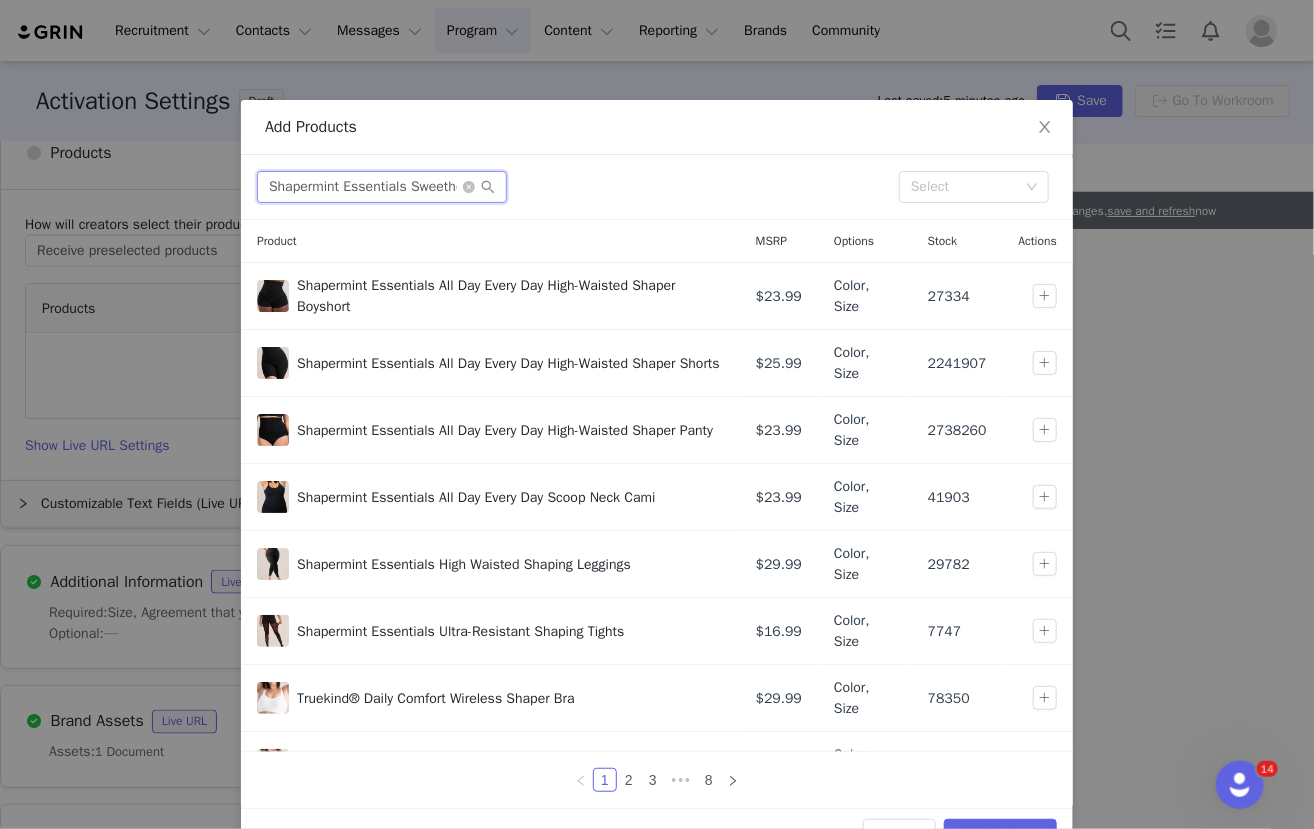 scroll, scrollTop: 0, scrollLeft: 152, axis: horizontal 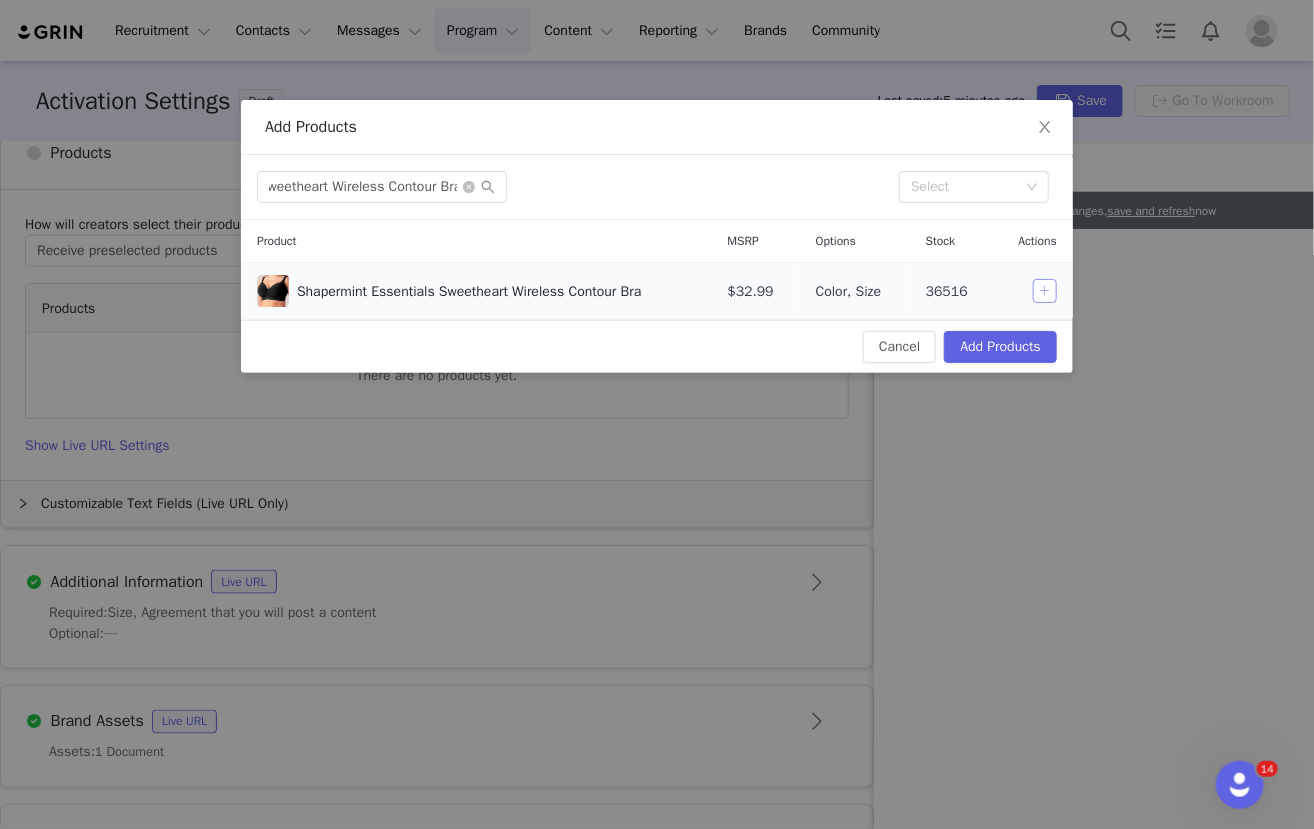 click at bounding box center [1045, 291] 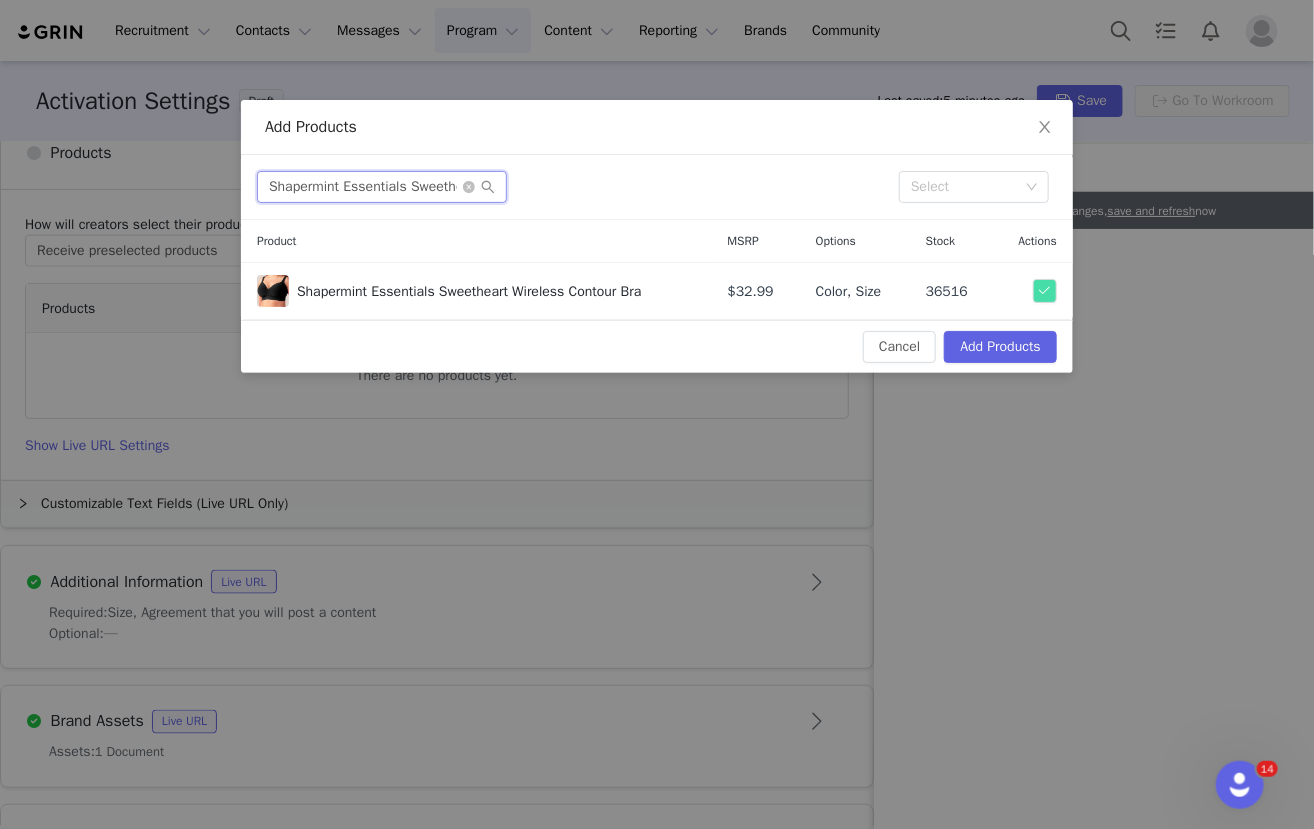 click on "Shapermint Essentials Sweetheart Wireless Contour Bra" at bounding box center (382, 187) 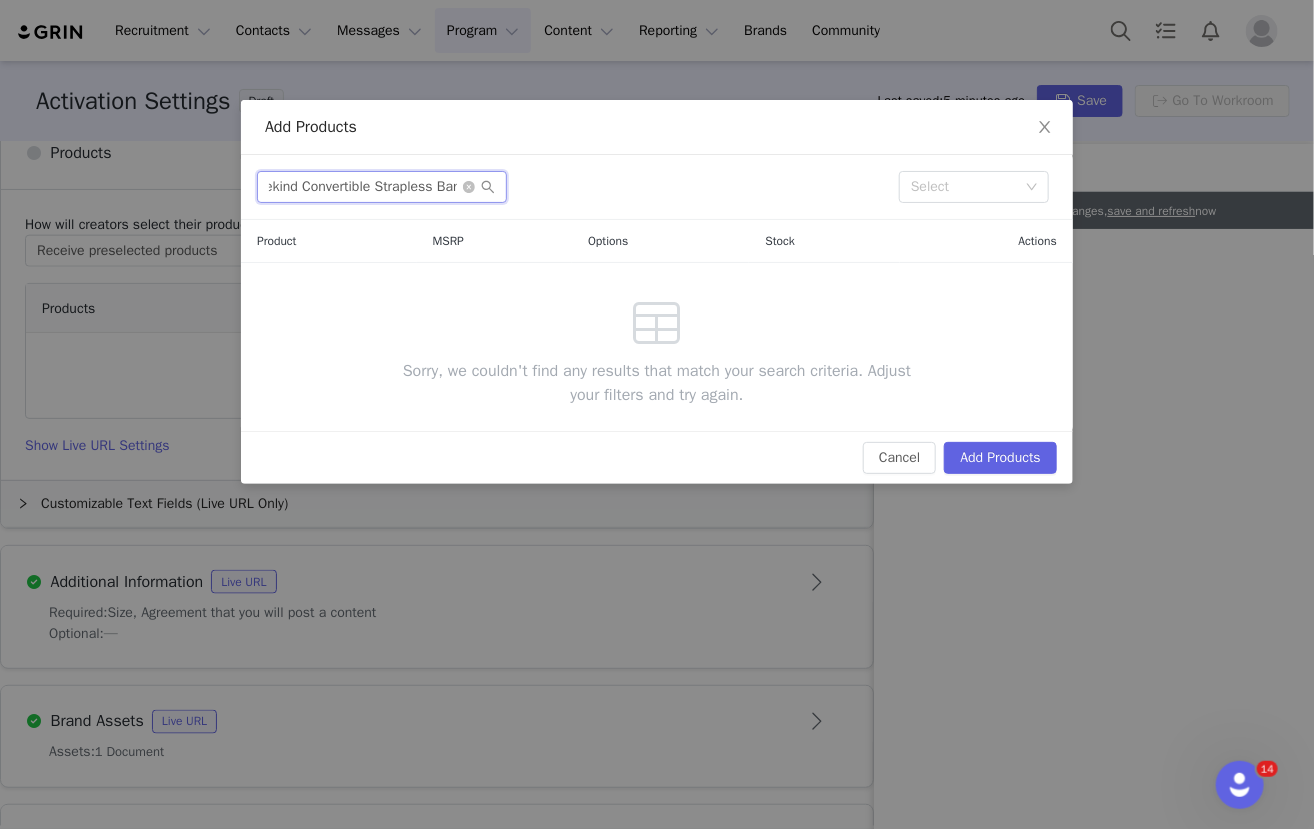 scroll, scrollTop: 0, scrollLeft: 95, axis: horizontal 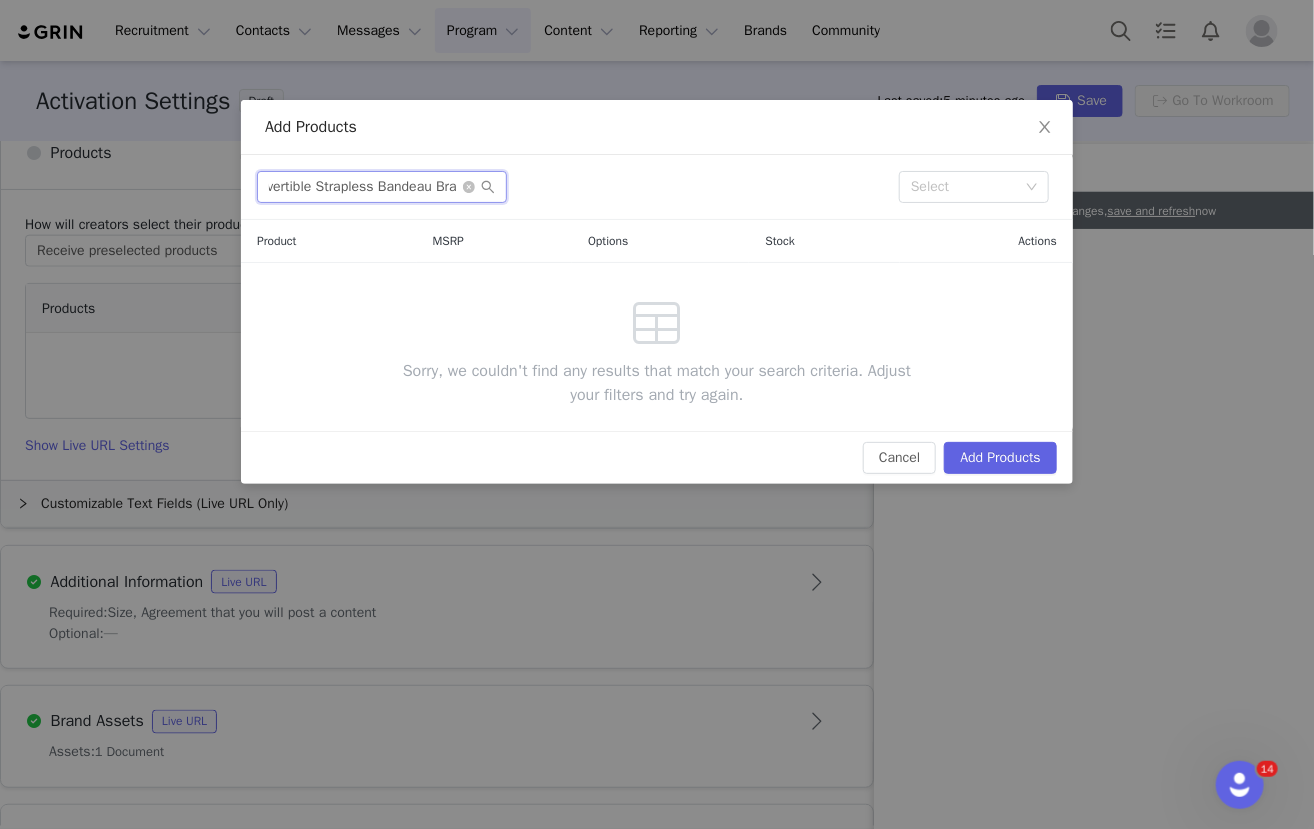 drag, startPoint x: 377, startPoint y: 187, endPoint x: 161, endPoint y: 190, distance: 216.02083 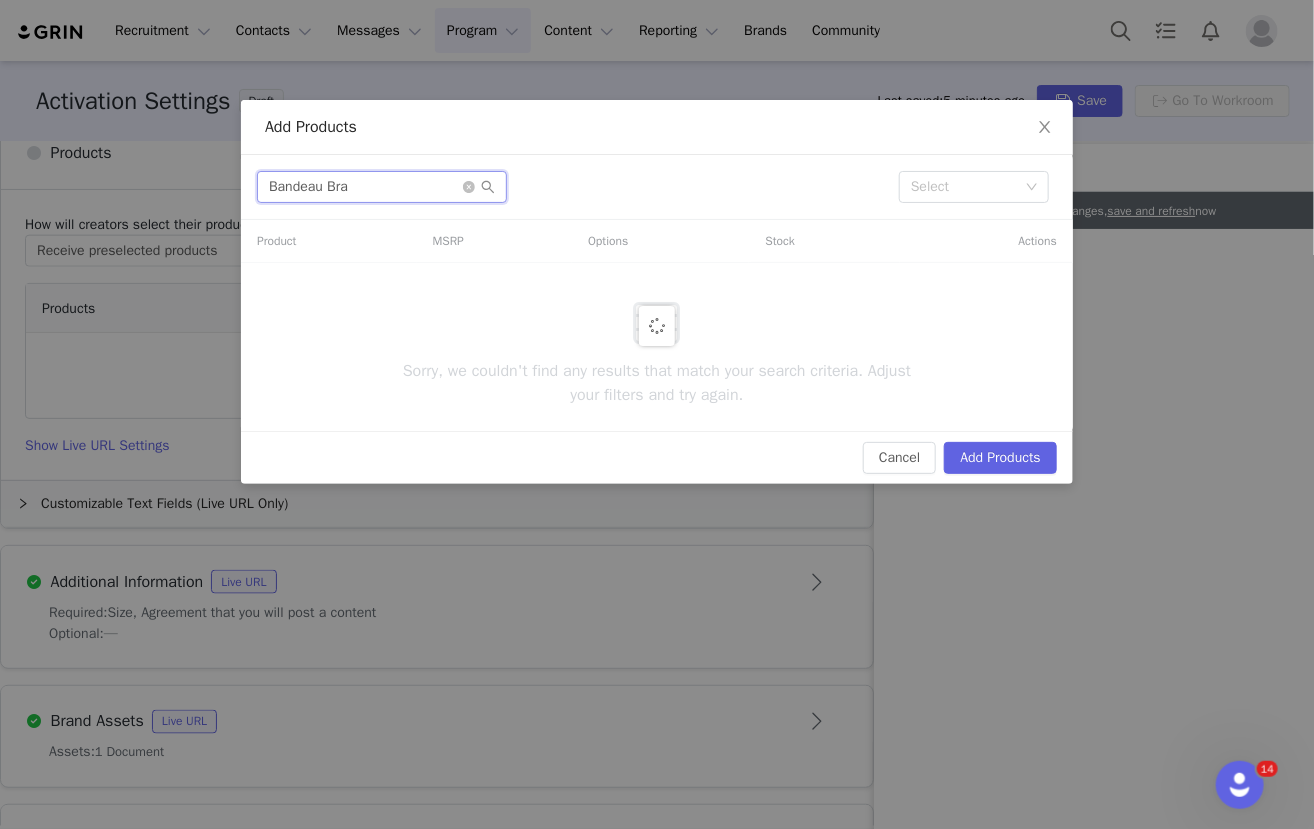 click on "Bandeau Bra" at bounding box center (382, 187) 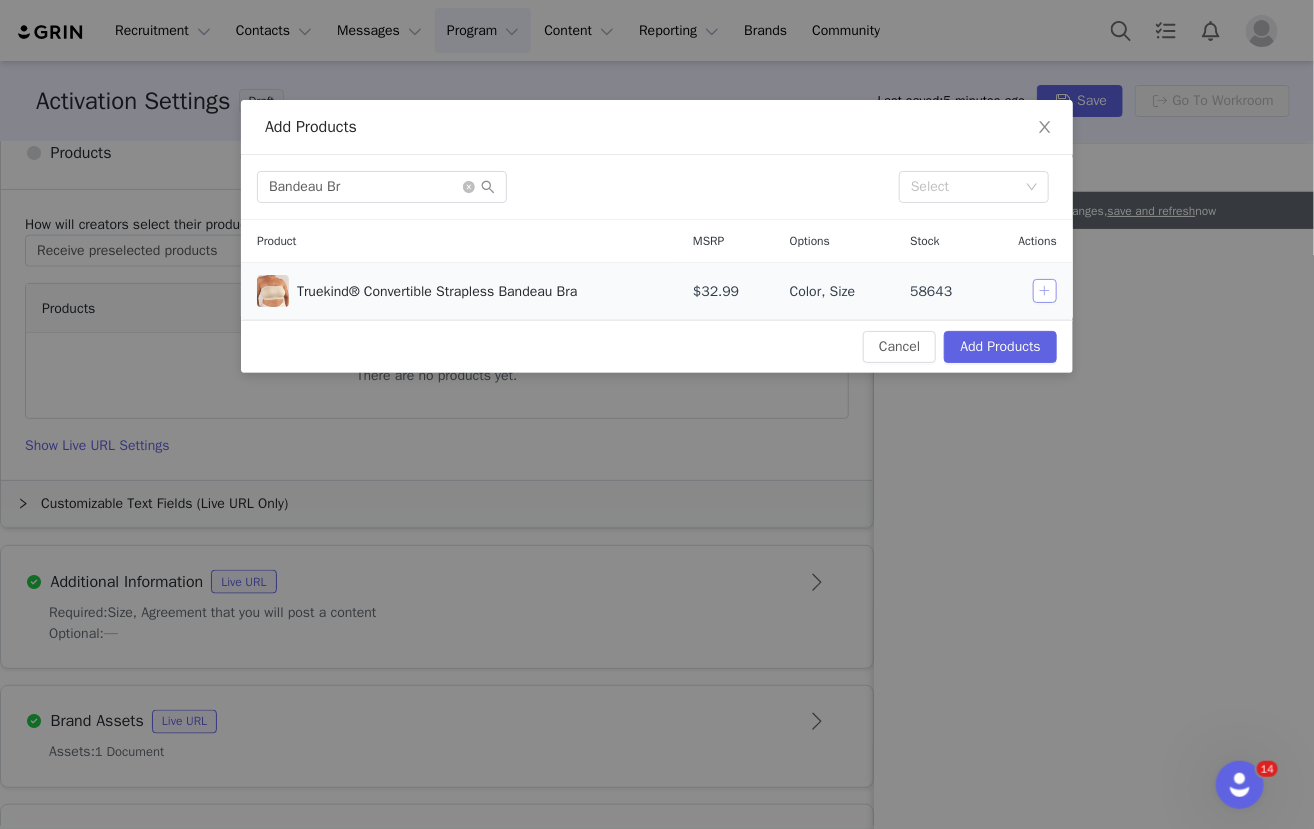 click at bounding box center (1045, 291) 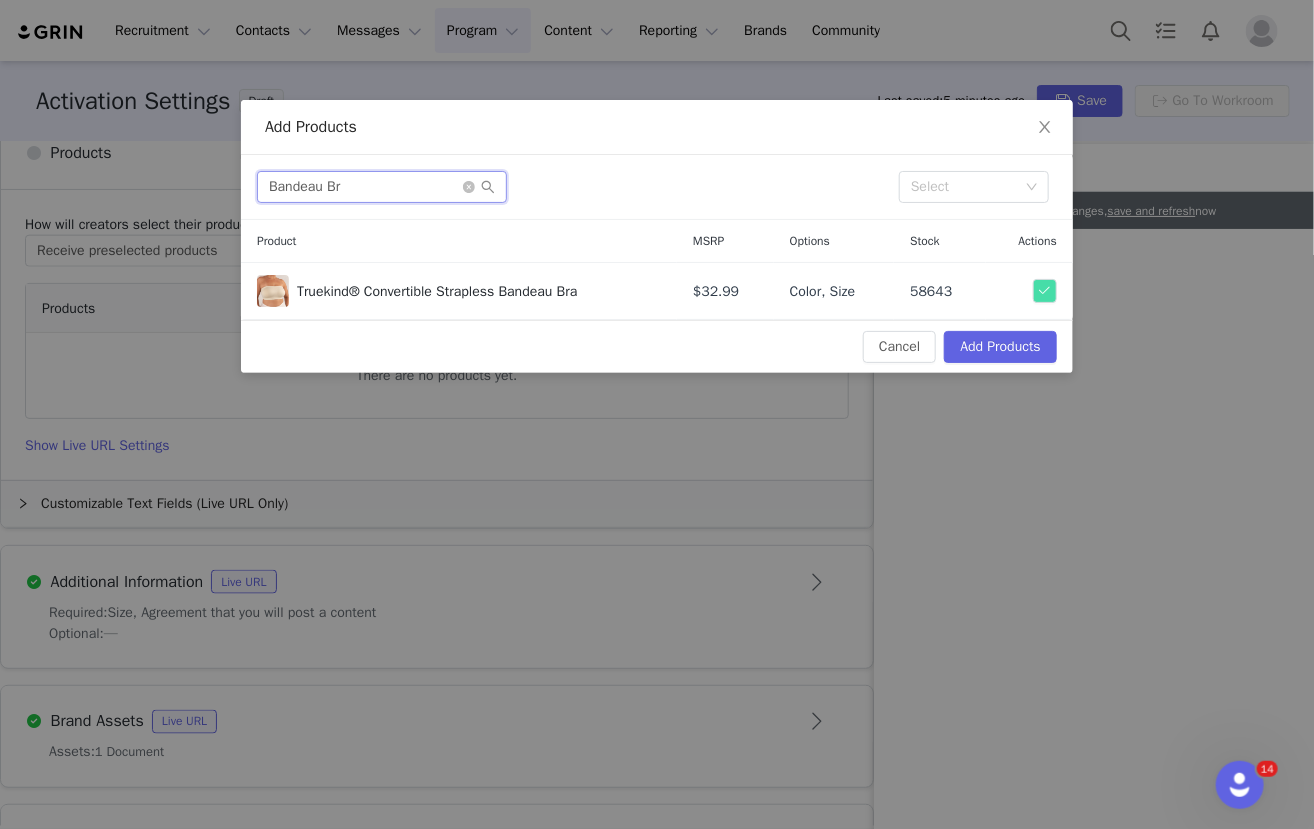click on "Bandeau Br" at bounding box center (382, 187) 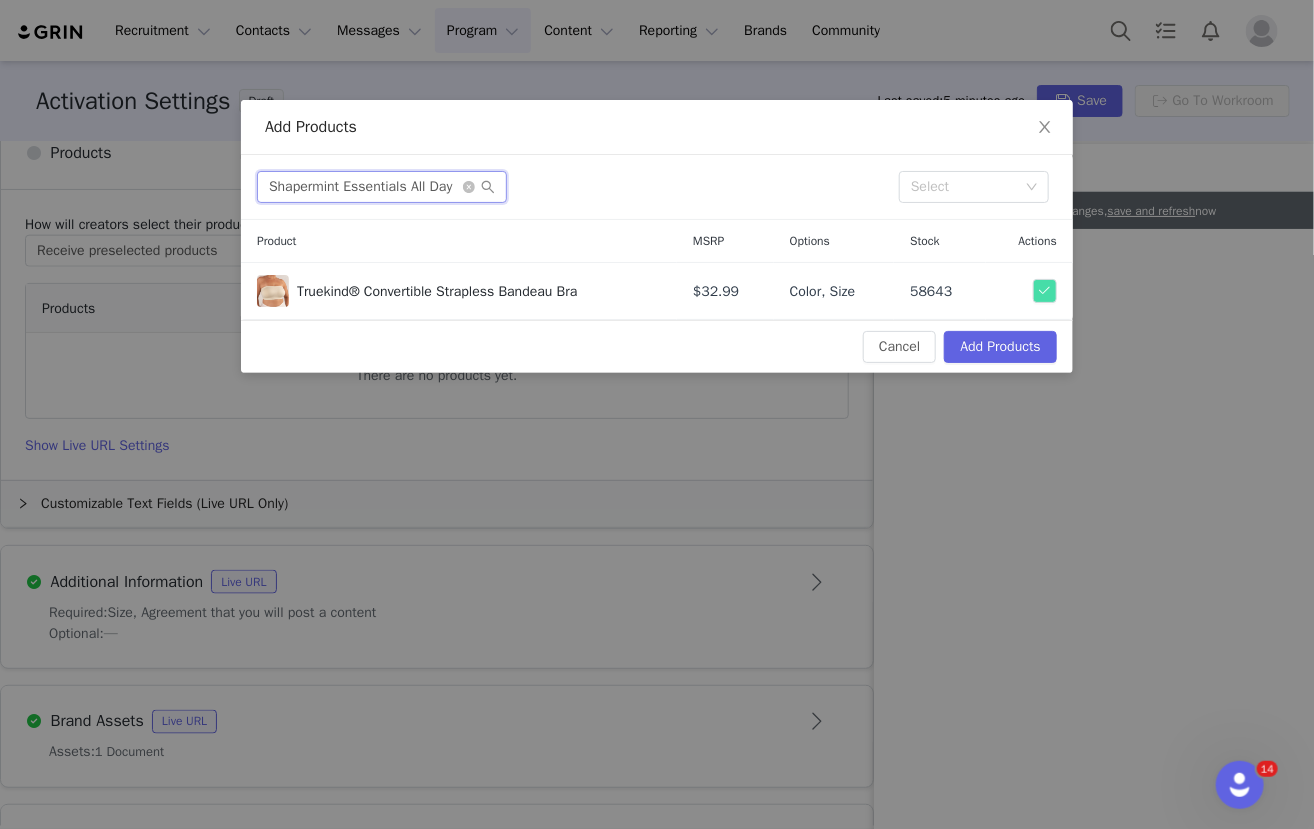 scroll, scrollTop: 0, scrollLeft: 188, axis: horizontal 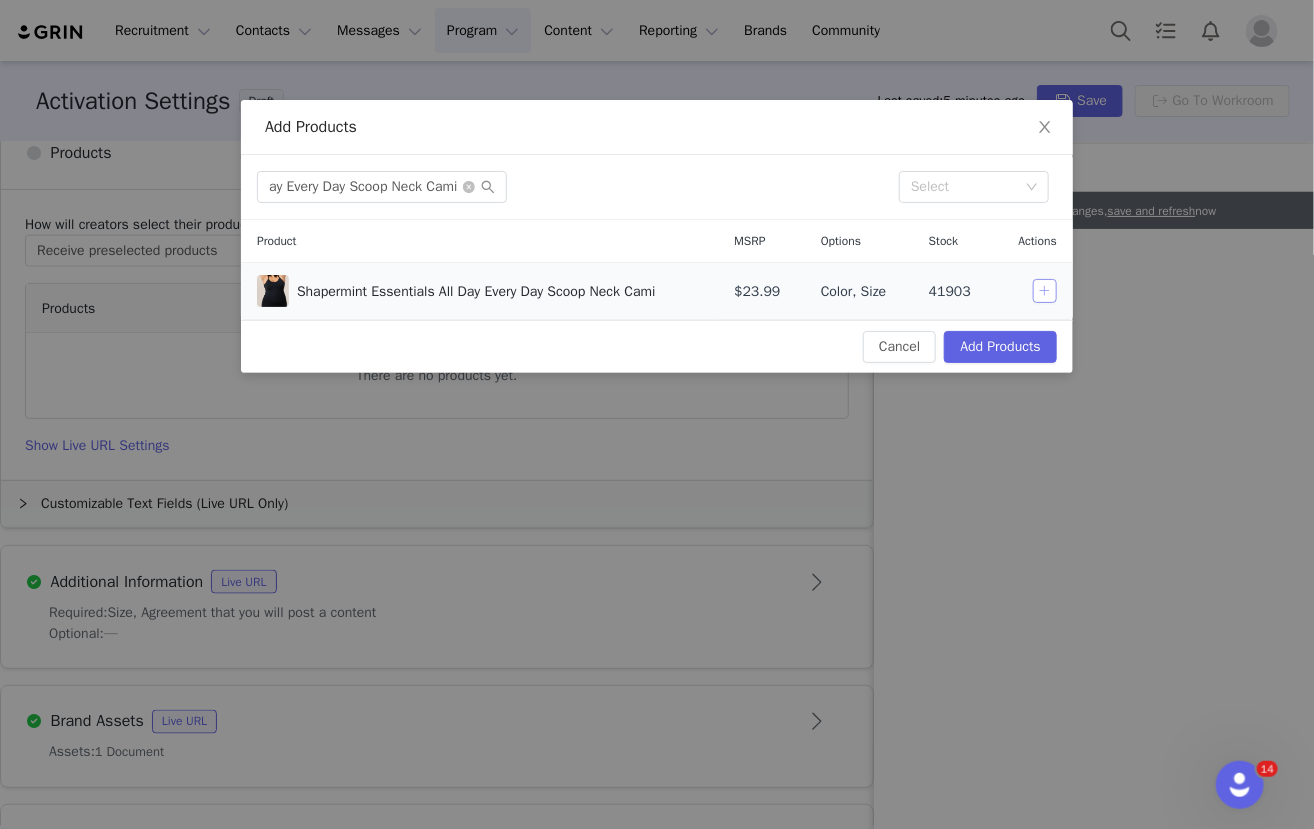 click at bounding box center (1045, 291) 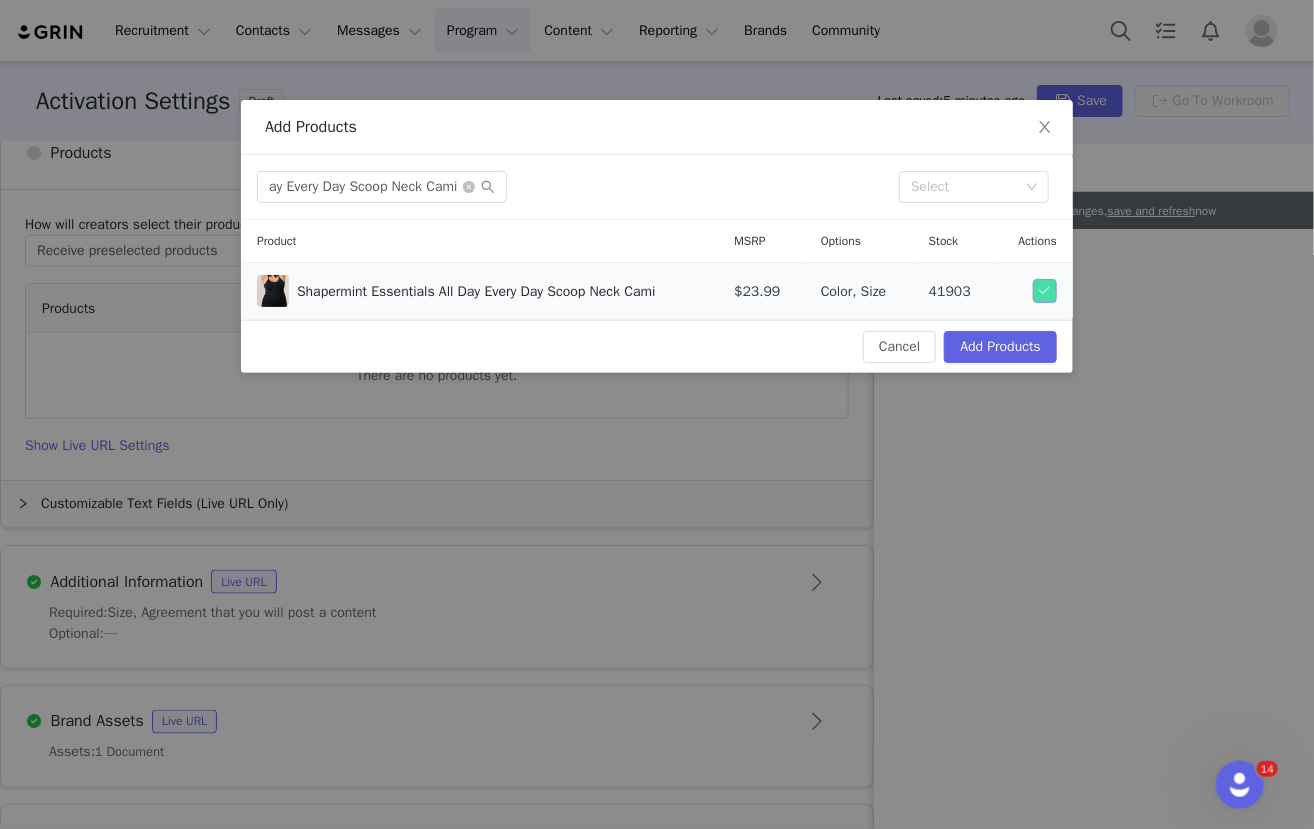scroll, scrollTop: 0, scrollLeft: 0, axis: both 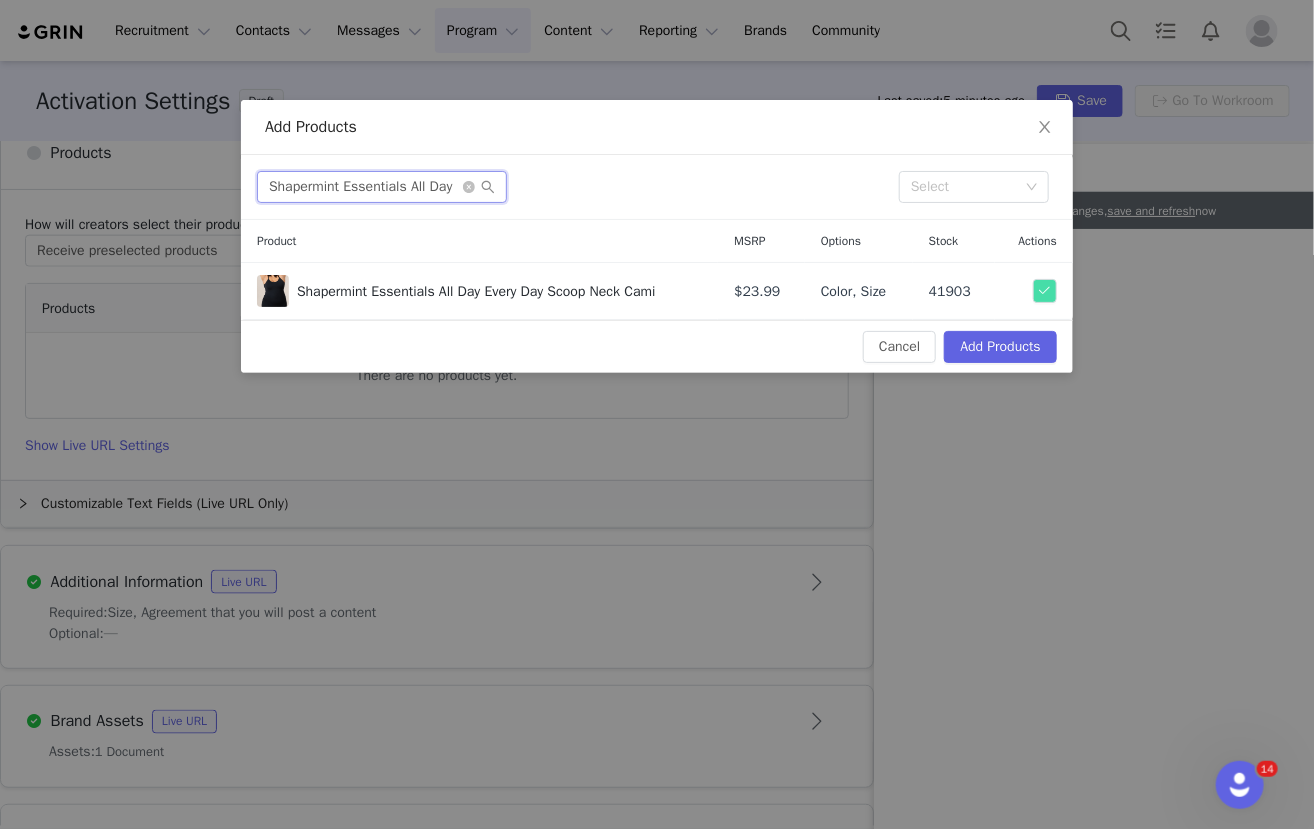 click on "Shapermint Essentials All Day Every Day Scoop Neck Cami" at bounding box center (382, 187) 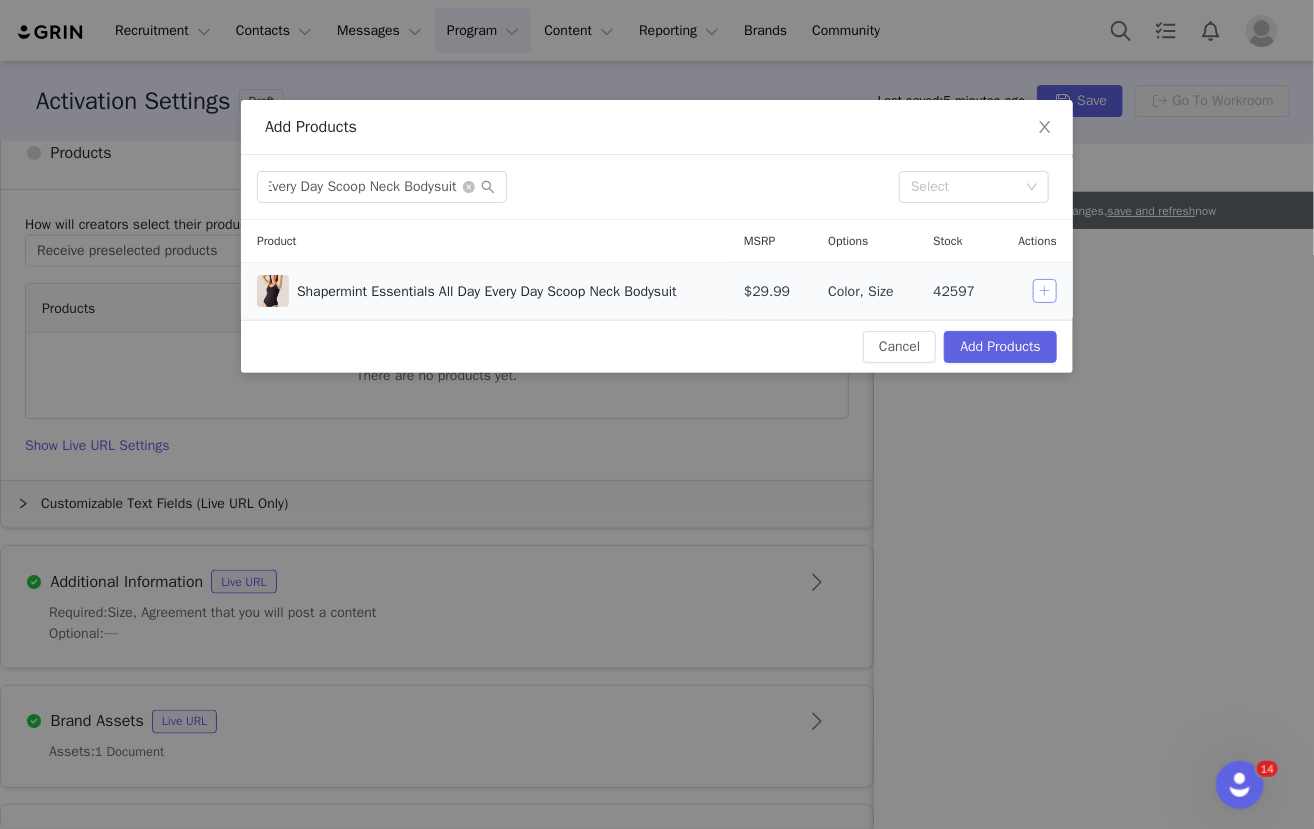 click at bounding box center (1045, 291) 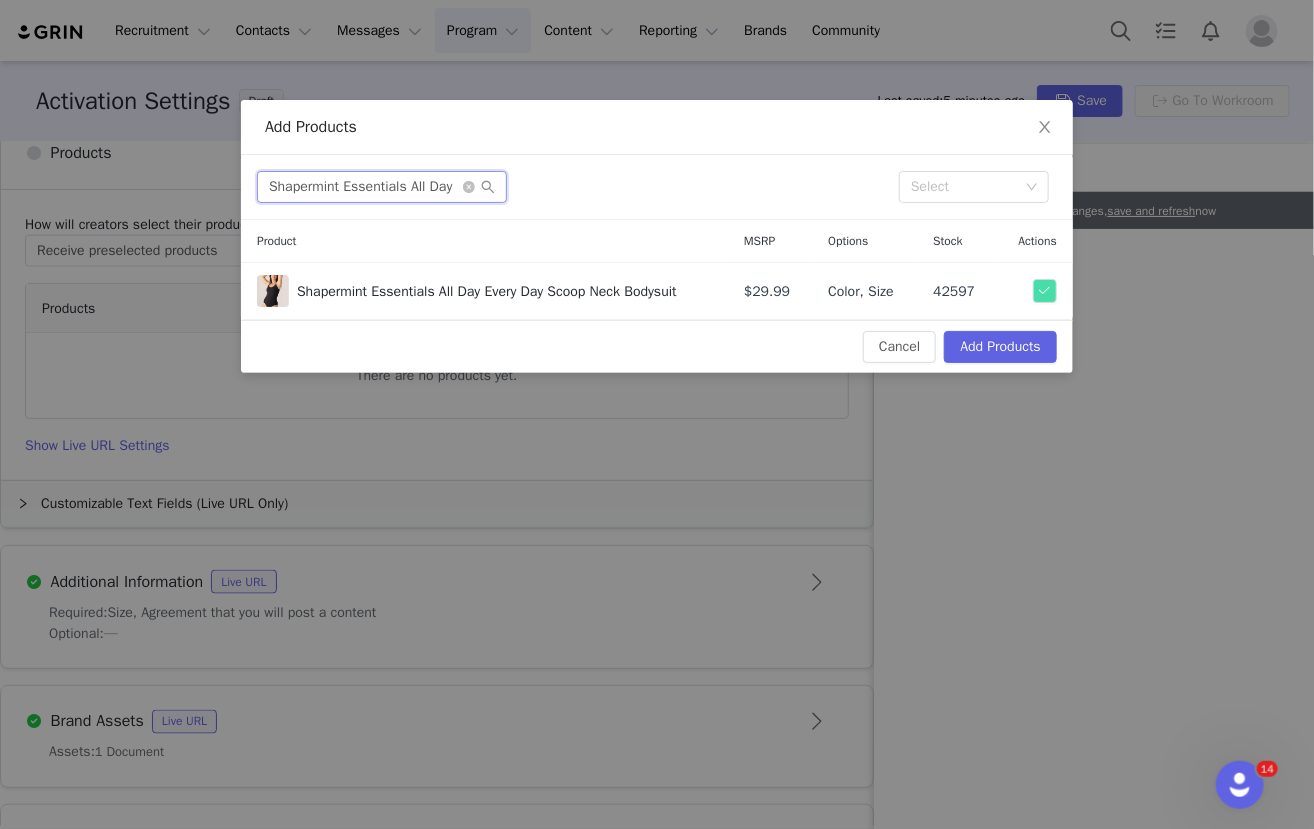 click on "Shapermint Essentials All Day Every Day Scoop Neck Bodysuit" at bounding box center [382, 187] 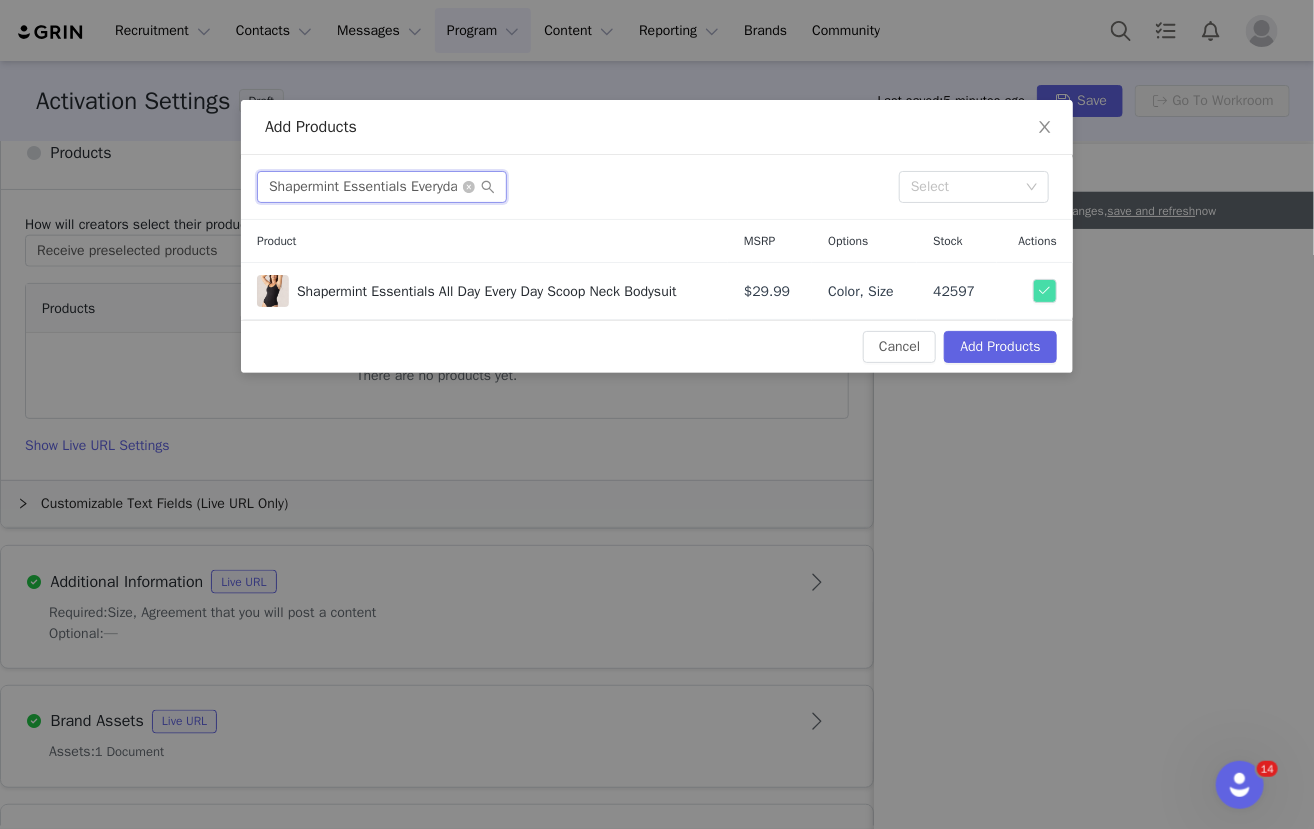 scroll, scrollTop: 0, scrollLeft: 267, axis: horizontal 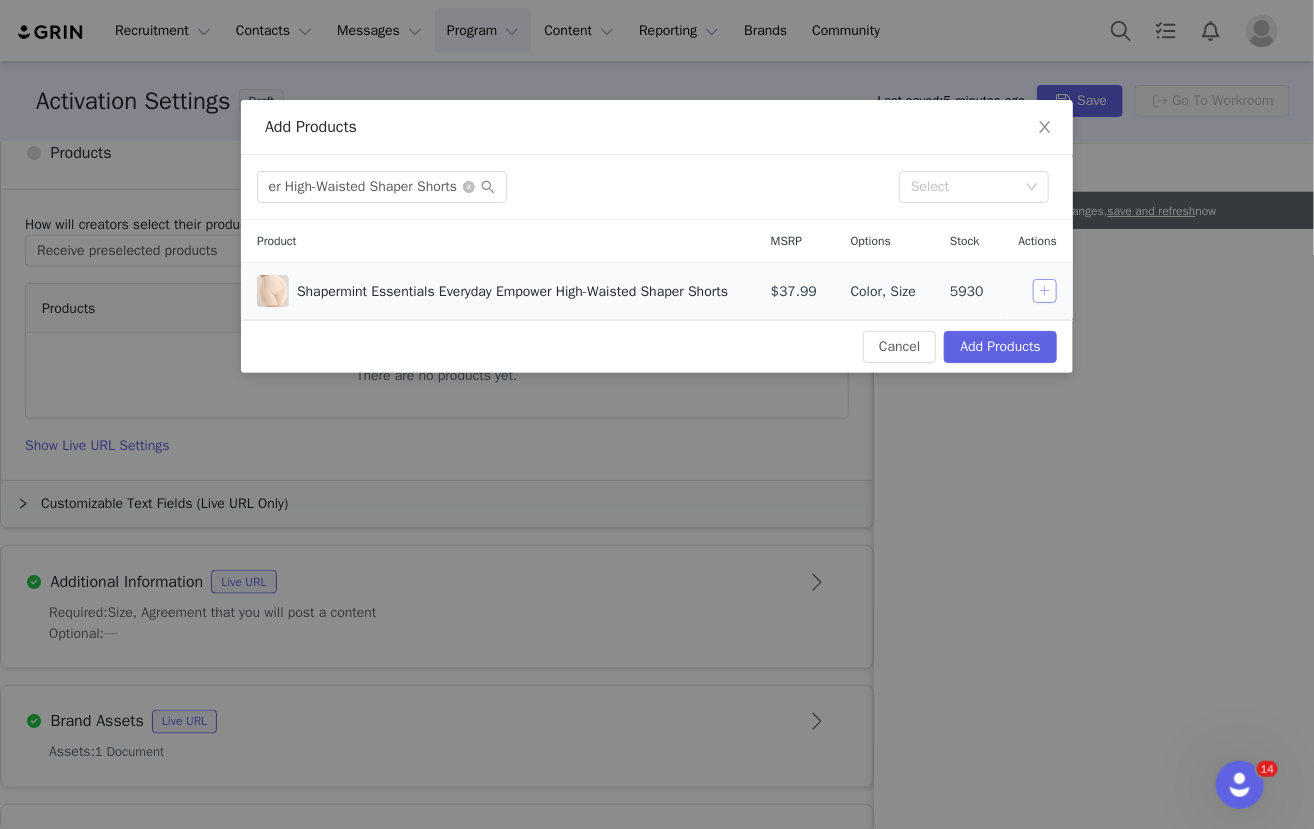 click at bounding box center (1045, 291) 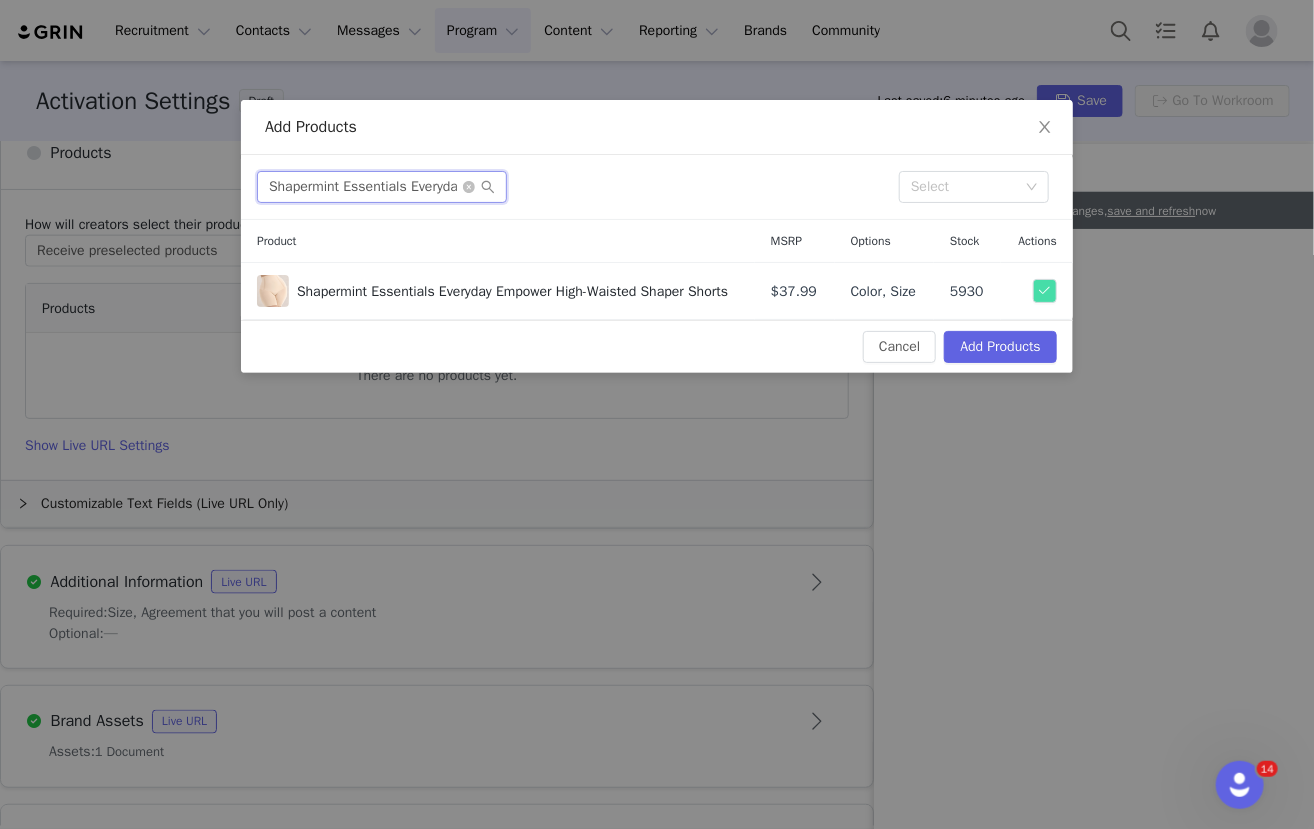 click on "Shapermint Essentials Everyday Empower High-Waisted Shaper Shorts" at bounding box center [382, 187] 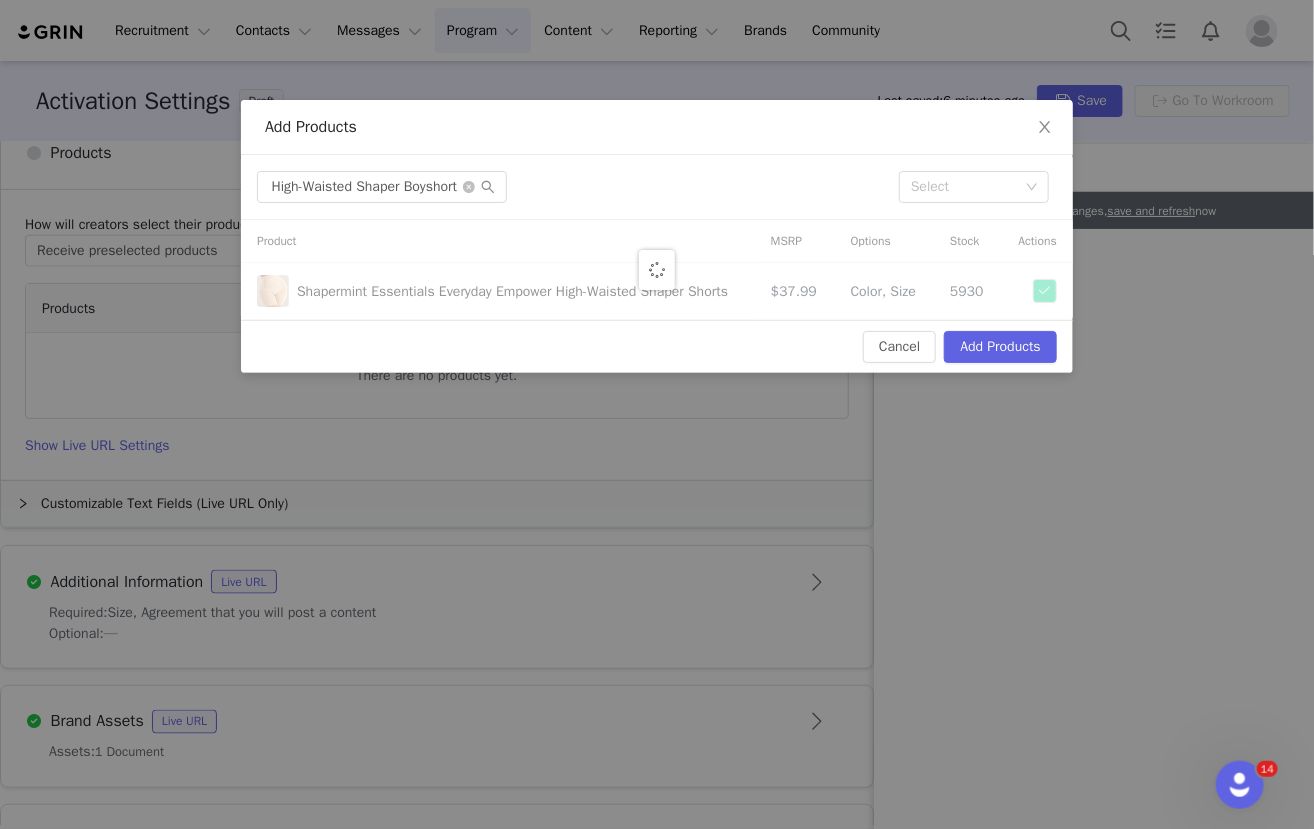scroll, scrollTop: 0, scrollLeft: 0, axis: both 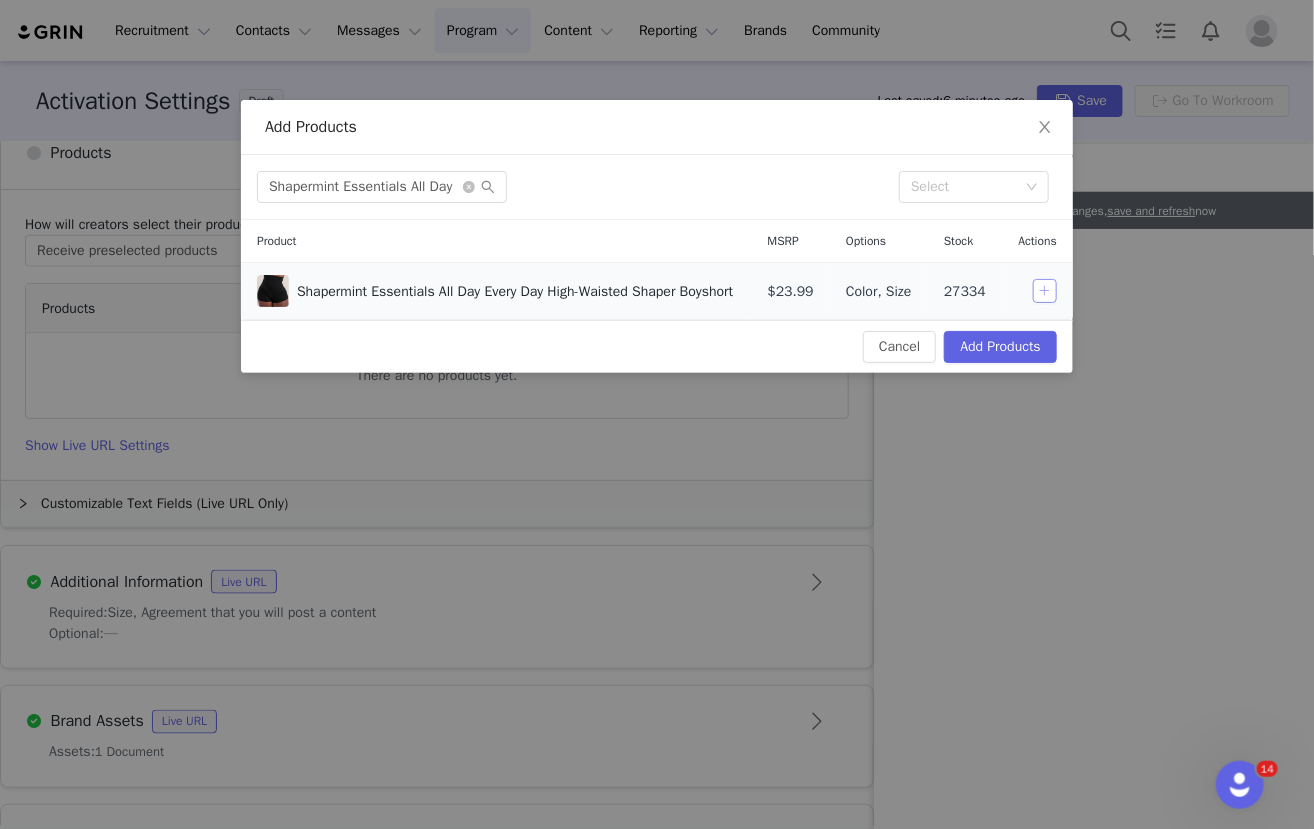 click at bounding box center [1045, 291] 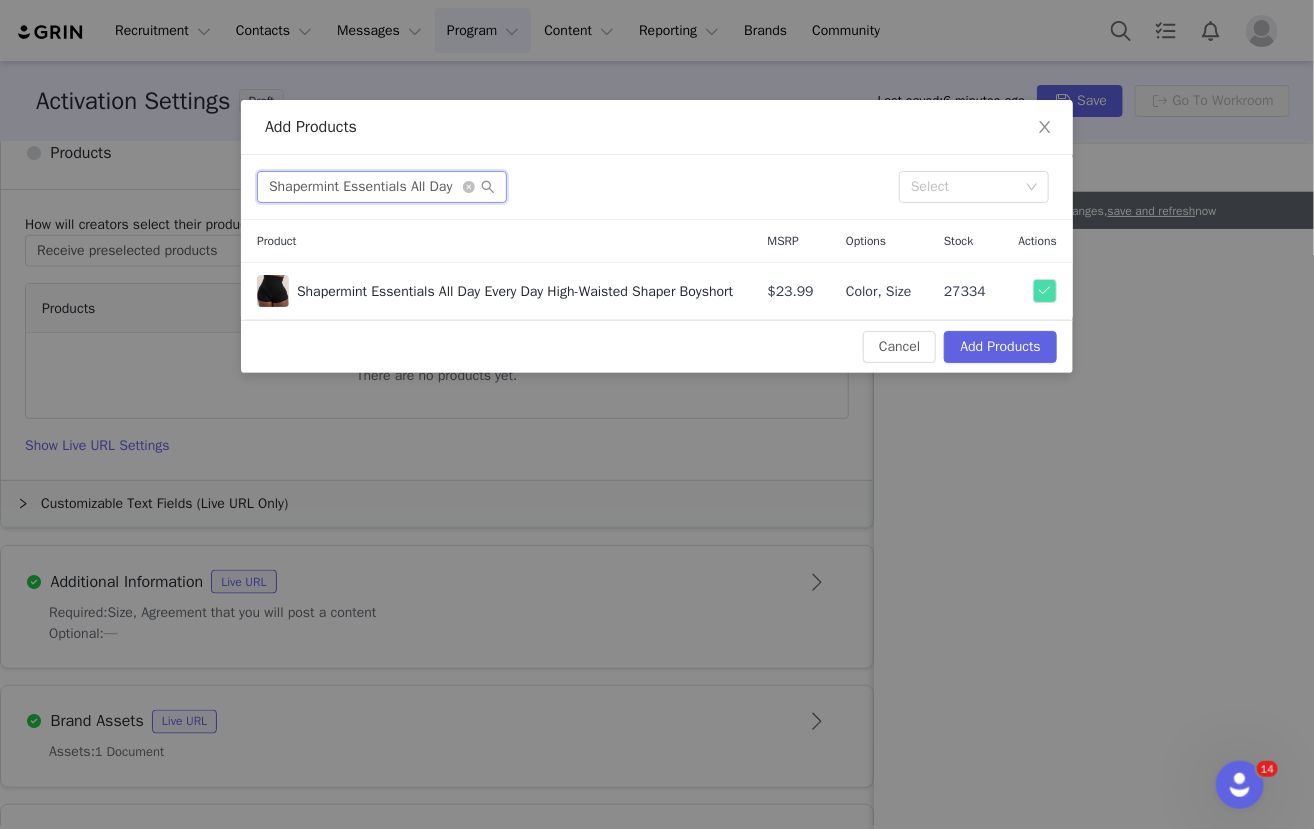 click on "Shapermint Essentials All Day Every Day High-Waisted Shaper Boyshort" at bounding box center [382, 187] 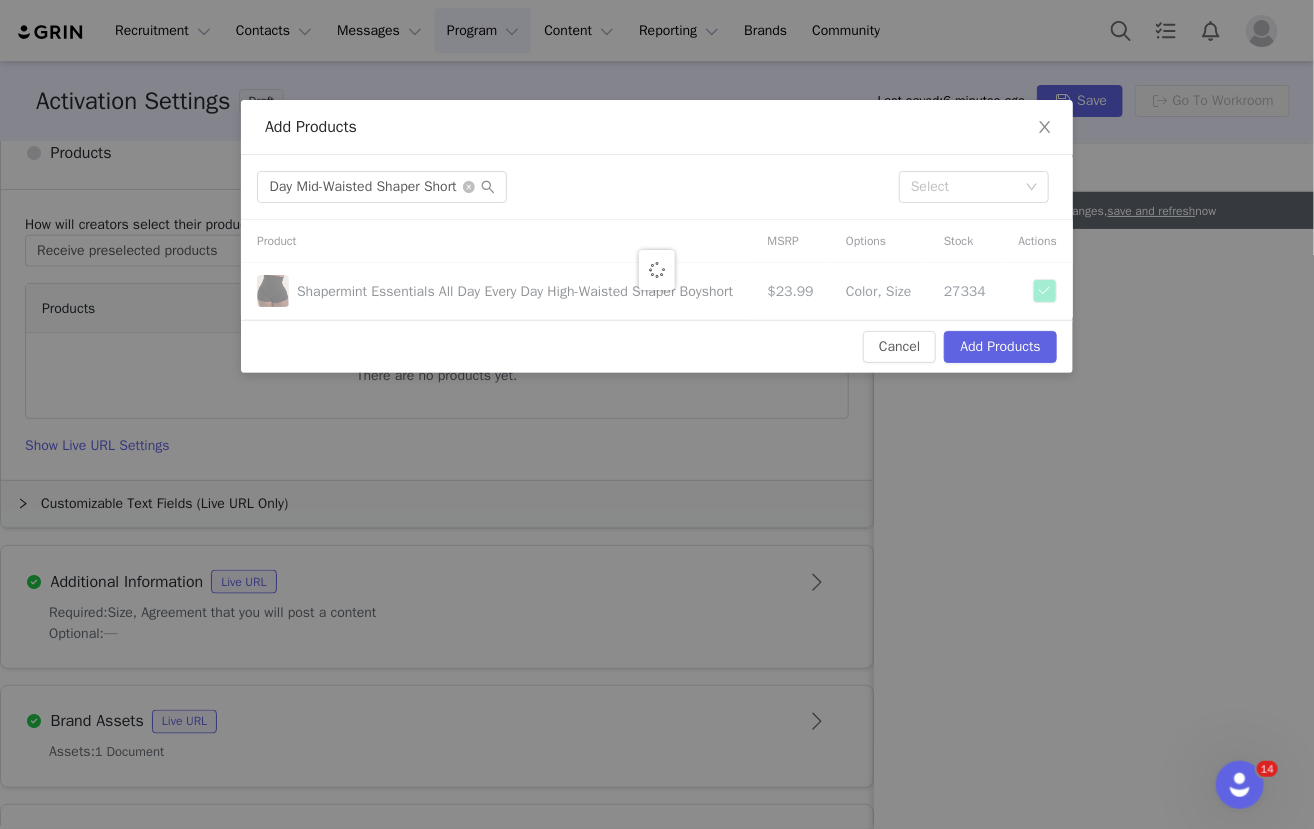 scroll, scrollTop: 0, scrollLeft: 0, axis: both 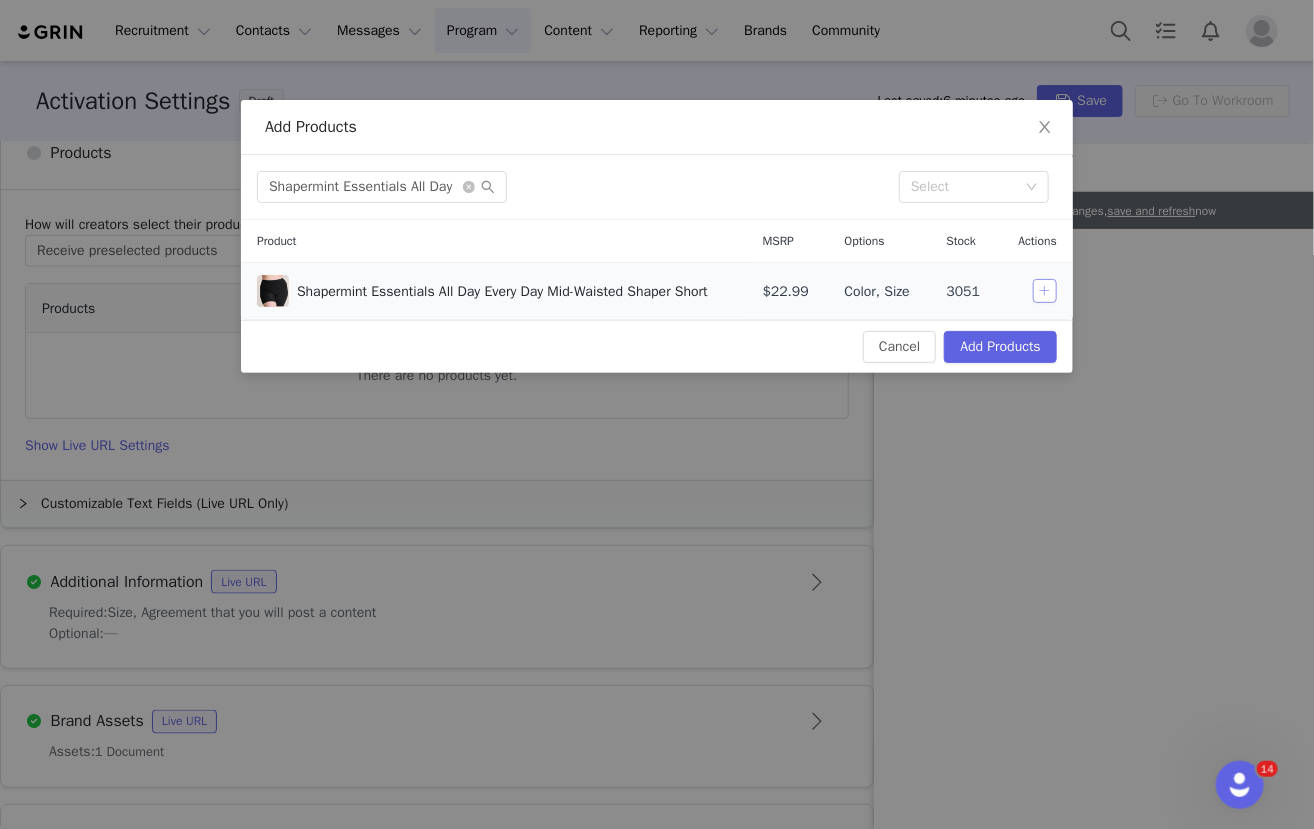 click at bounding box center (1045, 291) 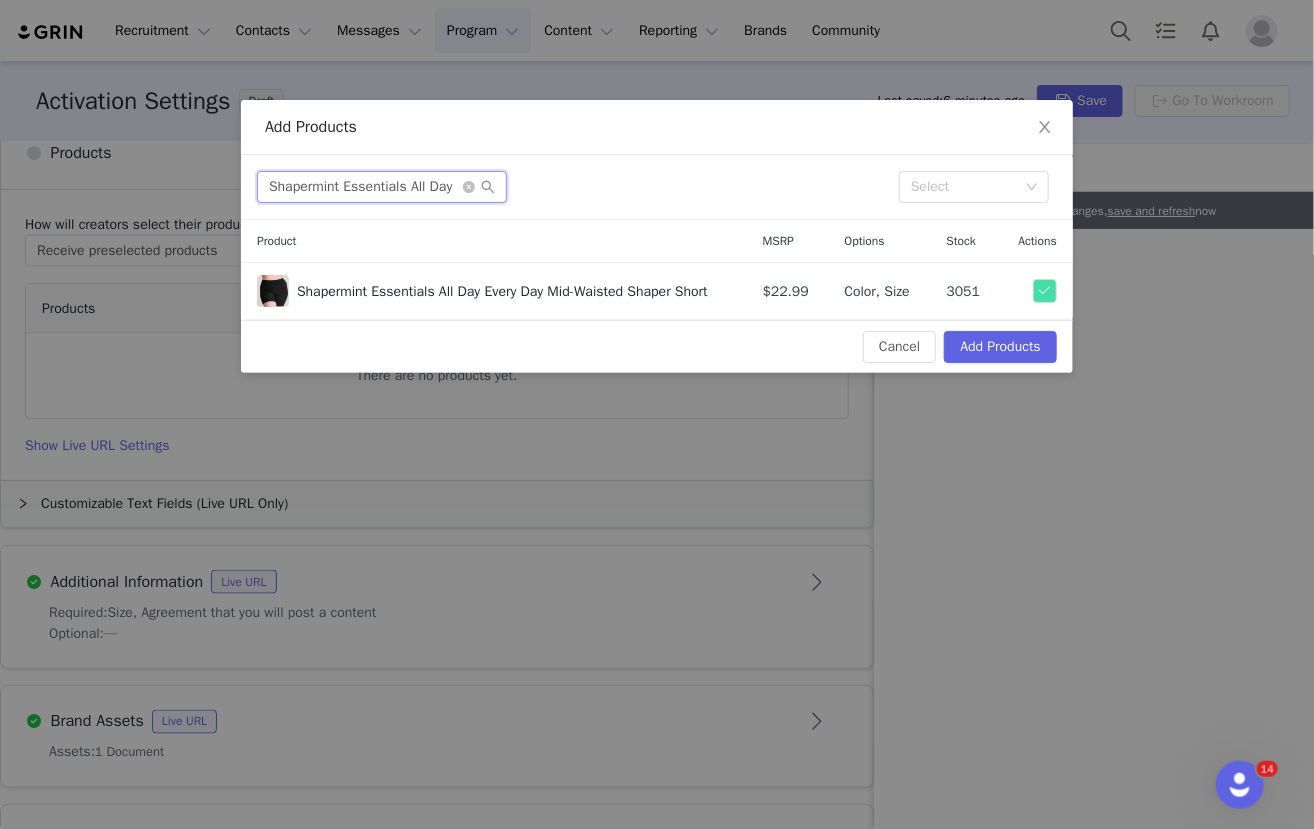 click on "Shapermint Essentials All Day Every Day Mid-Waisted Shaper Short" at bounding box center (382, 187) 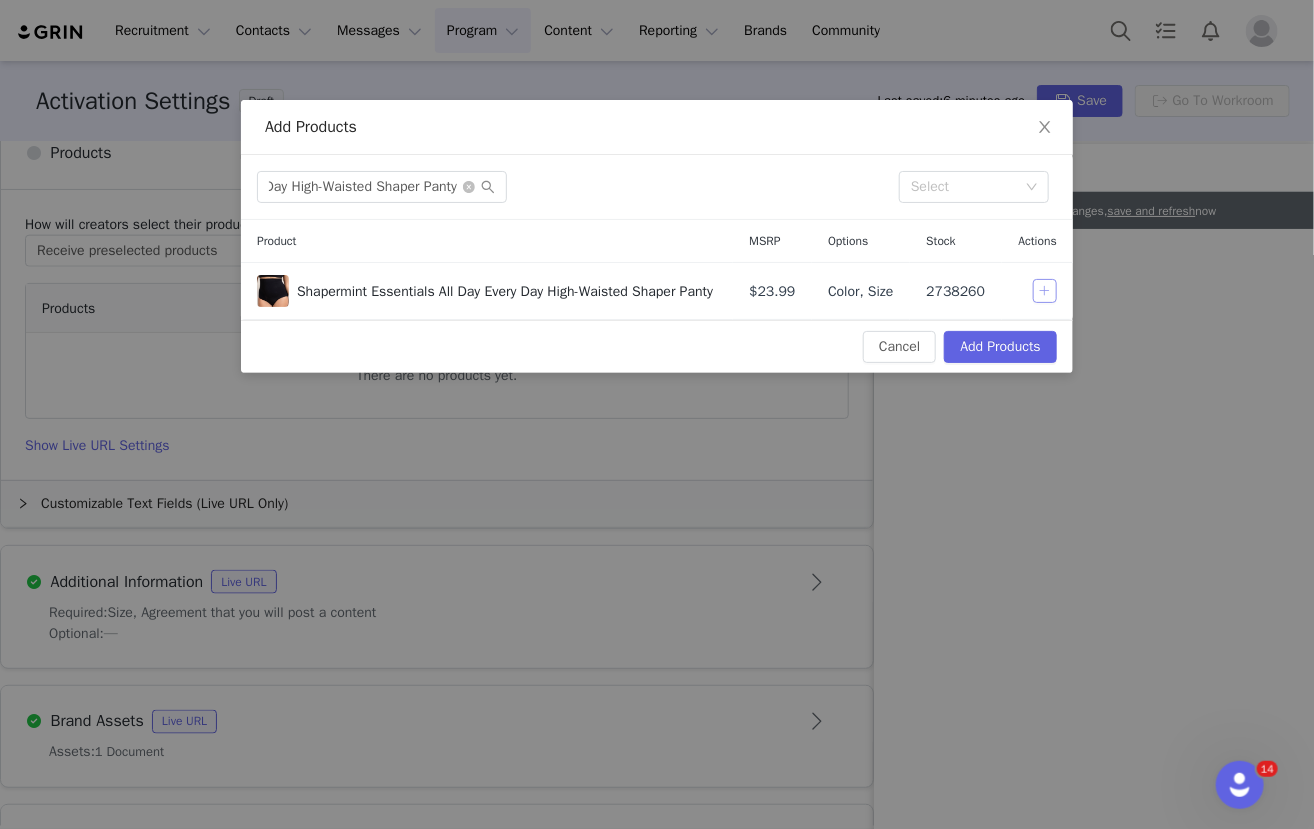 click at bounding box center (1045, 291) 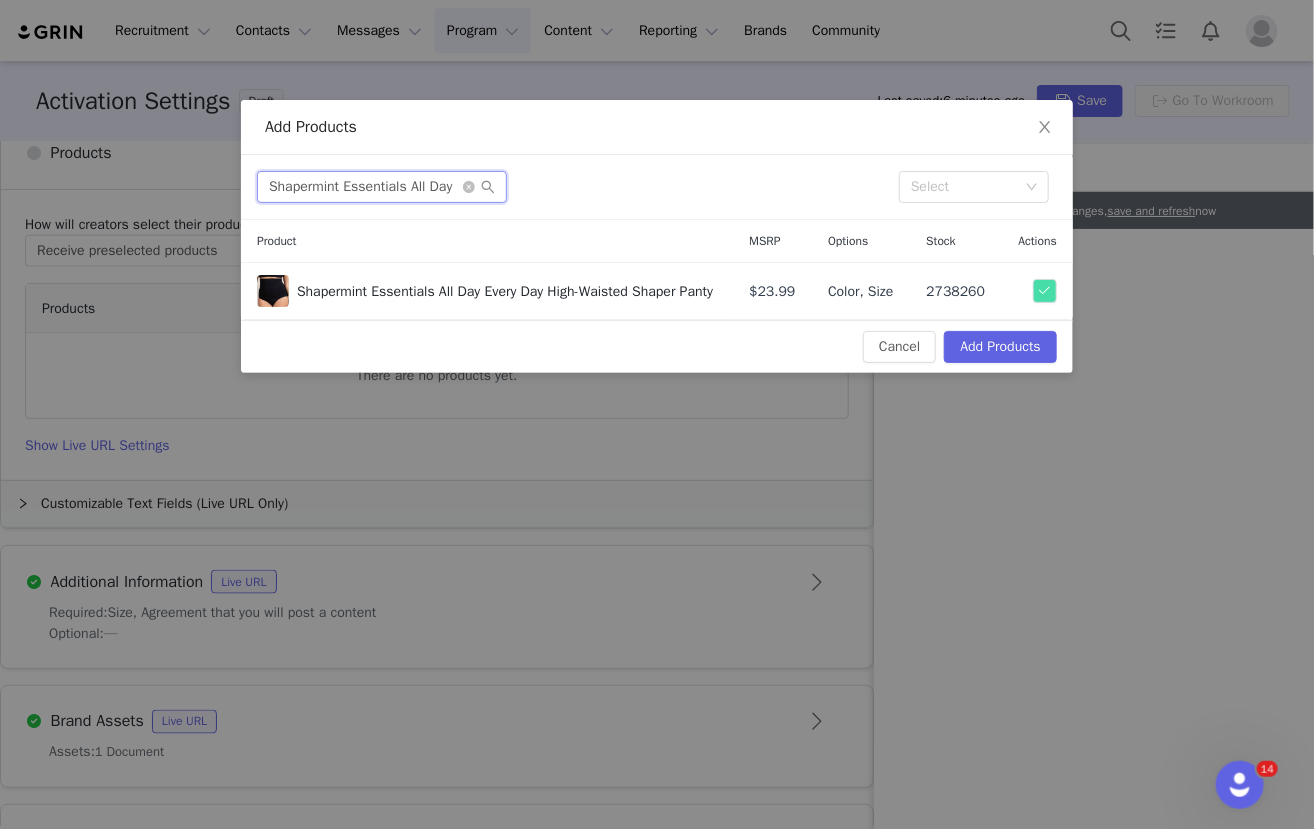 click on "Shapermint Essentials All Day Every Day High-Waisted Shaper Panty" at bounding box center [382, 187] 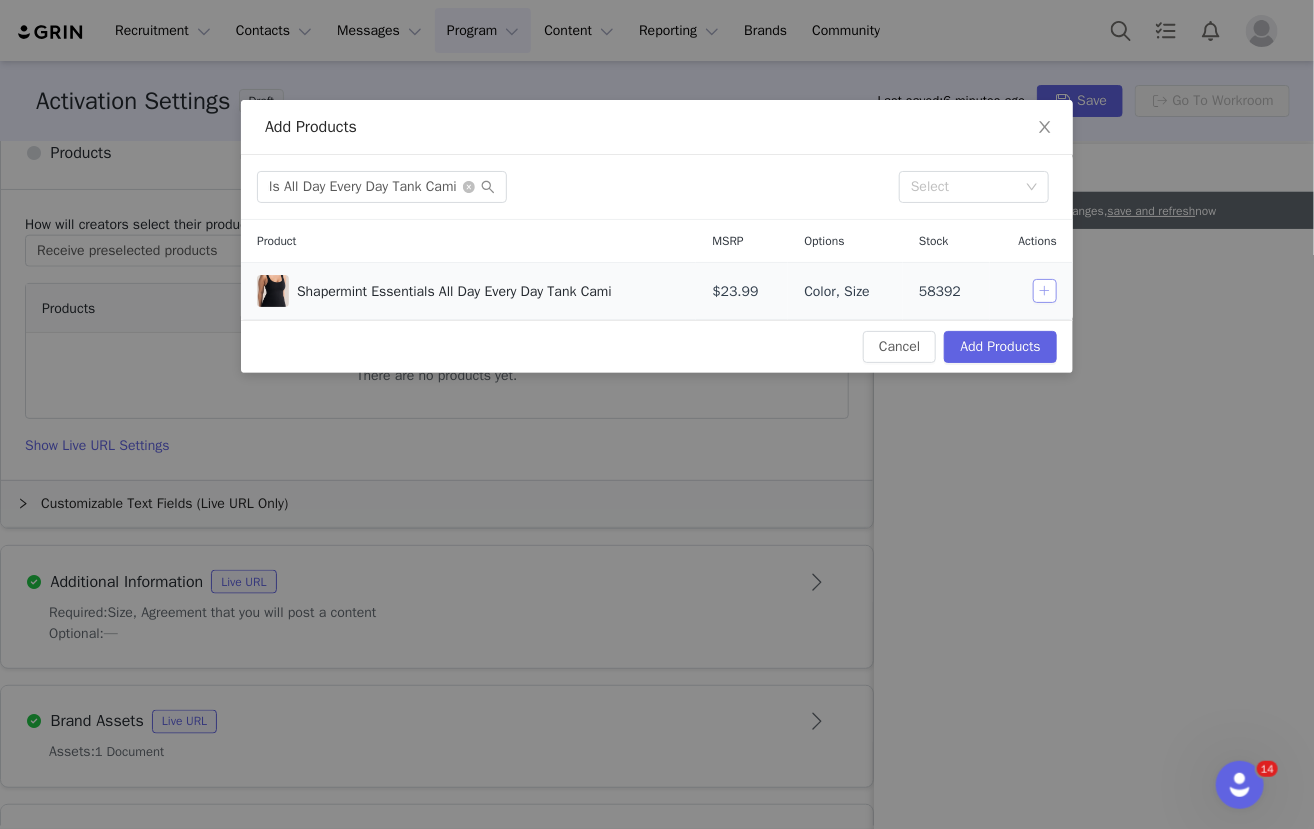 click at bounding box center (1045, 291) 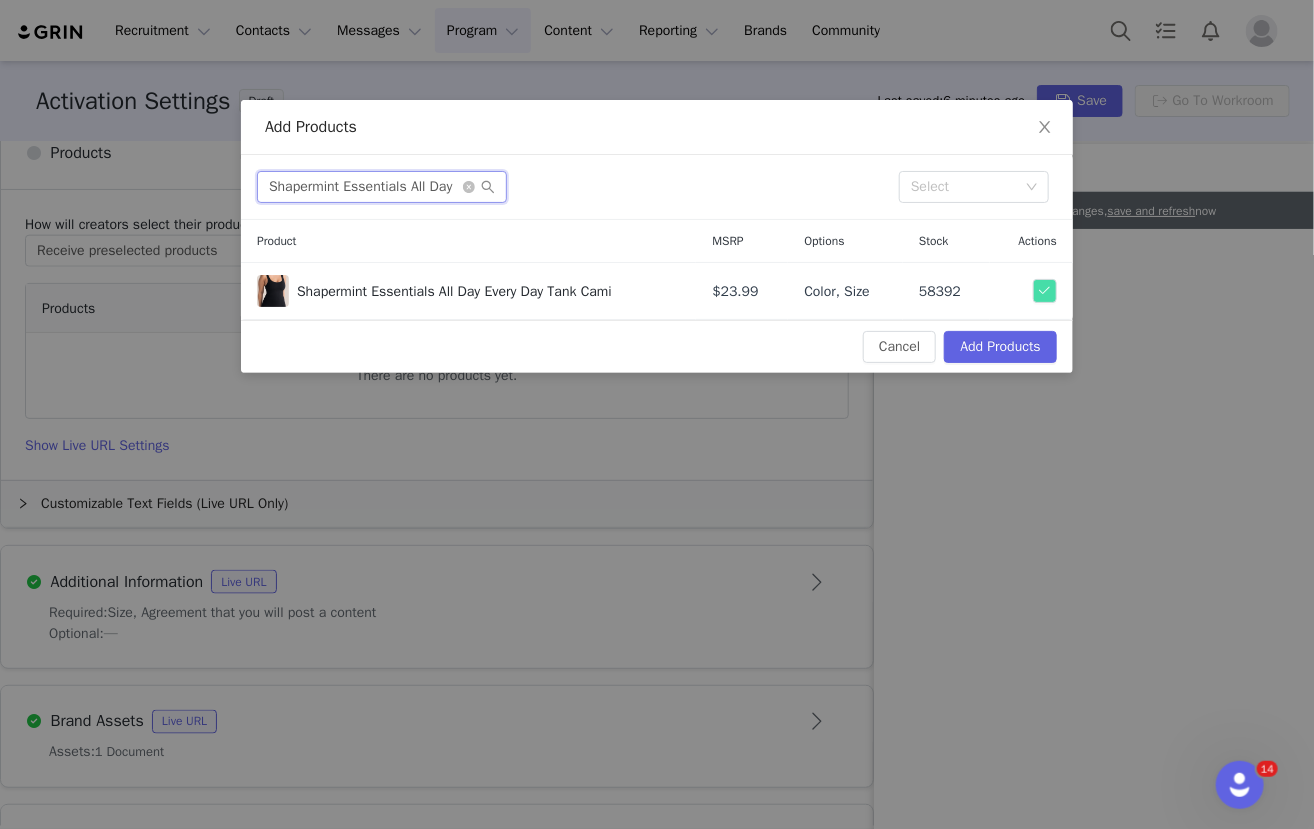 click on "Shapermint Essentials All Day Every Day Tank Cami" at bounding box center [382, 187] 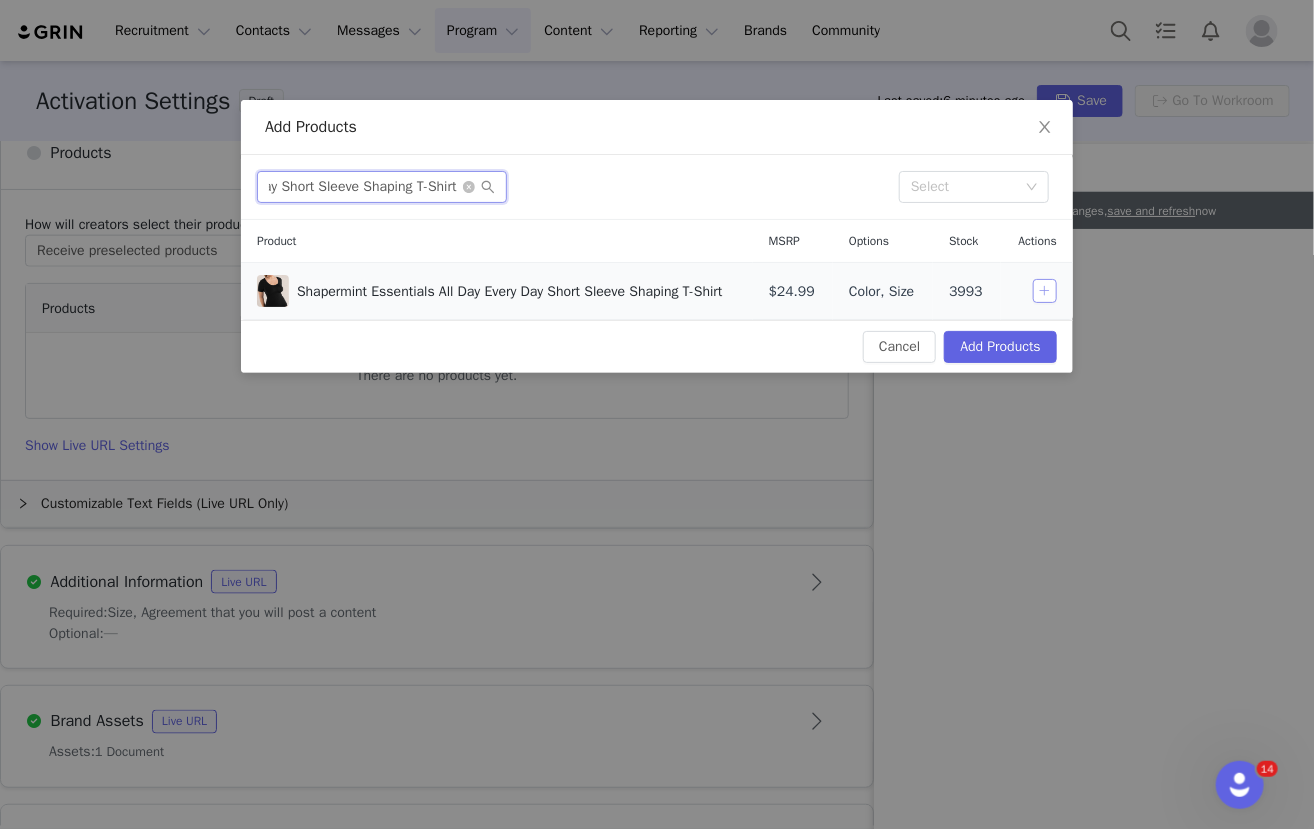 type on "Shapermint Essentials All Day Every Day Short Sleeve Shaping T-Shirt" 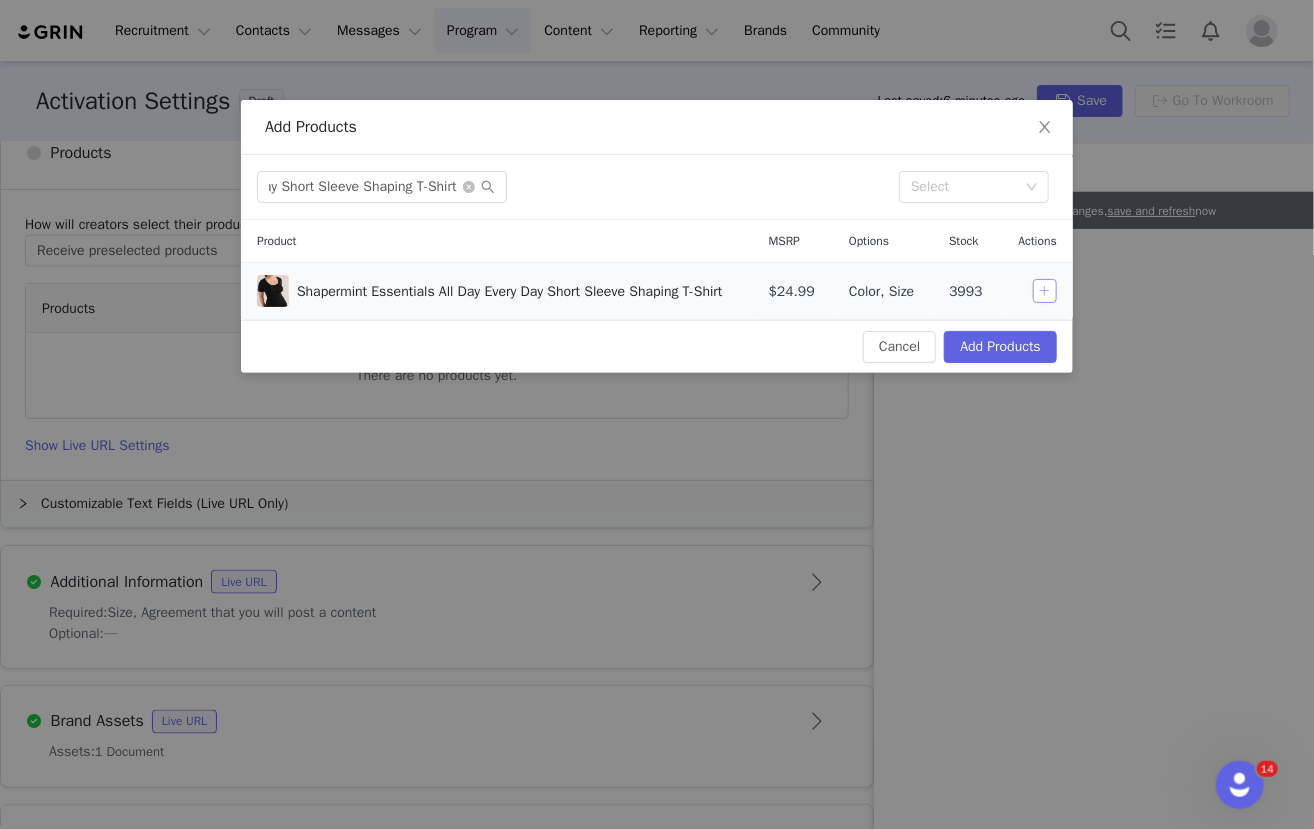 click at bounding box center (1045, 291) 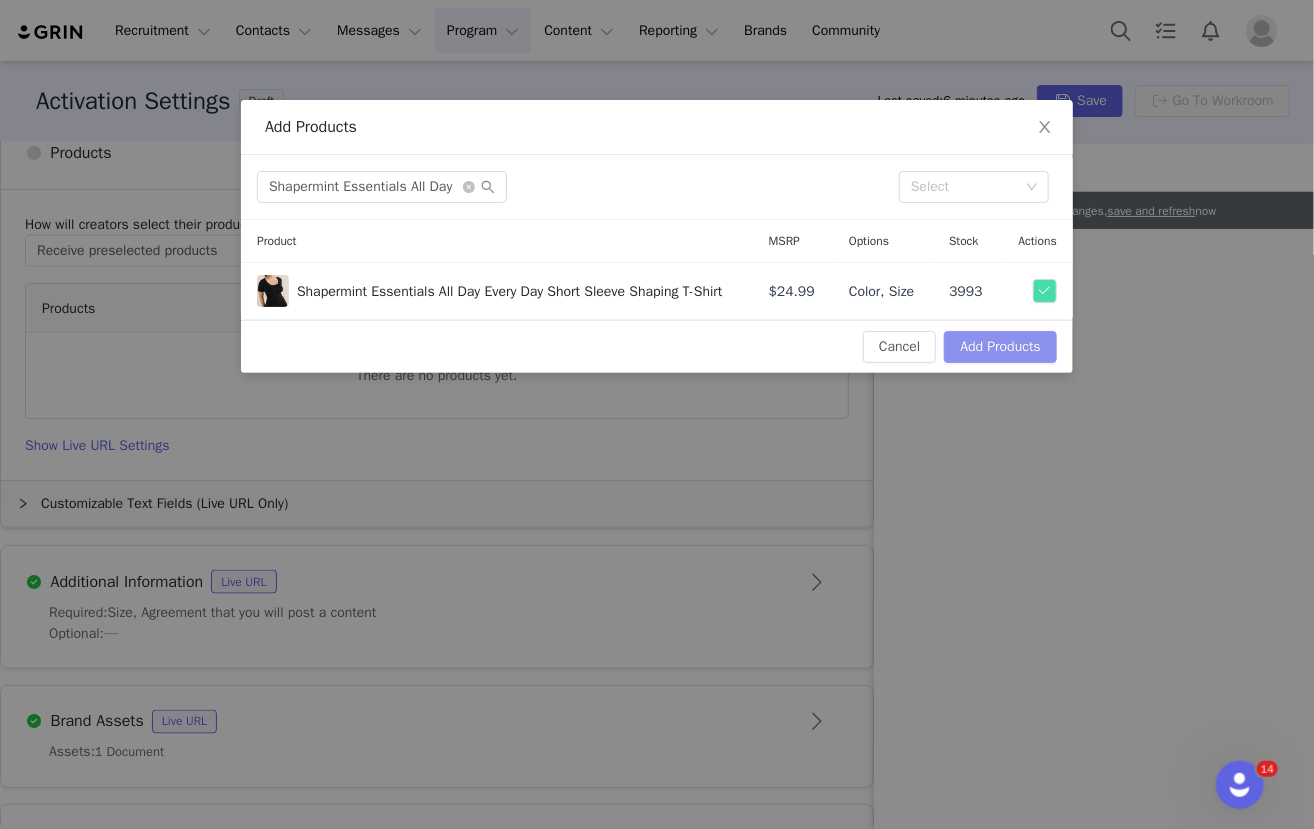 click on "Add Products" at bounding box center [1000, 347] 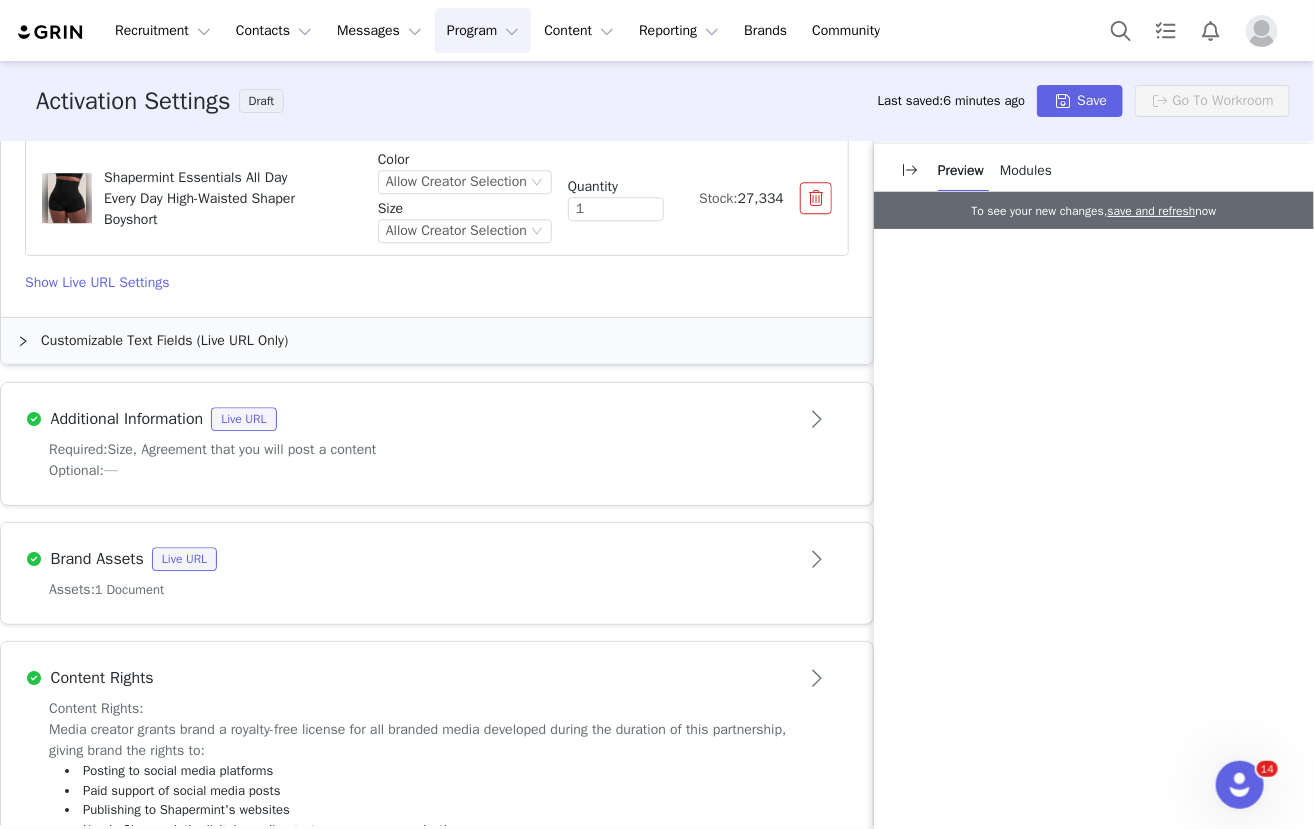 scroll, scrollTop: 2268, scrollLeft: 0, axis: vertical 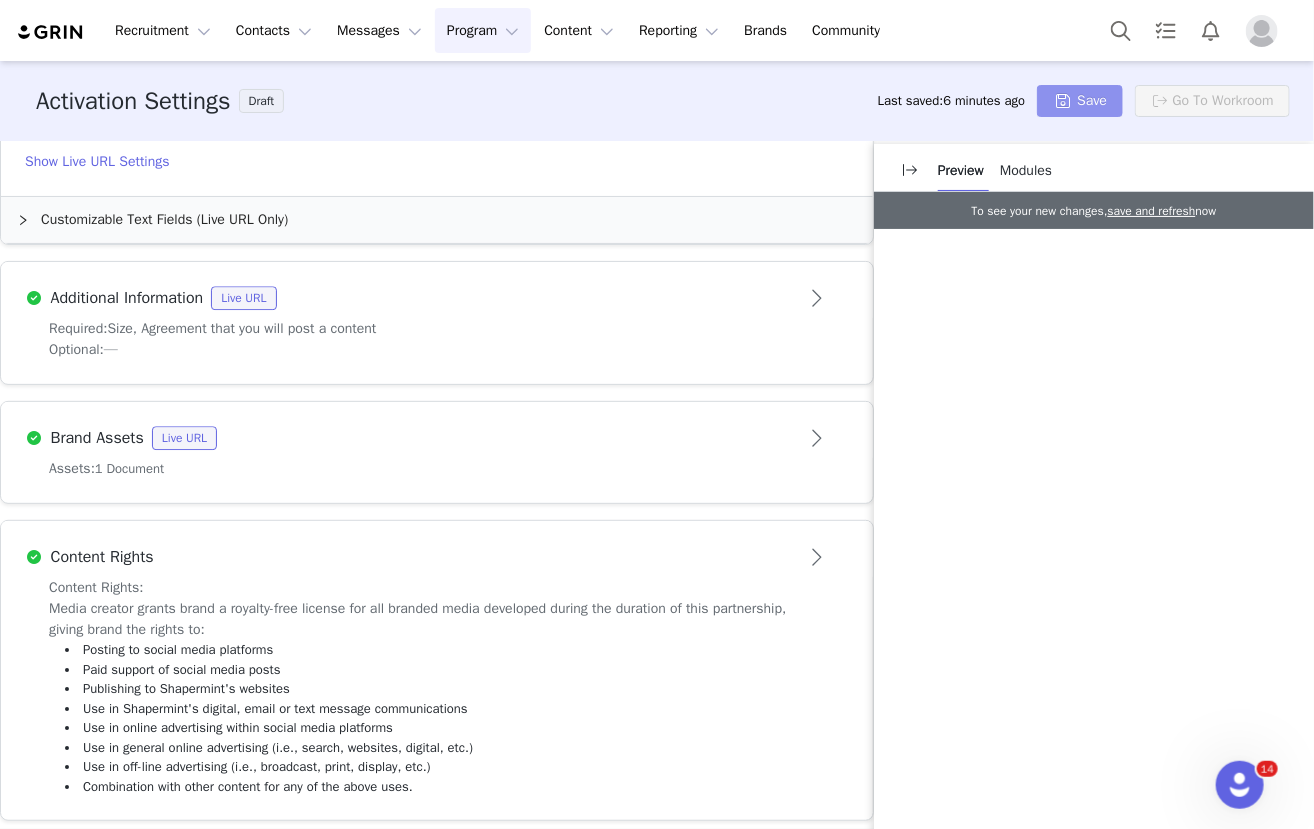 click on "Save" at bounding box center (1080, 101) 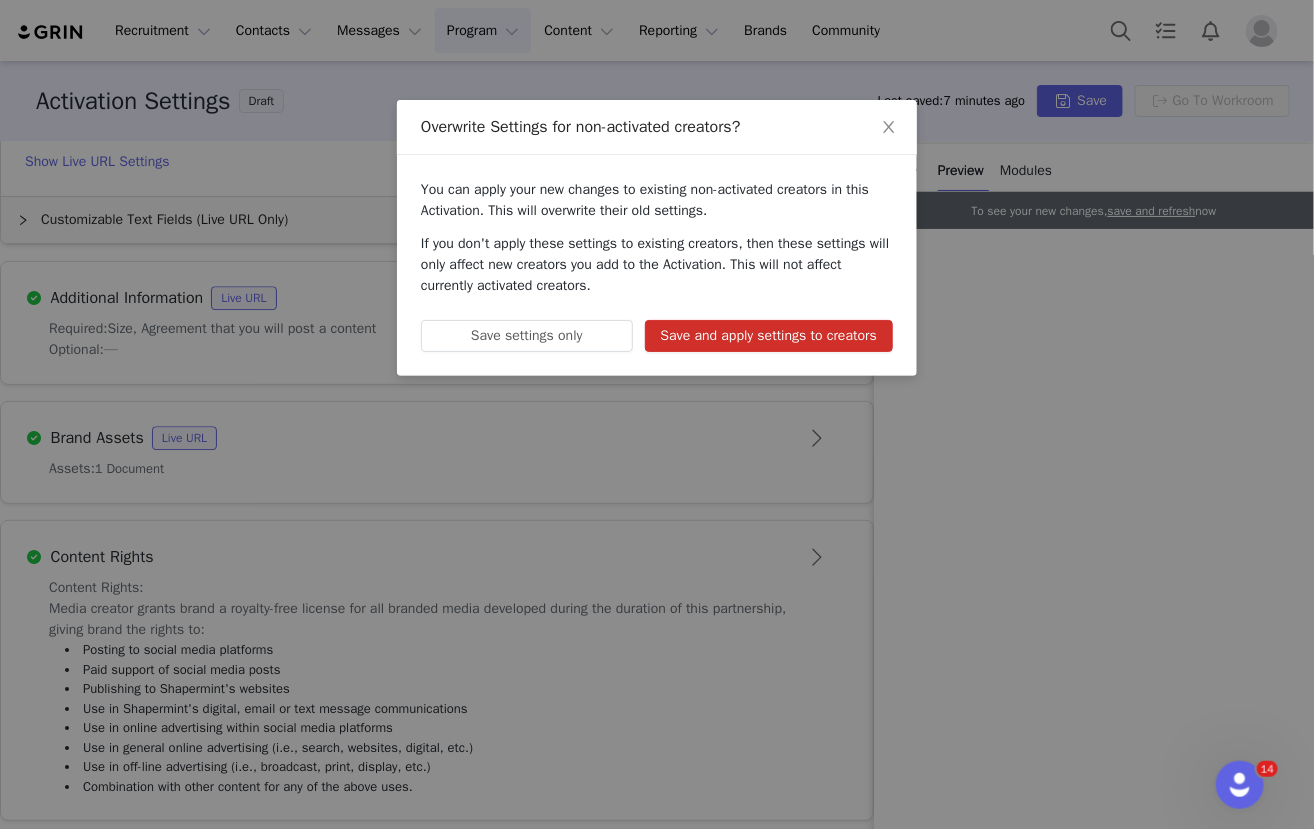 click on "Save and apply settings to creators" at bounding box center [769, 336] 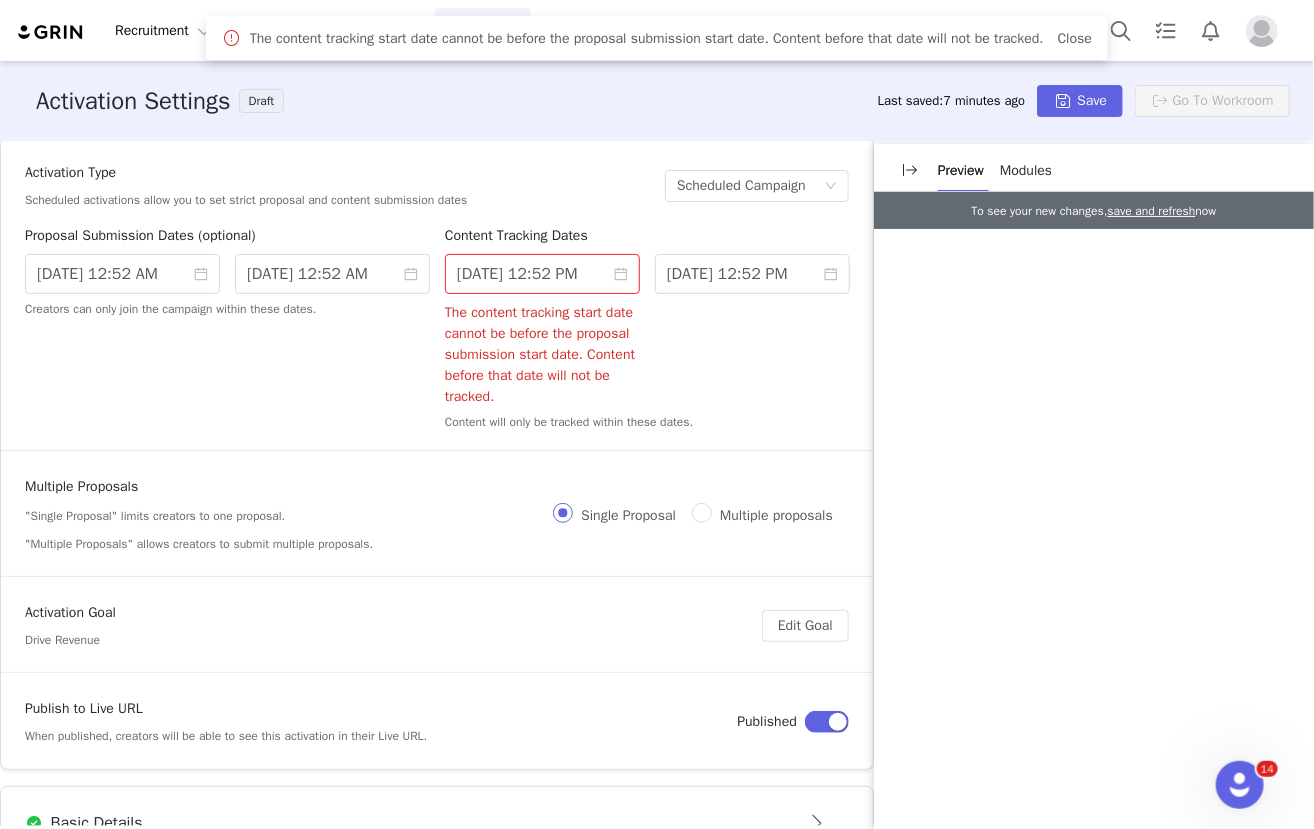 scroll, scrollTop: 0, scrollLeft: 0, axis: both 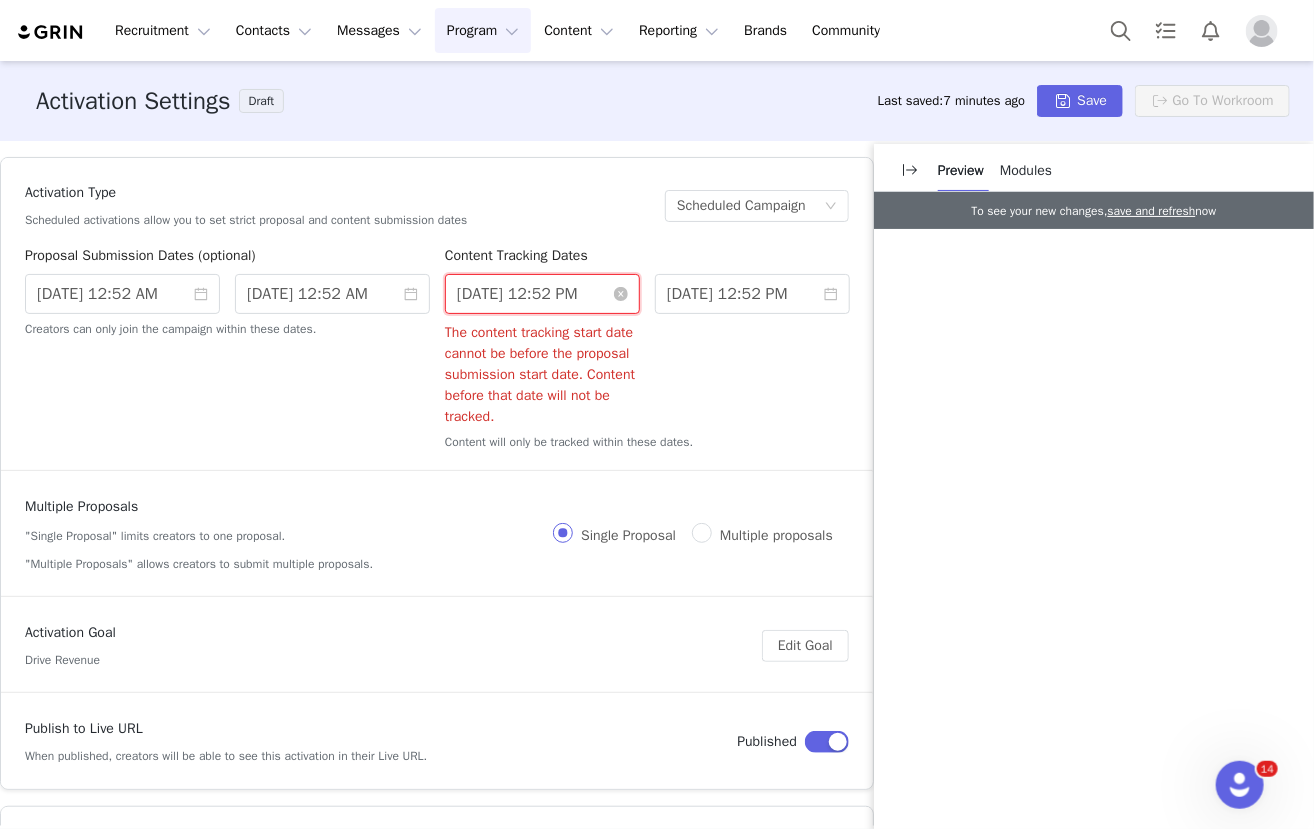 click on "7/13/2025 12:52 PM" at bounding box center [542, 294] 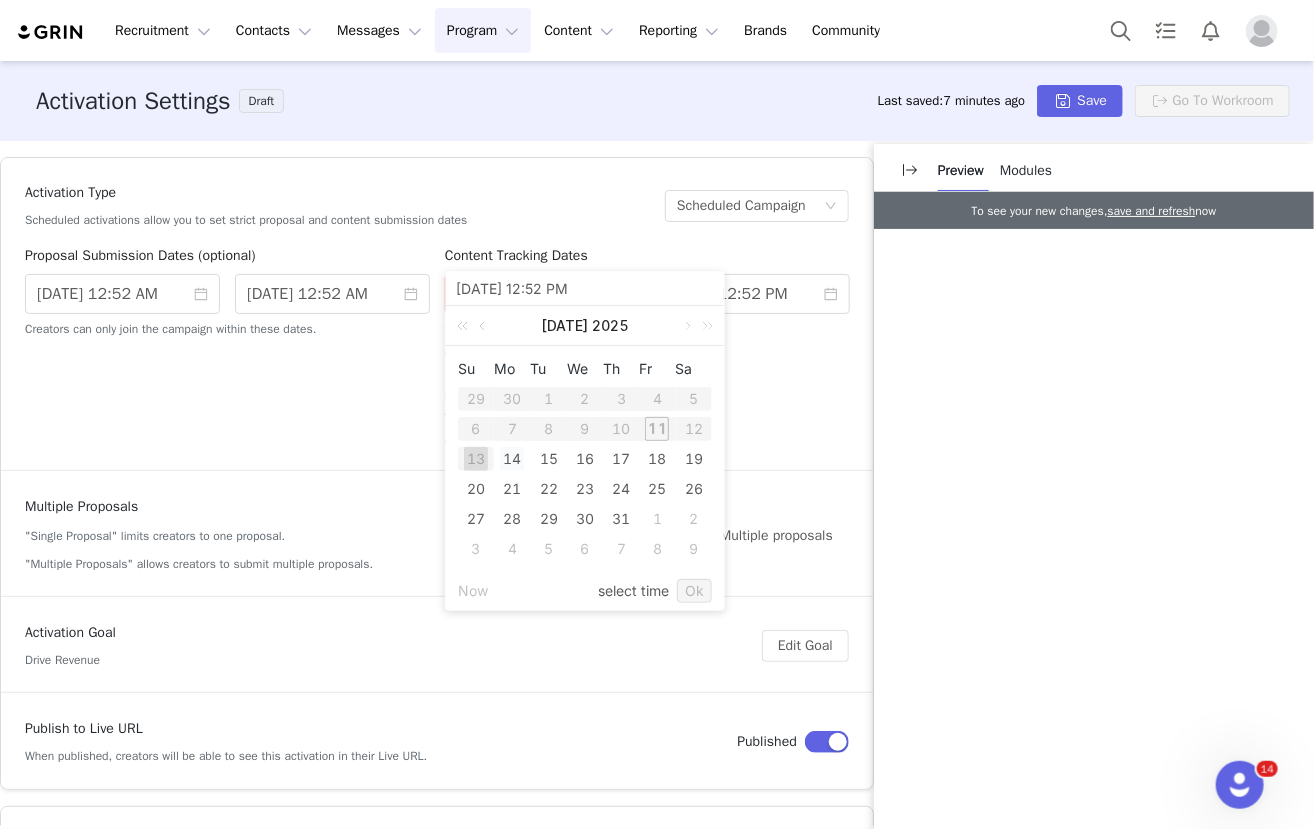 click on "14" at bounding box center [512, 459] 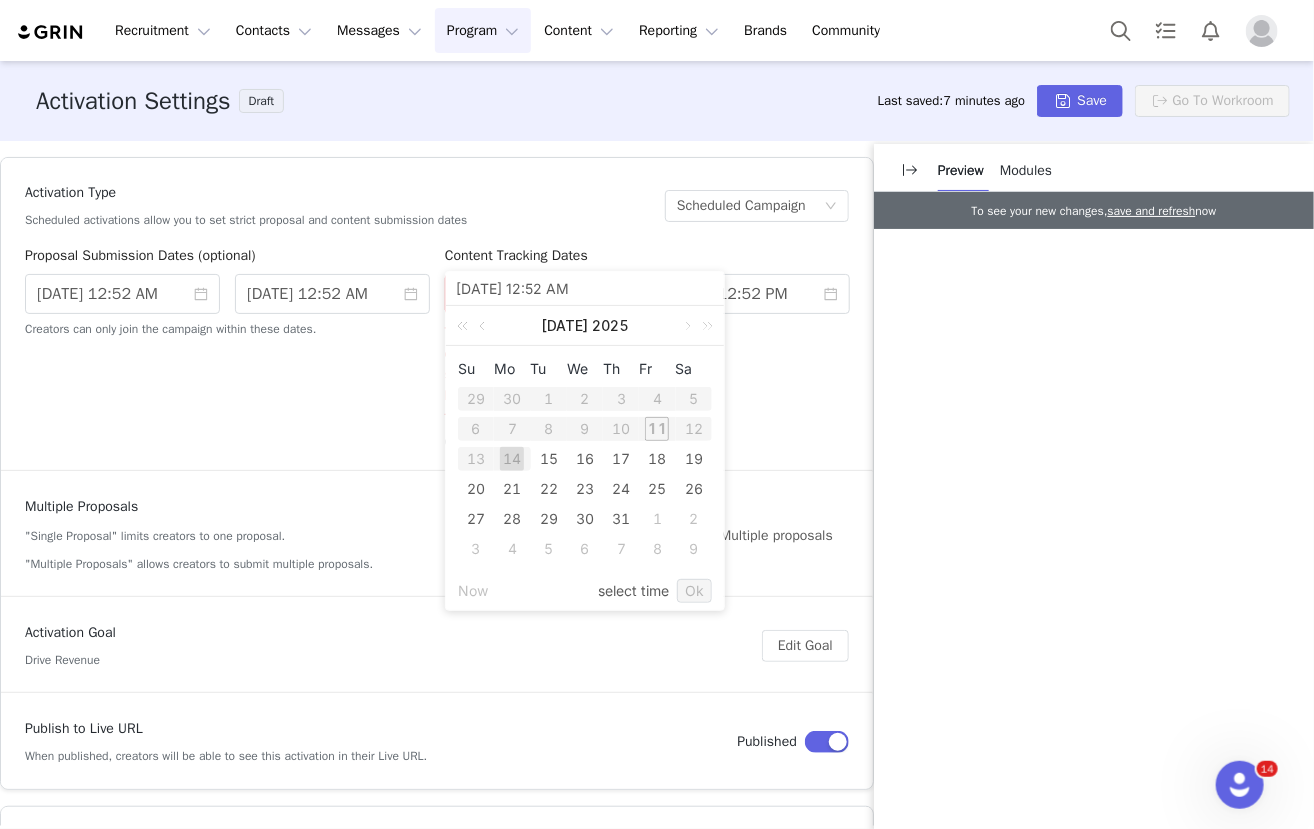 click on "7/14/2025 12:52 AM The content tracking start date cannot be before the proposal submission start date. Content before that date will not be tracked. 7/30/2025 12:52 PM" at bounding box center (647, 350) 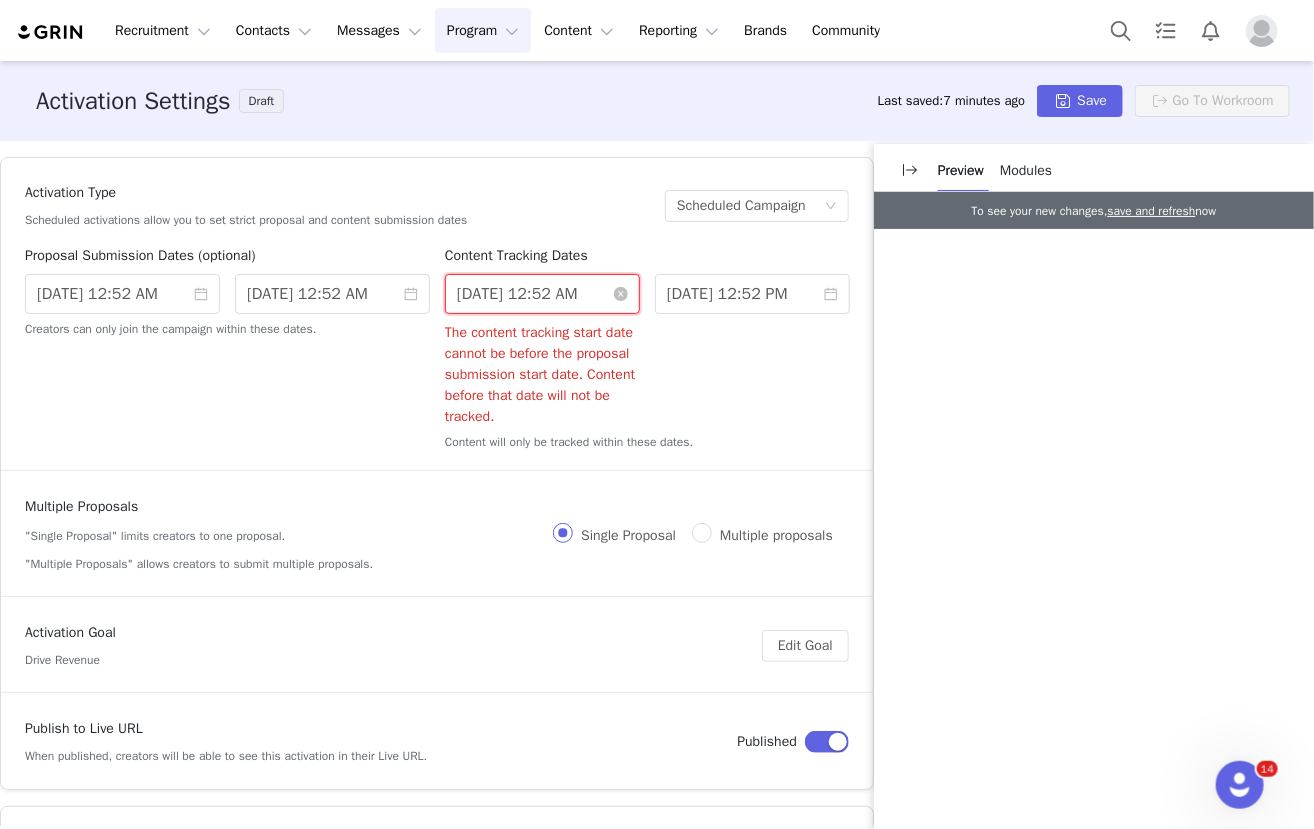 click on "7/14/2025 12:52 AM" at bounding box center (542, 294) 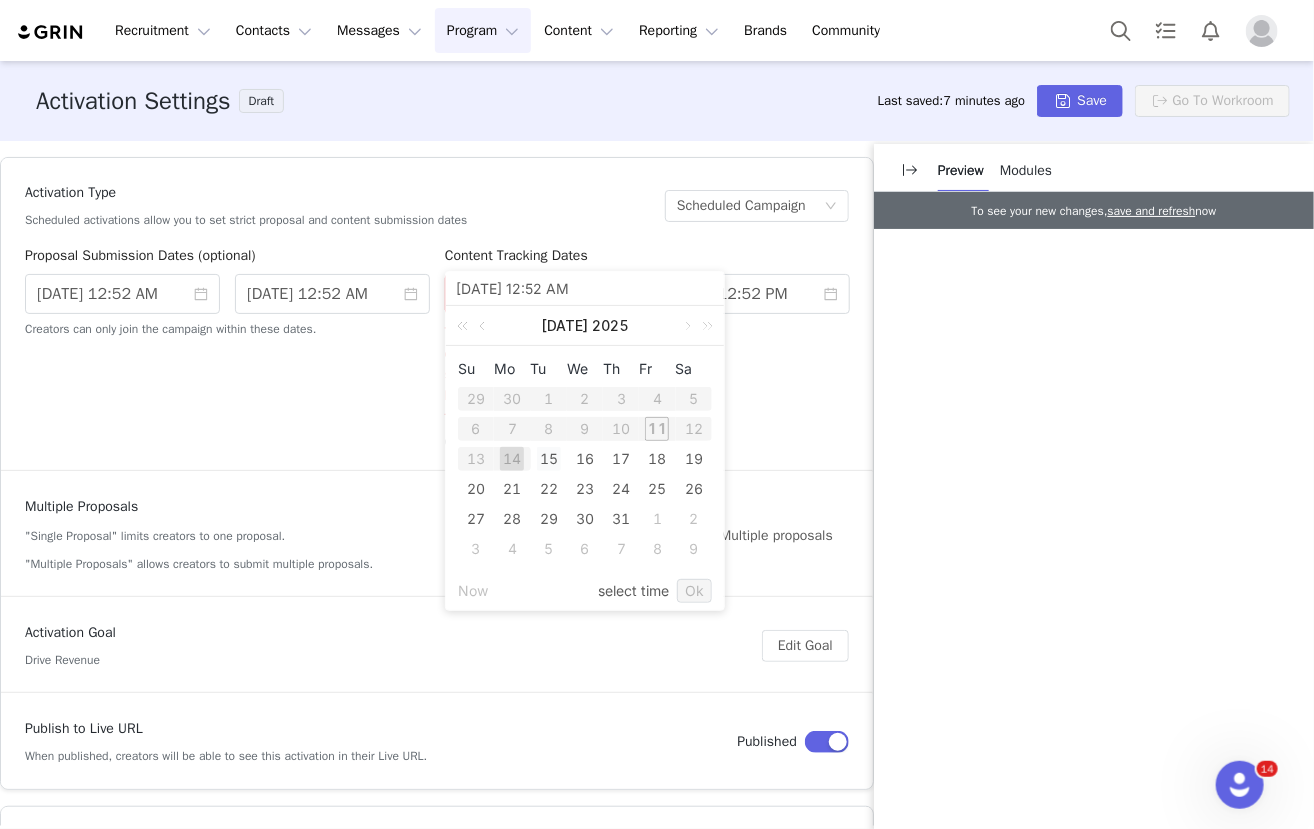 click on "15" at bounding box center (549, 459) 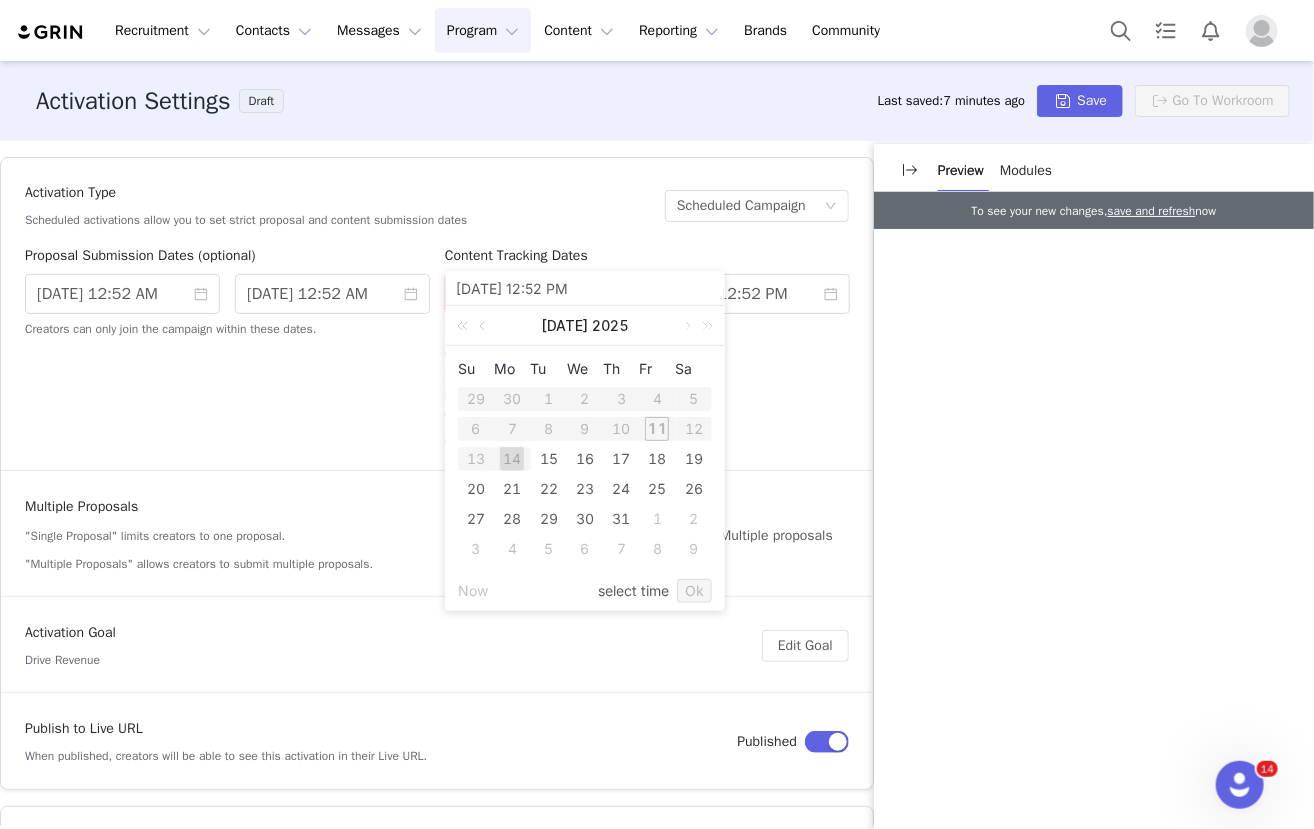 click on "7/14/2025 12:52 PM The content tracking start date cannot be before the proposal submission start date. Content before that date will not be tracked. 7/30/2025 12:52 PM" at bounding box center [647, 350] 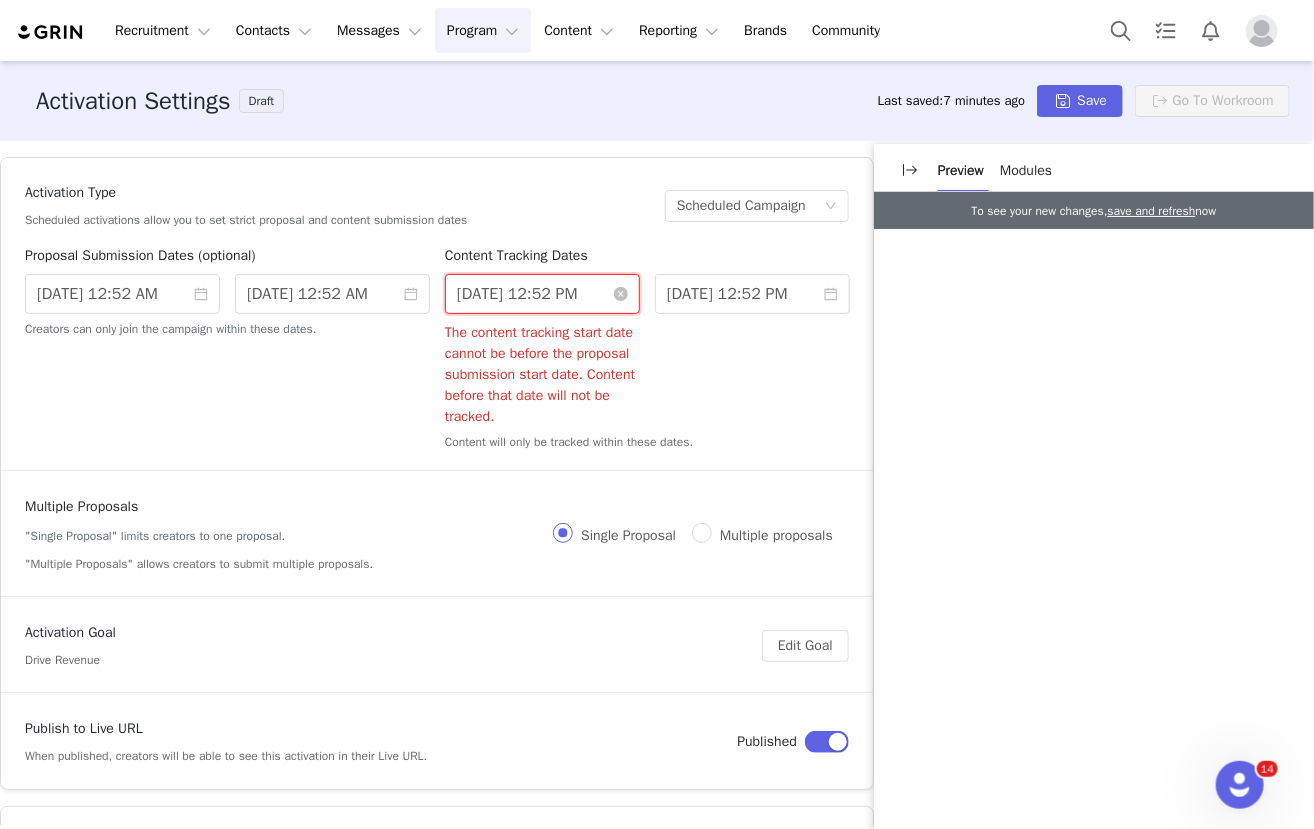 click on "7/14/2025 12:52 PM" at bounding box center [542, 294] 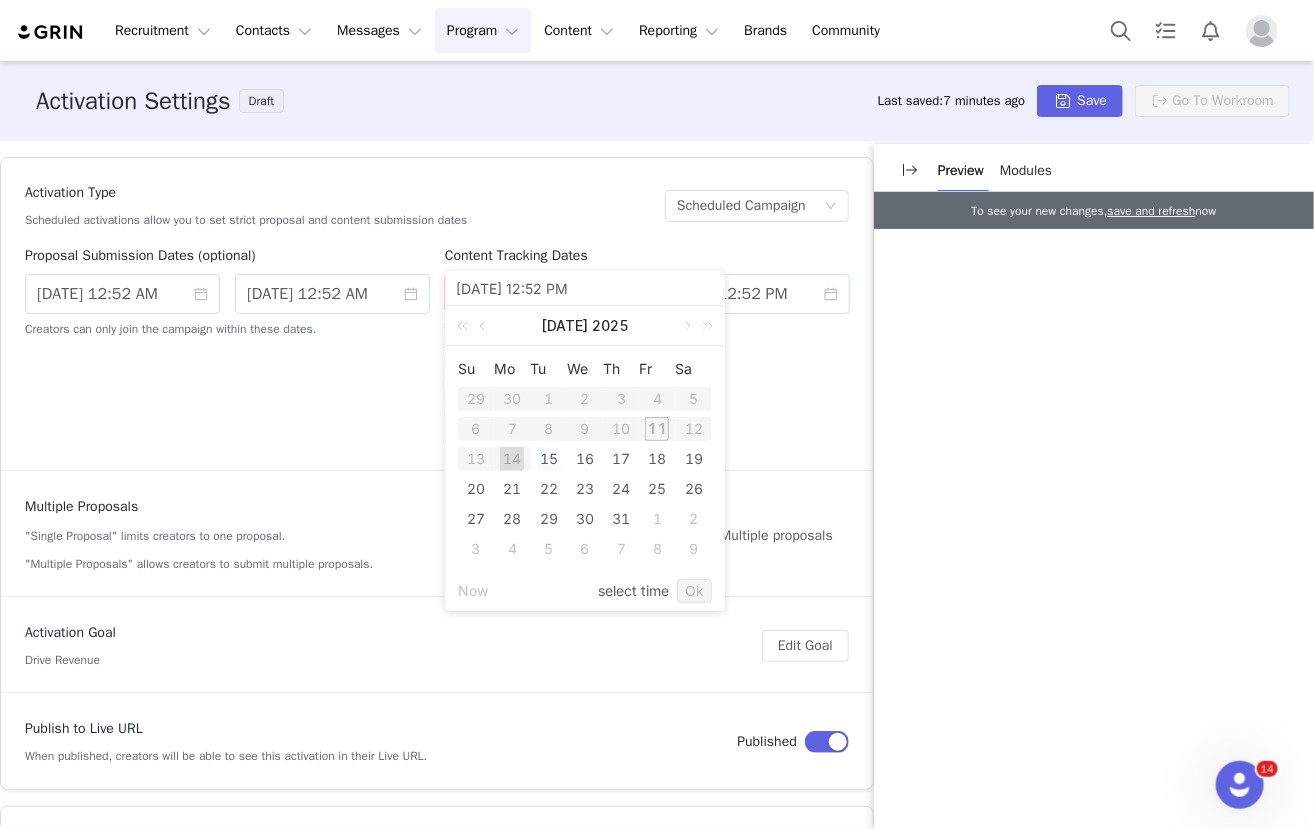 click on "15" at bounding box center (549, 459) 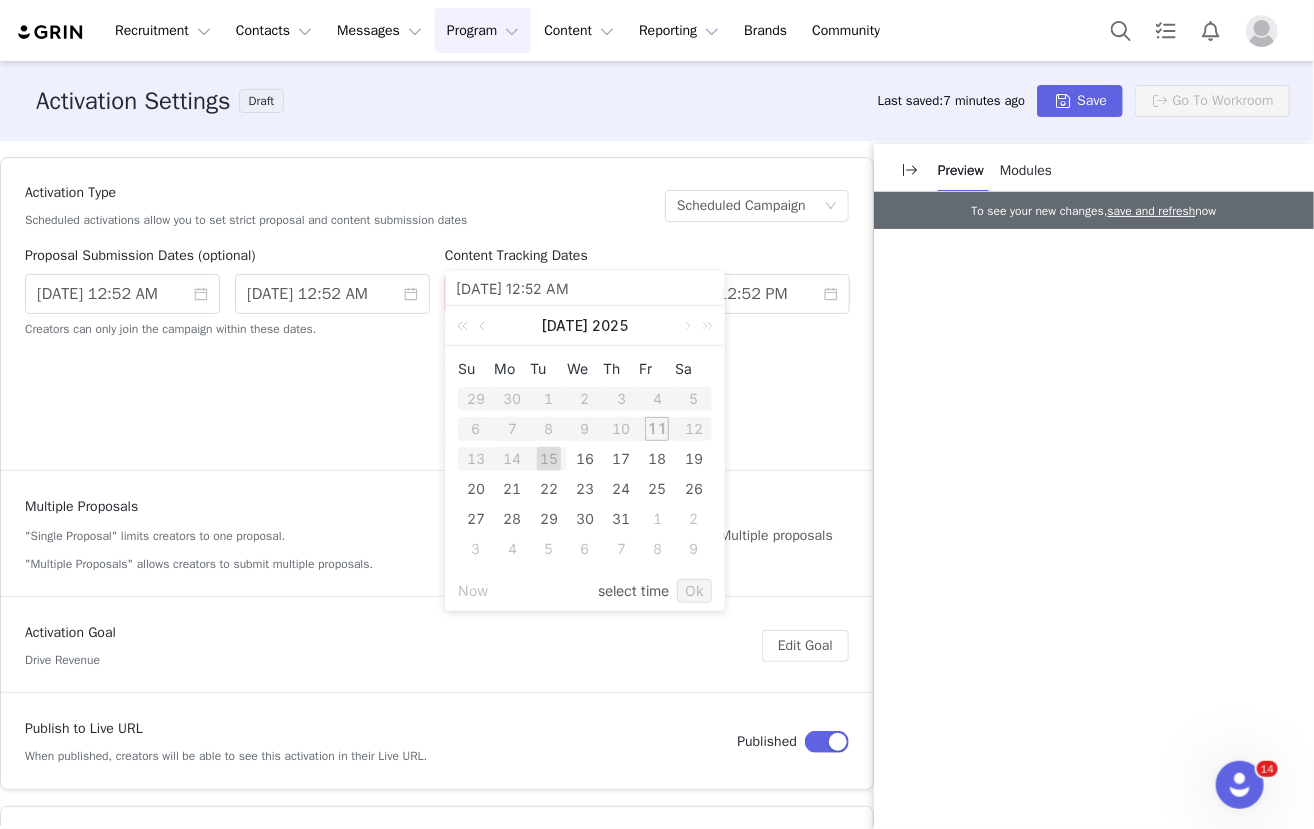 click on "7/15/2025 12:52 AM The content tracking start date cannot be before the proposal submission start date. Content before that date will not be tracked. 7/30/2025 12:52 PM" at bounding box center (647, 350) 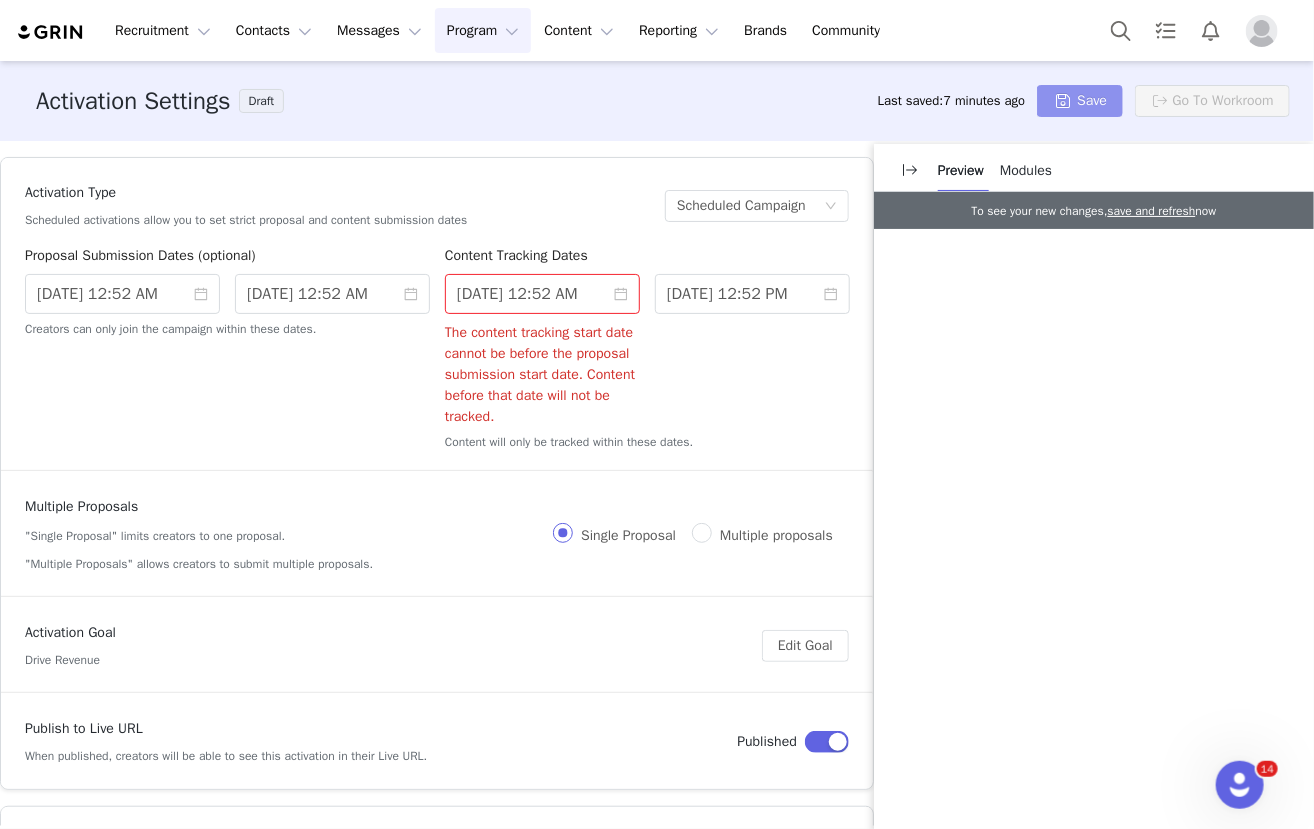 click on "Save" at bounding box center (1080, 101) 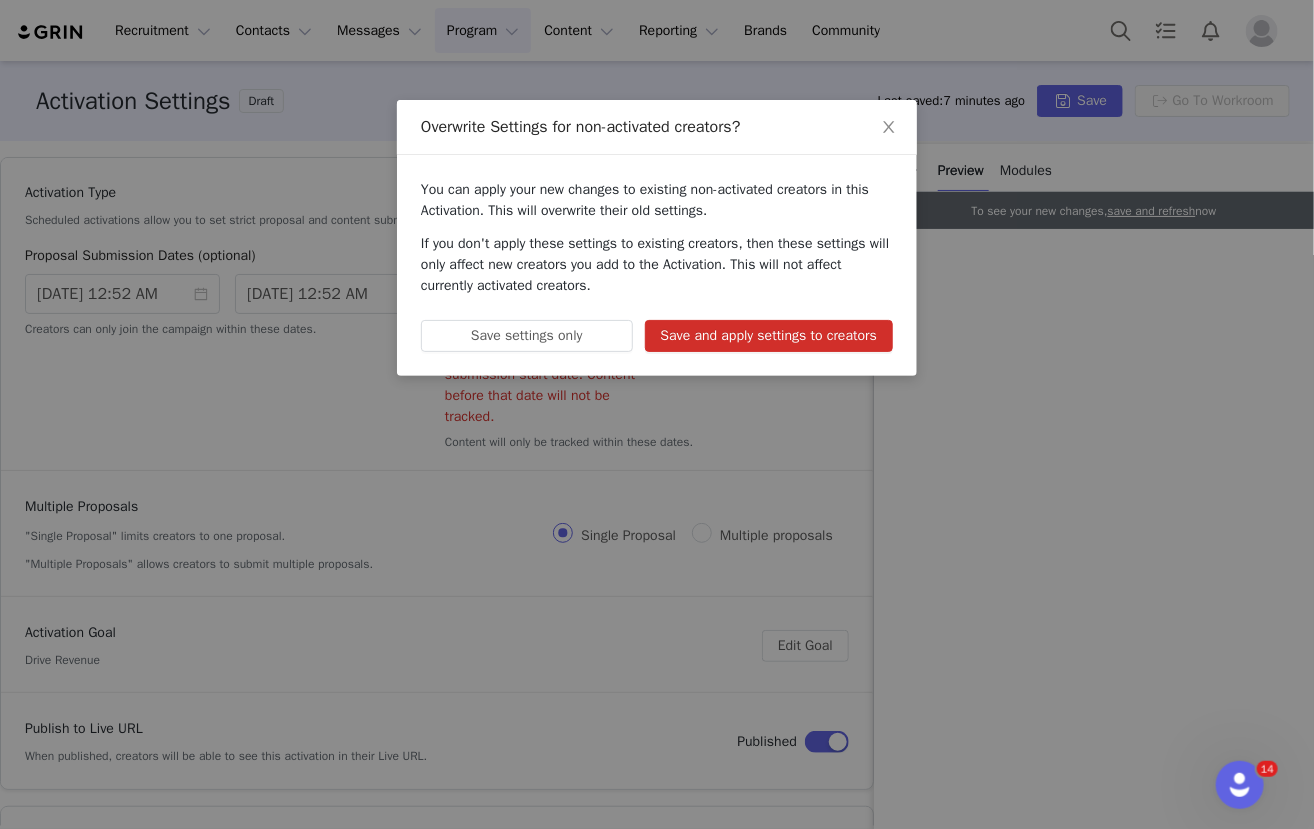click on "Save and apply settings to creators" at bounding box center (769, 336) 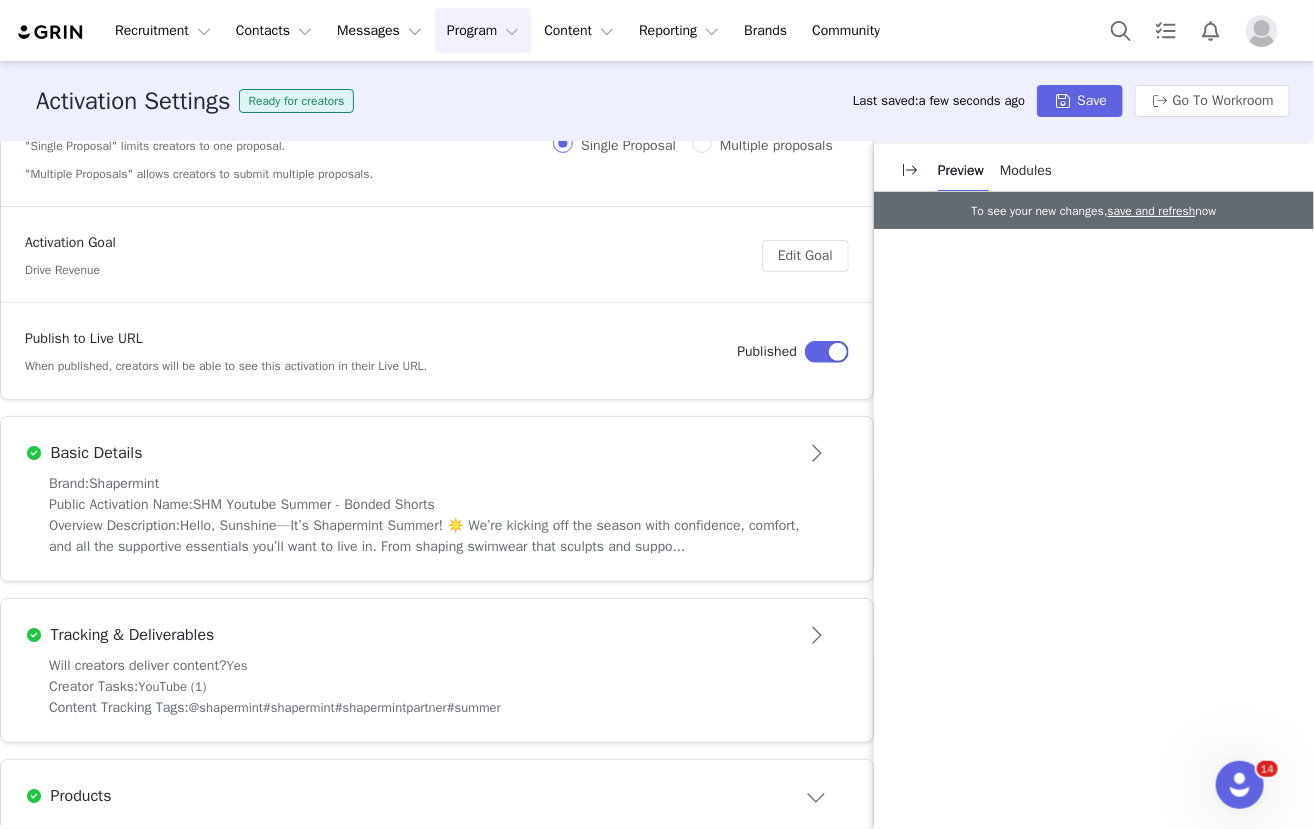 scroll, scrollTop: 0, scrollLeft: 0, axis: both 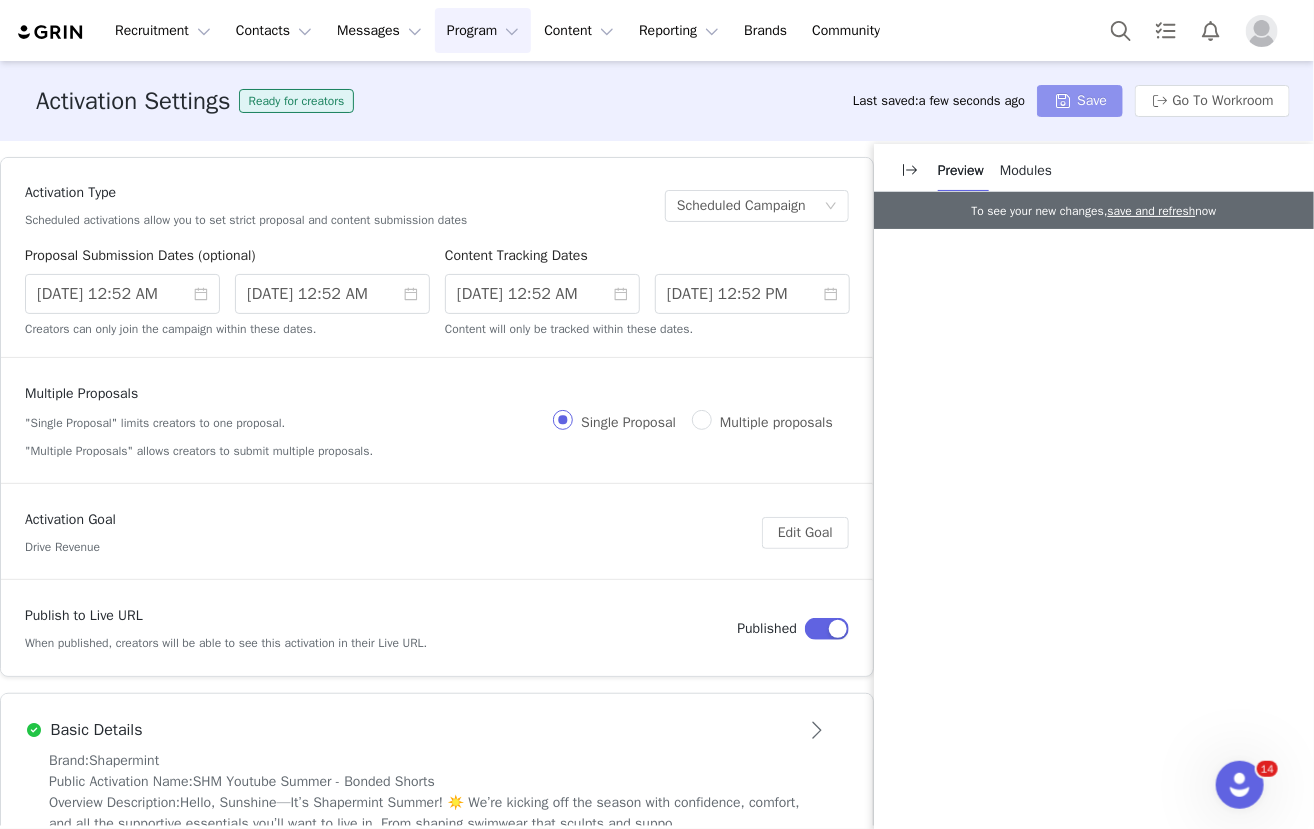 click on "Save" at bounding box center [1080, 101] 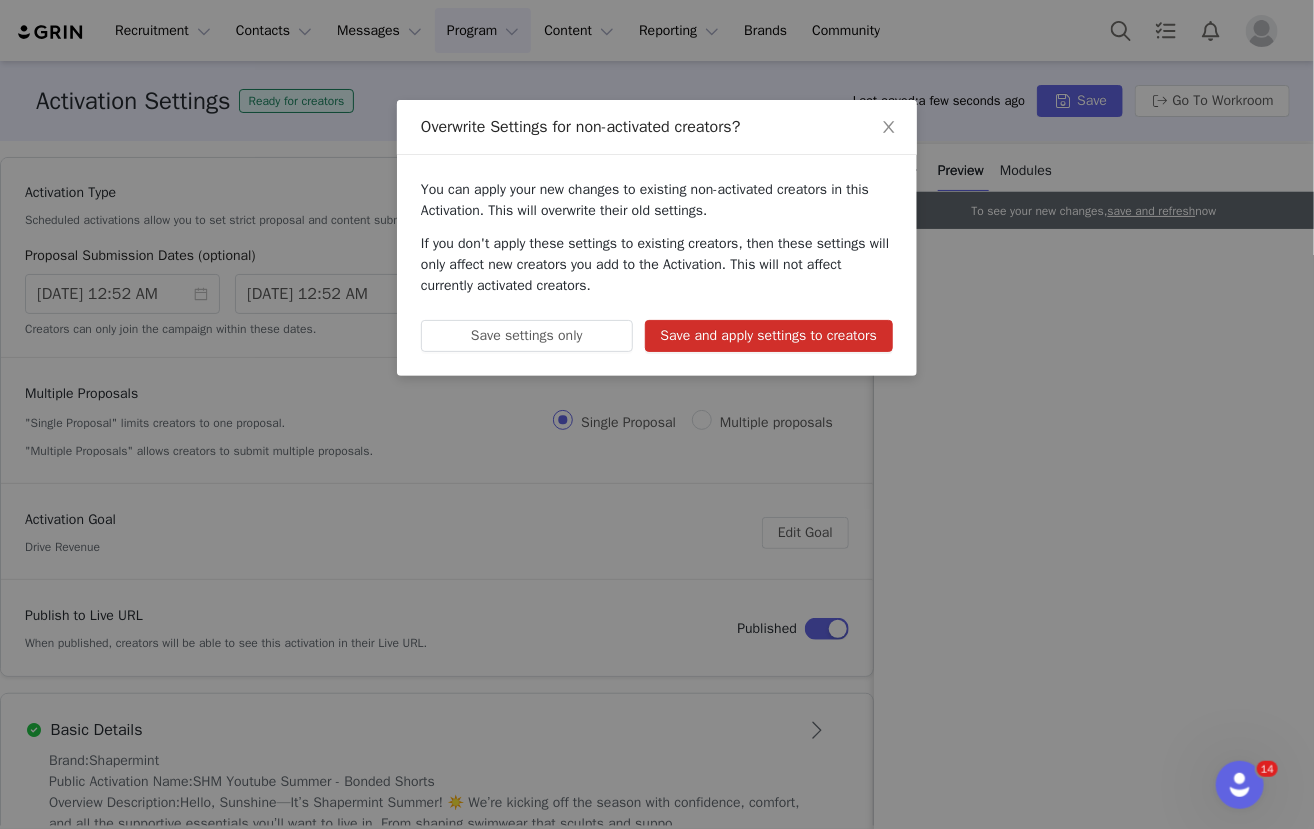 click on "Save and apply settings to creators" at bounding box center (769, 336) 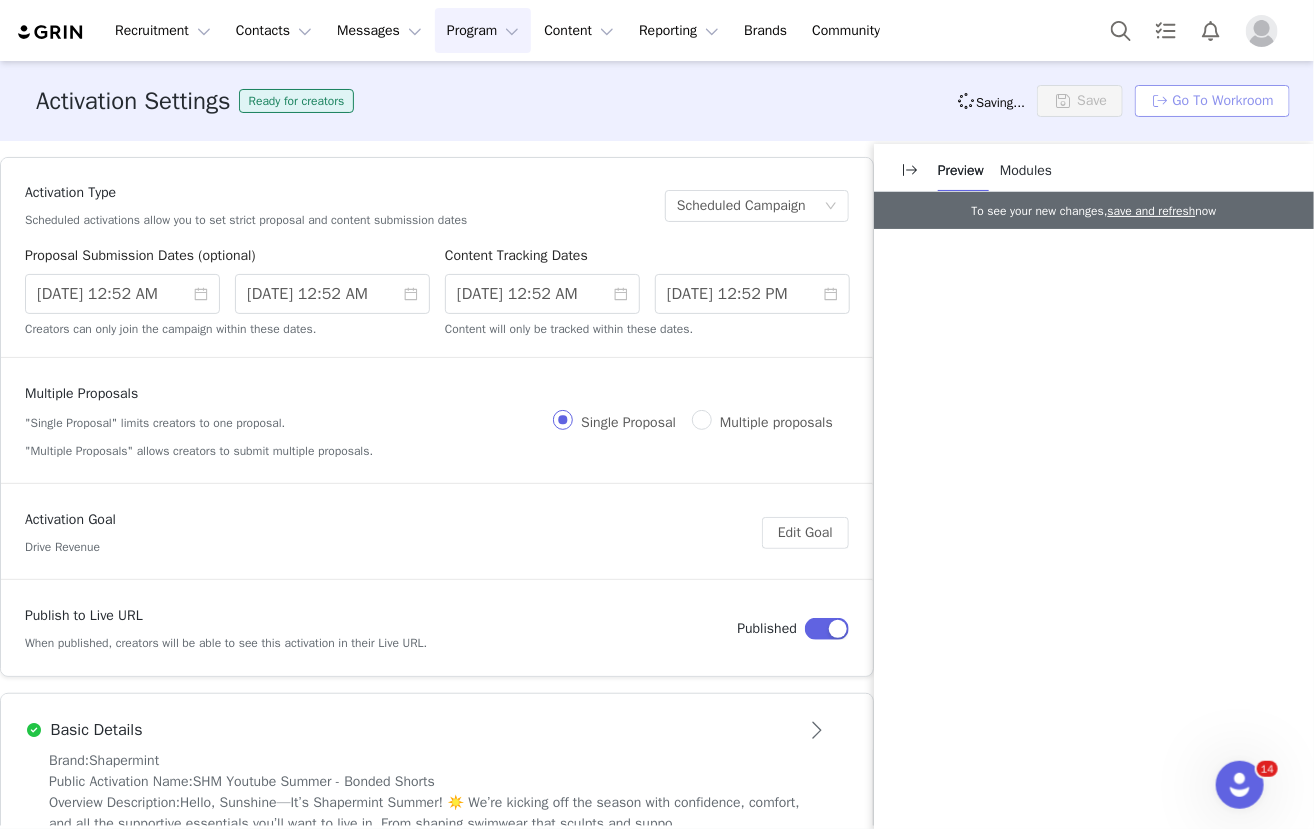 click on "Go To Workroom" at bounding box center (1212, 101) 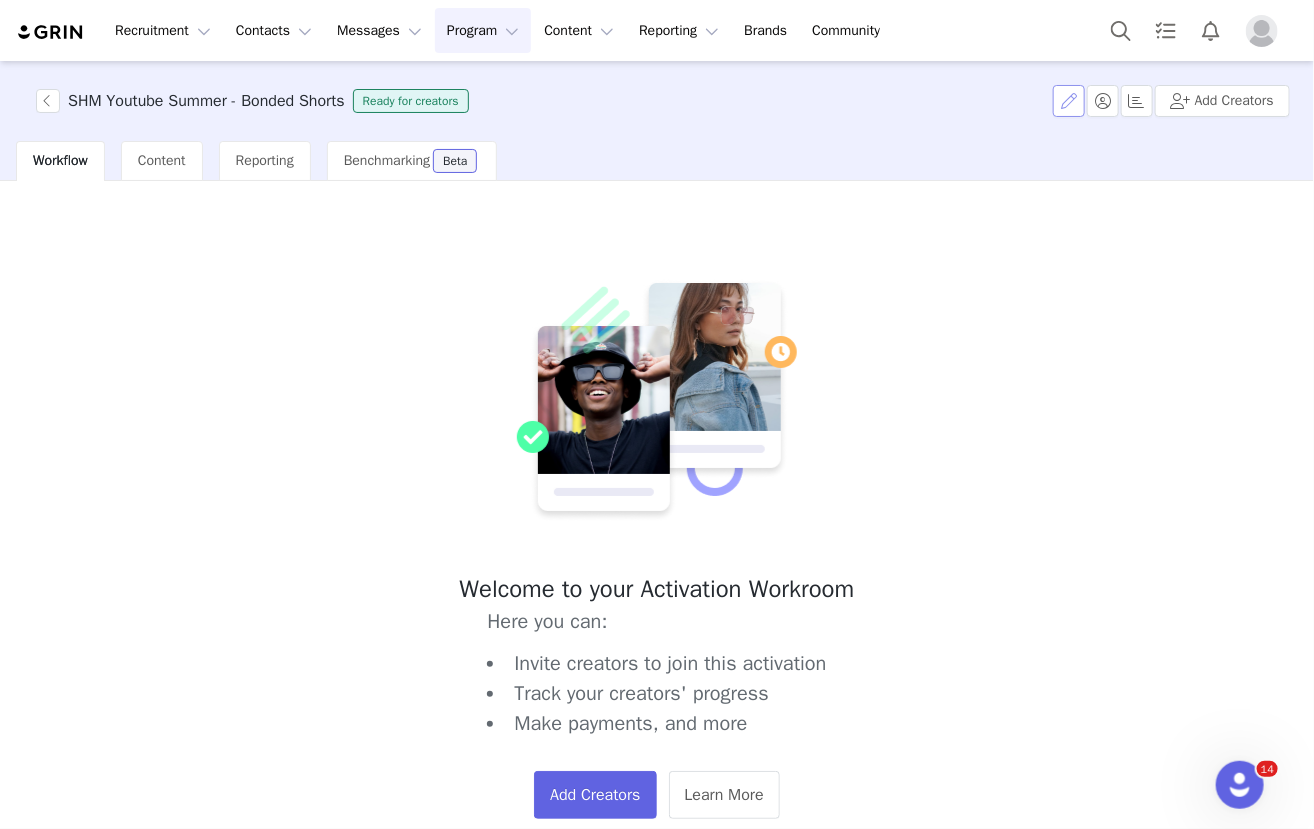 click at bounding box center (1069, 101) 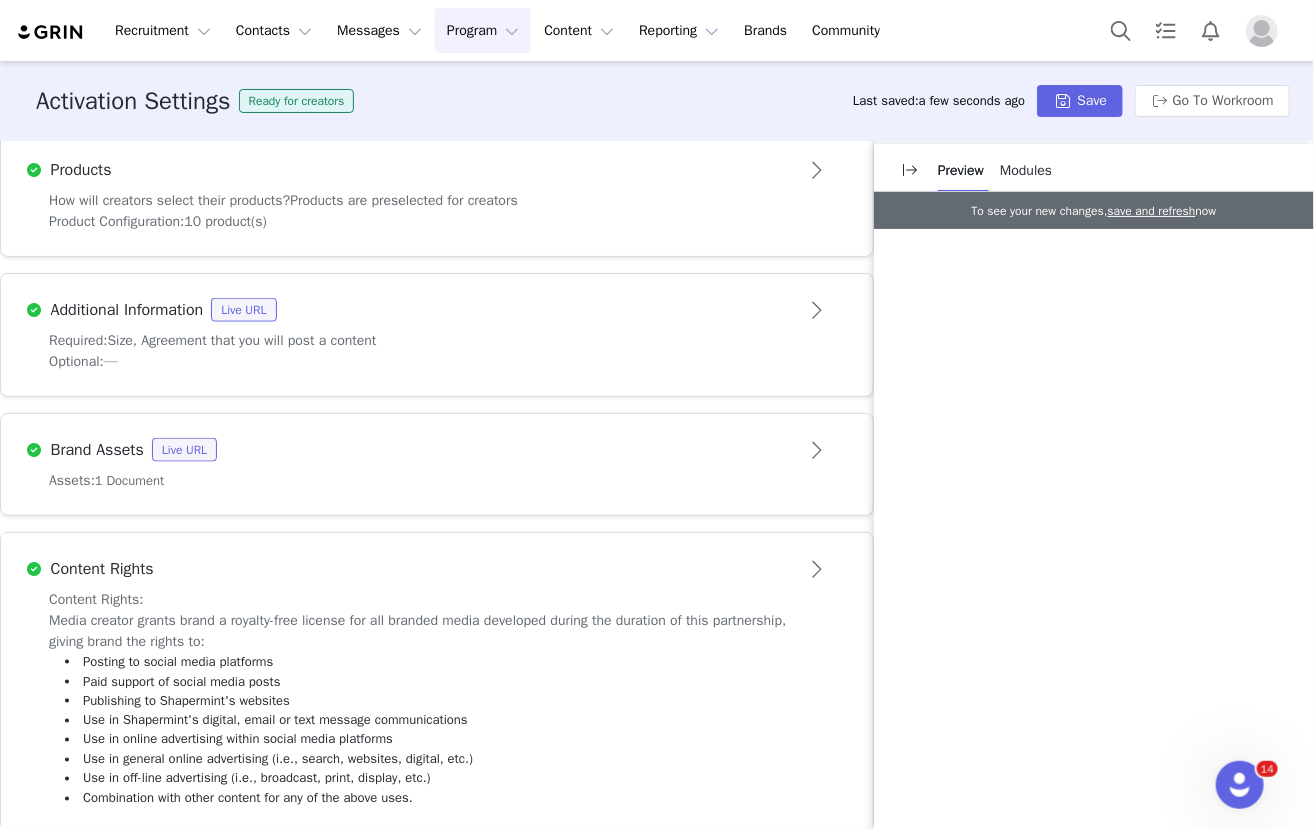 scroll, scrollTop: 922, scrollLeft: 0, axis: vertical 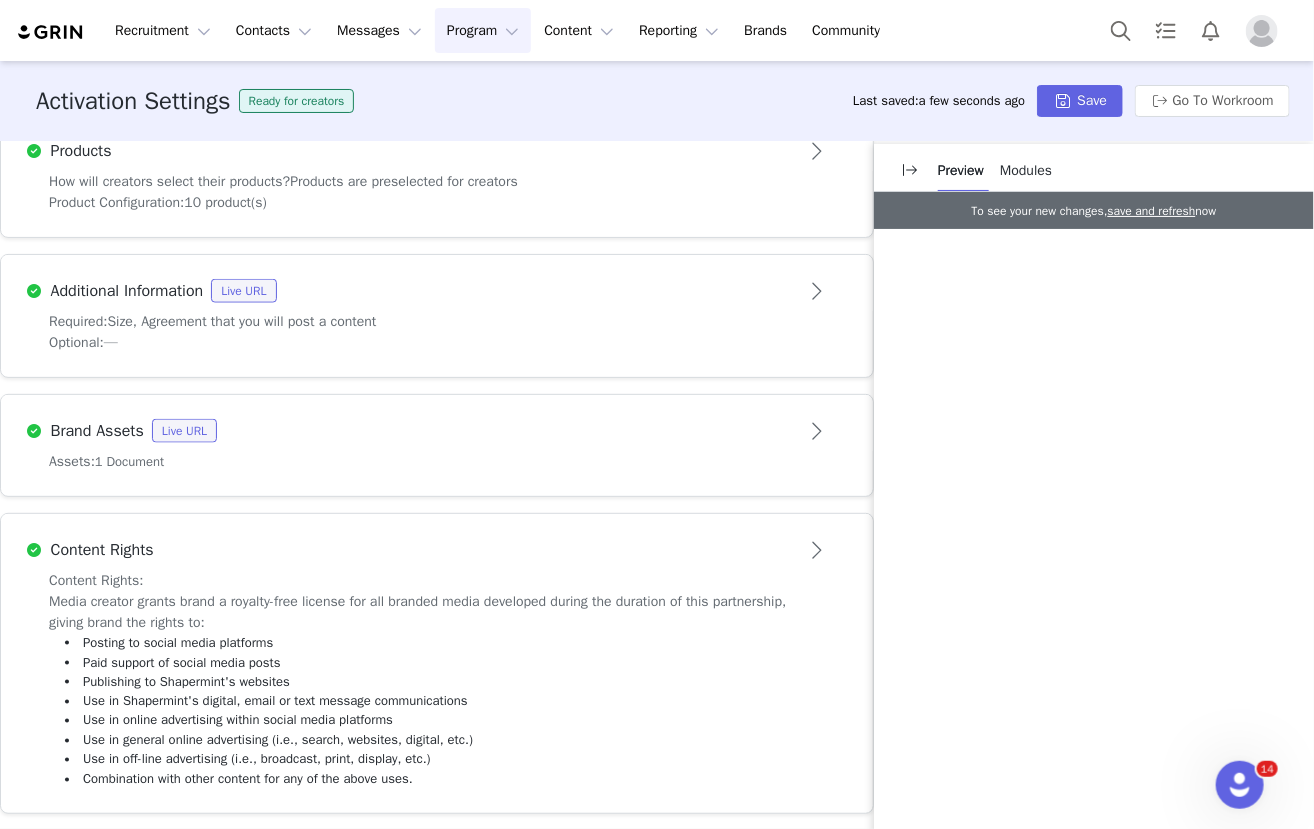 click on "Assets:  1 Document" at bounding box center (437, 473) 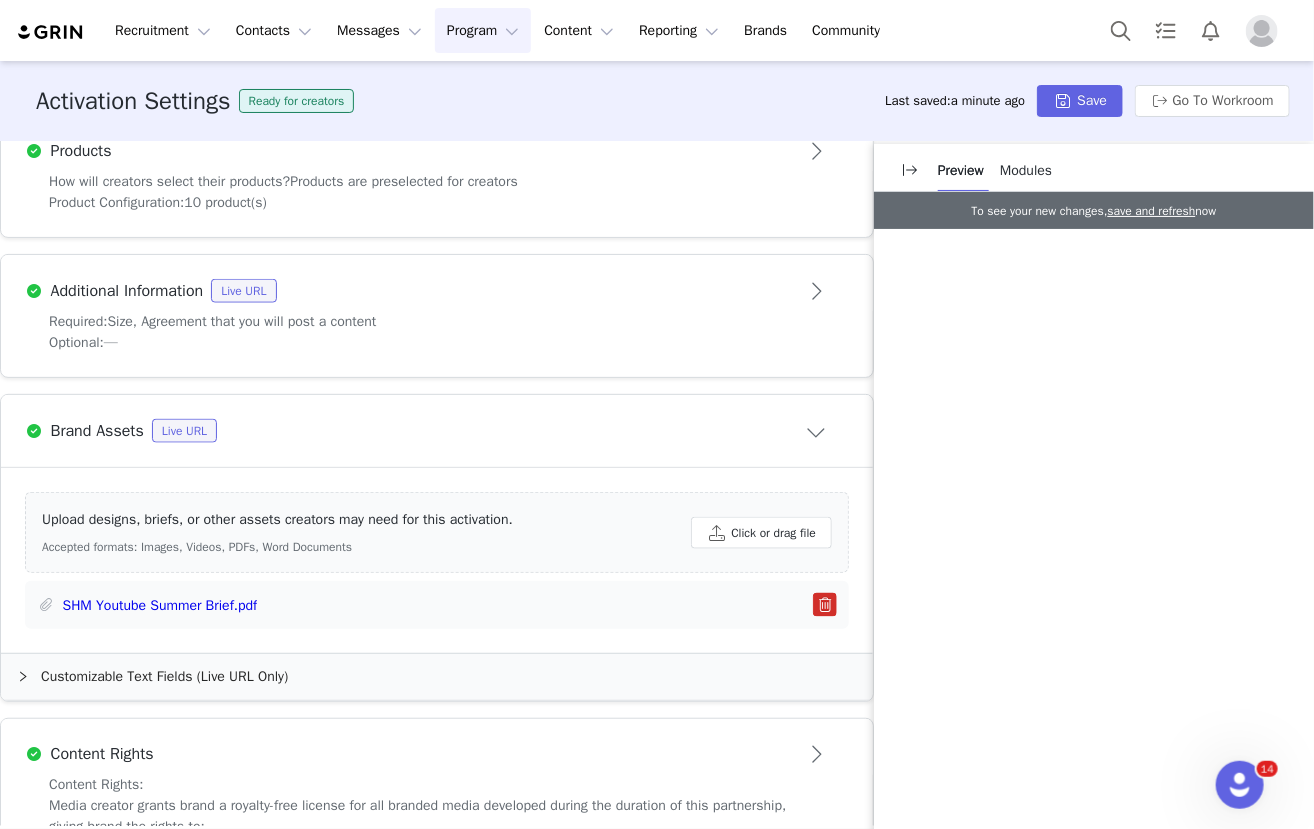 click at bounding box center (825, 605) 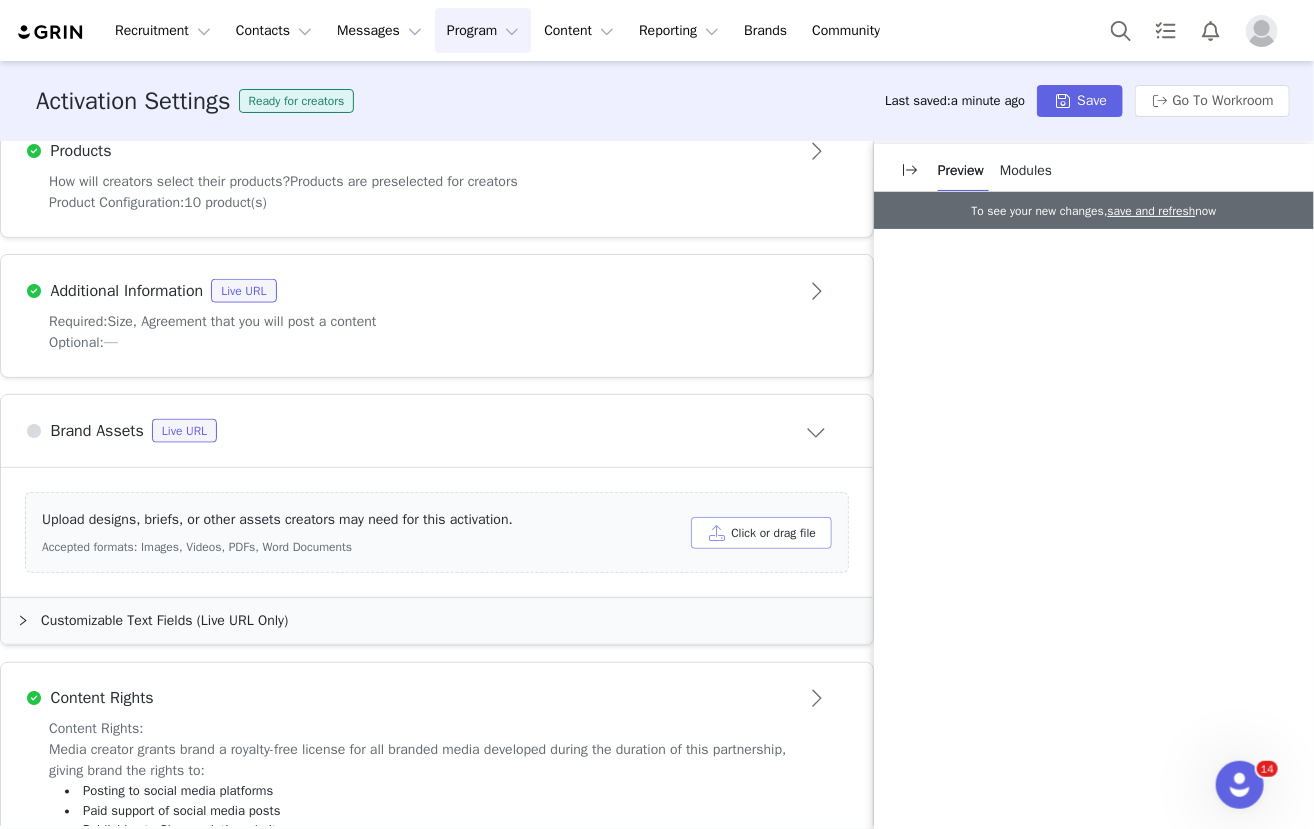 click on "Click or drag file" at bounding box center [761, 533] 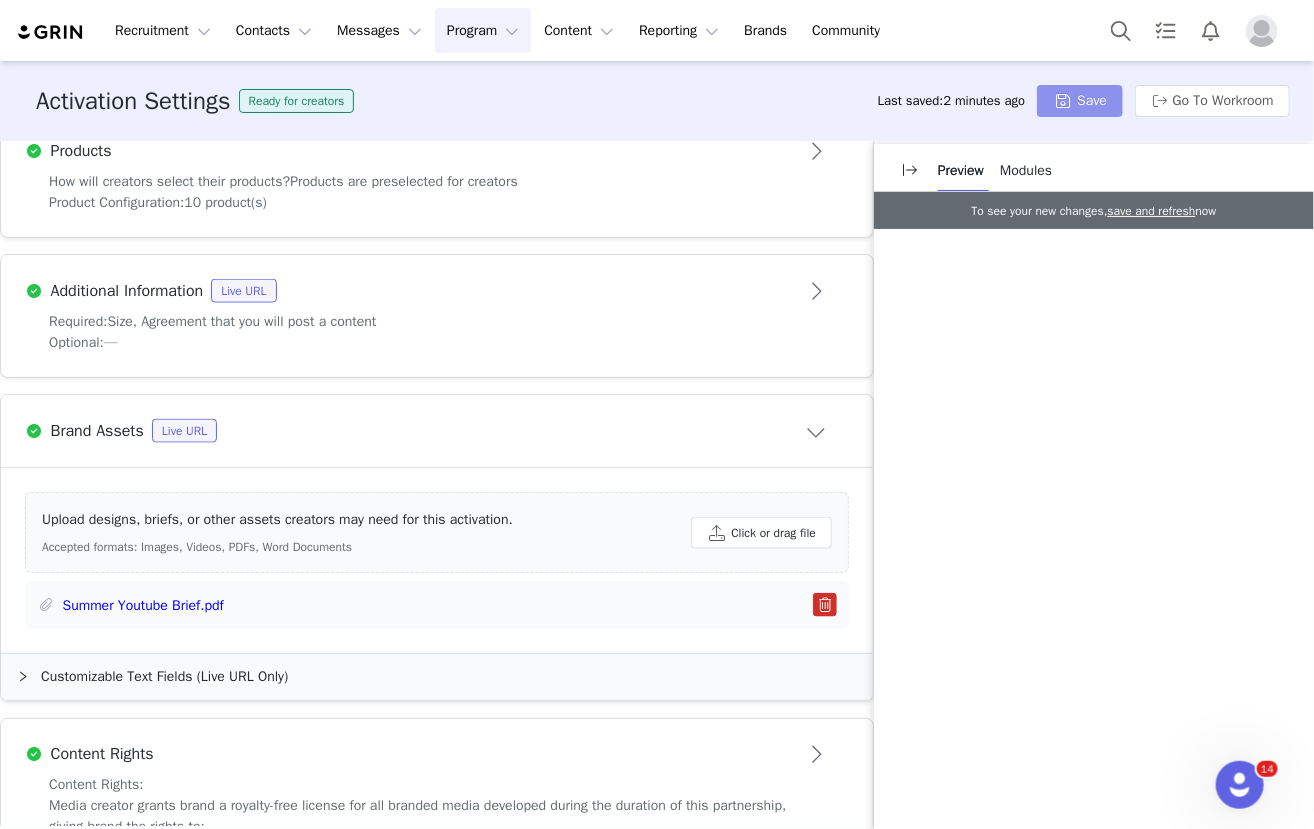 click on "Save" at bounding box center [1080, 101] 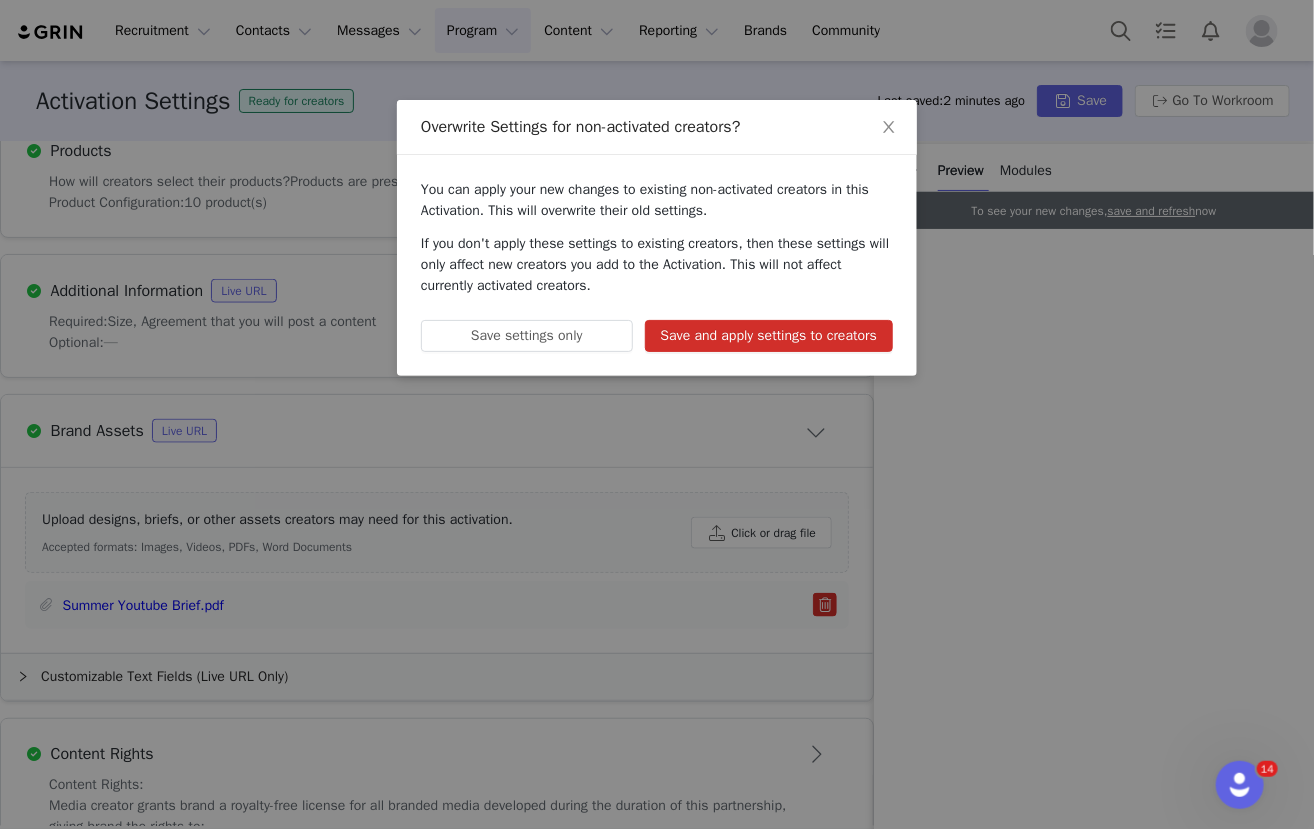 click on "Save and apply settings to creators" at bounding box center [769, 336] 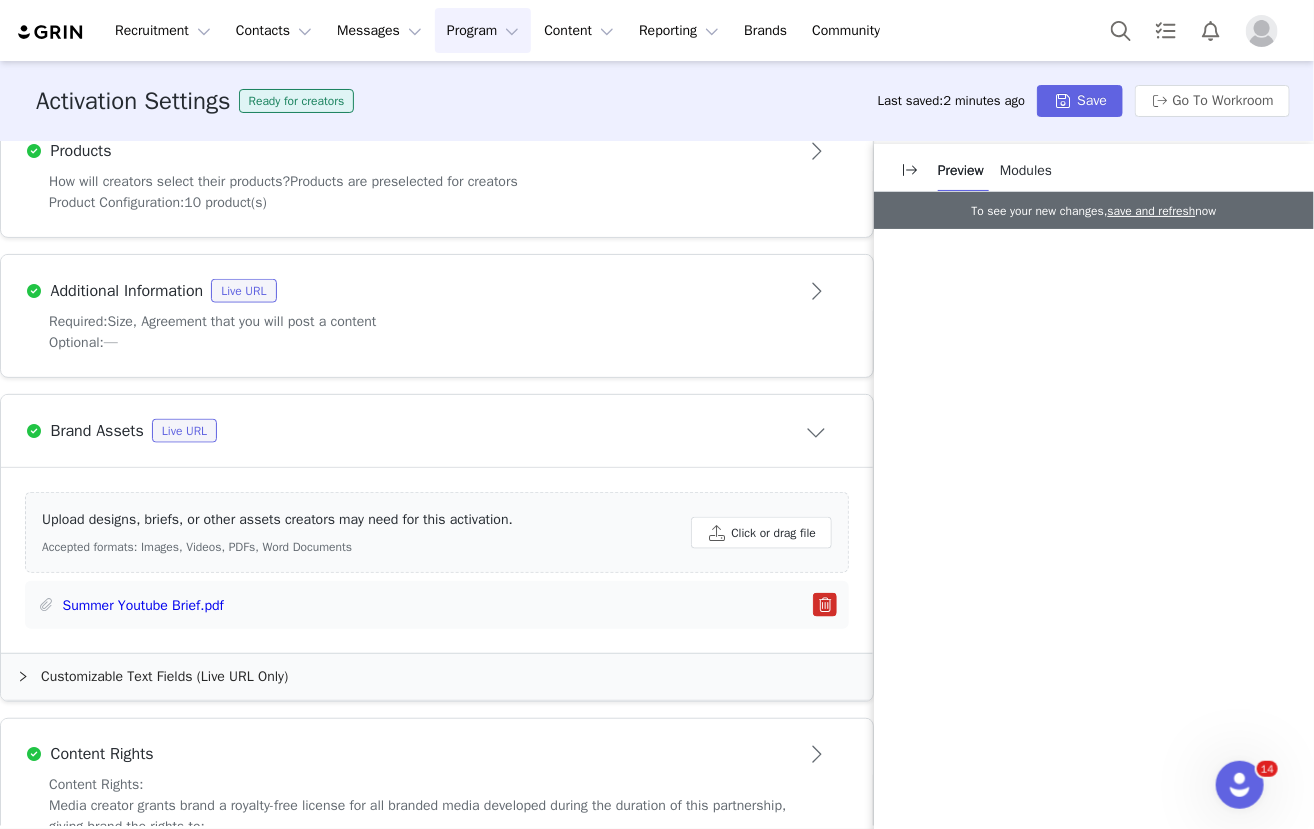 scroll, scrollTop: 956, scrollLeft: 0, axis: vertical 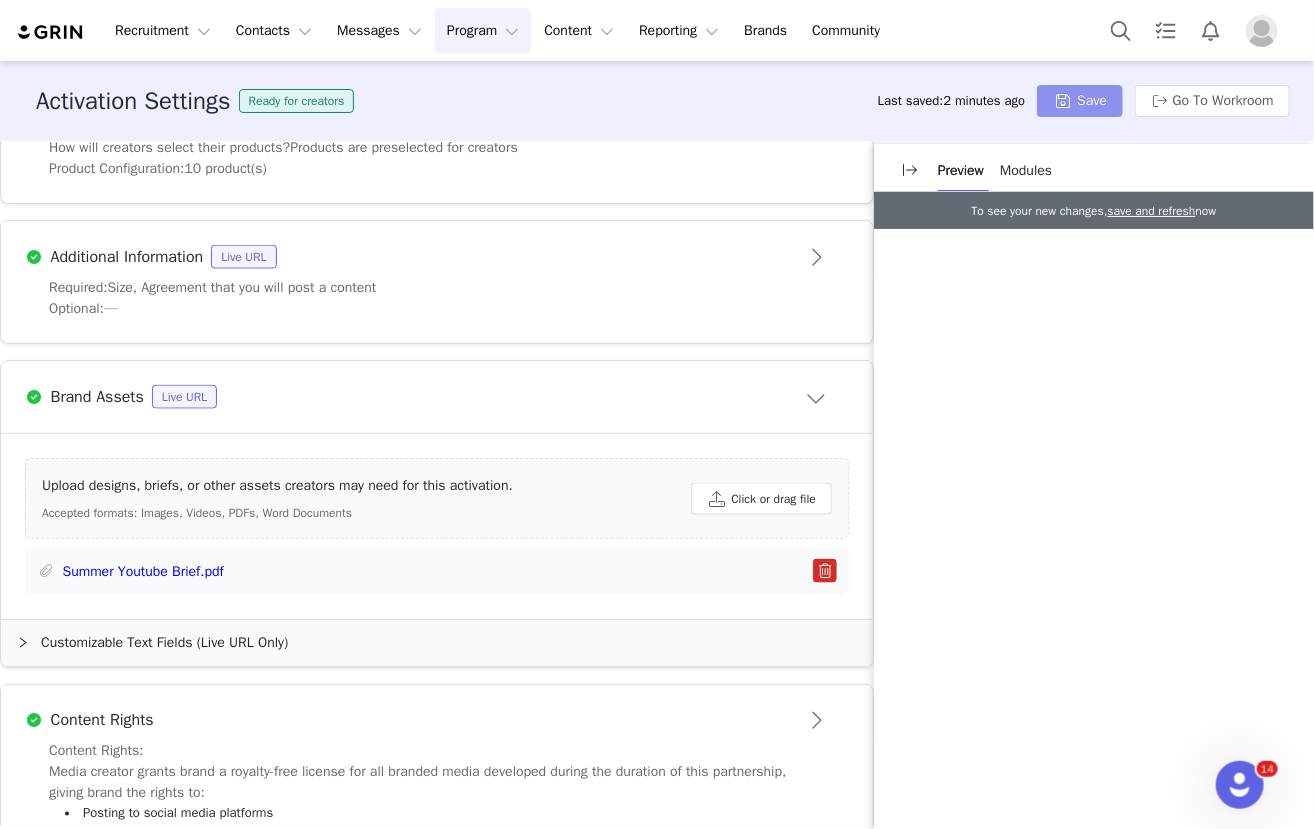 click on "Save" at bounding box center (1080, 101) 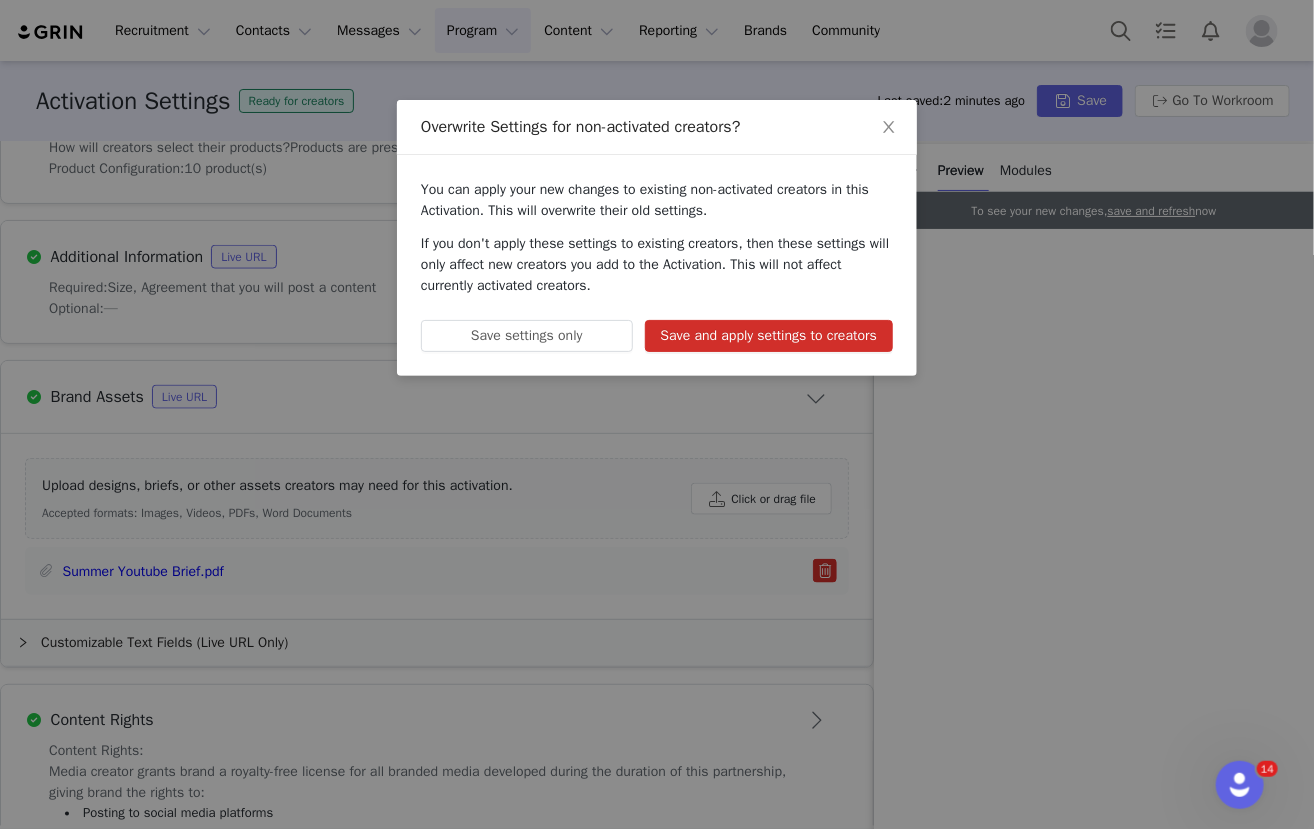 click on "Save and apply settings to creators" at bounding box center [769, 336] 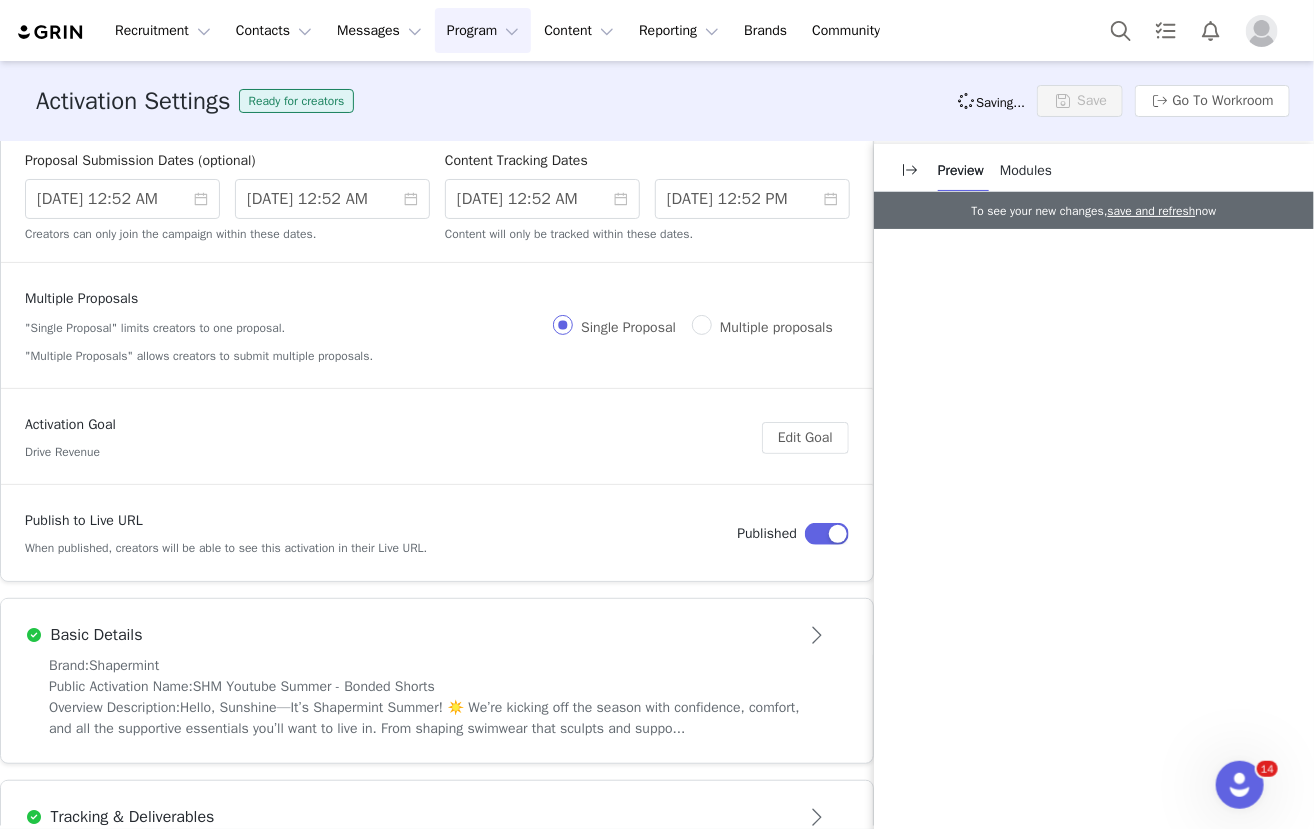 scroll, scrollTop: 0, scrollLeft: 0, axis: both 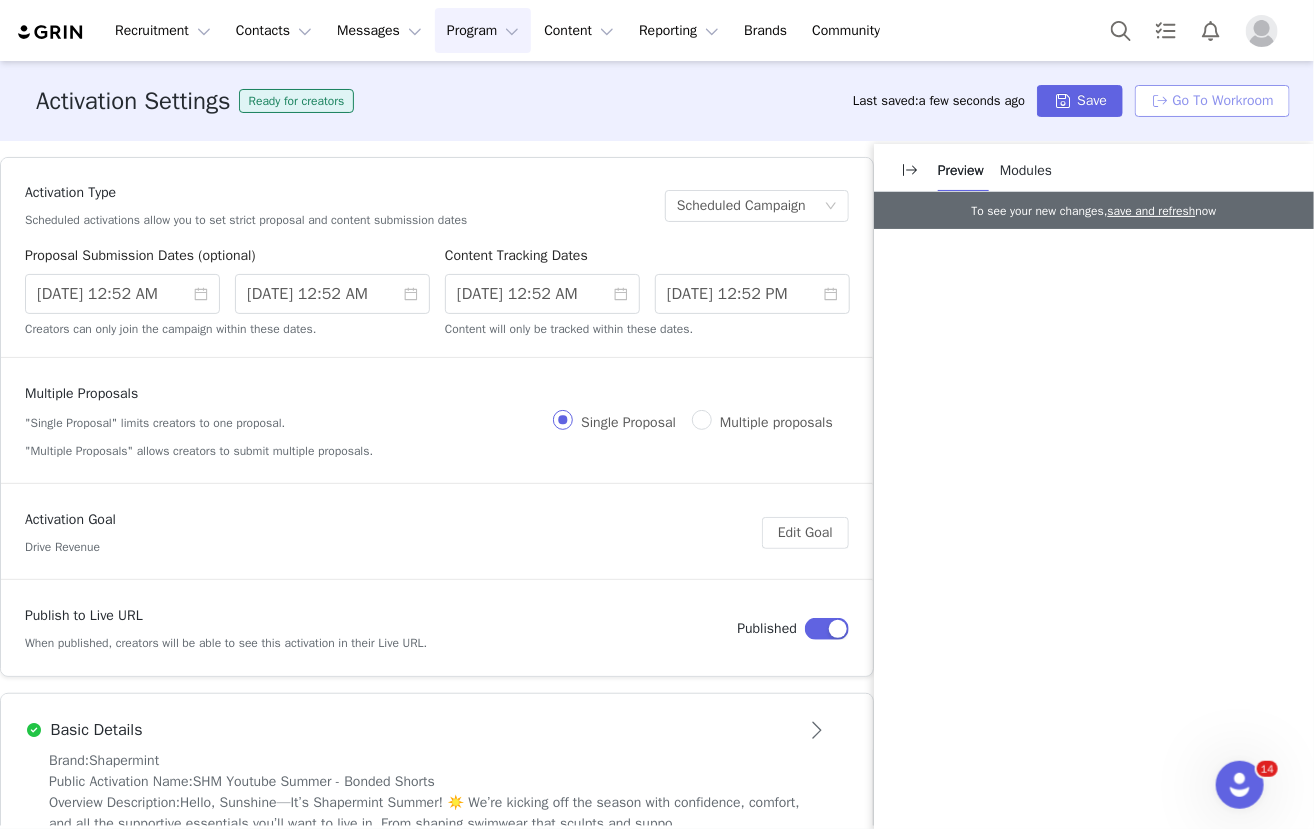 click on "Go To Workroom" at bounding box center (1212, 101) 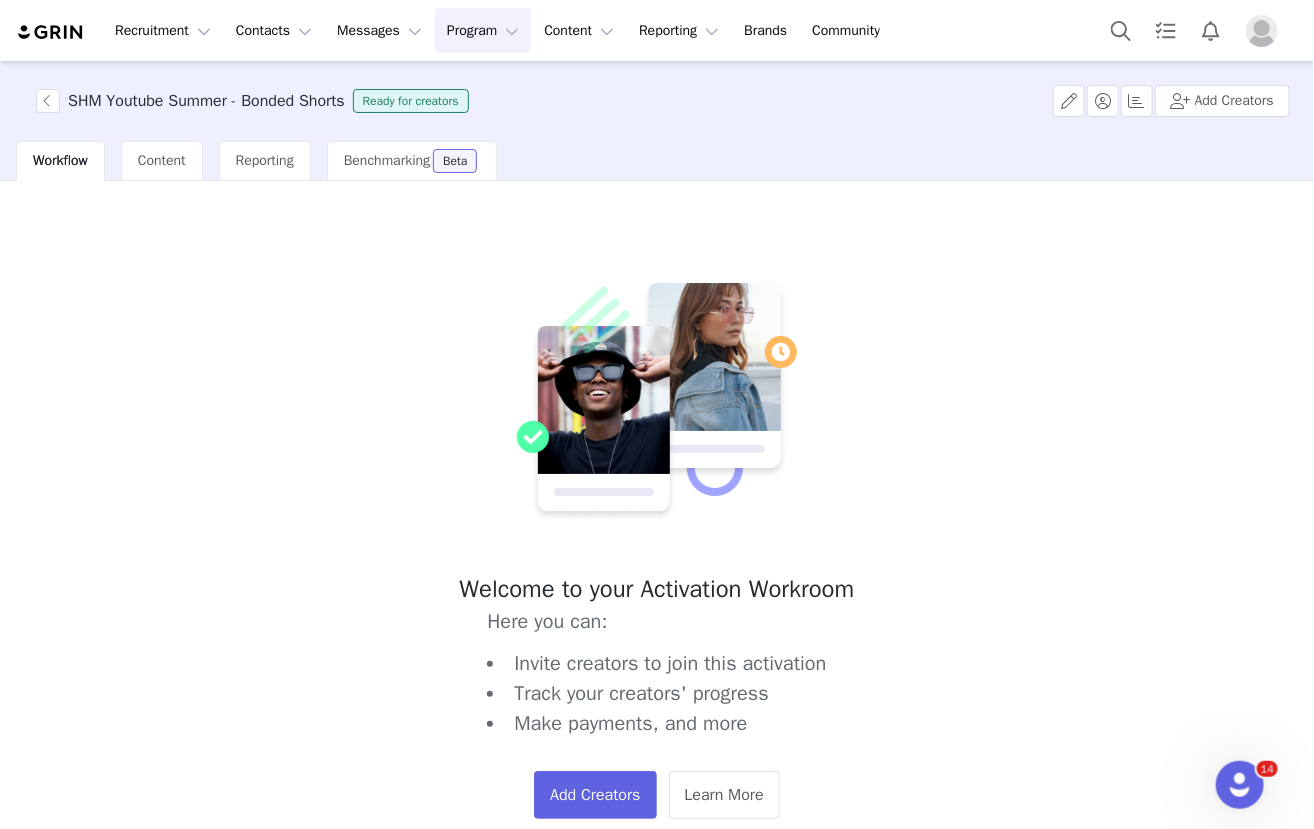 click on "SHM Youtube Summer - Bonded Shorts" at bounding box center (206, 101) 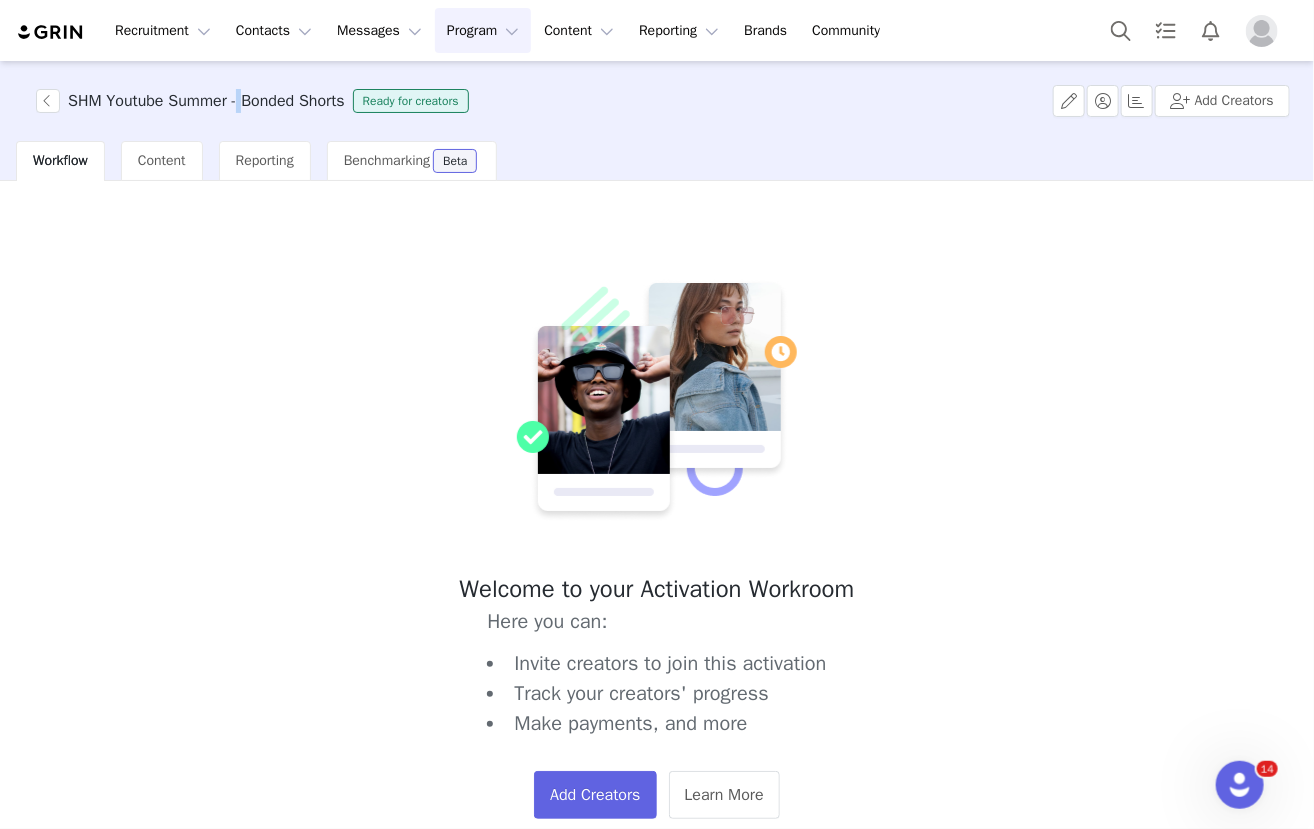 click on "SHM Youtube Summer - Bonded Shorts" at bounding box center (206, 101) 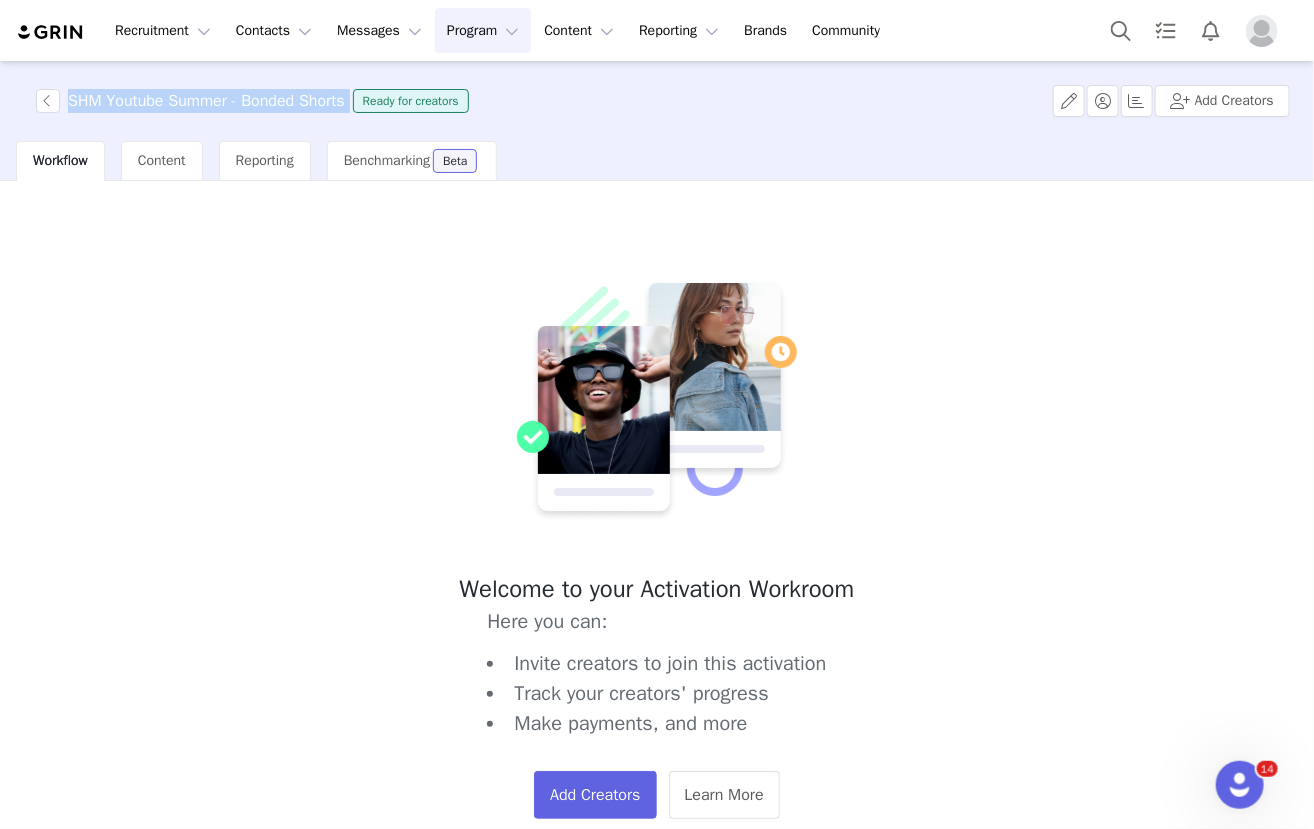 click on "SHM Youtube Summer - Bonded Shorts" at bounding box center [206, 101] 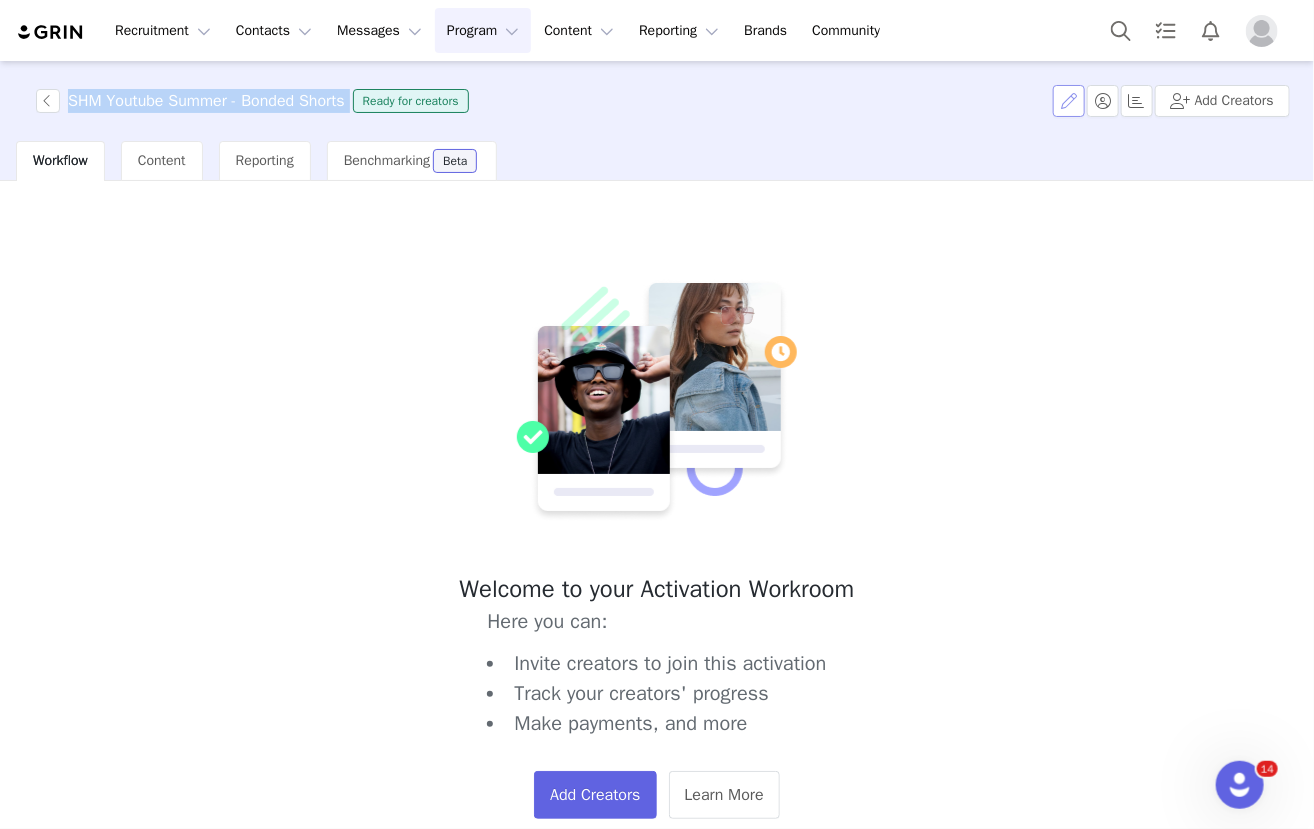 click at bounding box center (1069, 101) 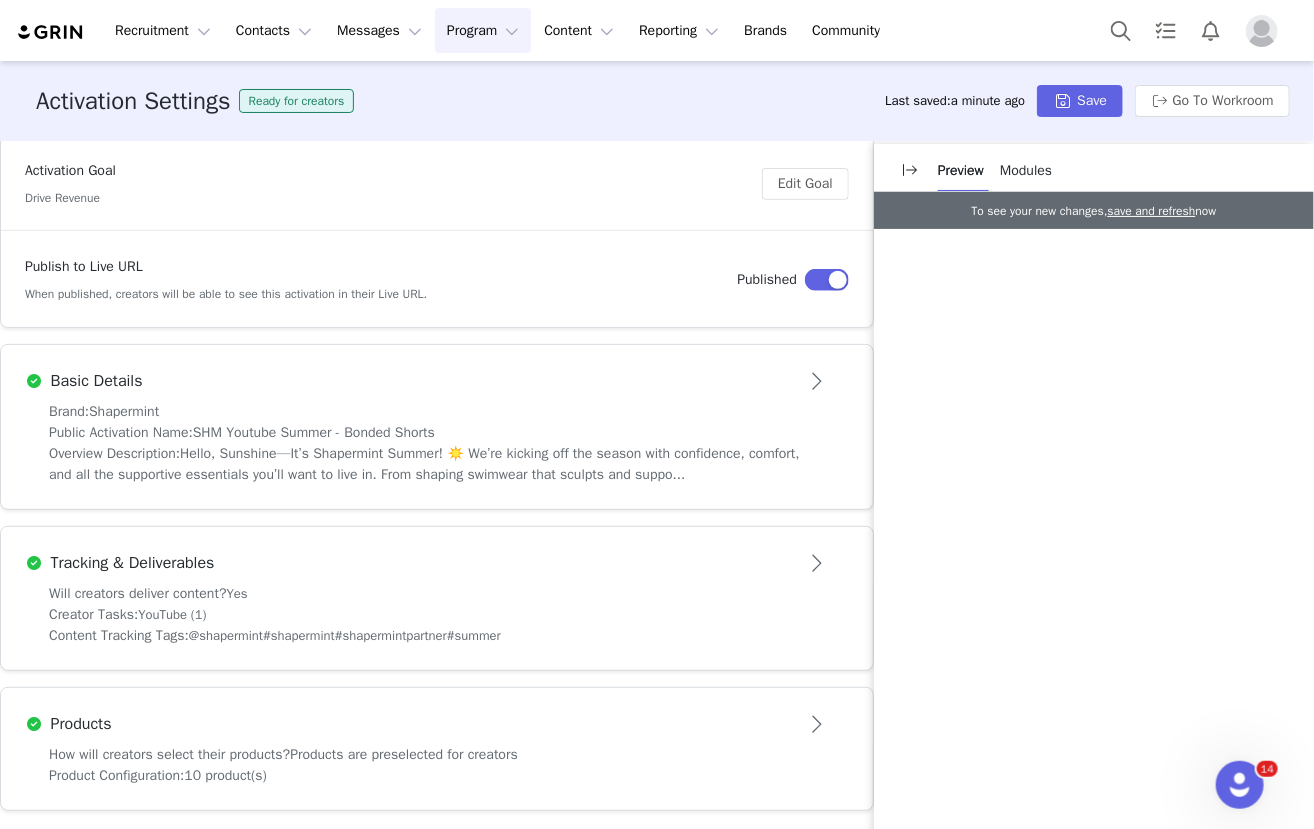 scroll, scrollTop: 0, scrollLeft: 0, axis: both 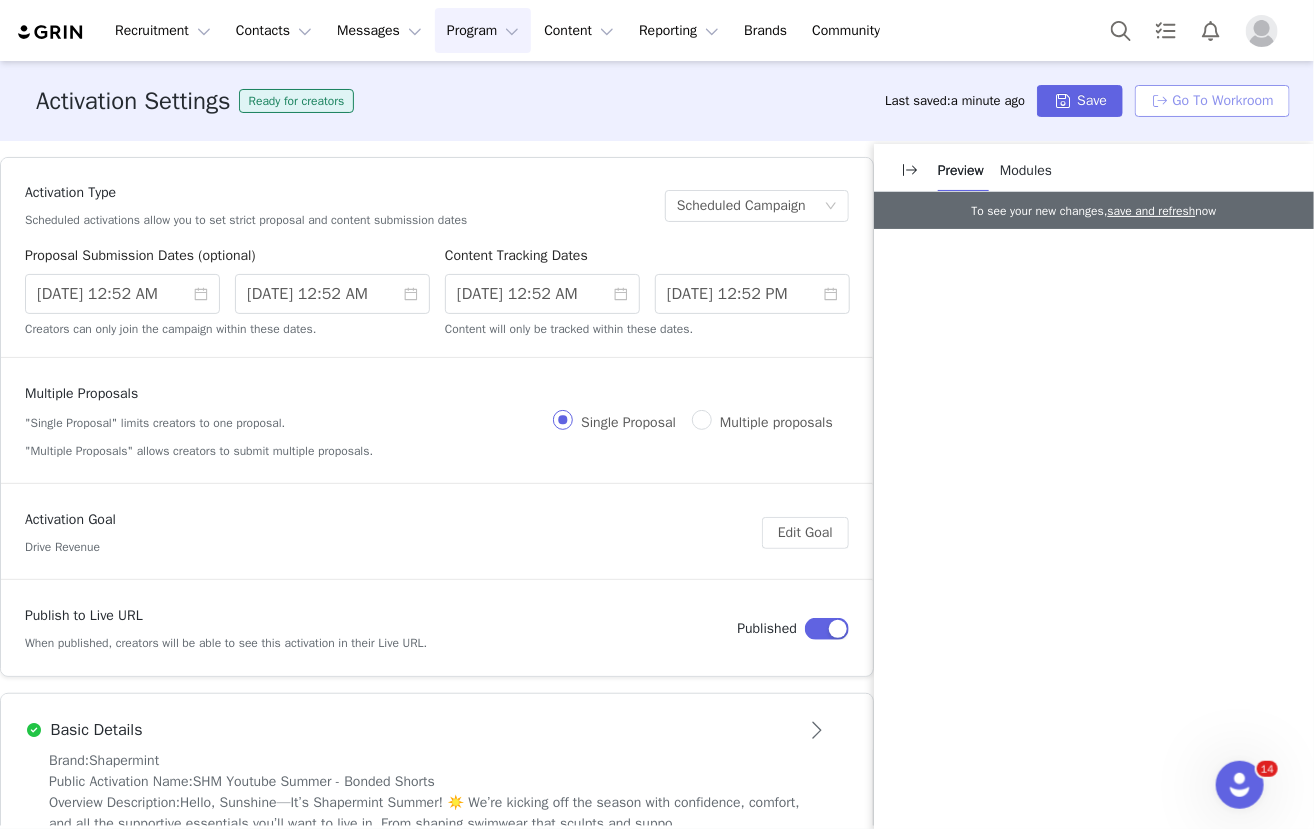 click on "Go To Workroom" at bounding box center (1212, 101) 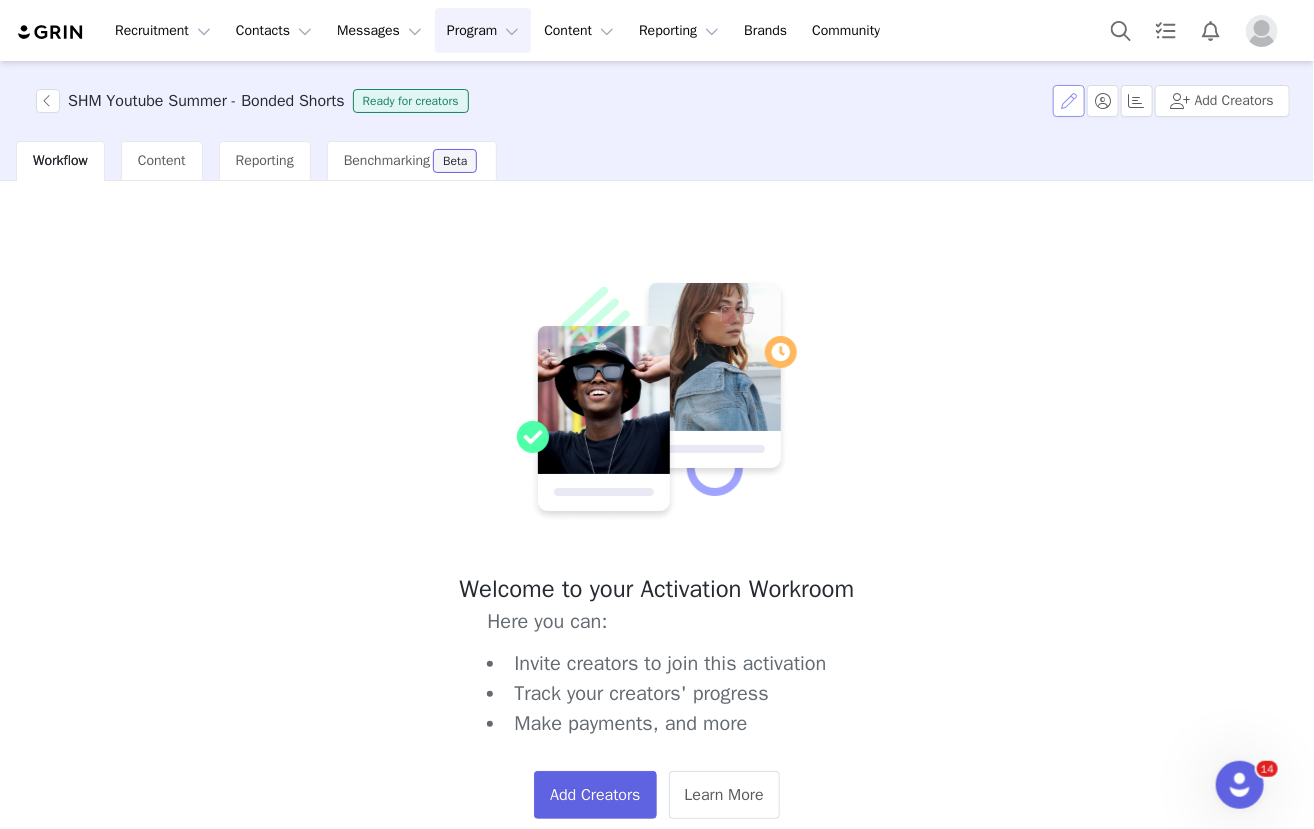 click at bounding box center [1069, 101] 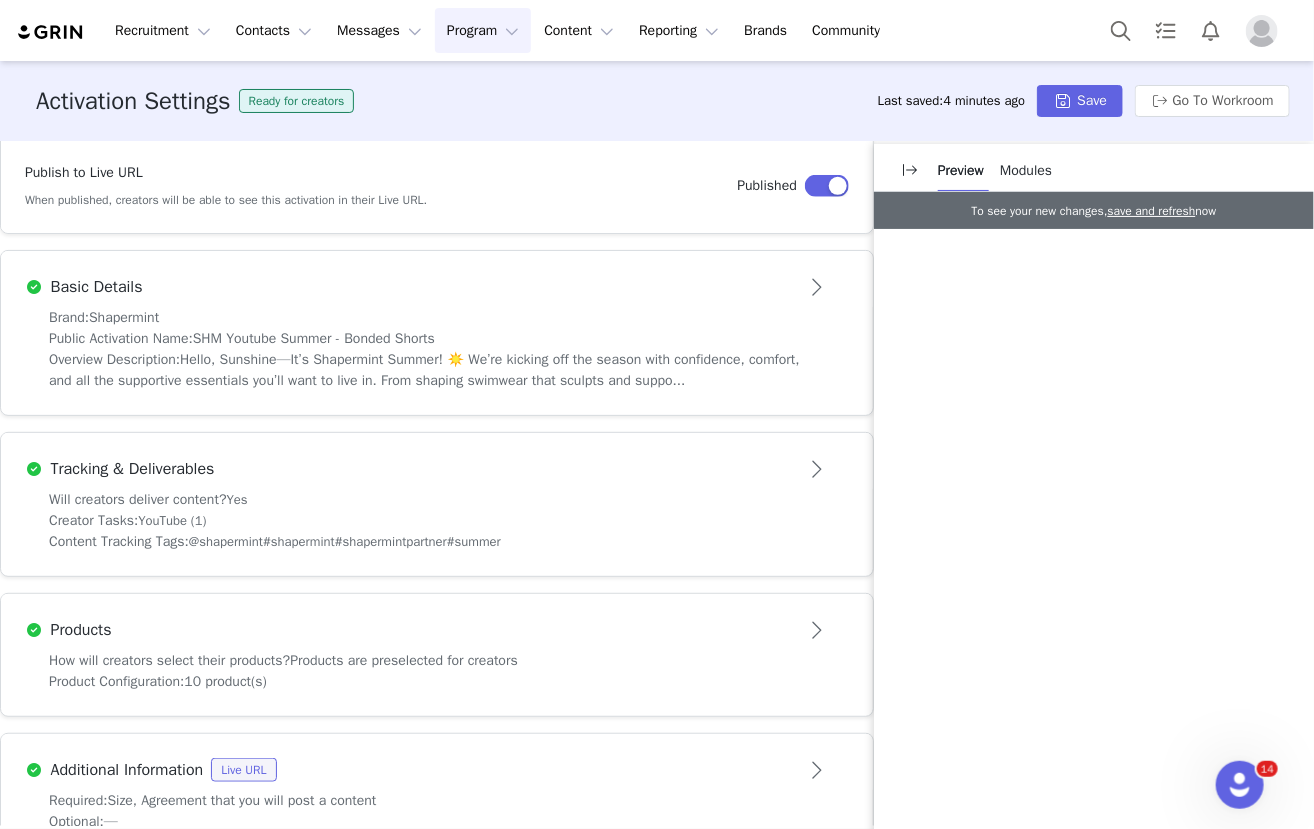 scroll, scrollTop: 477, scrollLeft: 0, axis: vertical 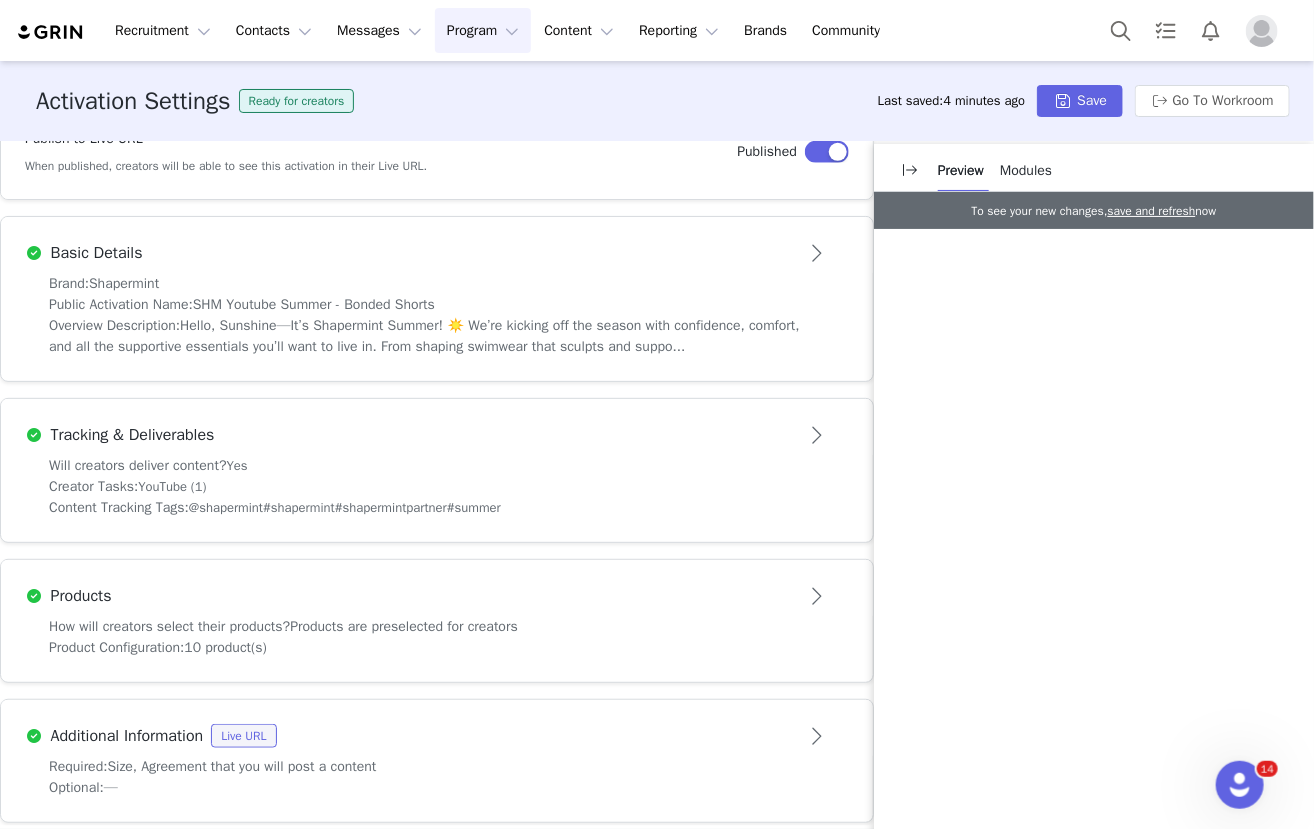 click on "Hello, Sunshine—It’s Shapermint Summer! ☀️
We’re kicking off the season with confidence, comfort, and all the supportive essentials you’ll want to live in. From shaping swimwear that sculpts and suppo..." at bounding box center [424, 336] 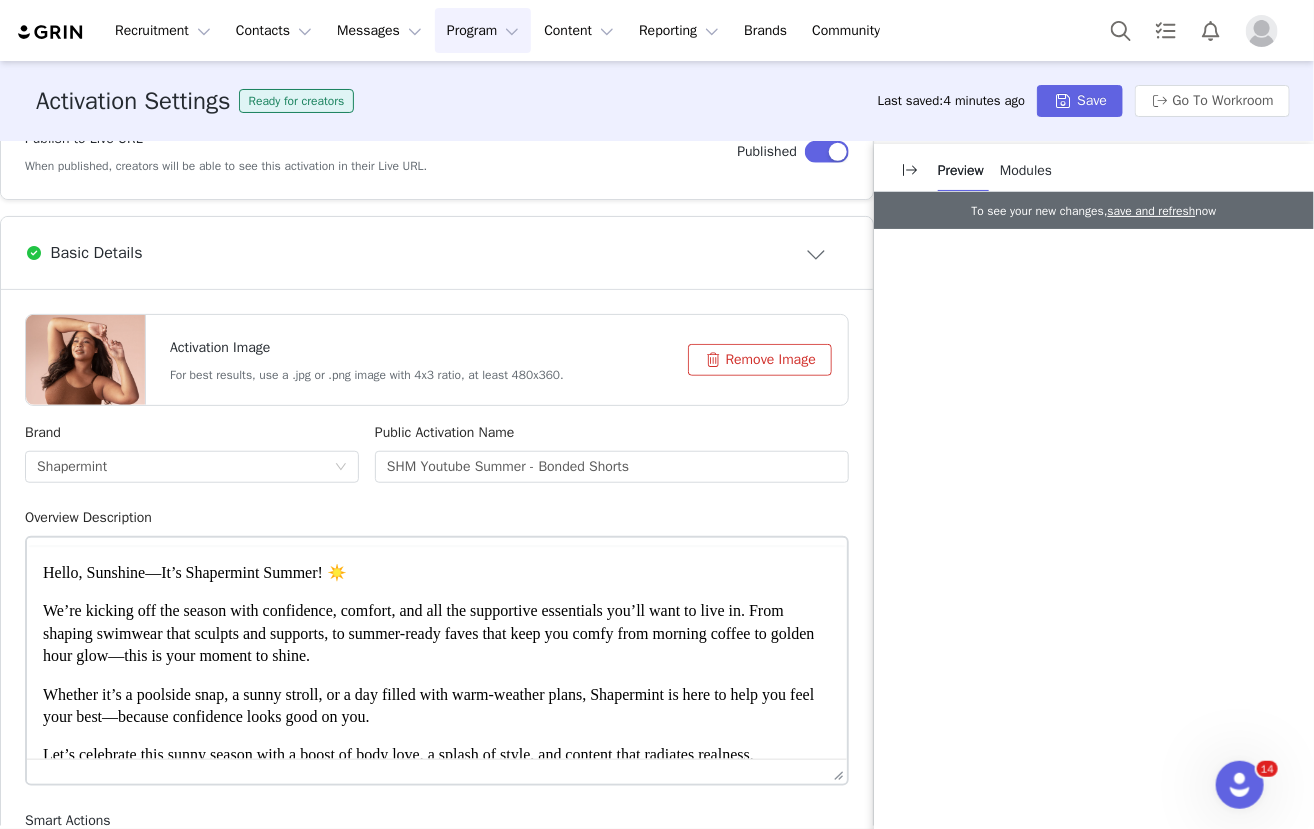 scroll, scrollTop: 0, scrollLeft: 0, axis: both 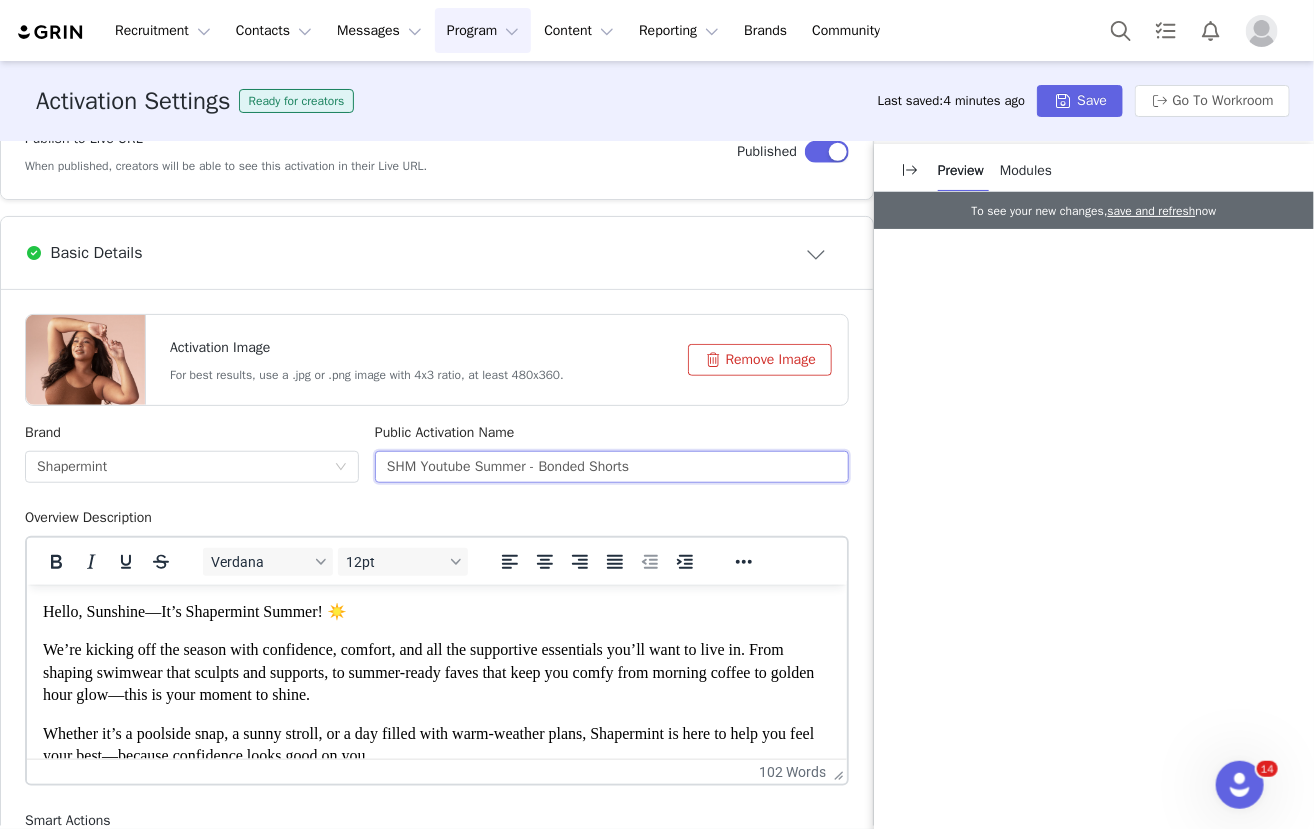 click on "SHM Youtube Summer - Bonded Shorts" at bounding box center [612, 467] 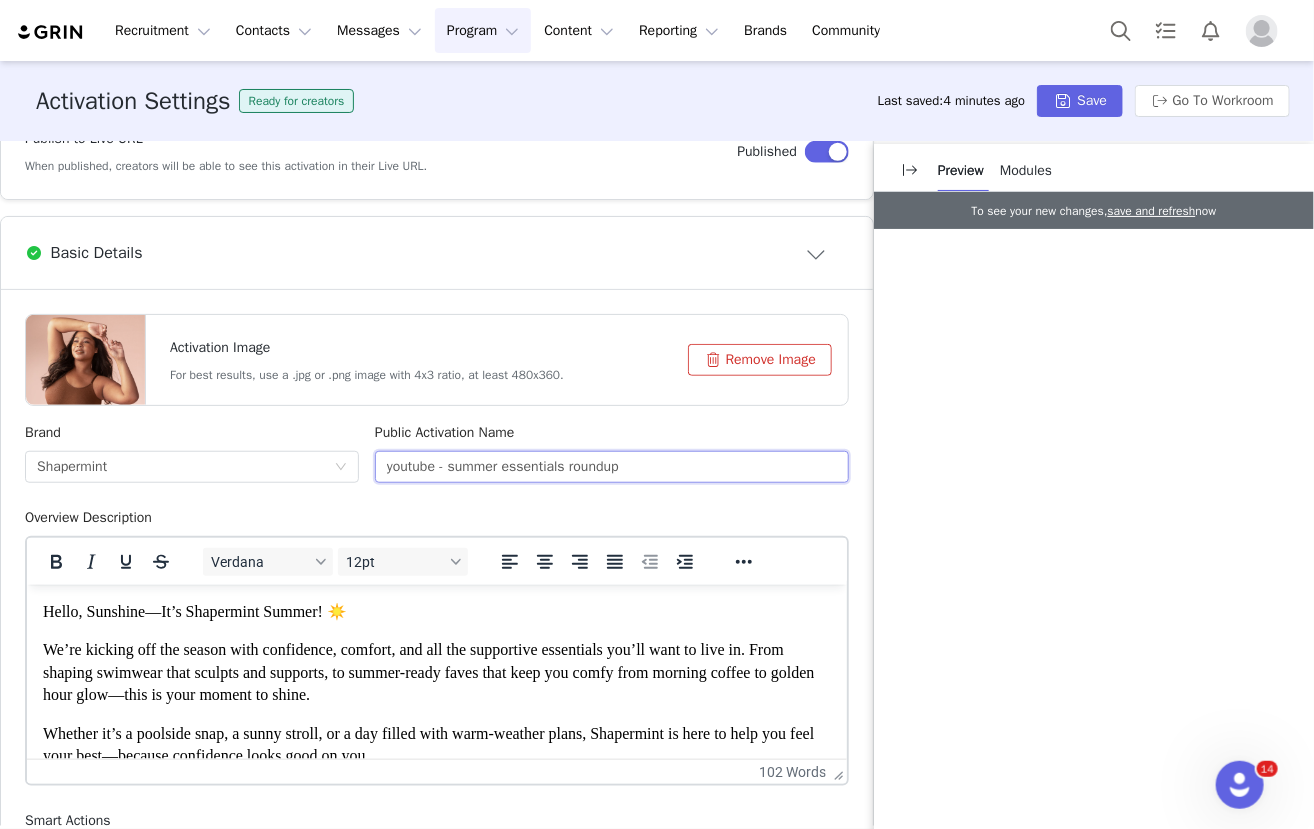 click on "youtube - summer essentials roundup" at bounding box center [612, 467] 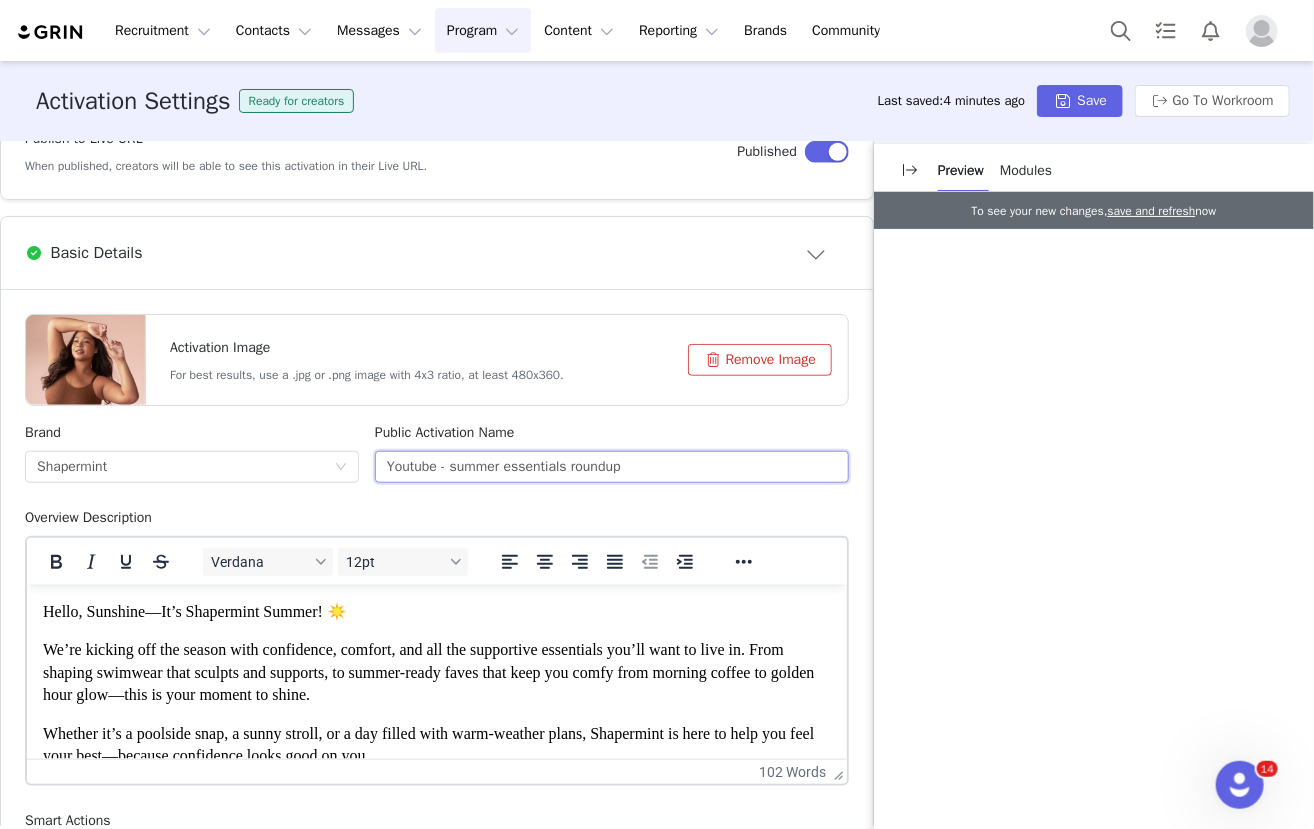 click on "Youtube - summer essentials roundup" at bounding box center (612, 467) 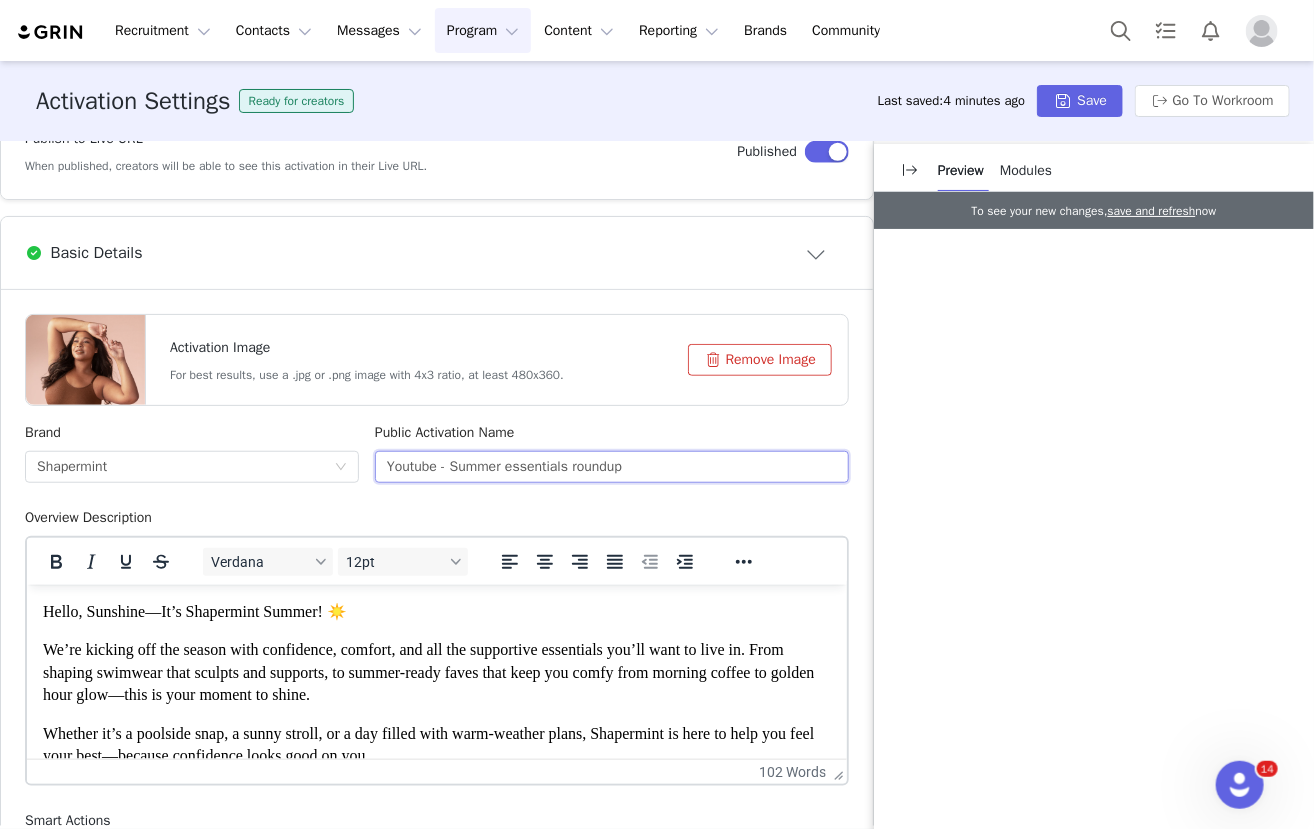click on "Youtube - Summer essentials roundup" at bounding box center (612, 467) 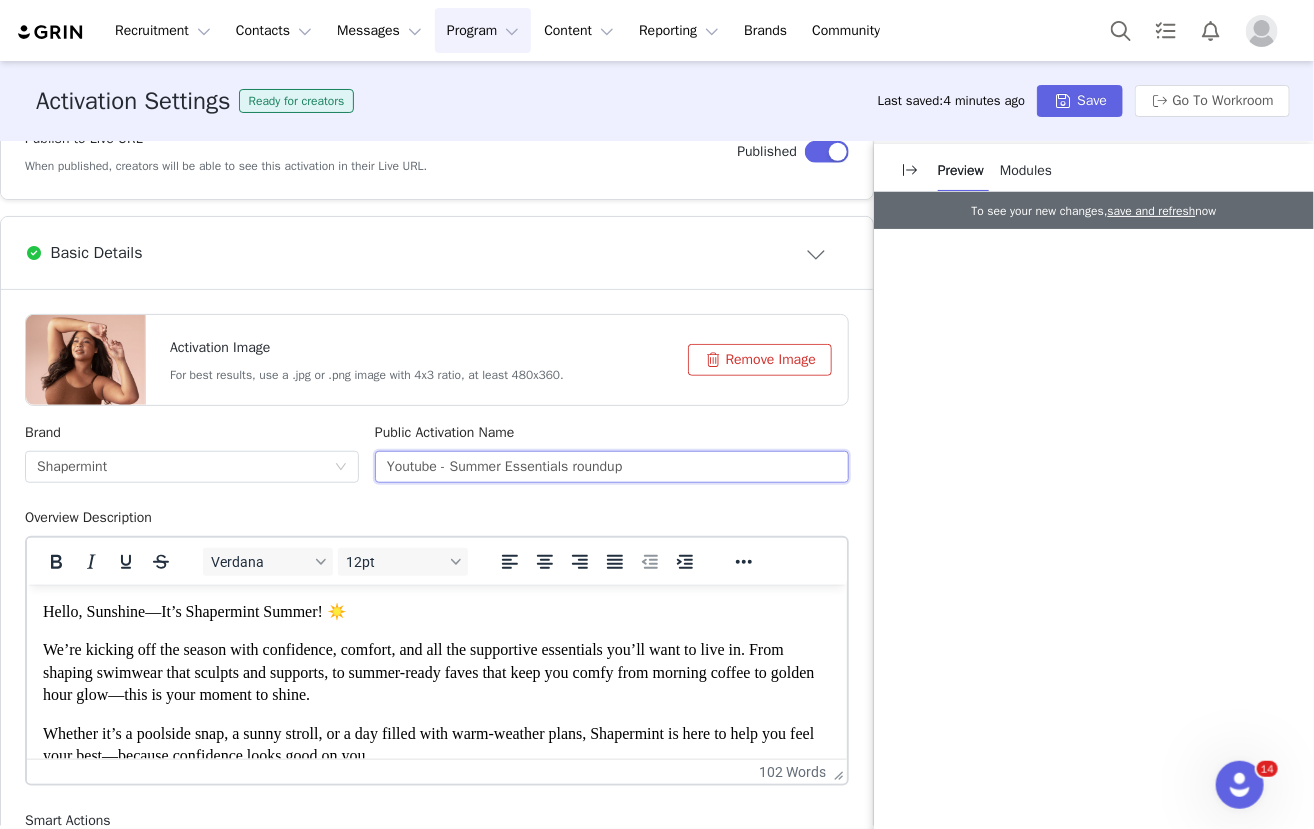 click on "Youtube - Summer Essentials roundup" at bounding box center (612, 467) 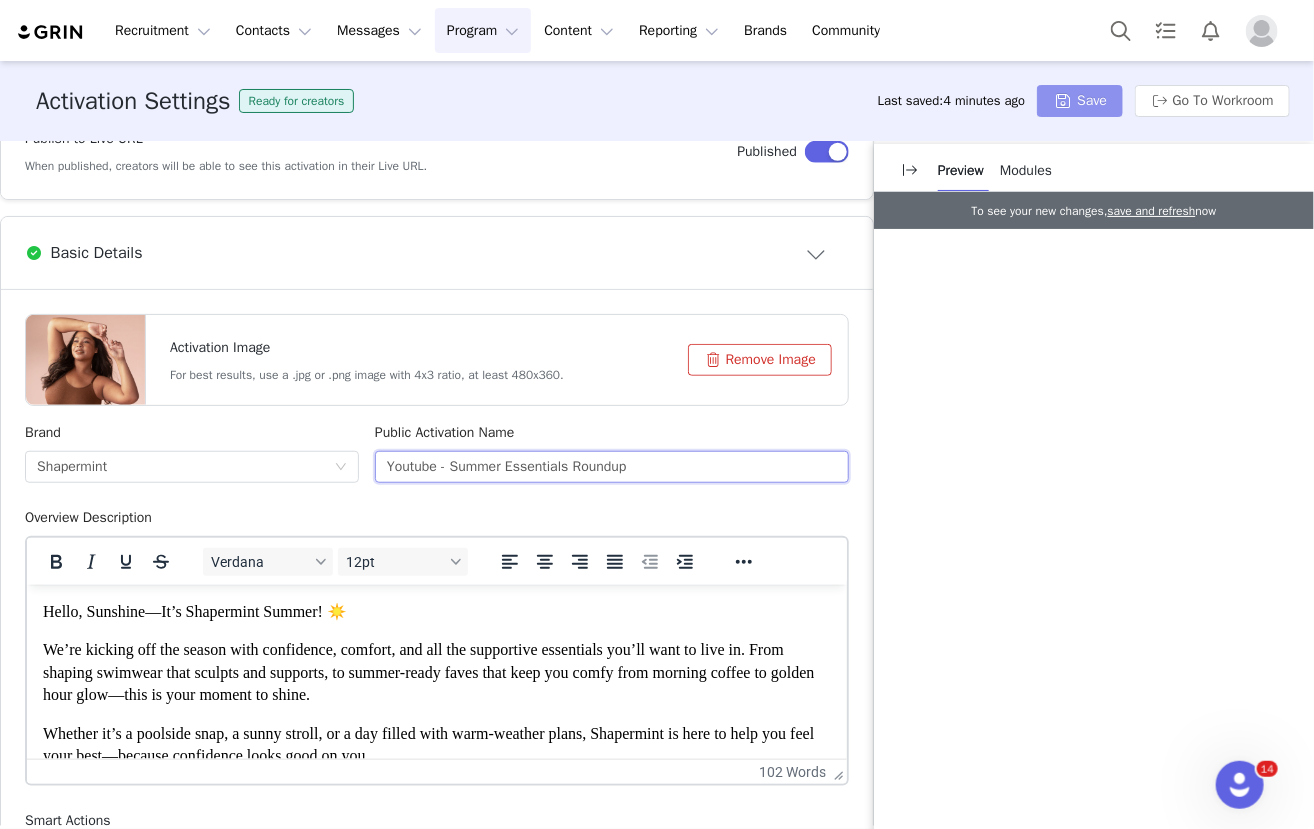 type on "Youtube - Summer Essentials Roundup" 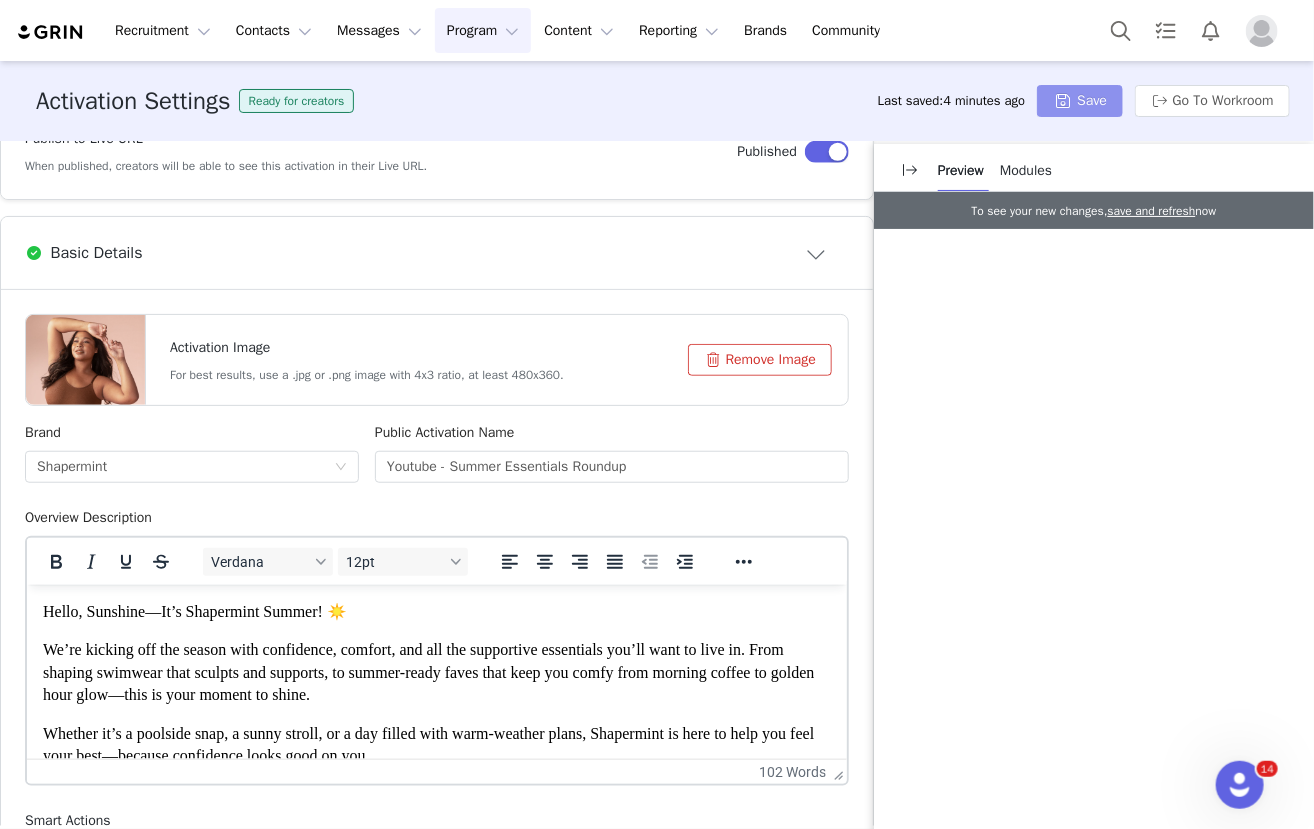 click on "Save" at bounding box center [1080, 101] 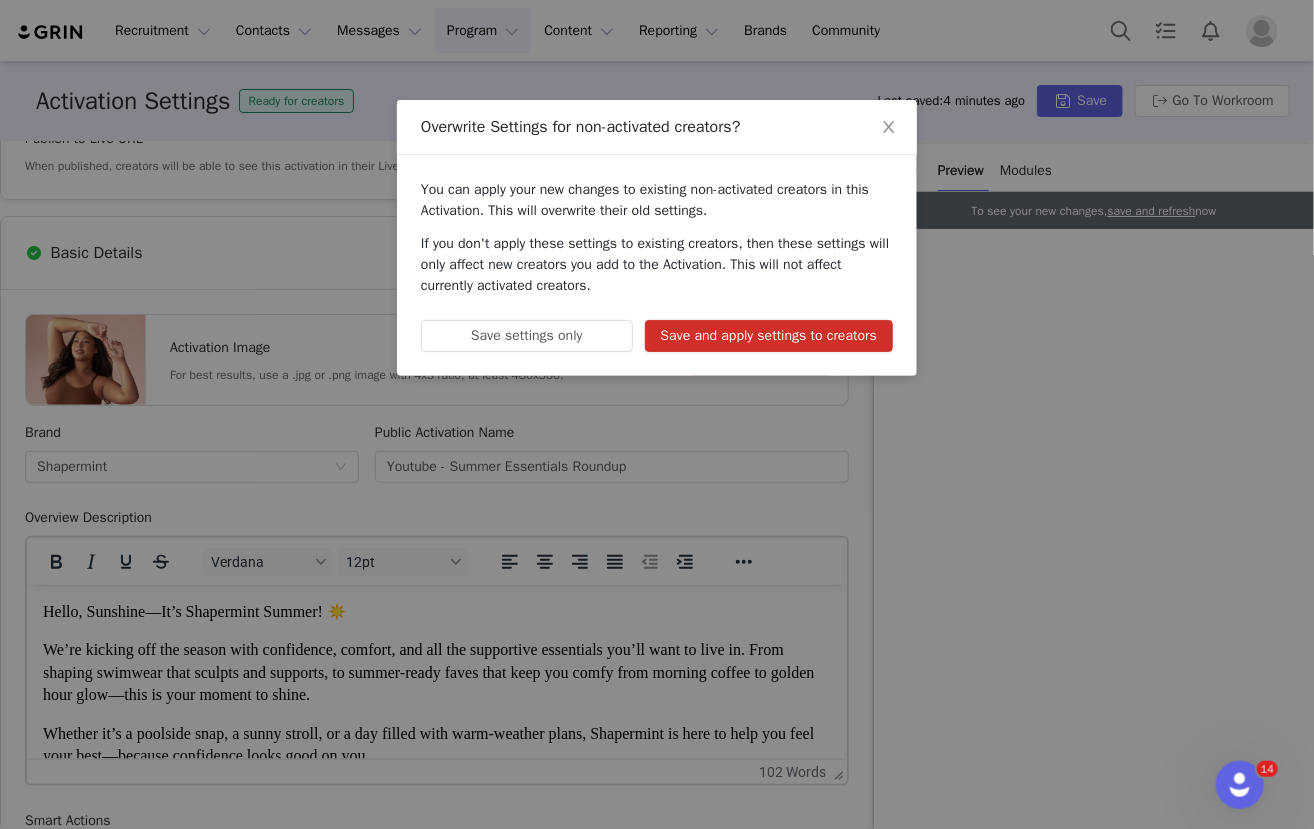 click on "Save and apply settings to creators" at bounding box center (769, 336) 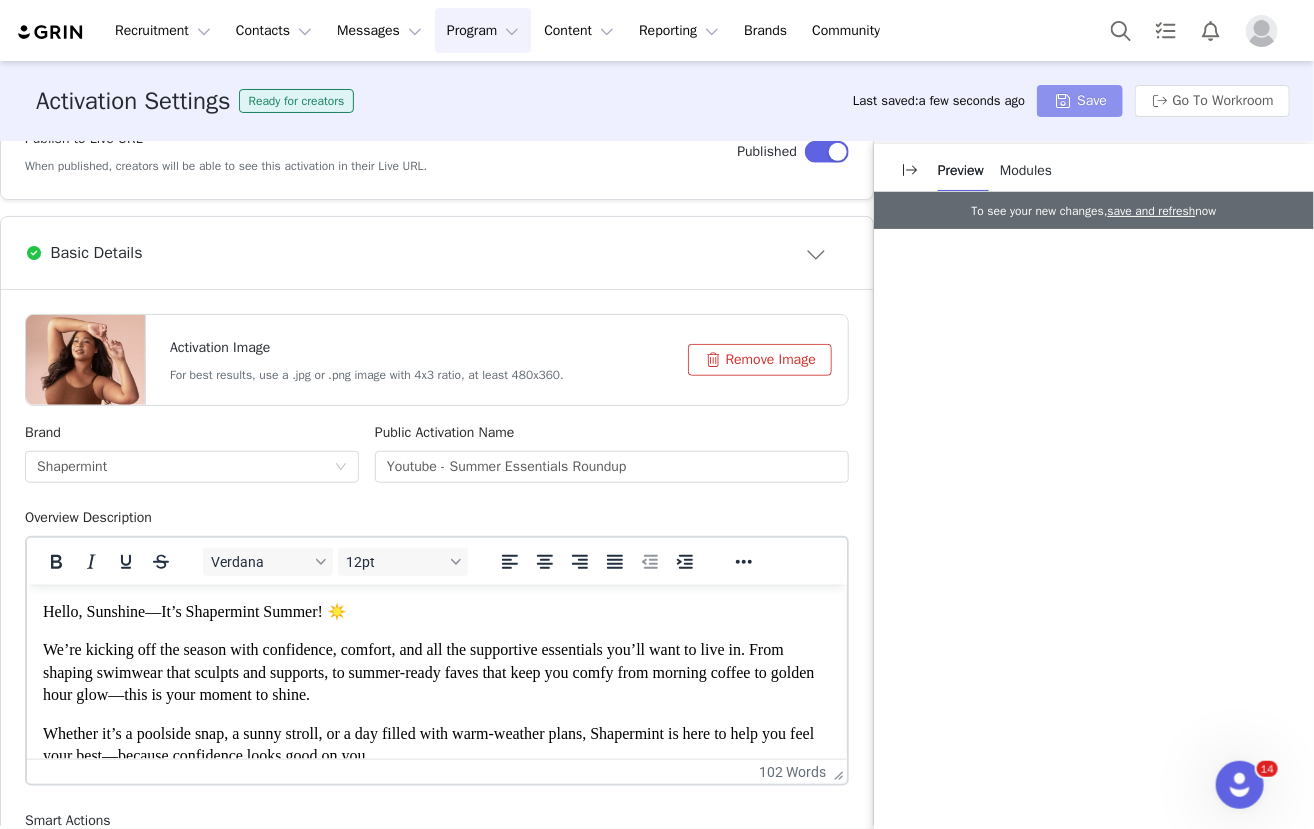 click on "Save" at bounding box center [1080, 101] 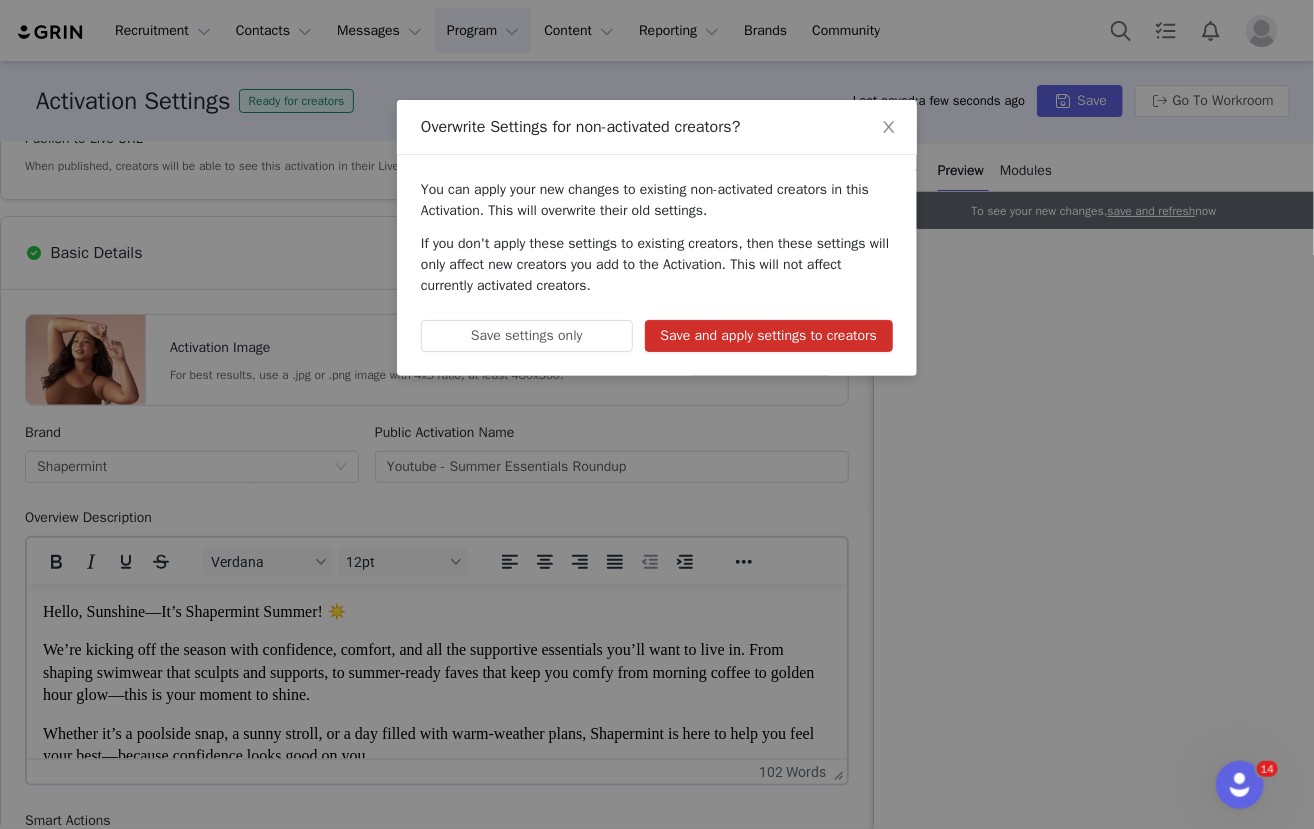 click on "Save and apply settings to creators" at bounding box center [769, 336] 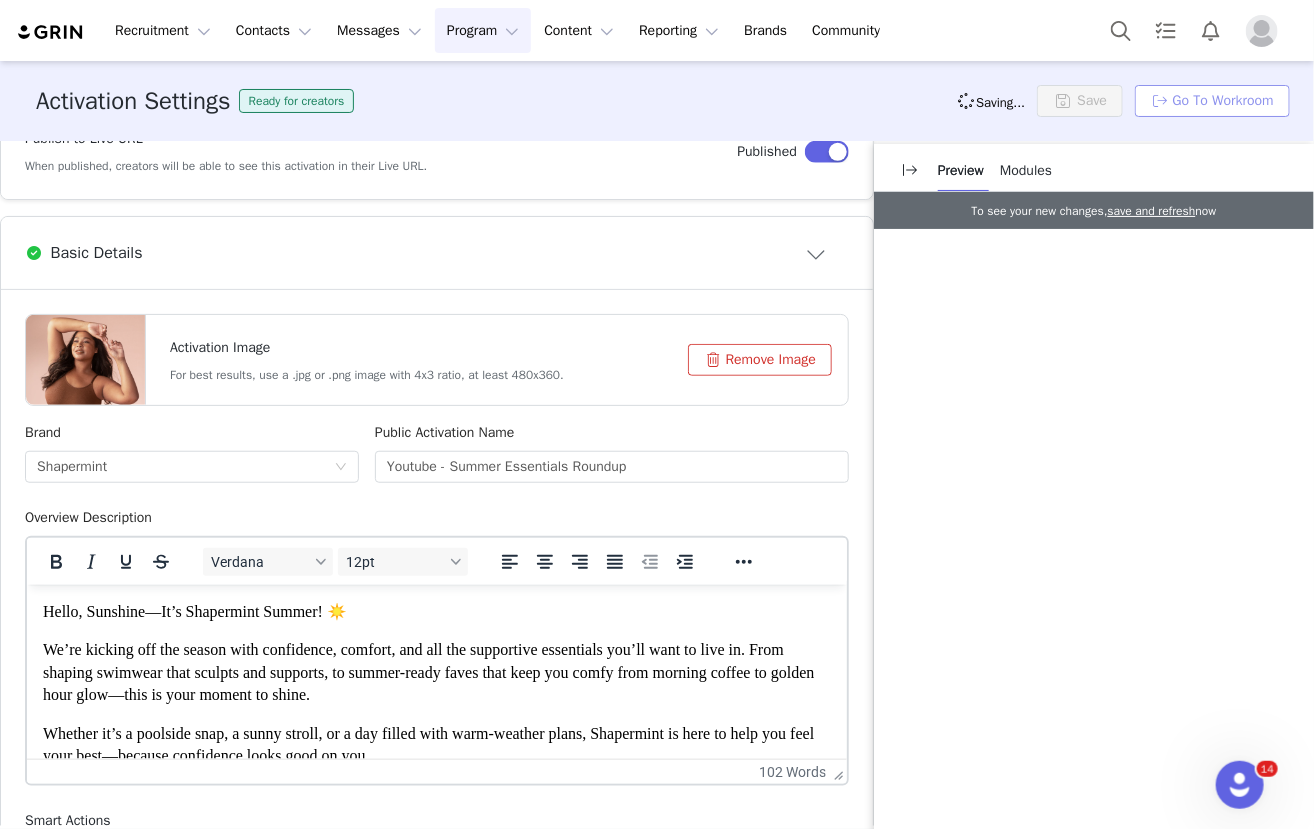 click on "Go To Workroom" at bounding box center (1212, 101) 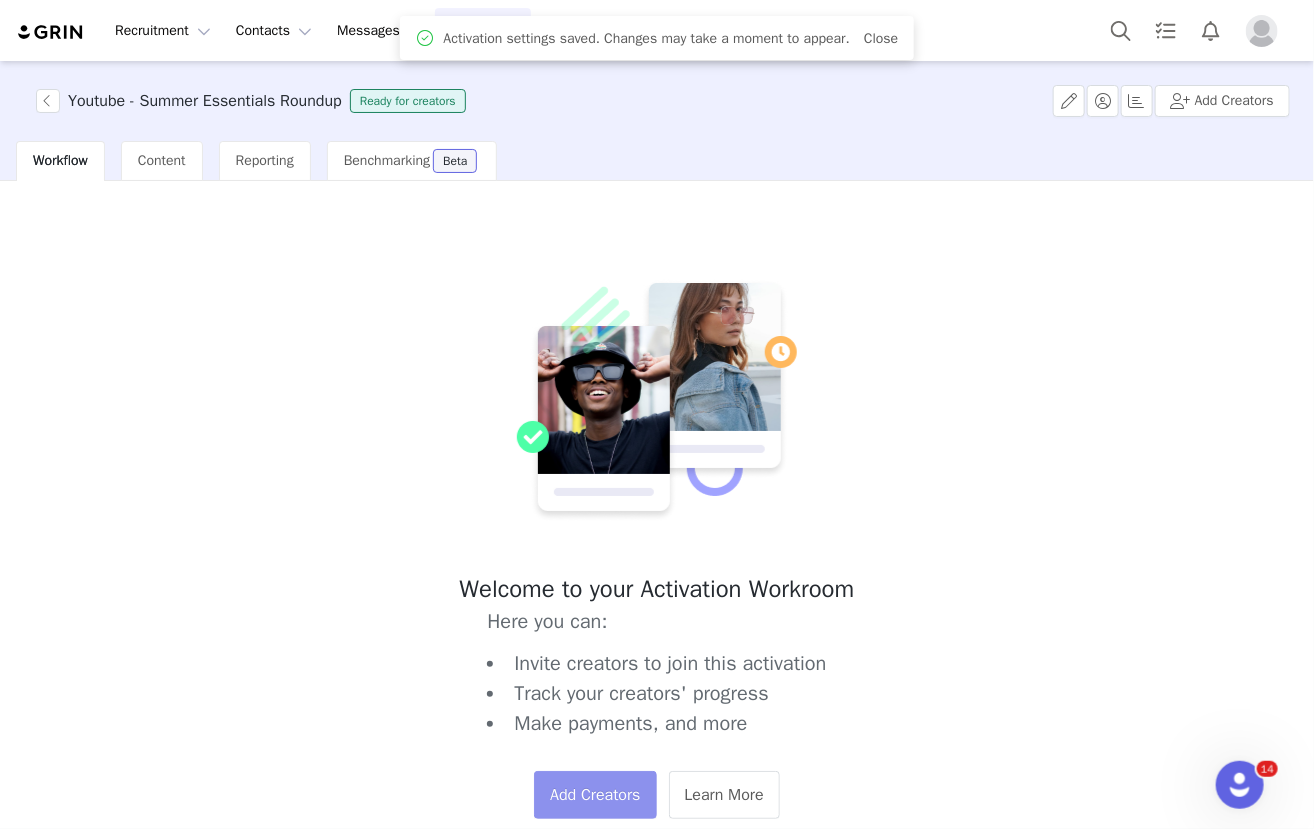 click on "Add Creators" at bounding box center (595, 795) 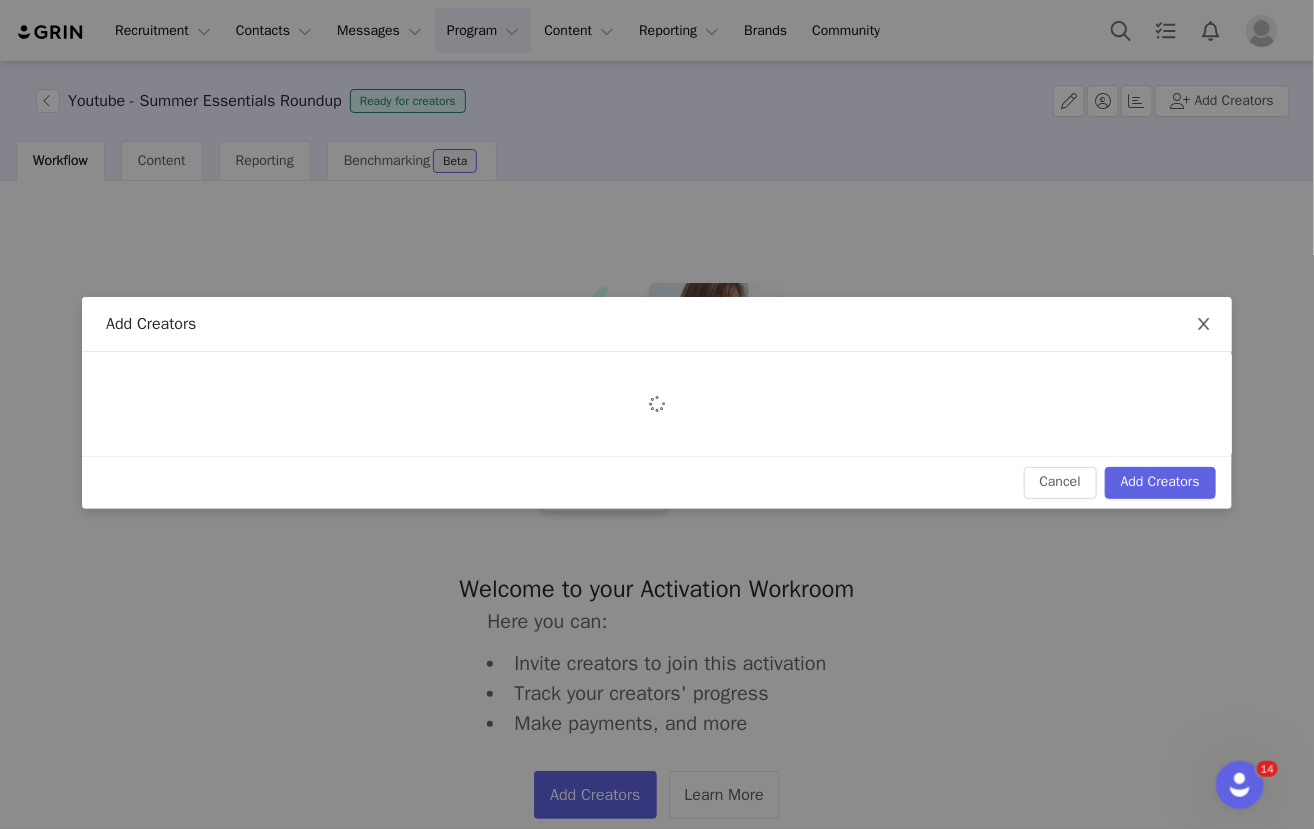 click 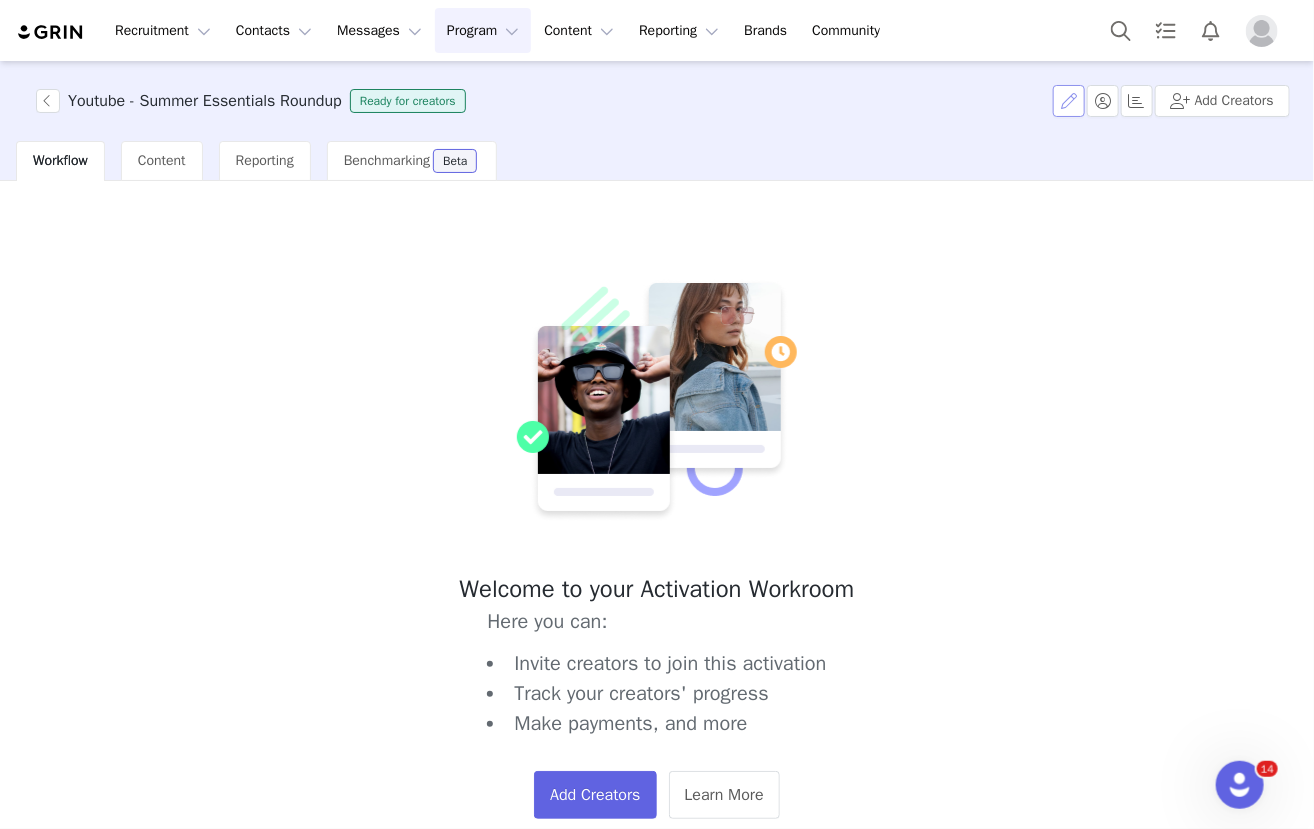 click at bounding box center (1069, 101) 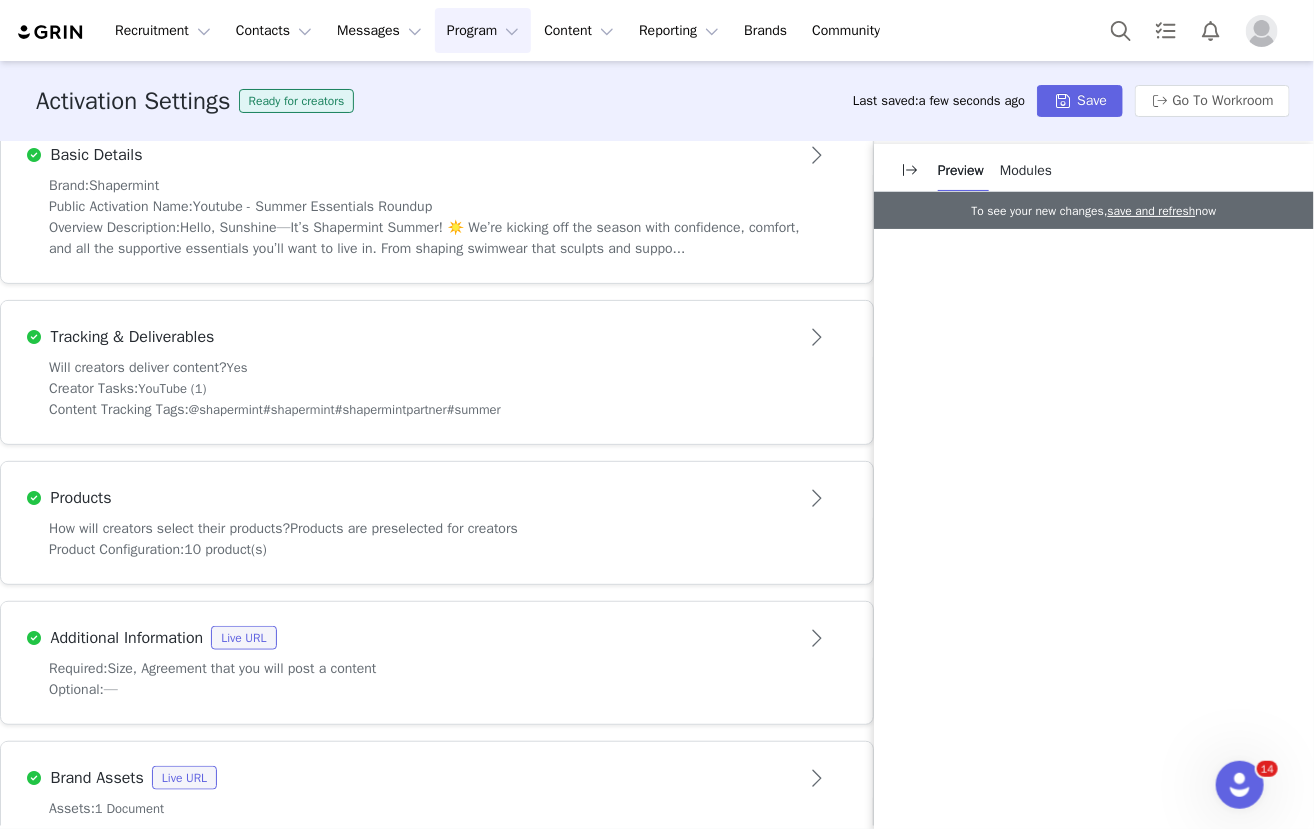 scroll, scrollTop: 566, scrollLeft: 0, axis: vertical 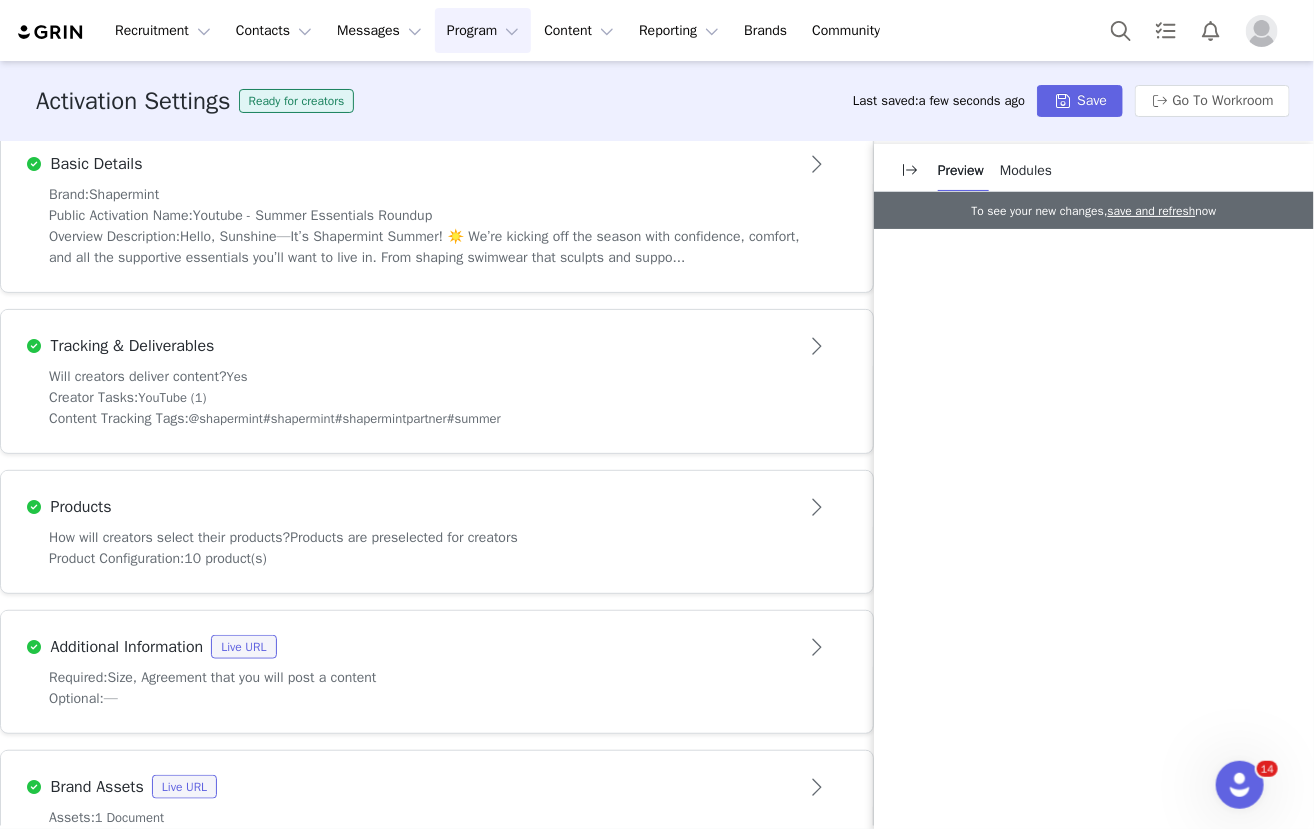 click on "Hello, Sunshine—It’s Shapermint Summer! ☀️
We’re kicking off the season with confidence, comfort, and all the supportive essentials you’ll want to live in. From shaping swimwear that sculpts and suppo..." at bounding box center [424, 247] 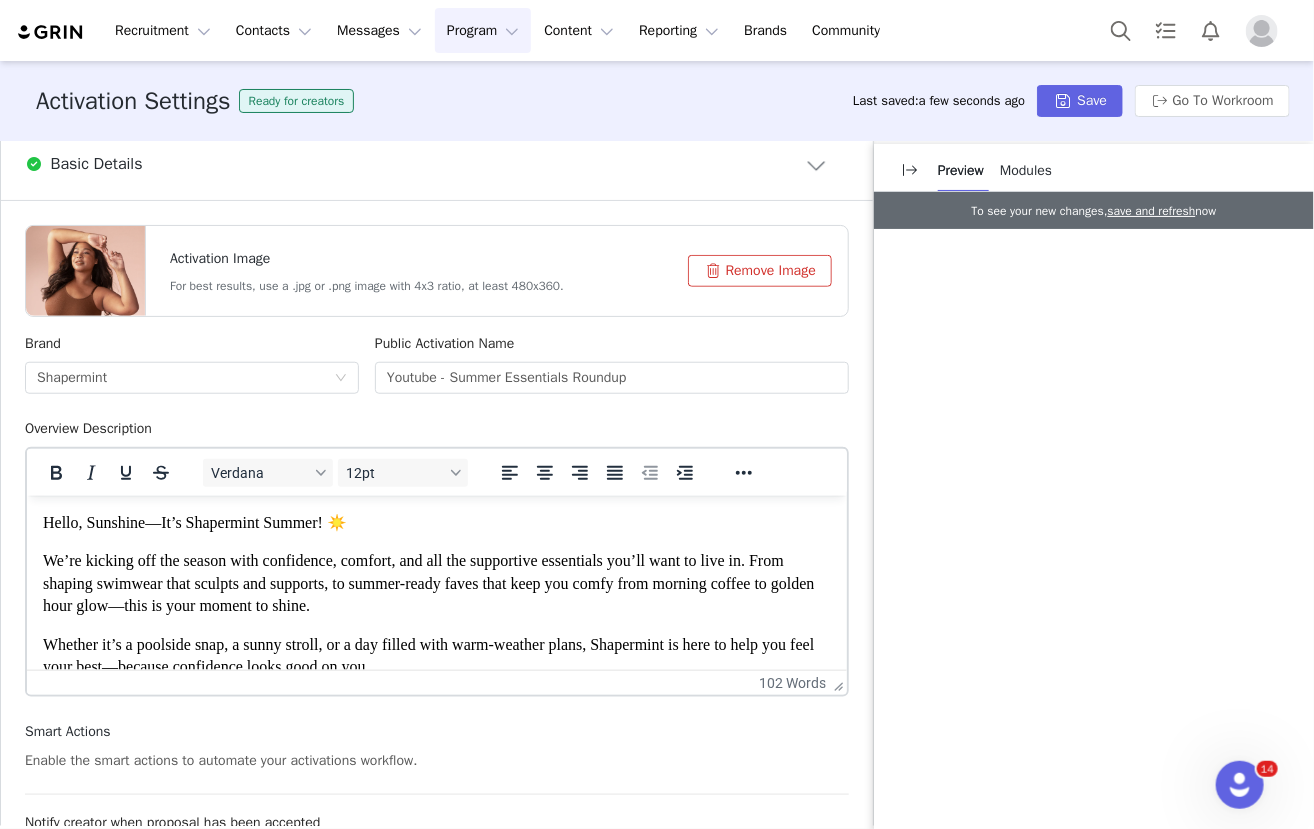 scroll, scrollTop: 0, scrollLeft: 0, axis: both 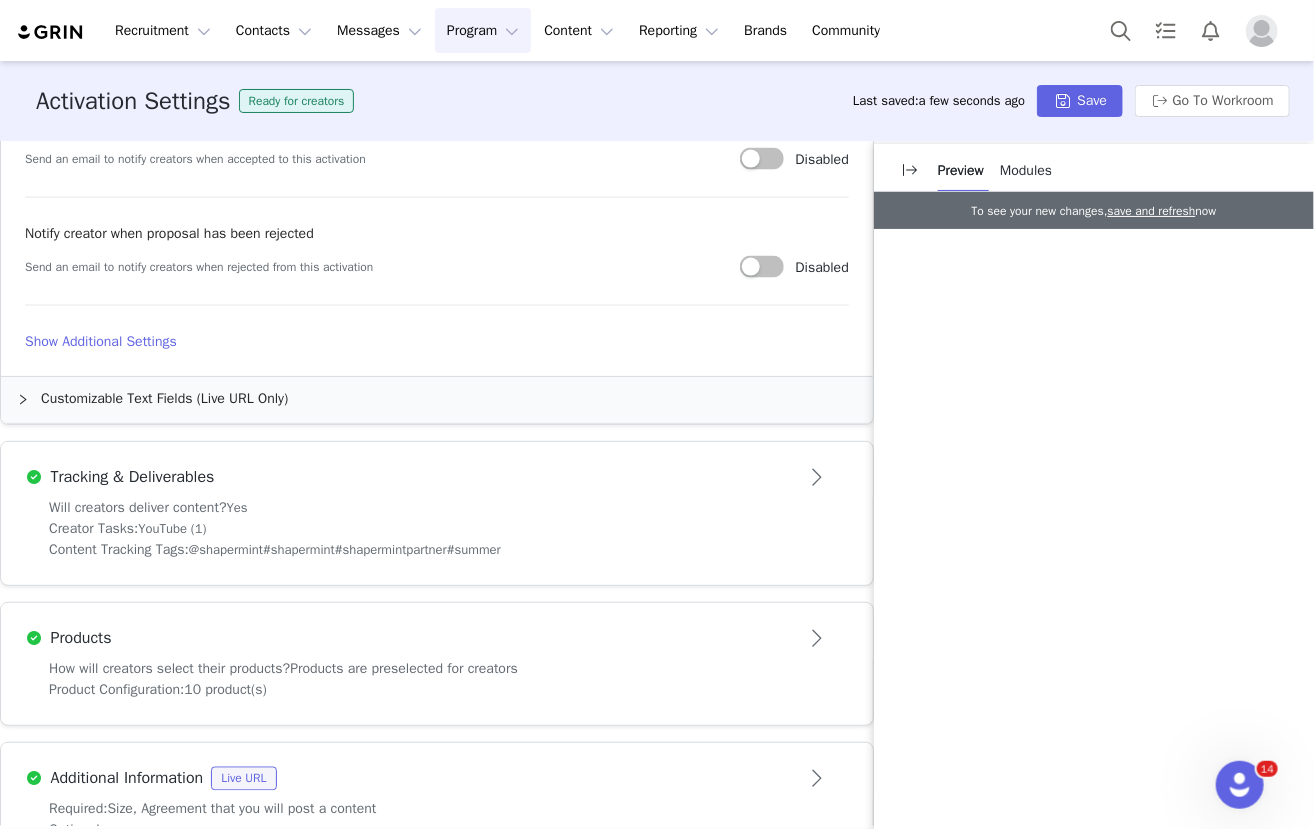 click on "Will creators deliver content?  Yes" at bounding box center [437, 508] 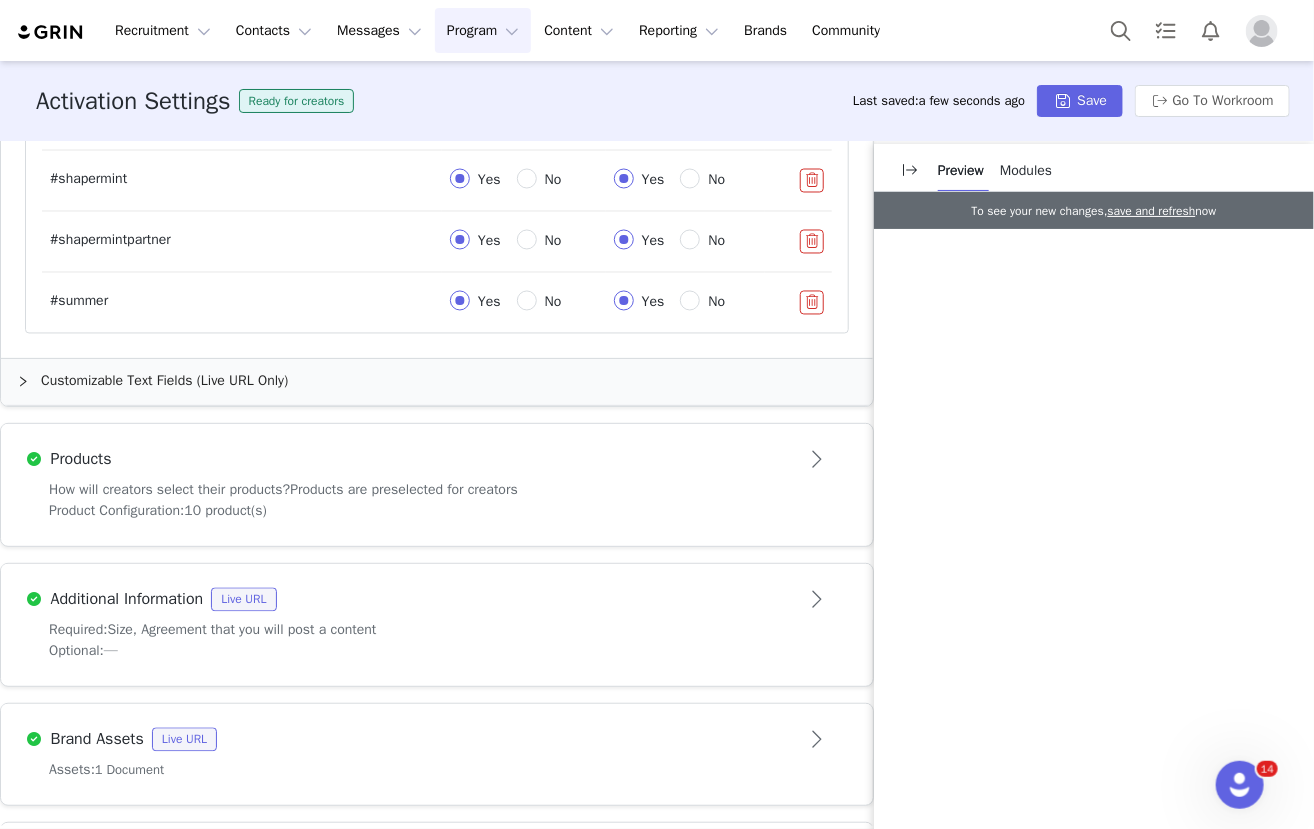 click on "Product Configuration: 10 product(s)" at bounding box center (437, 511) 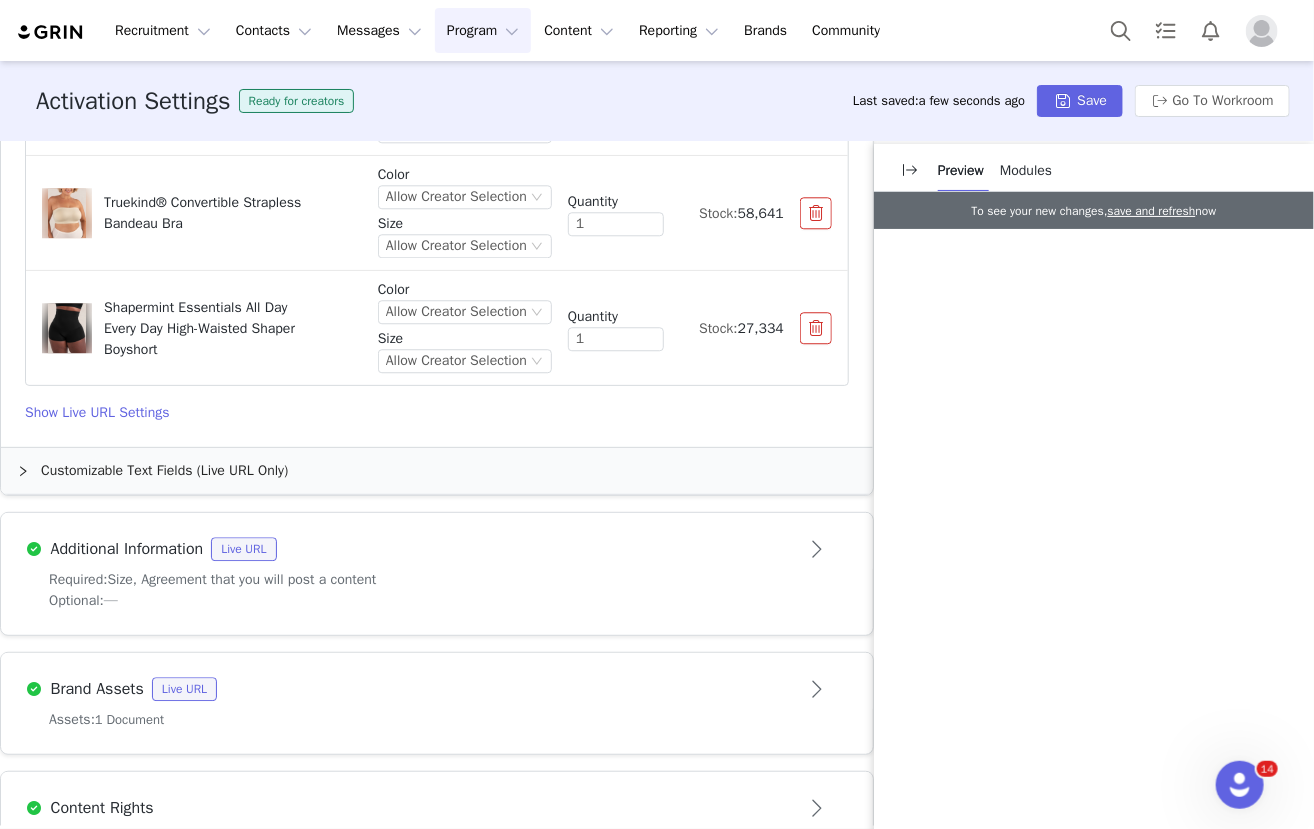 scroll, scrollTop: 2268, scrollLeft: 0, axis: vertical 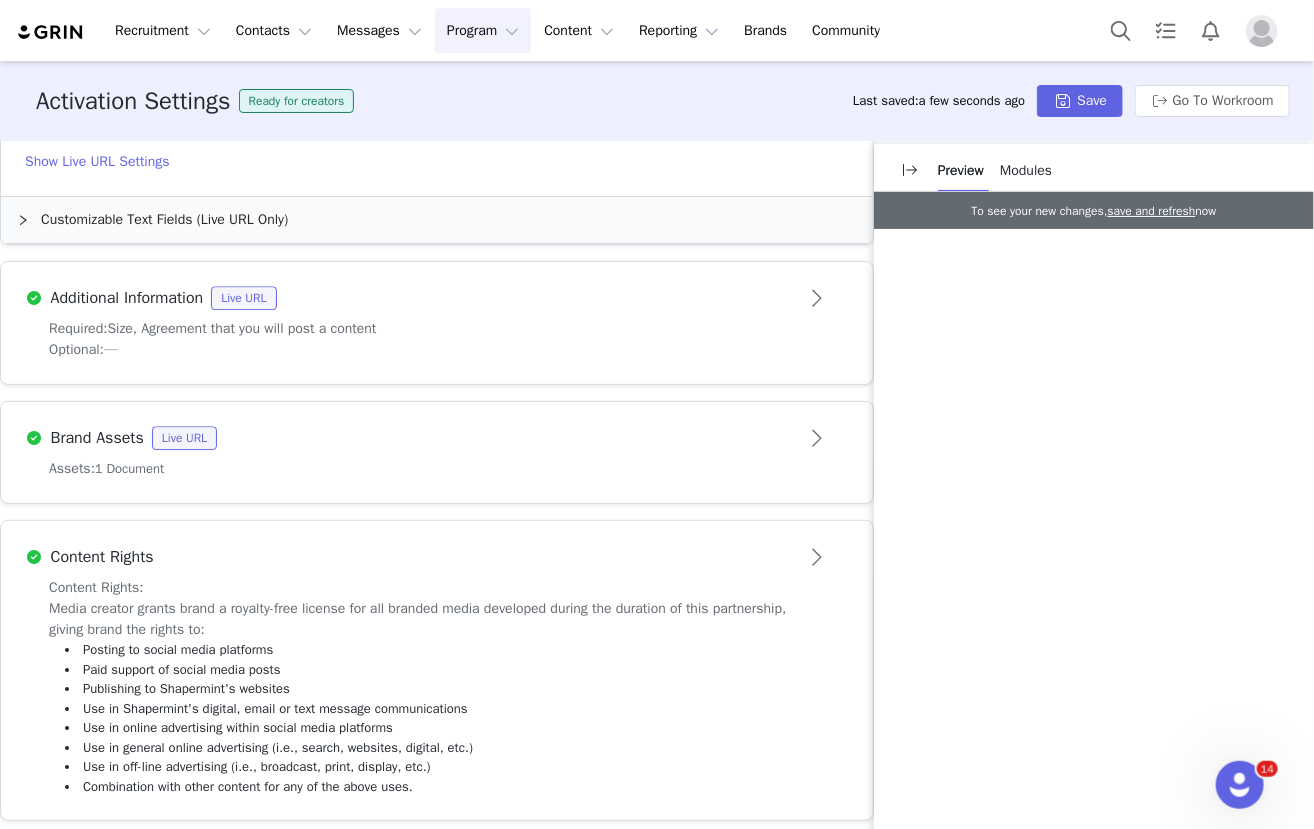 click on "Required: Size, Agreement that you will post a content" at bounding box center (437, 328) 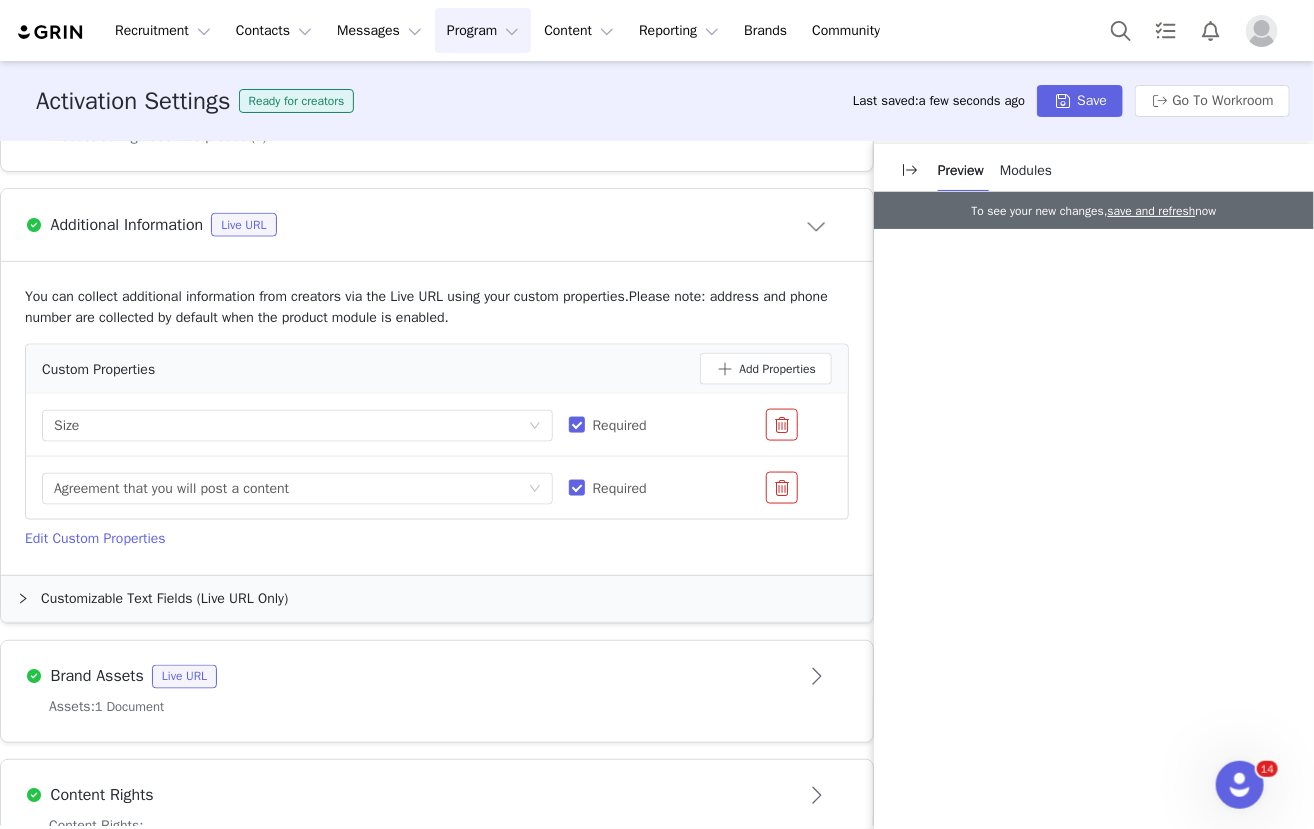 scroll, scrollTop: 1230, scrollLeft: 0, axis: vertical 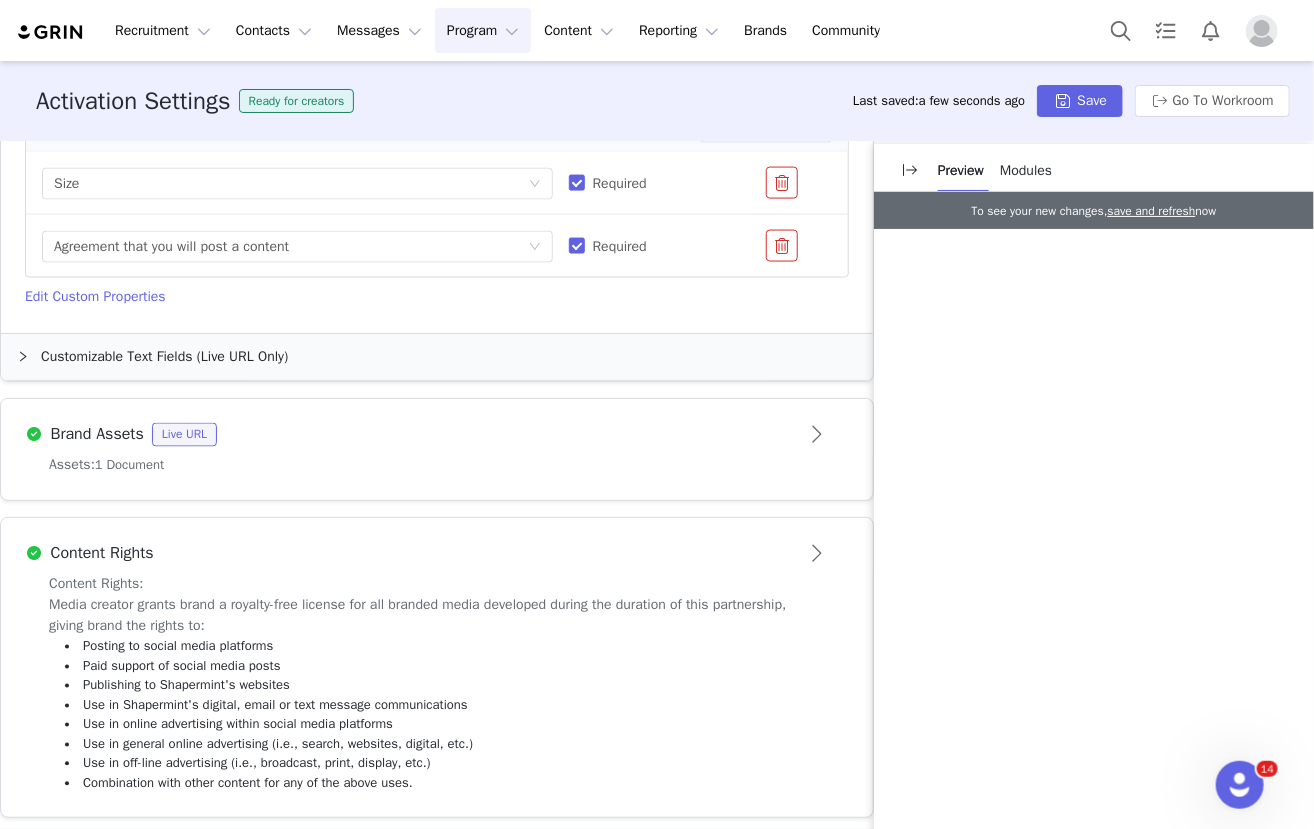 click on "Brand Assets Live URL" at bounding box center (437, 435) 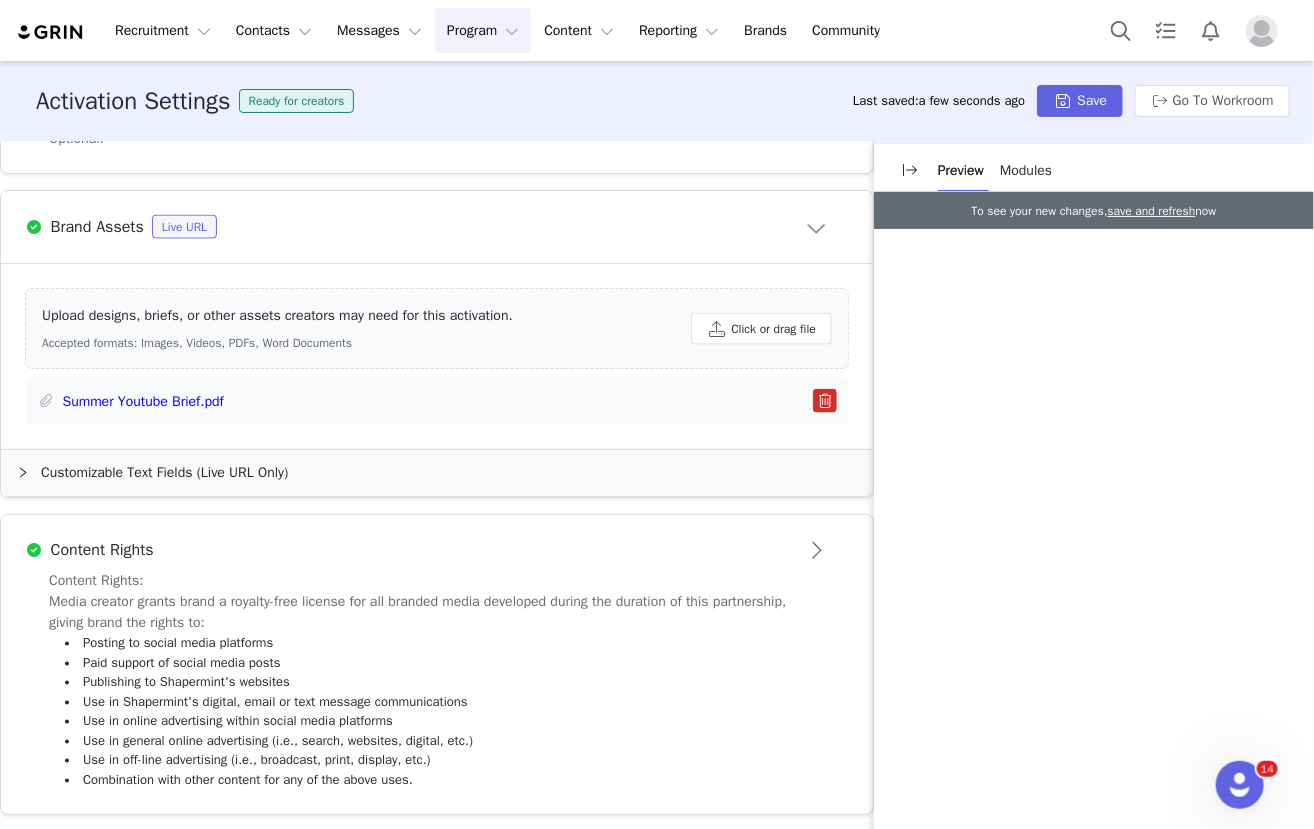 scroll, scrollTop: 1125, scrollLeft: 0, axis: vertical 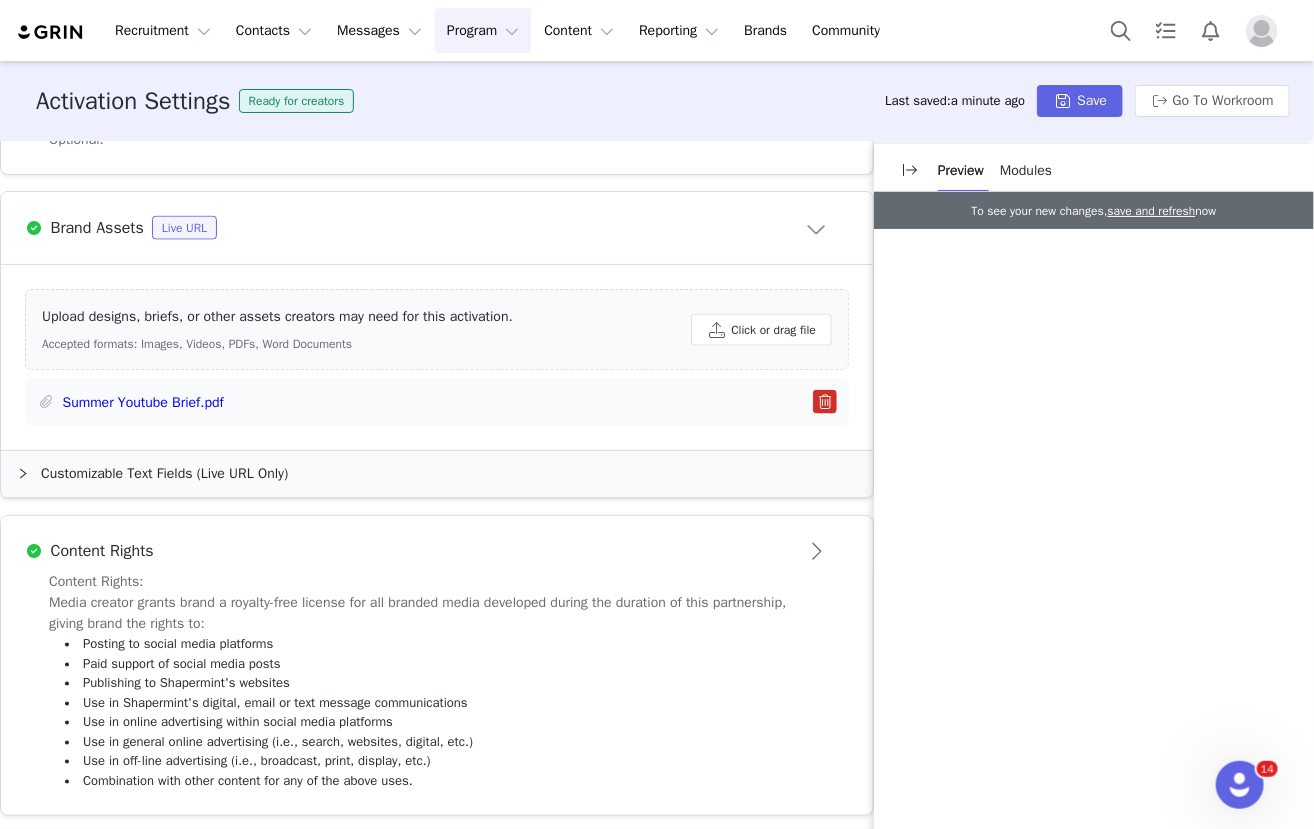 click on "Content Rights" at bounding box center [404, 552] 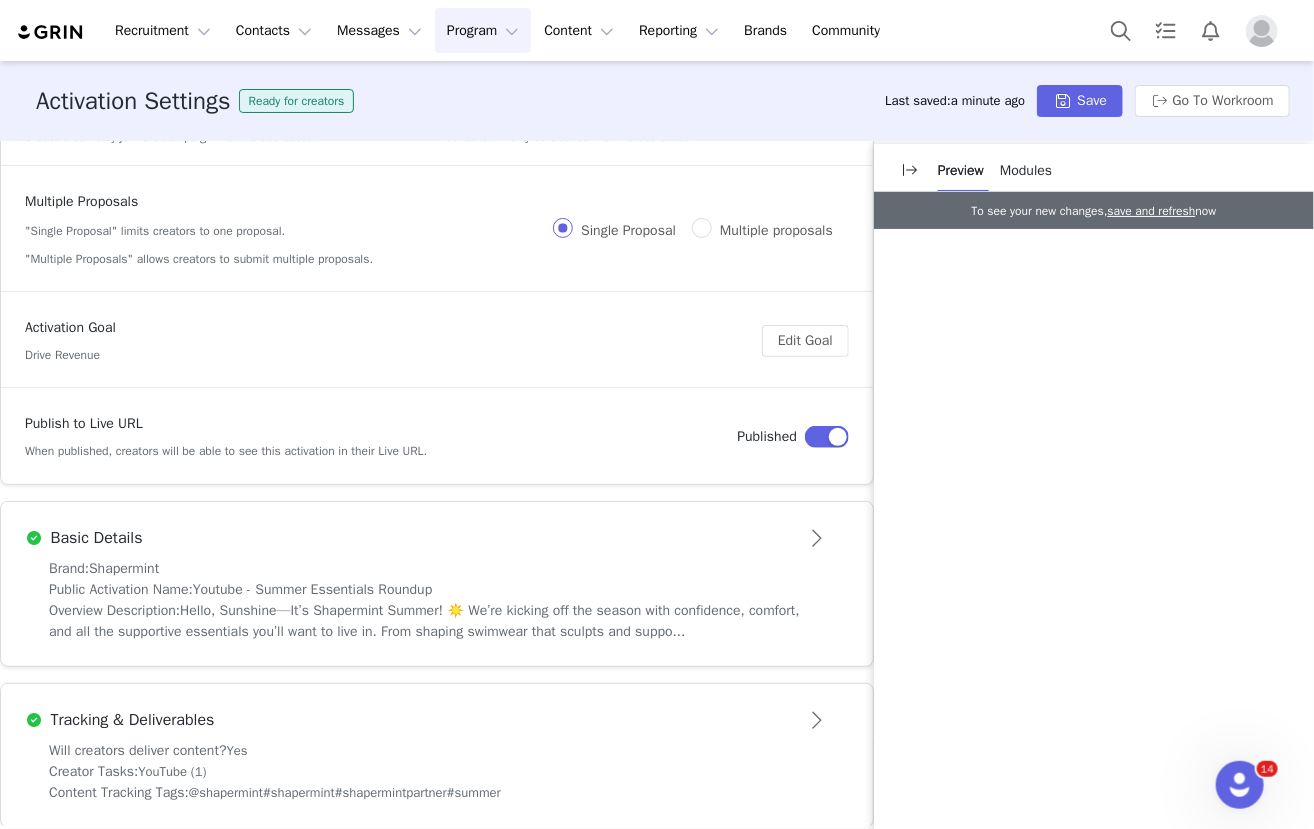 scroll, scrollTop: 186, scrollLeft: 0, axis: vertical 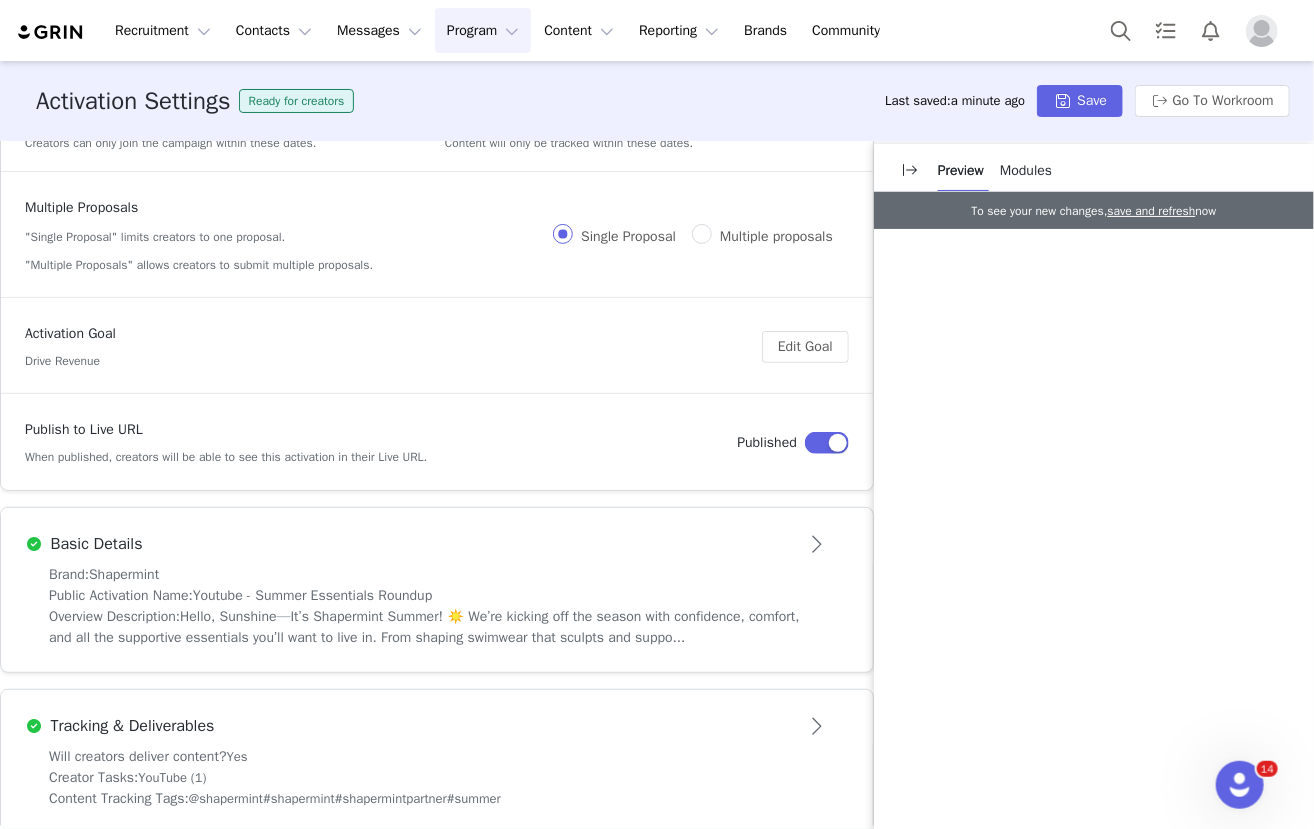 click on "Activation Goal Drive Revenue" at bounding box center [393, 346] 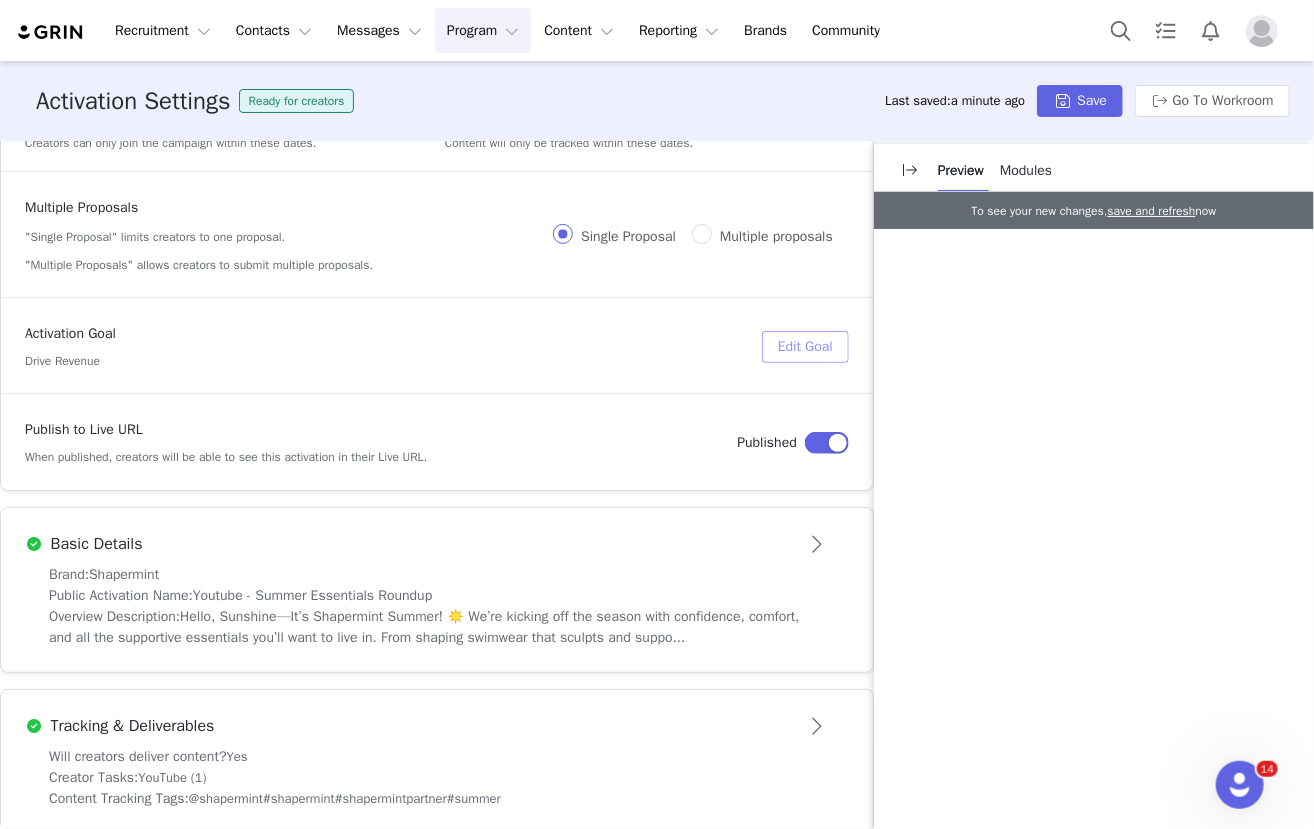 click on "Edit Goal" at bounding box center (805, 347) 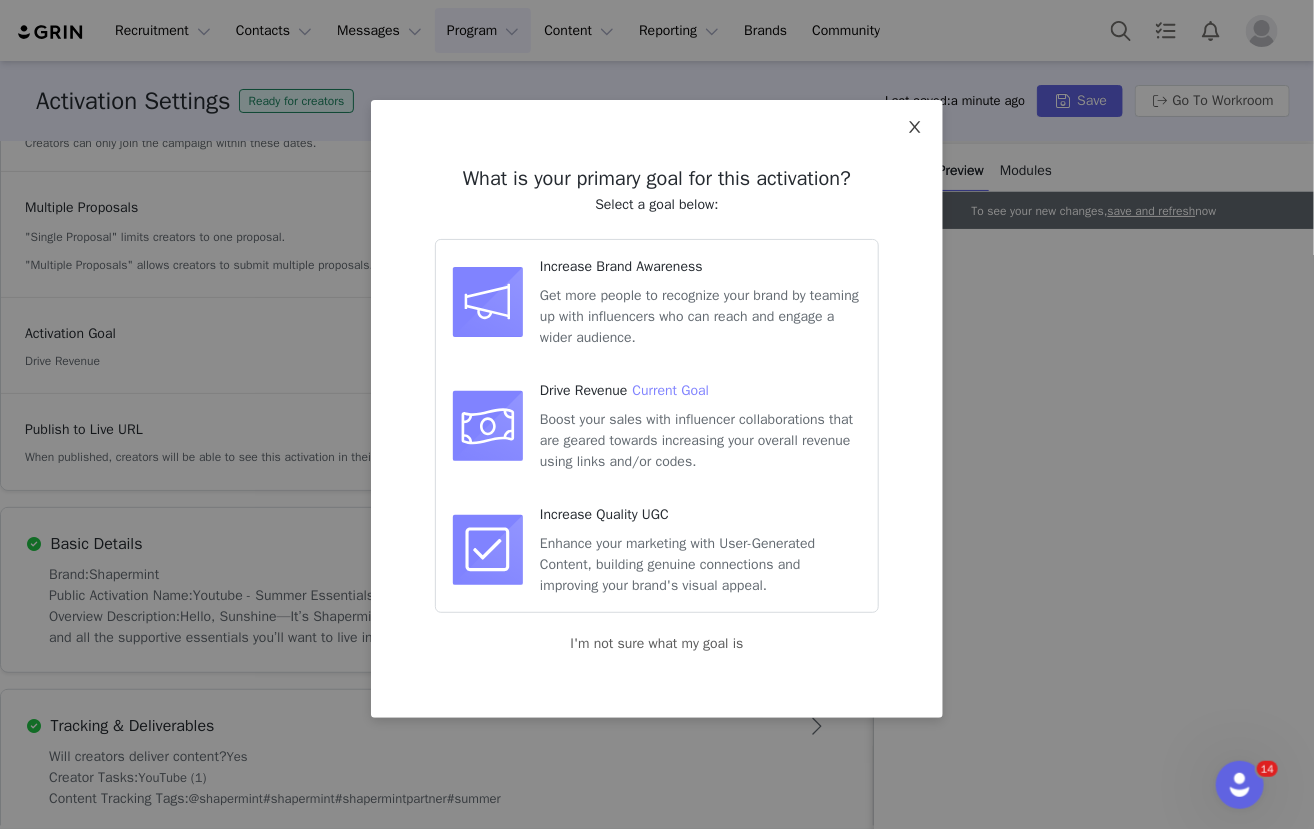 click 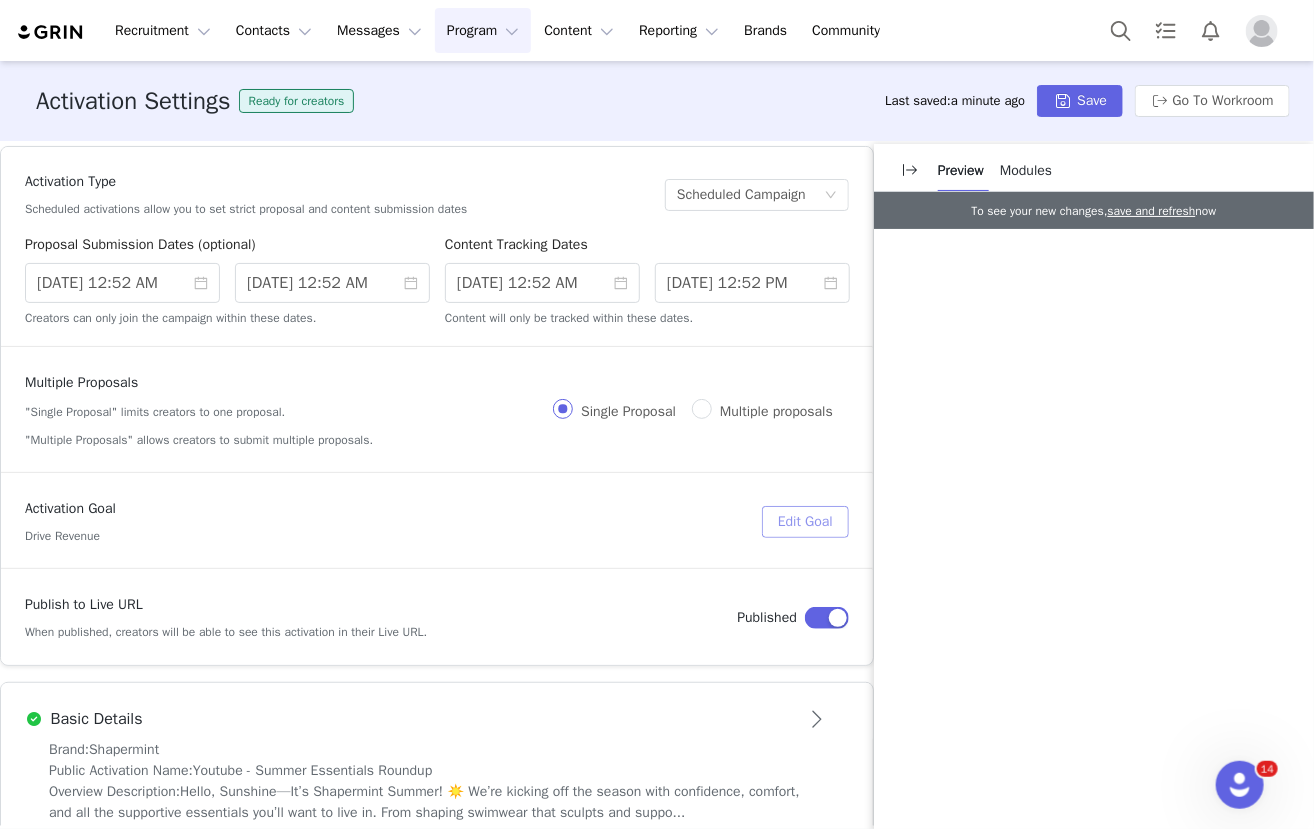 scroll, scrollTop: 0, scrollLeft: 0, axis: both 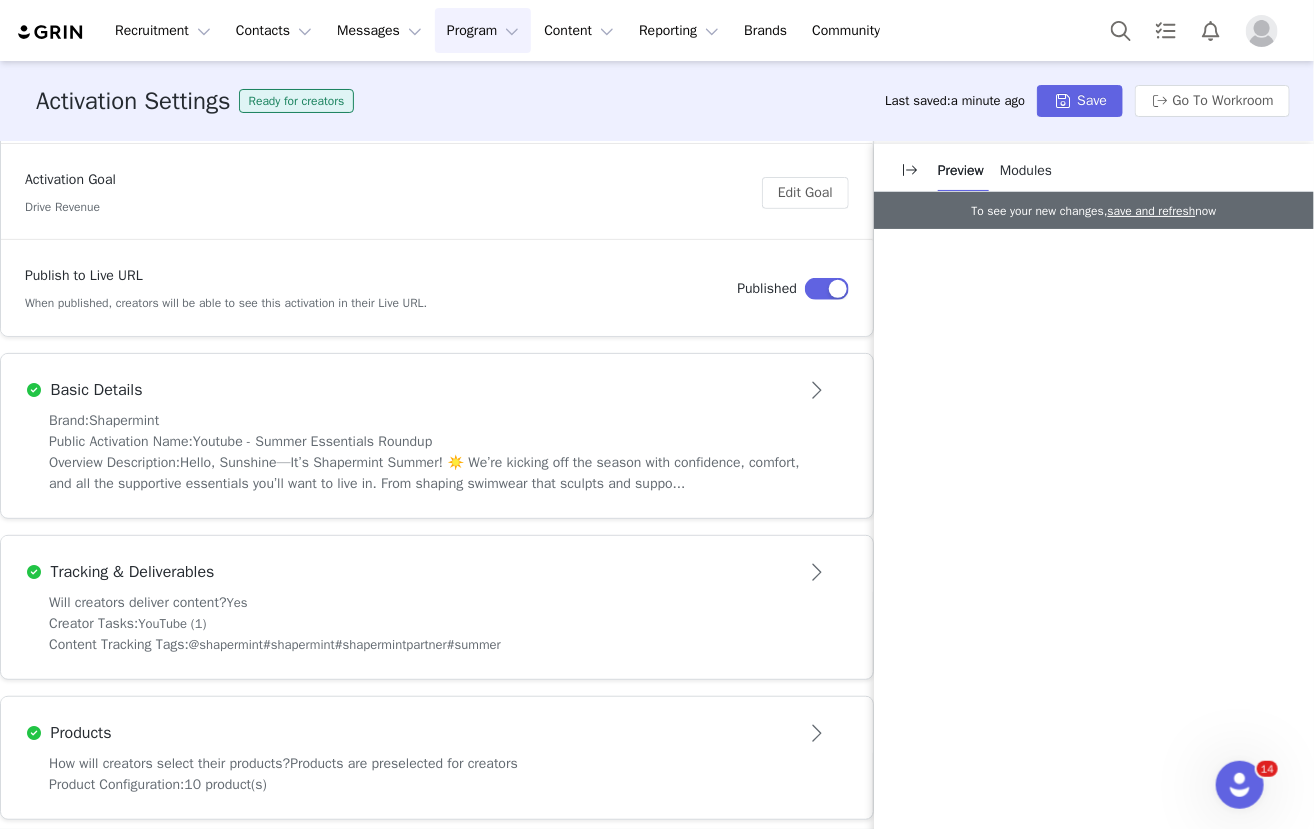 click on "Brand: Shapermint" at bounding box center (437, 420) 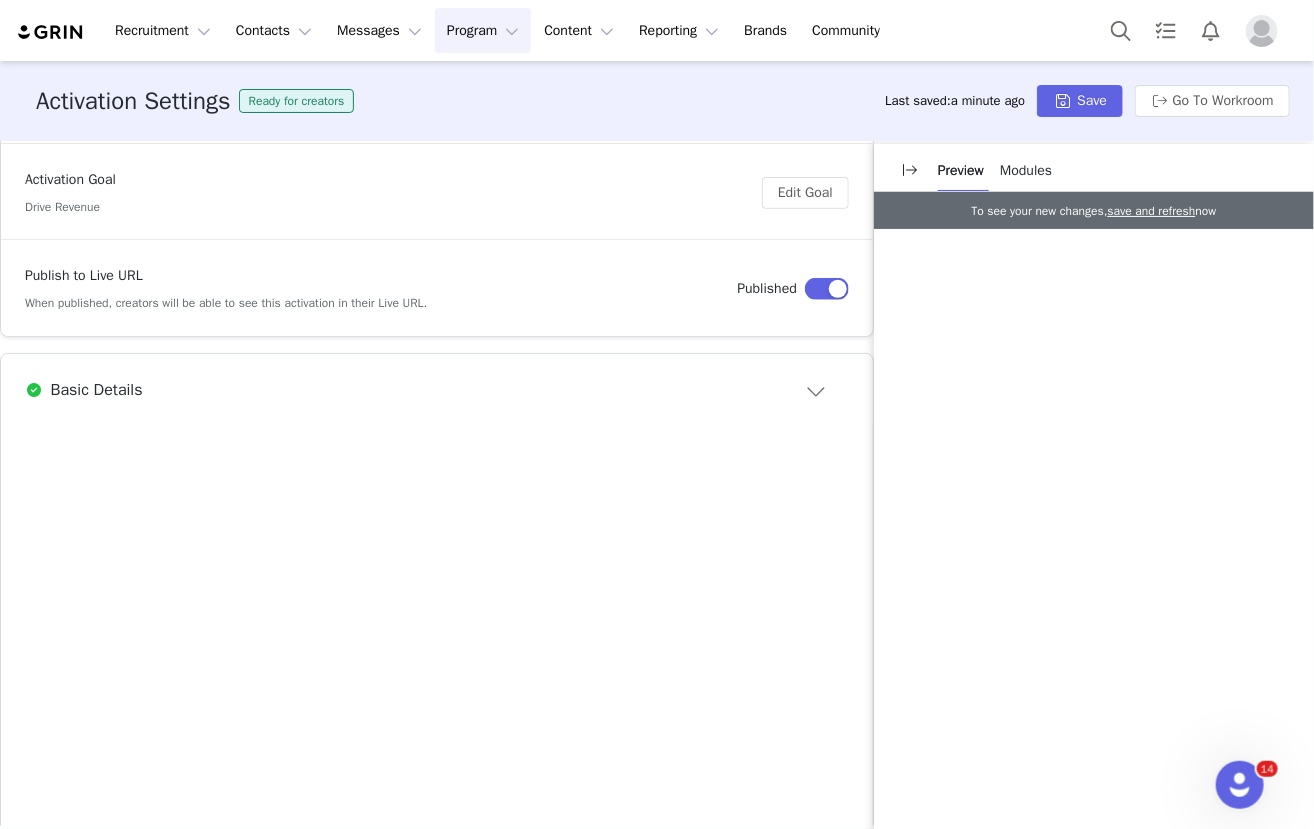 scroll, scrollTop: 0, scrollLeft: 0, axis: both 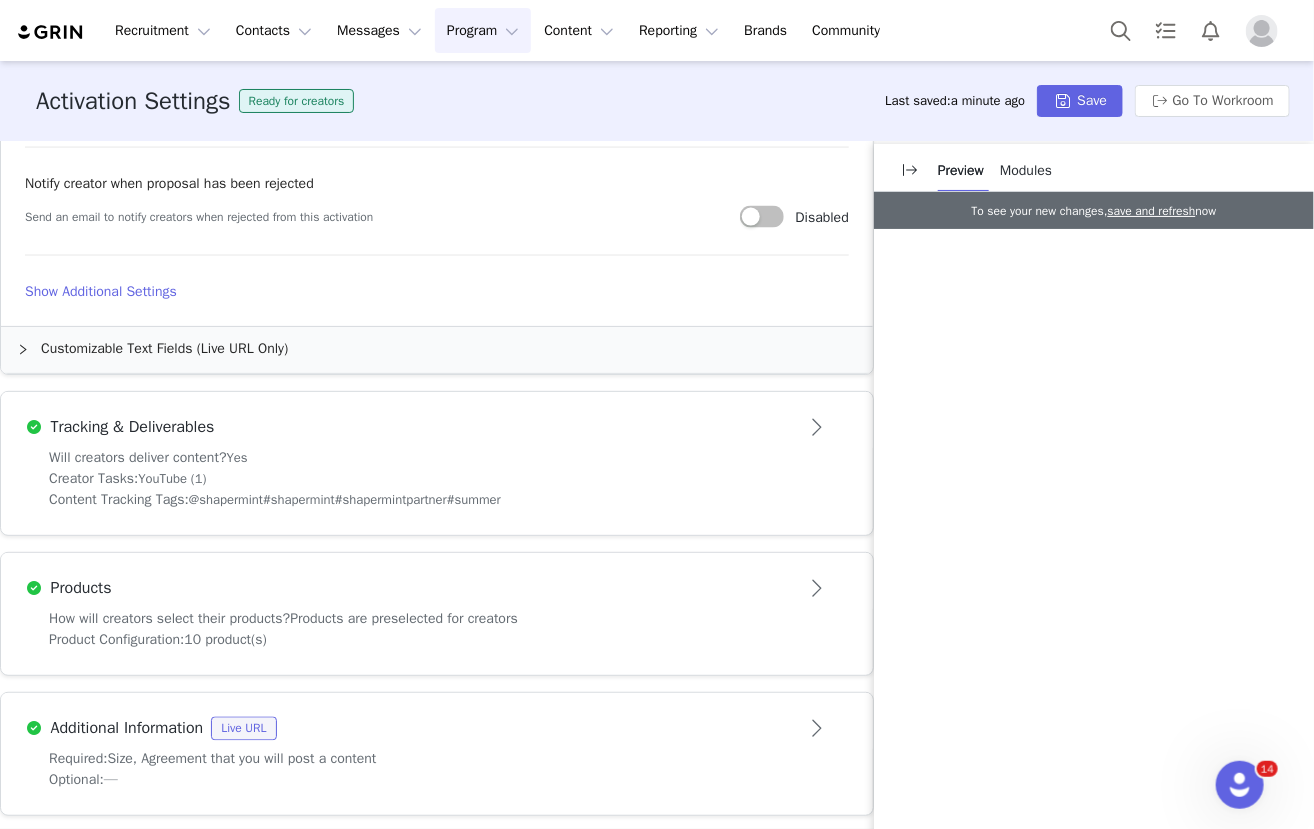 click on "Tracking & Deliverables" at bounding box center (404, 428) 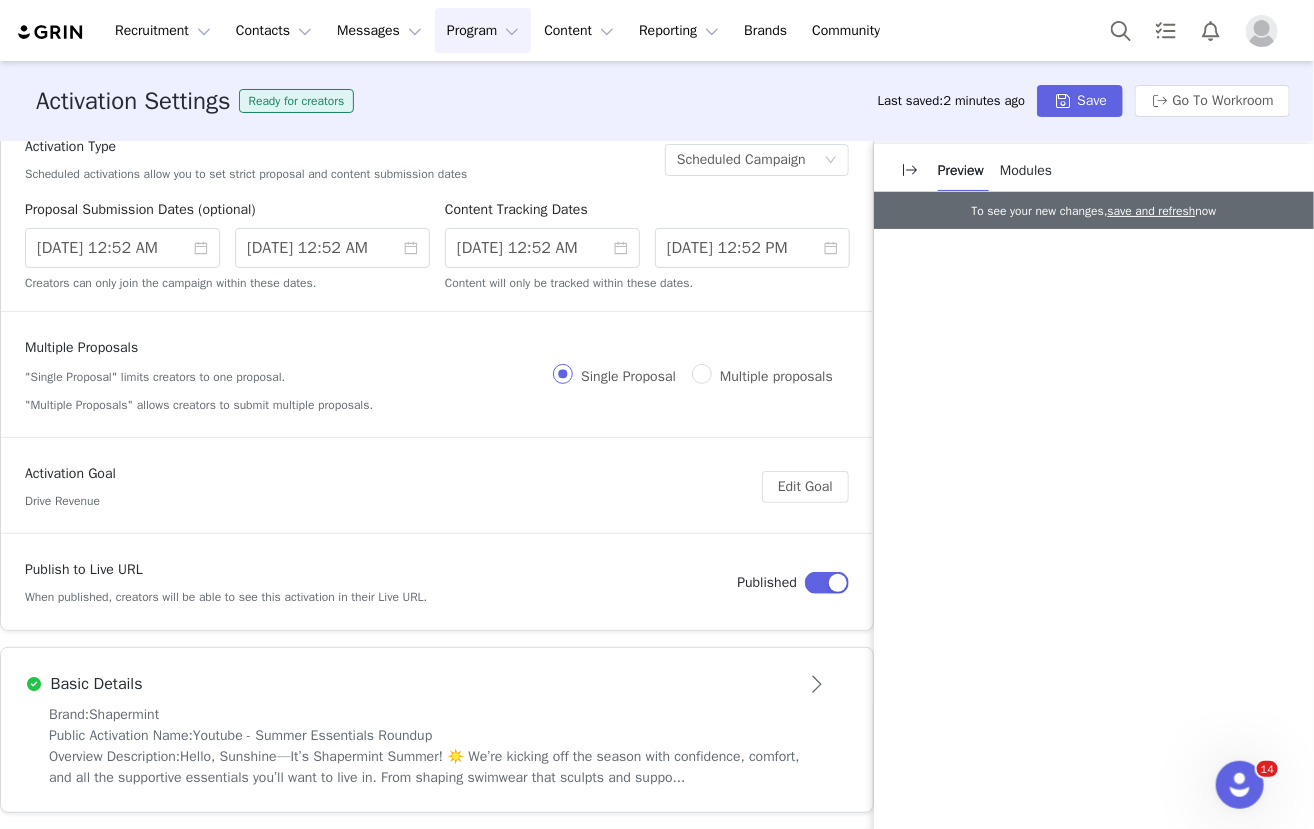 scroll, scrollTop: 27, scrollLeft: 0, axis: vertical 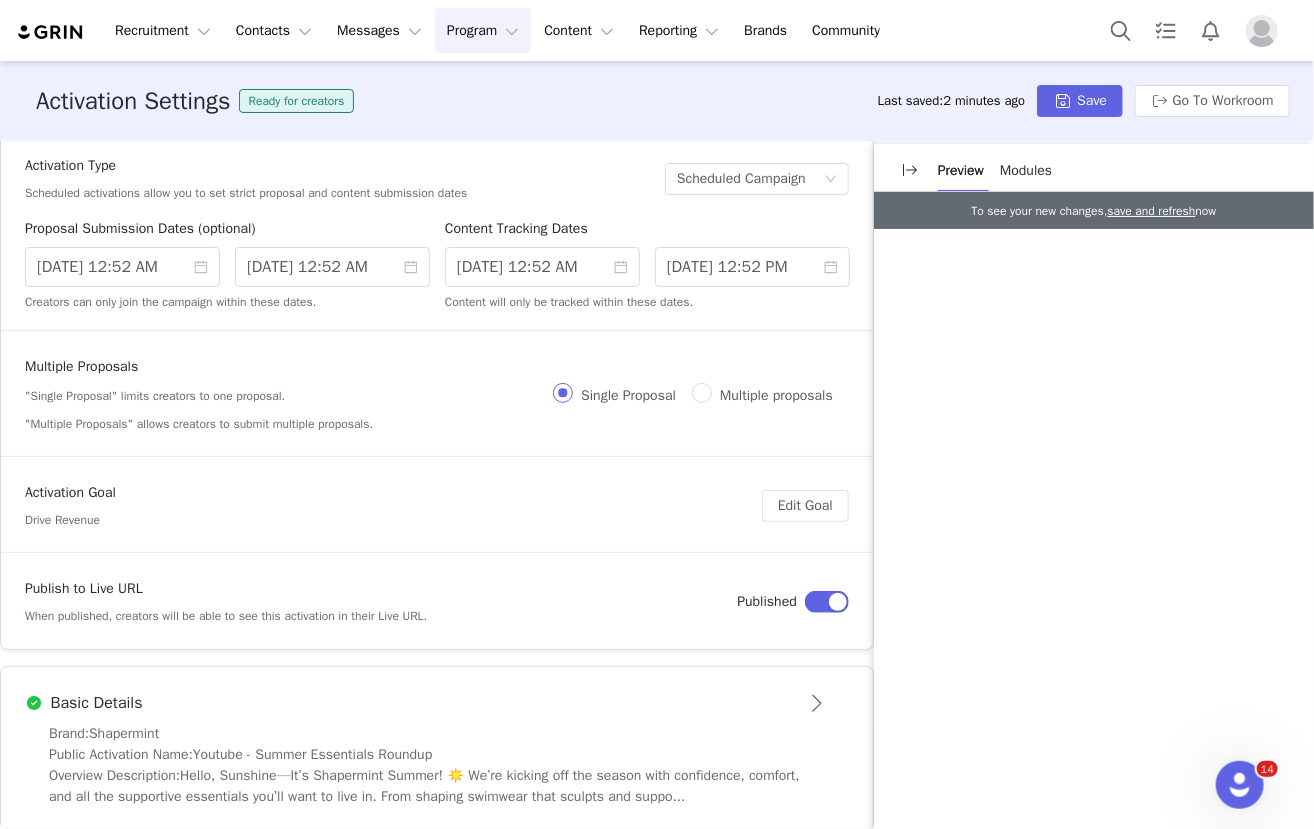 click on "Modules" at bounding box center (1026, 170) 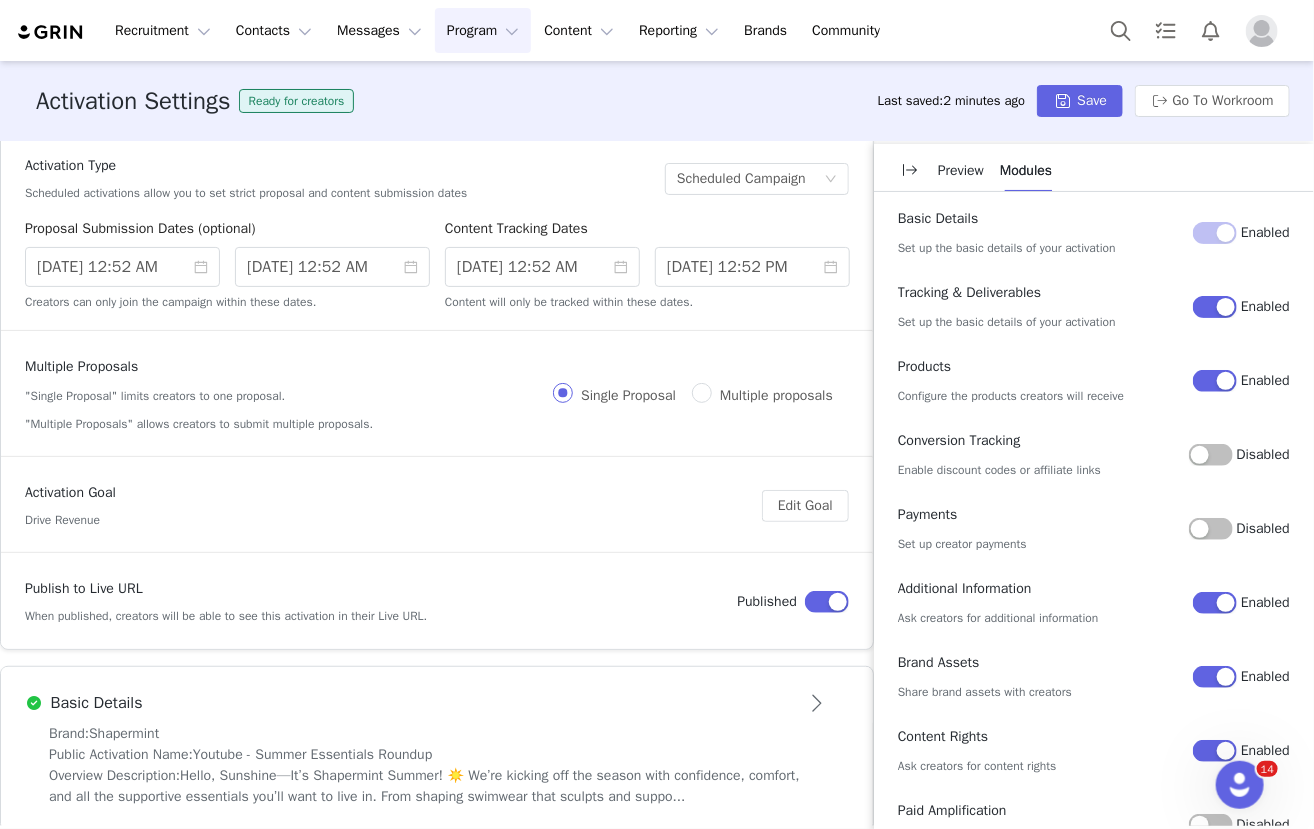 click on "Disabled" at bounding box center (1211, 529) 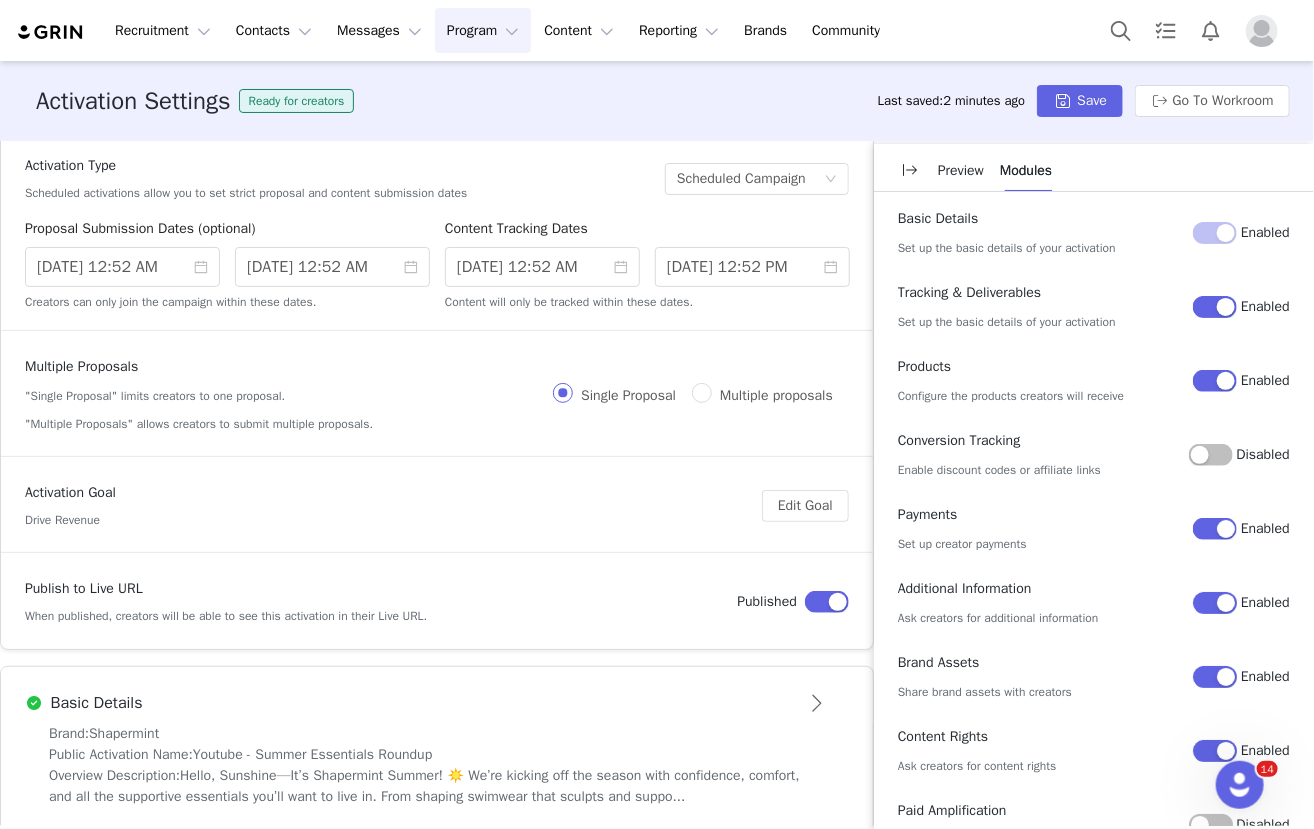 click on "Disabled" at bounding box center [1211, 455] 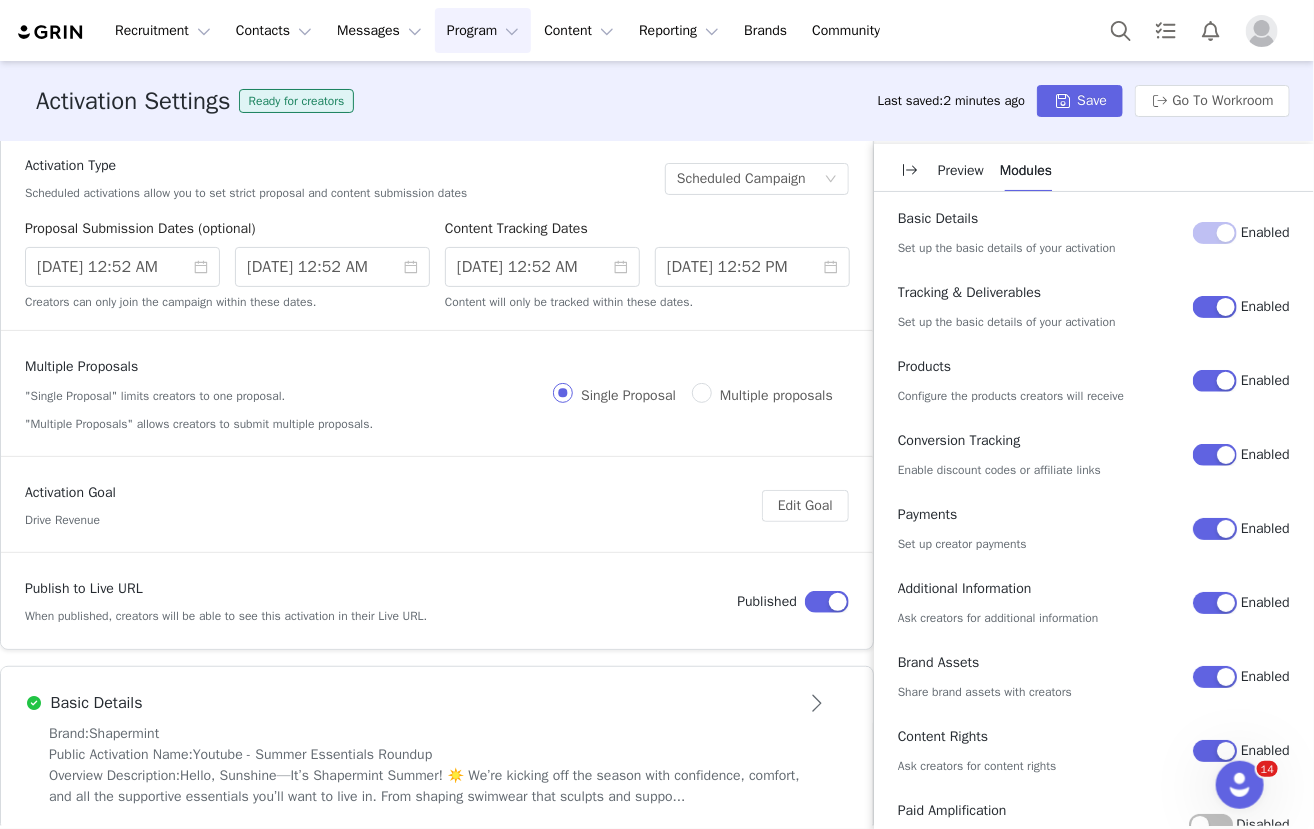 scroll, scrollTop: 47, scrollLeft: 0, axis: vertical 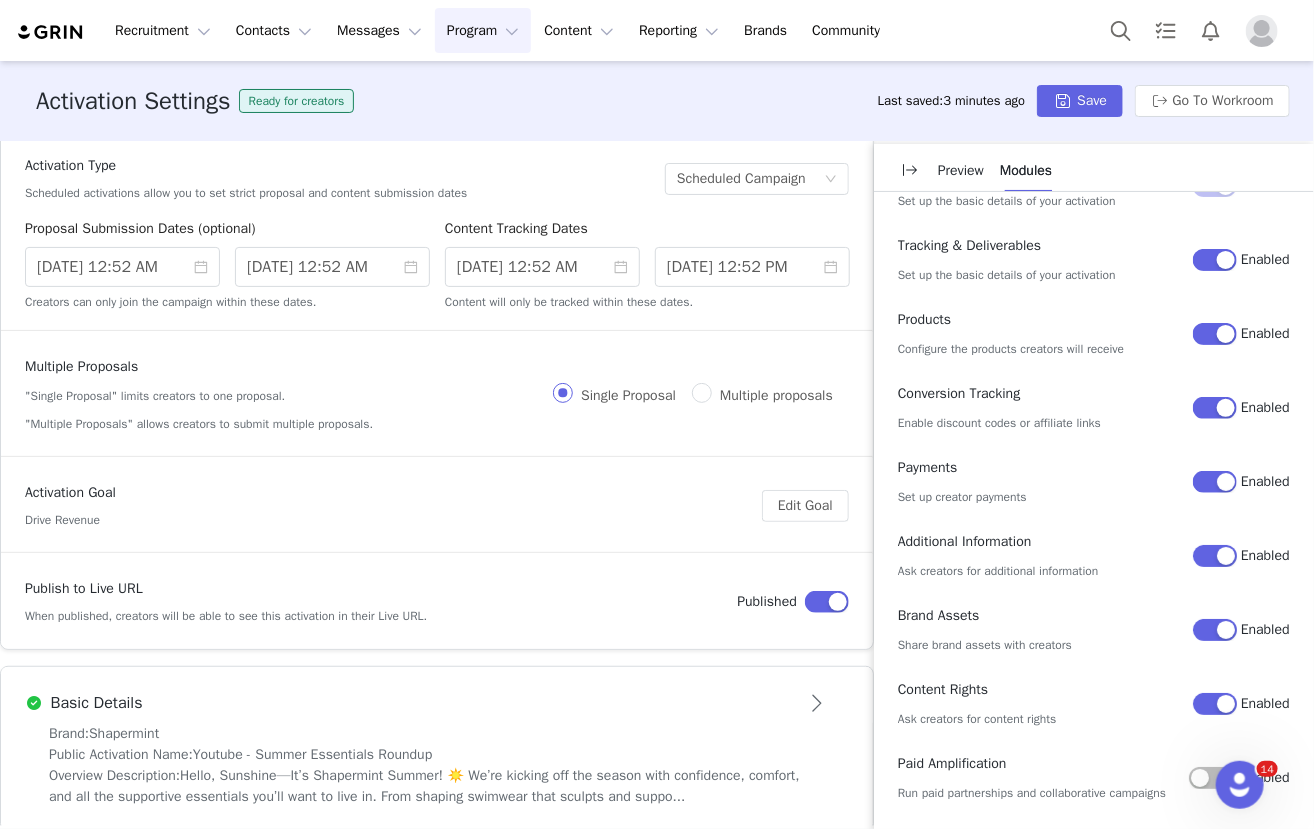click on "Enabled" at bounding box center [1215, 408] 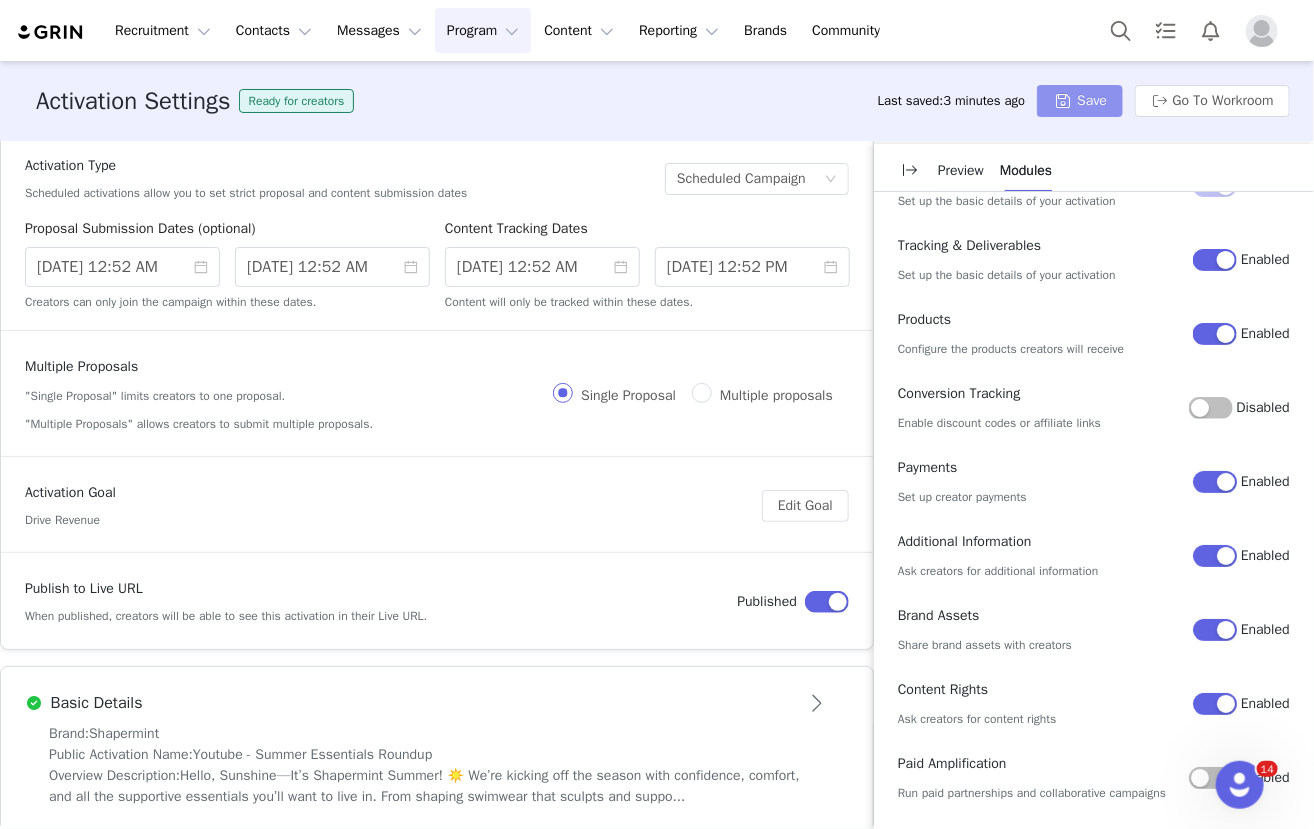 click on "Save" at bounding box center (1080, 101) 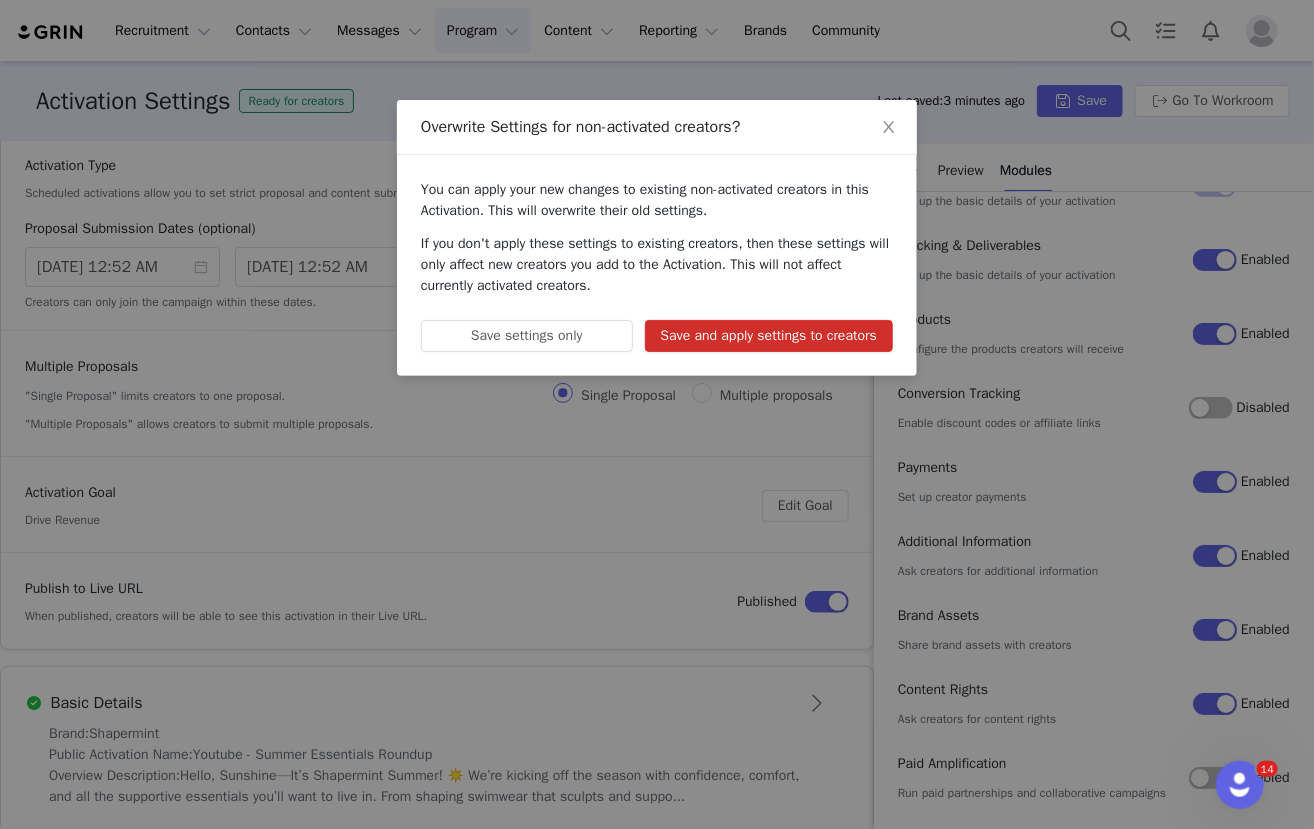 click on "Save and apply settings to creators" at bounding box center (769, 336) 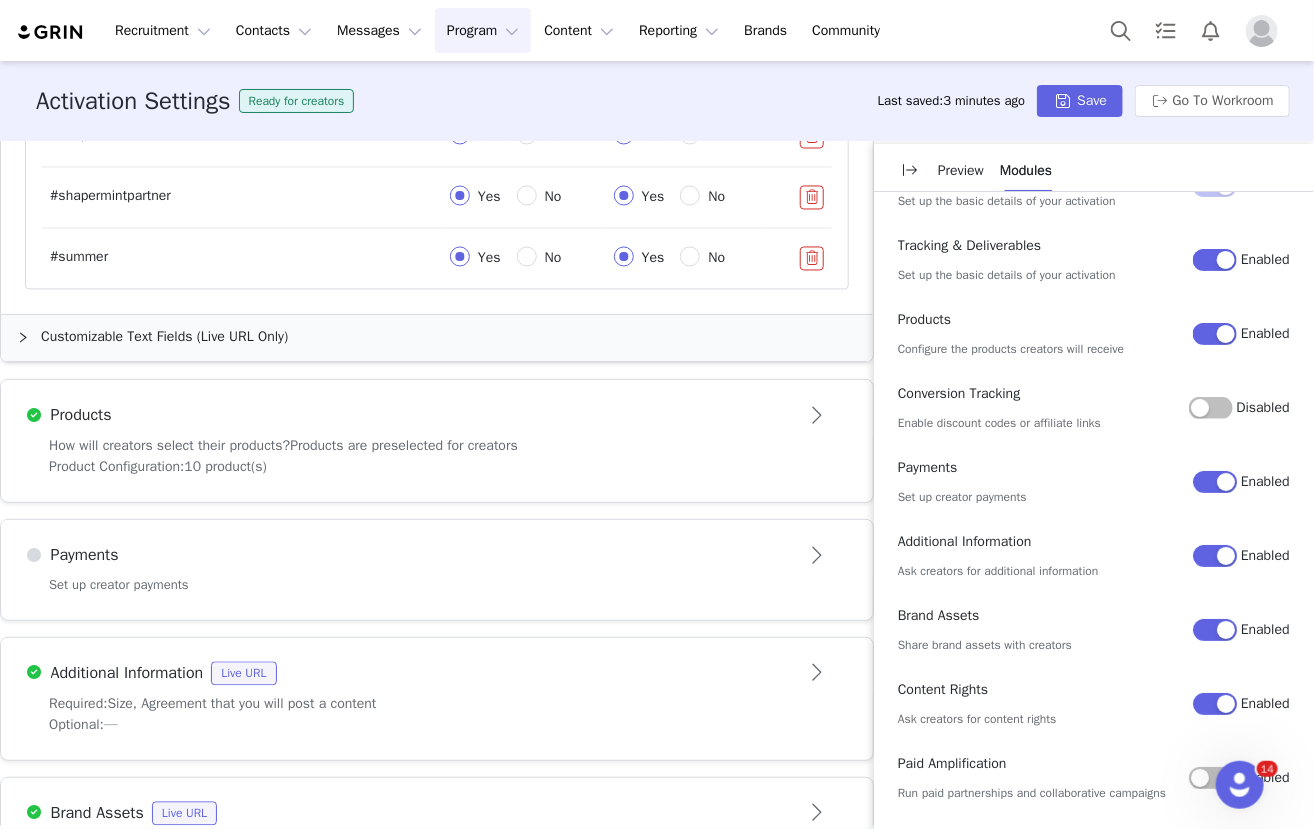 scroll, scrollTop: 1652, scrollLeft: 0, axis: vertical 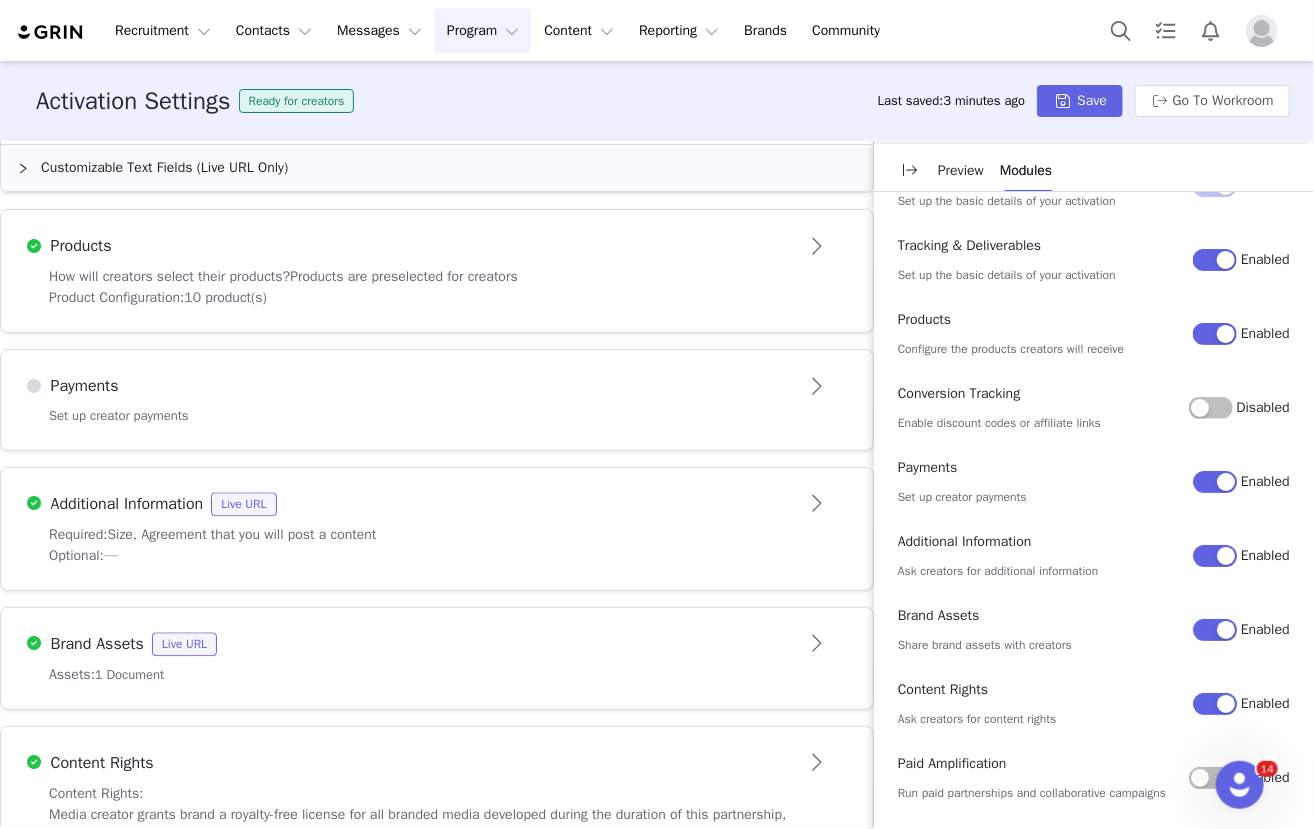 click on "Set up creator payments" at bounding box center (437, 428) 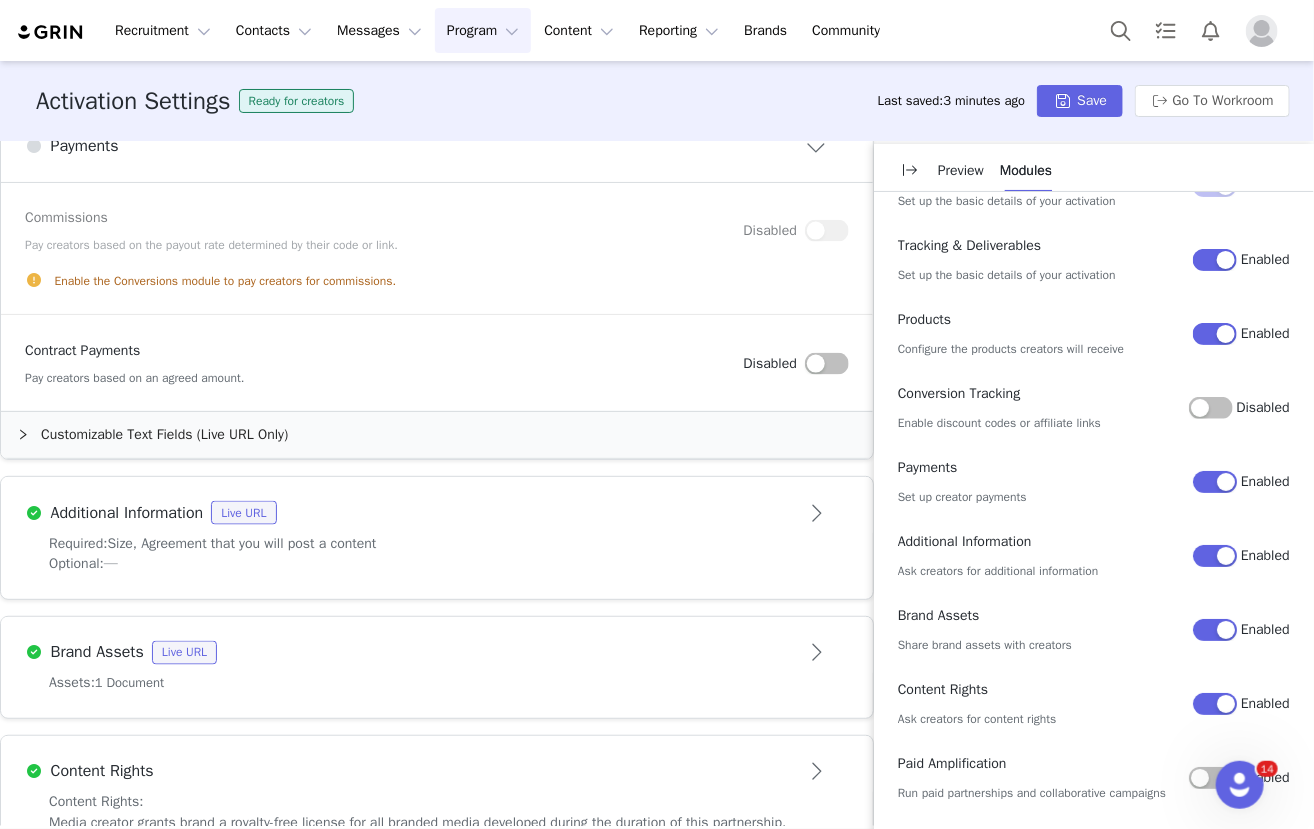 scroll, scrollTop: 1056, scrollLeft: 0, axis: vertical 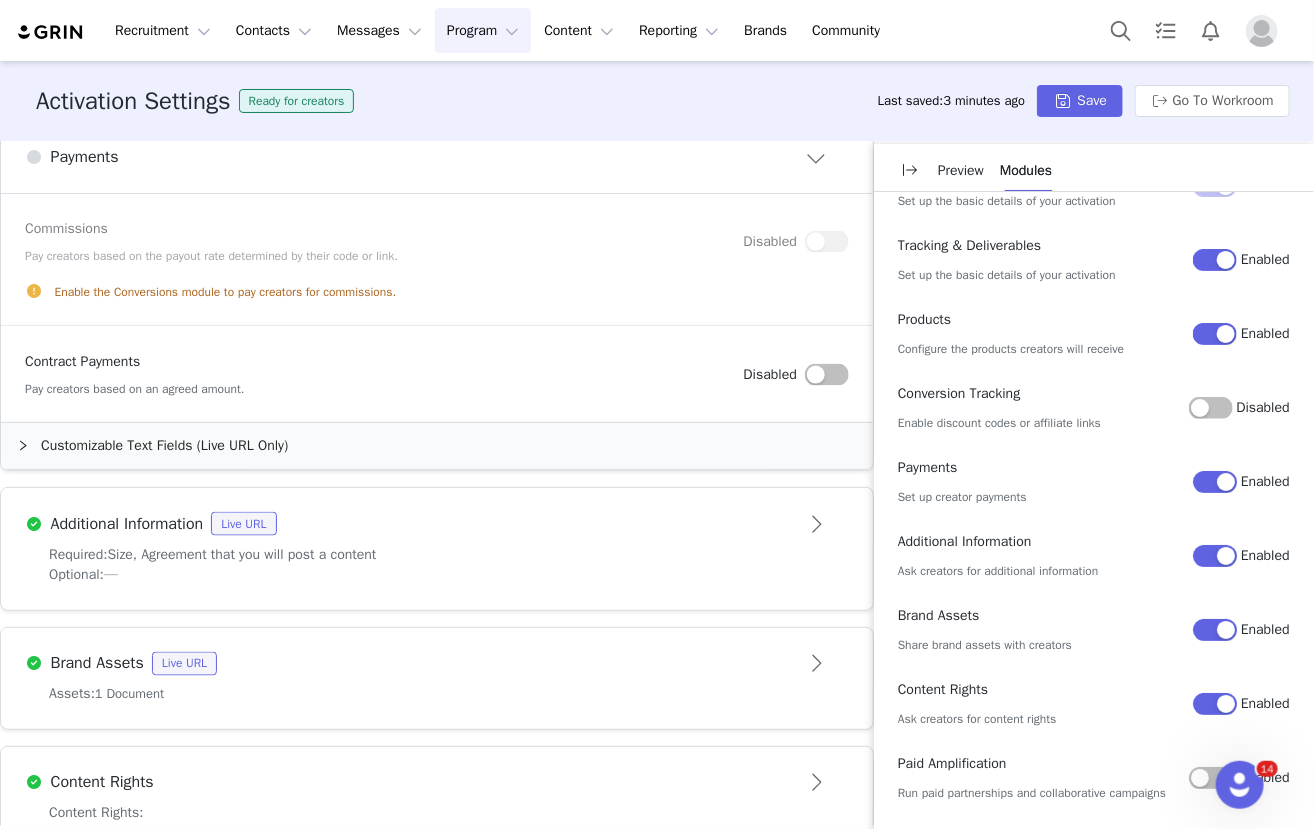 click at bounding box center [827, 375] 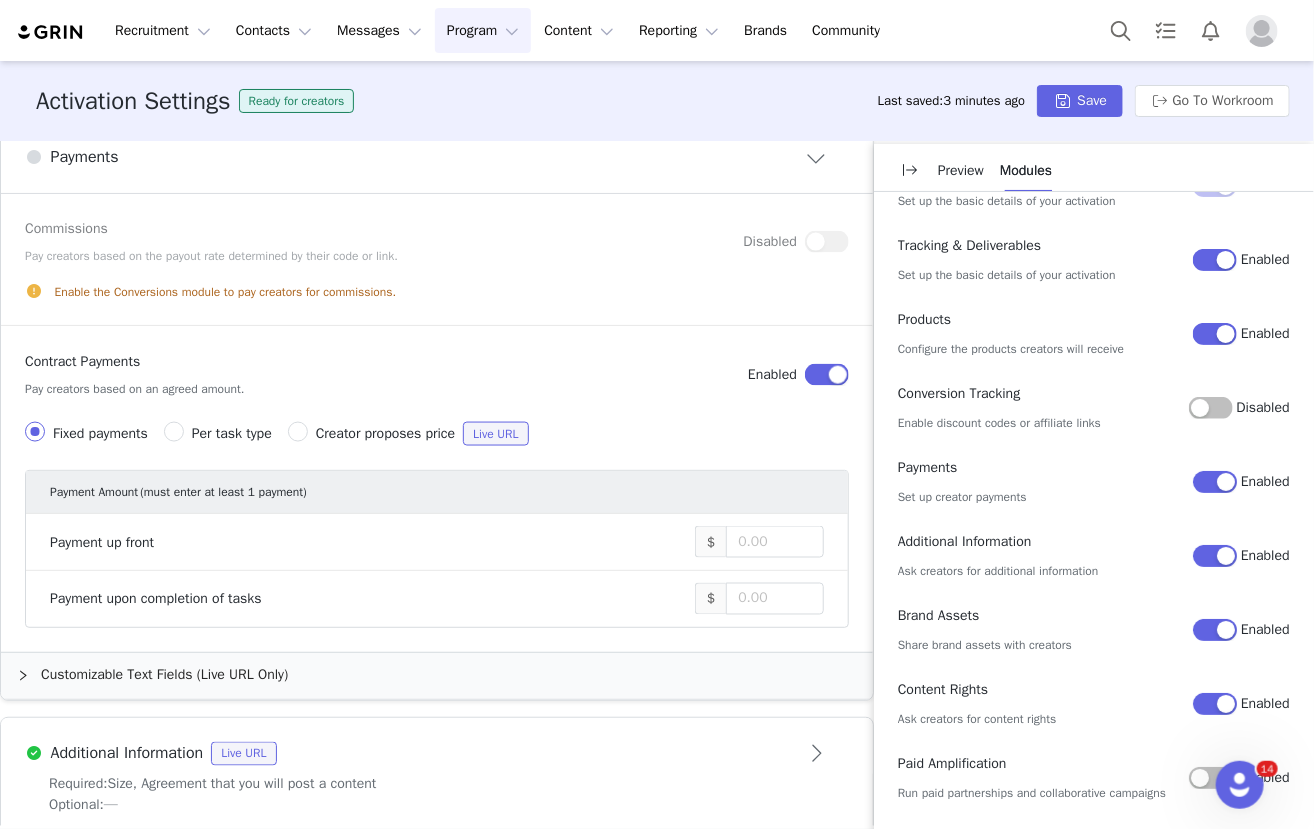 scroll, scrollTop: 1094, scrollLeft: 0, axis: vertical 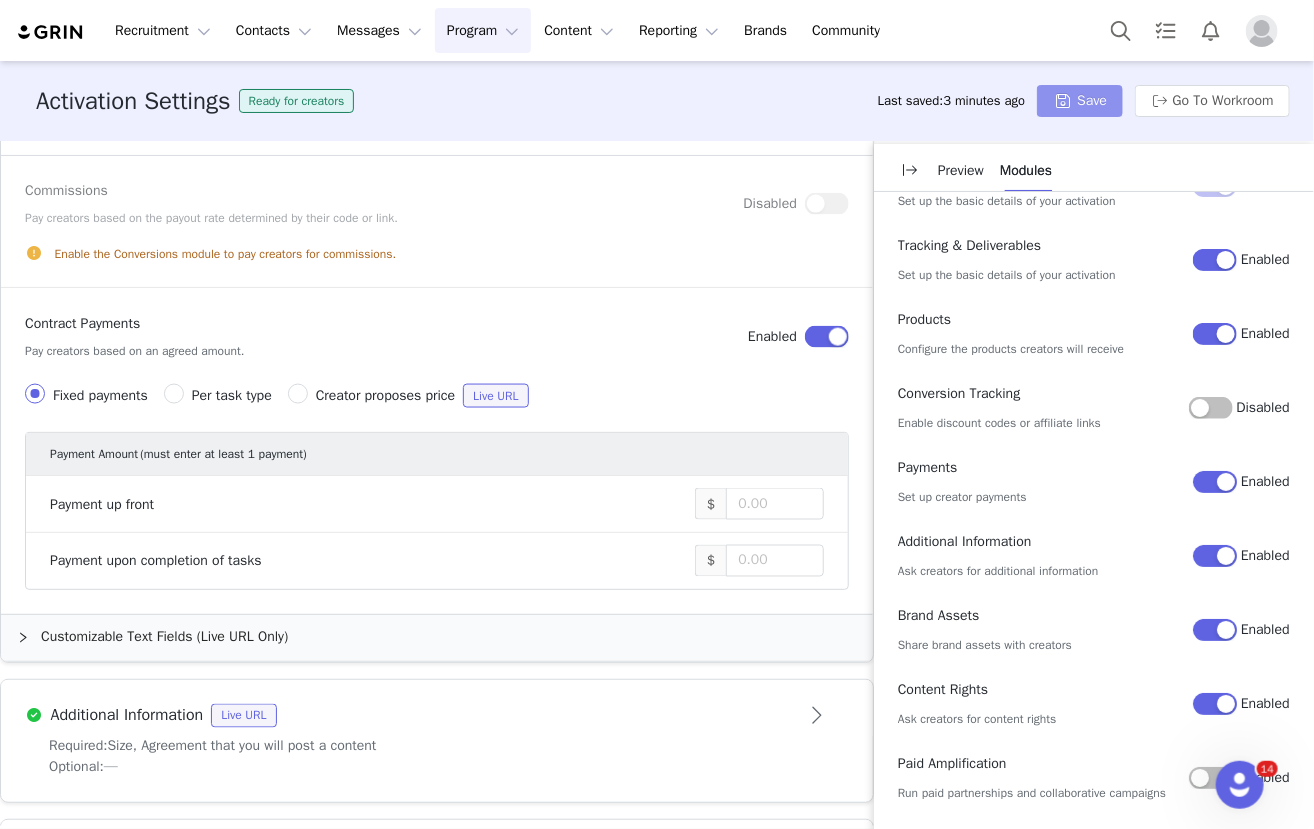 click on "Save" at bounding box center [1080, 101] 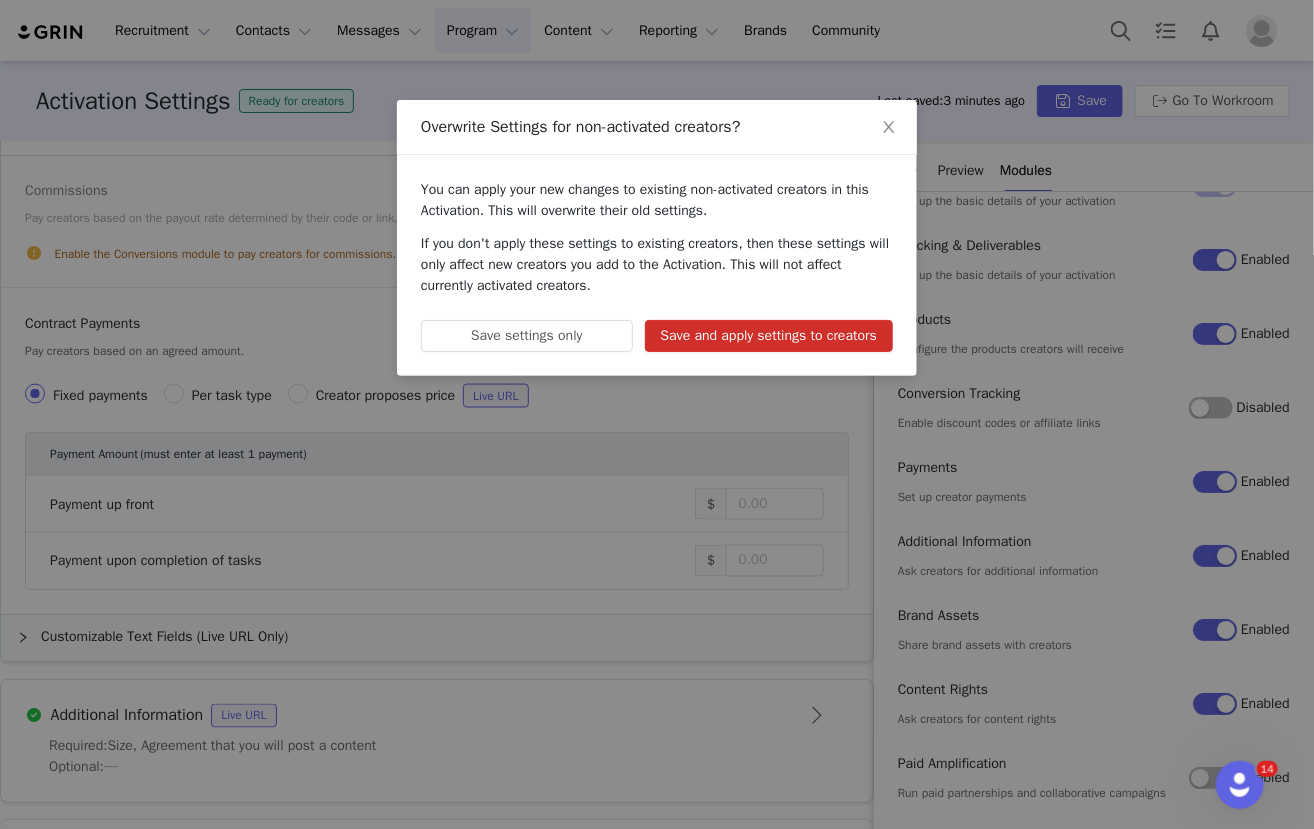click on "Save and apply settings to creators" at bounding box center (769, 336) 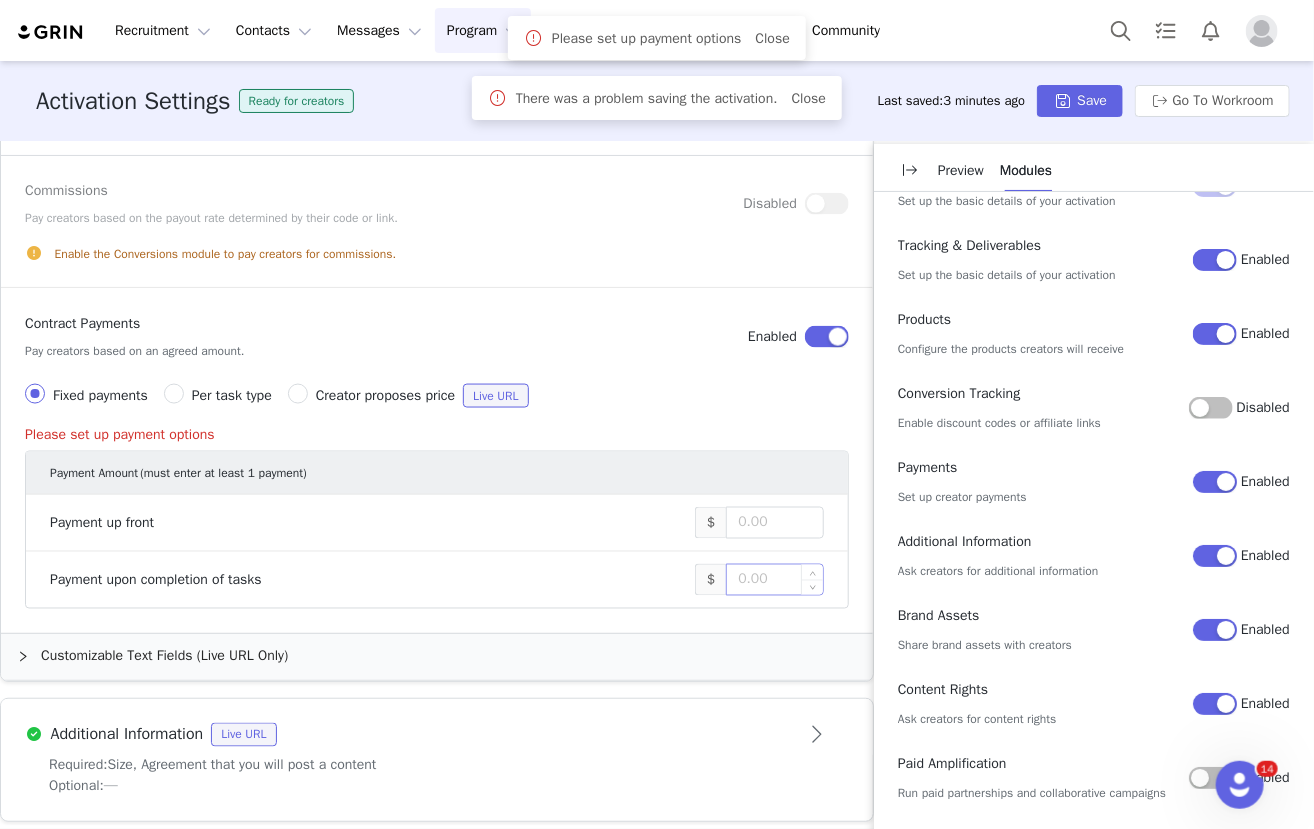 click at bounding box center [775, 580] 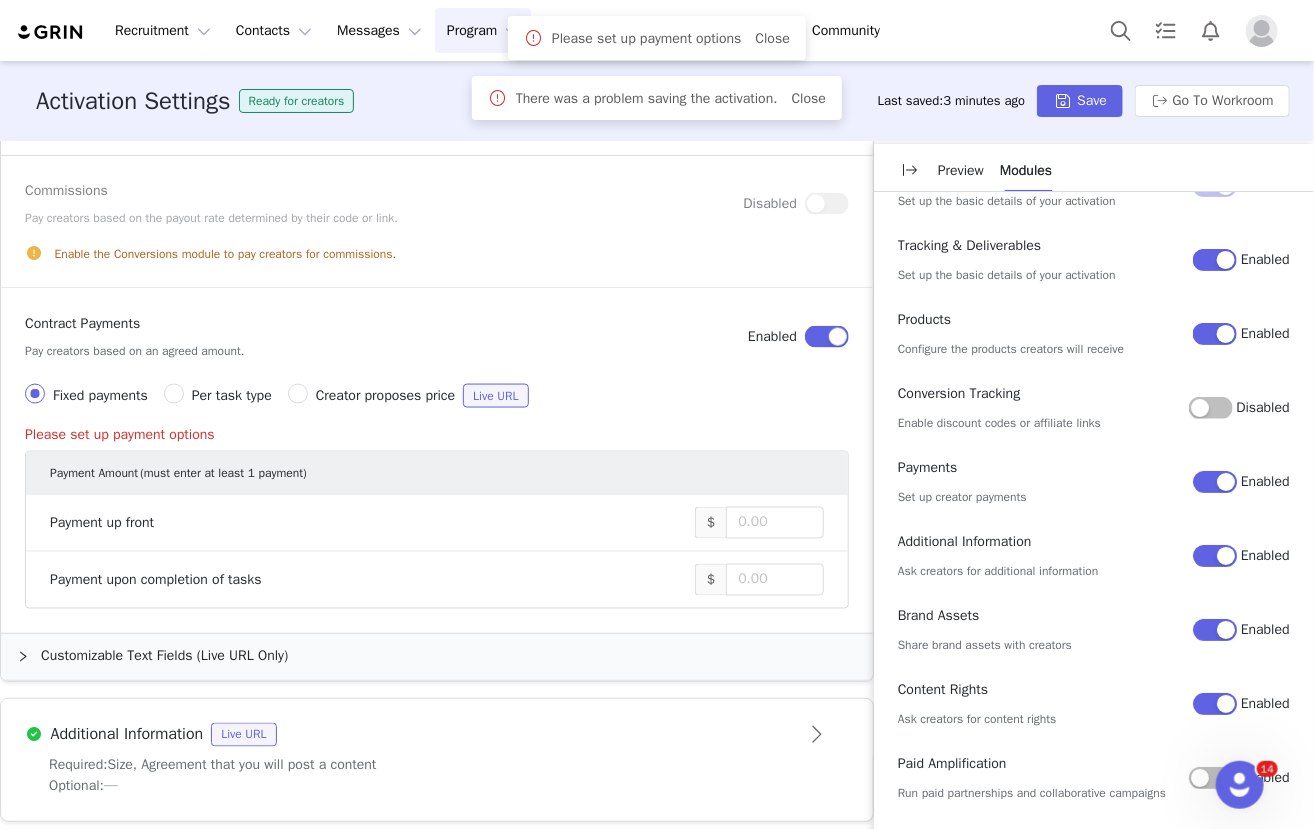 click on "Payment upon completion of tasks" at bounding box center [372, 580] 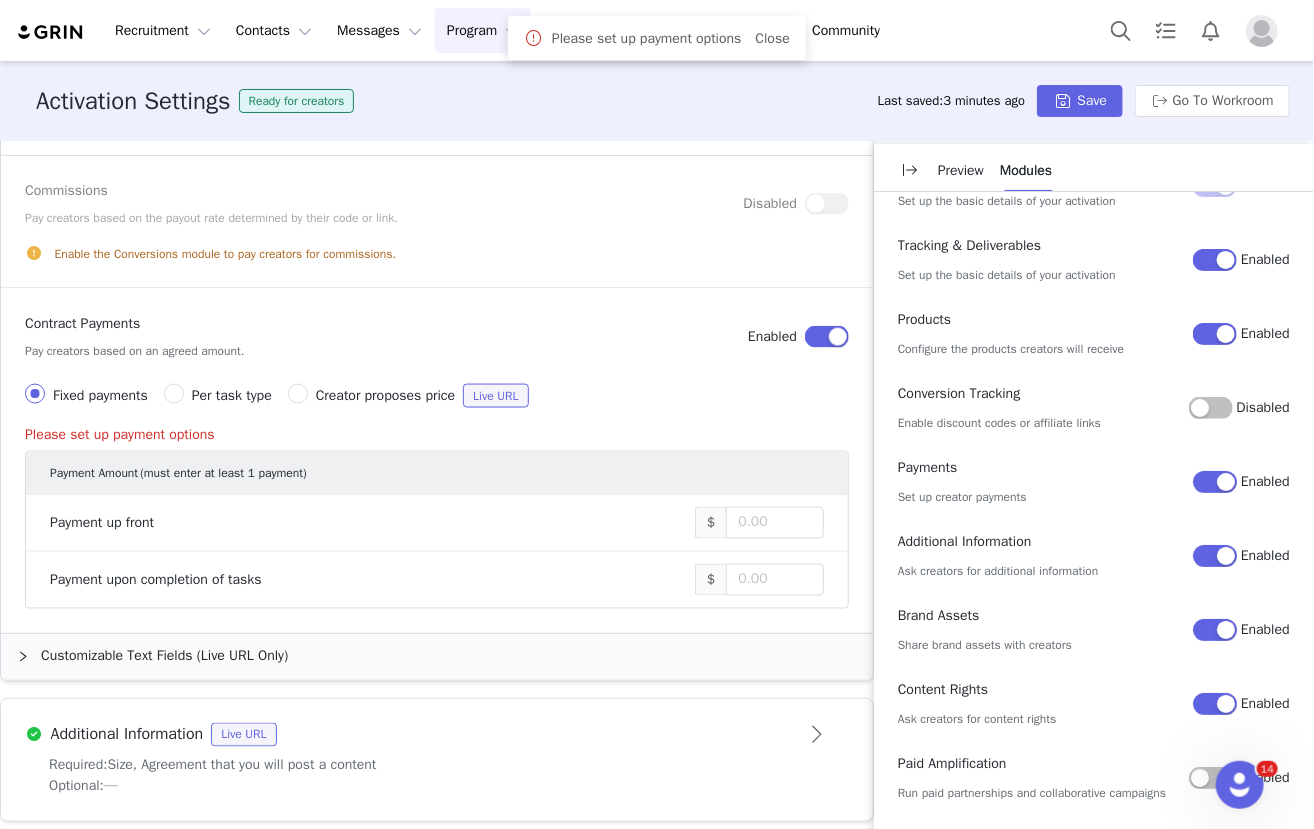 click on "Payment upon completion of tasks" at bounding box center [372, 580] 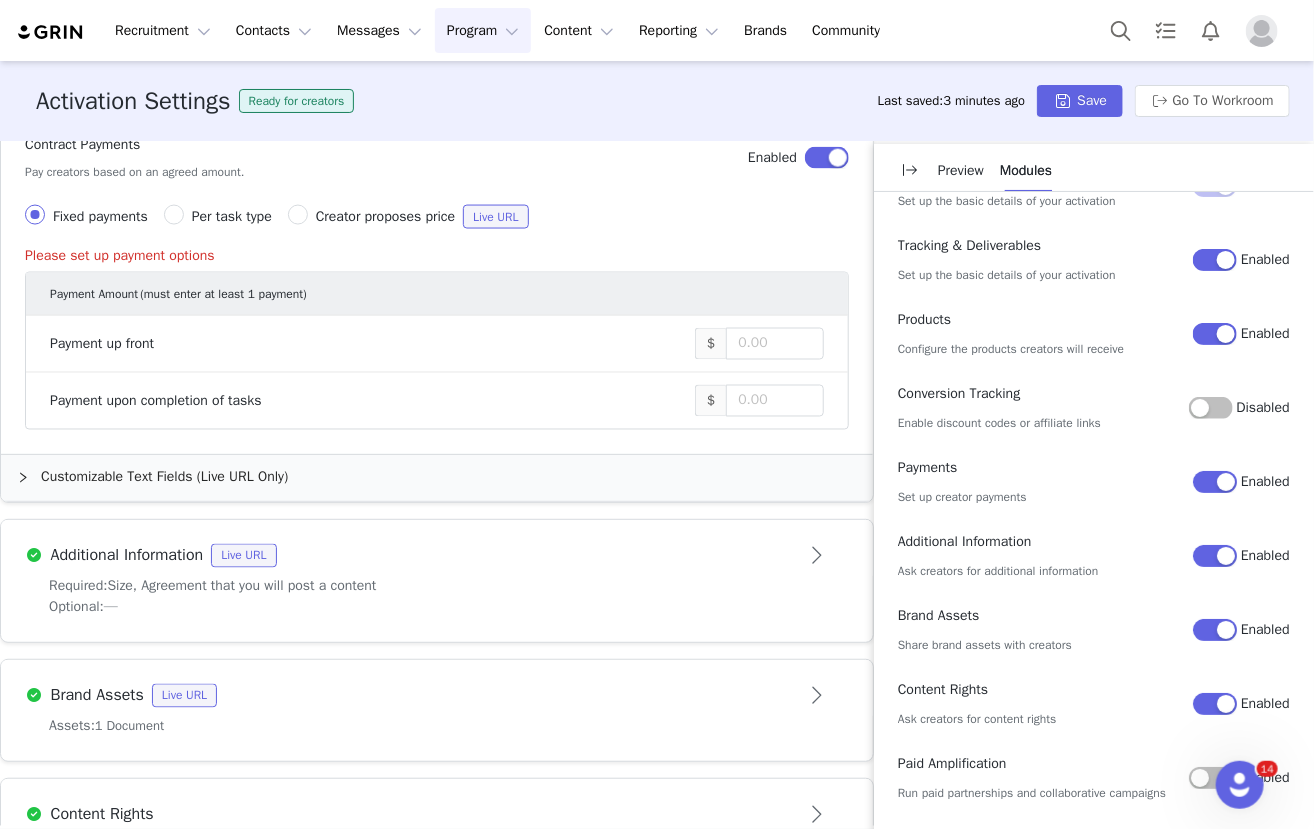 scroll, scrollTop: 1340, scrollLeft: 0, axis: vertical 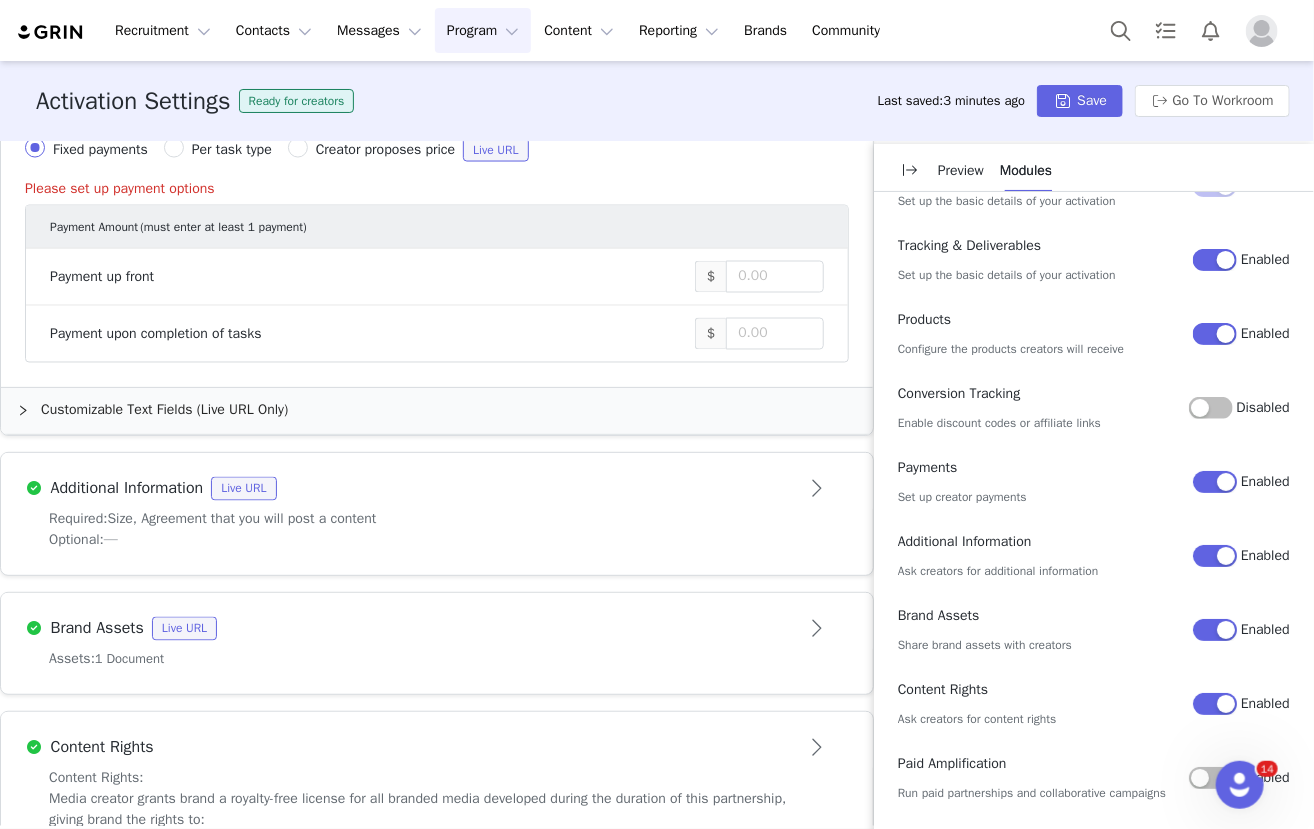 click on "Payment upon completion of tasks $" at bounding box center (437, 334) 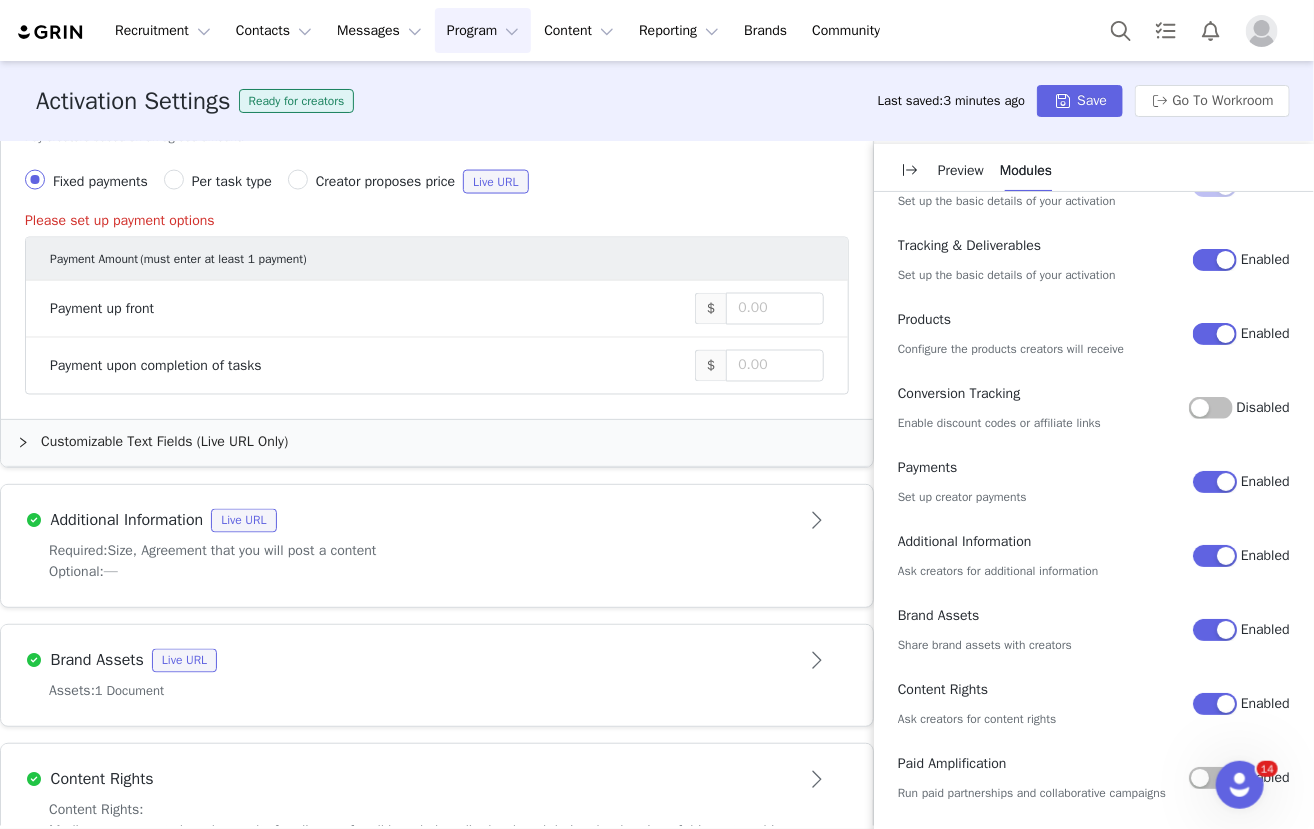 scroll, scrollTop: 1302, scrollLeft: 0, axis: vertical 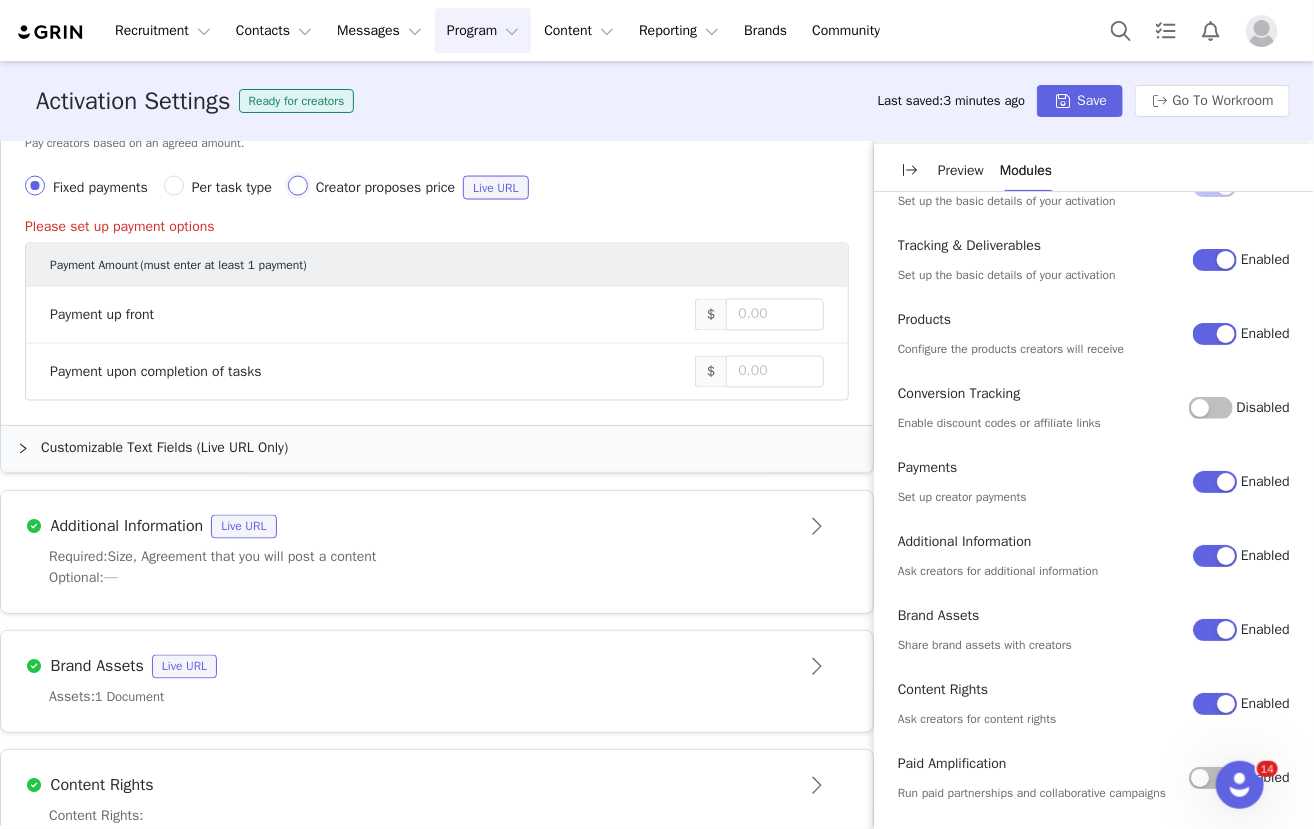 click on "Creator proposes price Live URL" at bounding box center [298, 186] 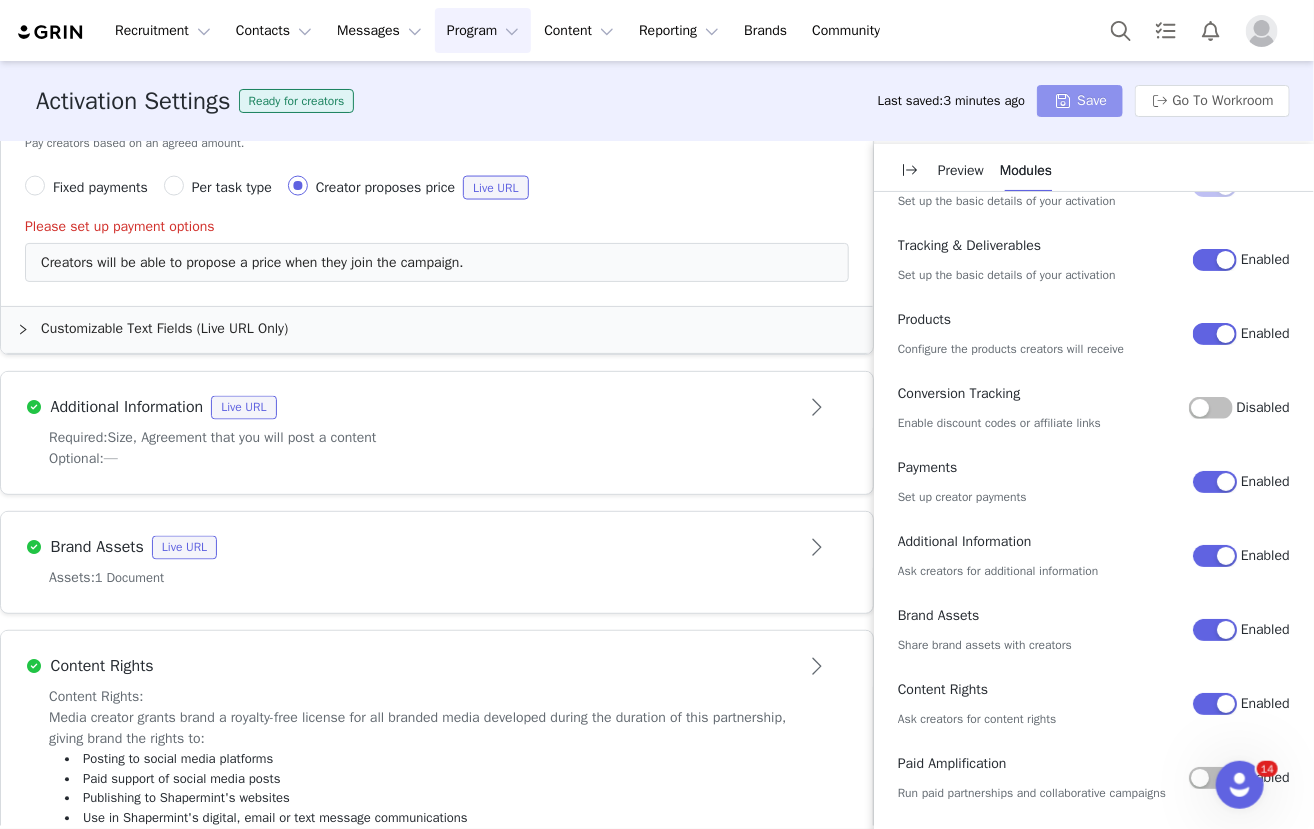 click on "Save" at bounding box center [1080, 101] 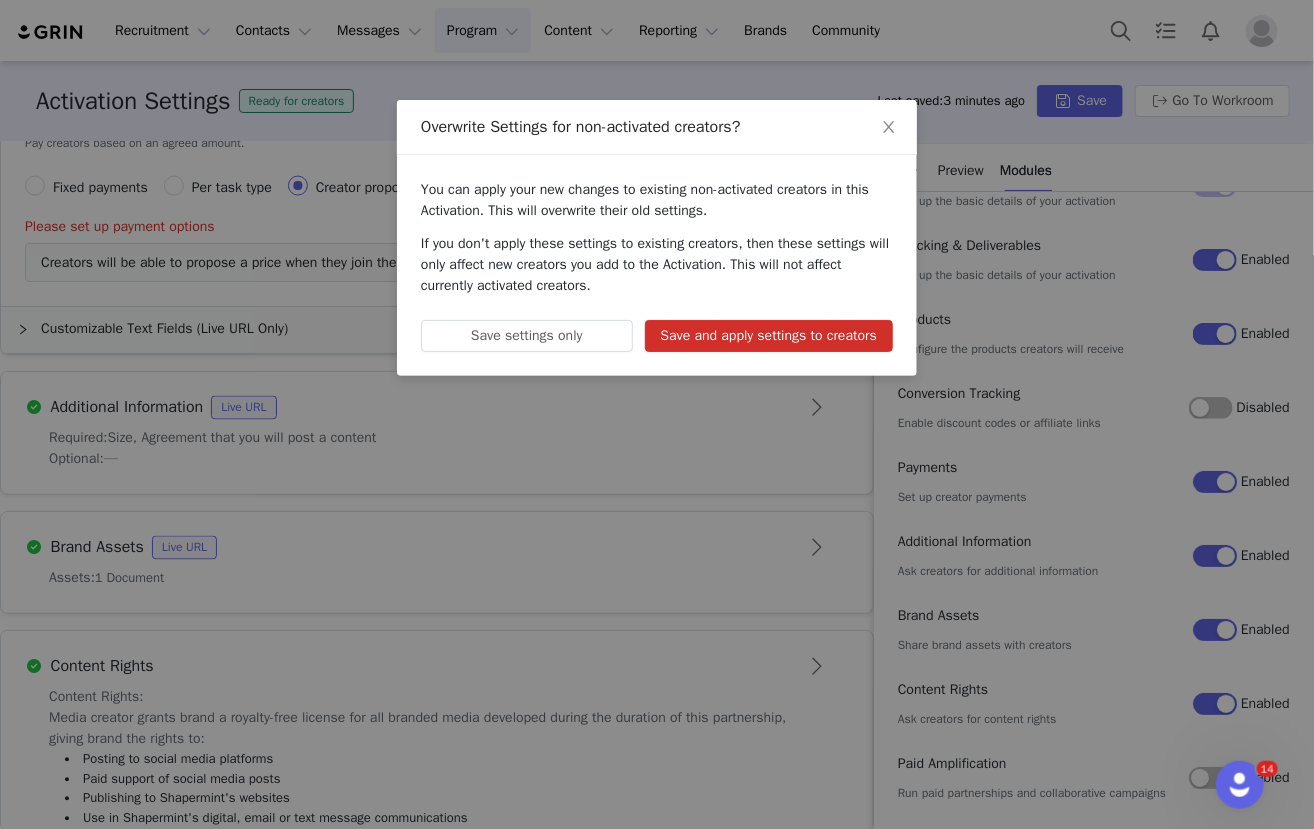 click on "Save and apply settings to creators" at bounding box center (769, 336) 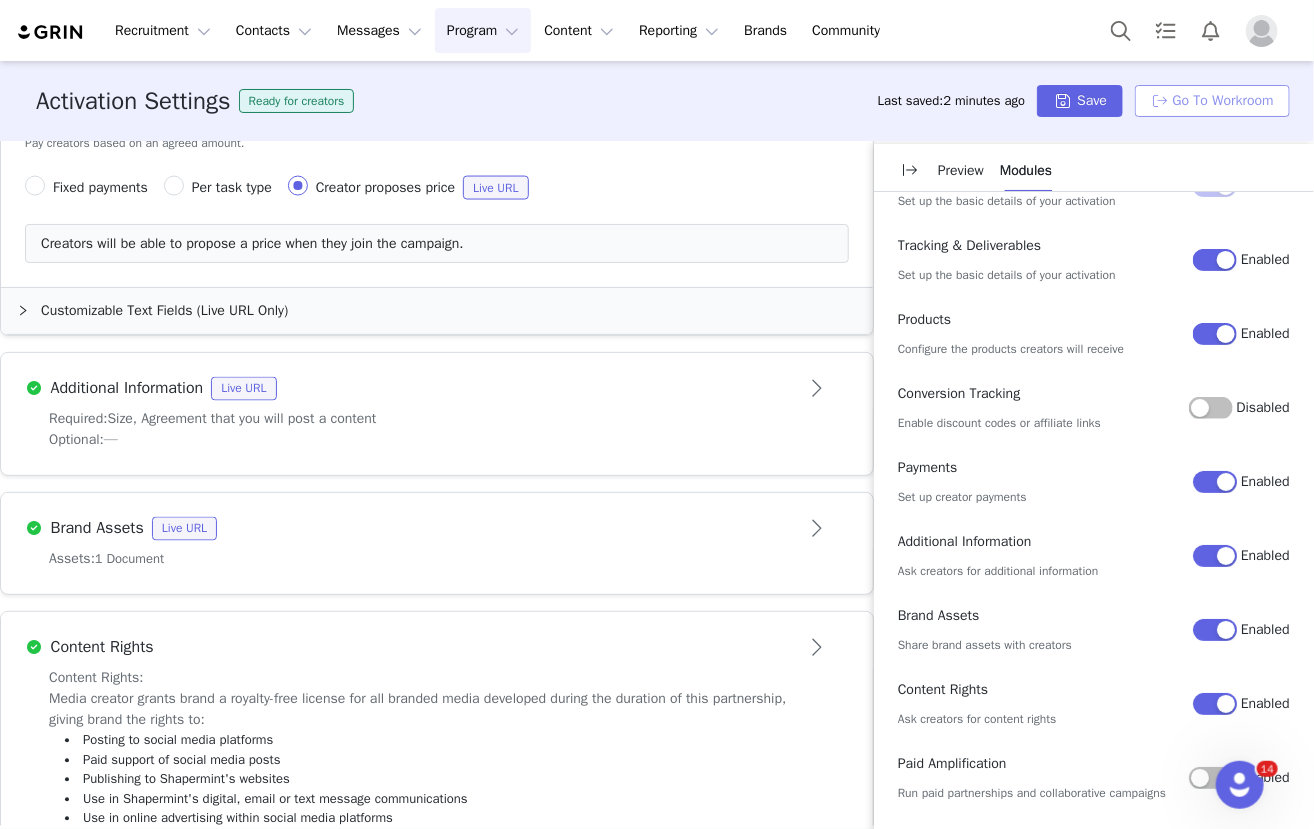click on "Go To Workroom" at bounding box center (1212, 101) 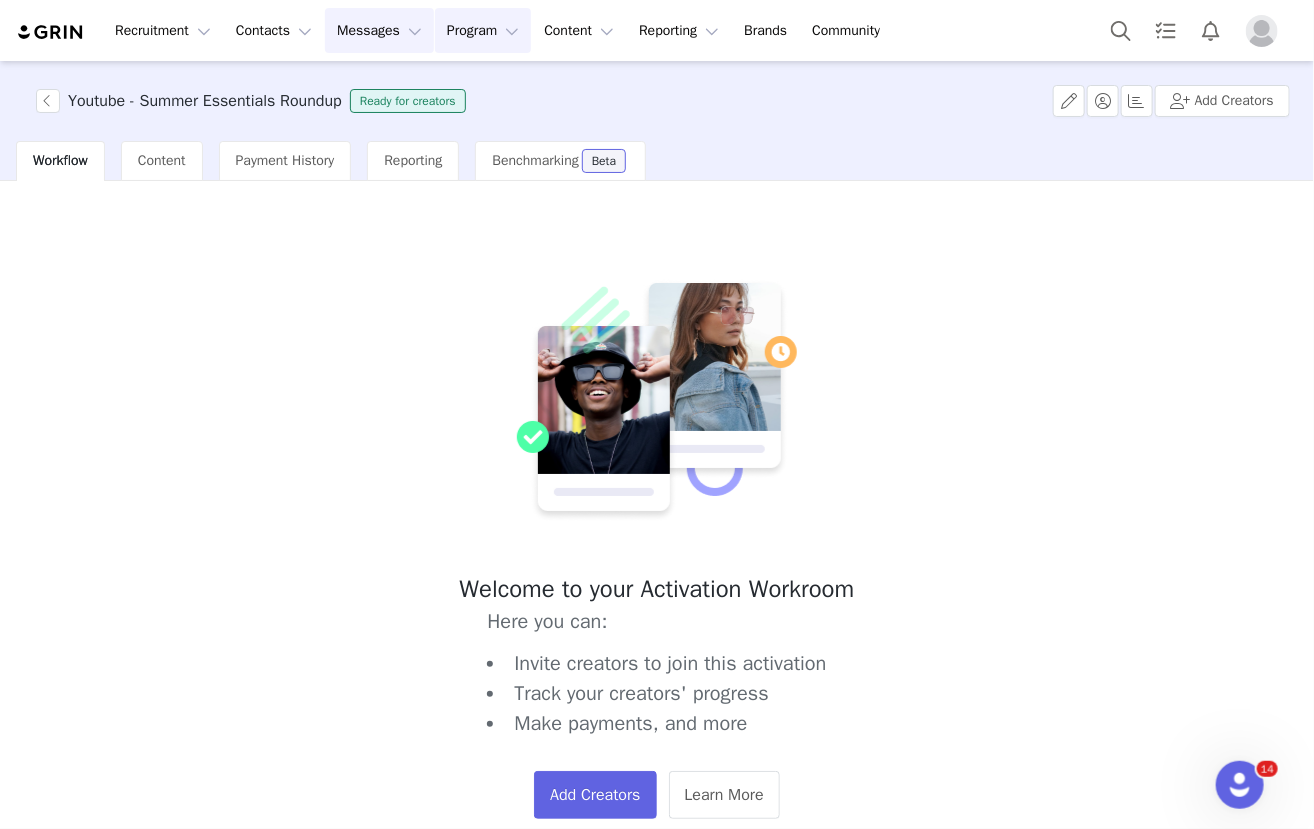 click on "Messages Messages" at bounding box center (379, 30) 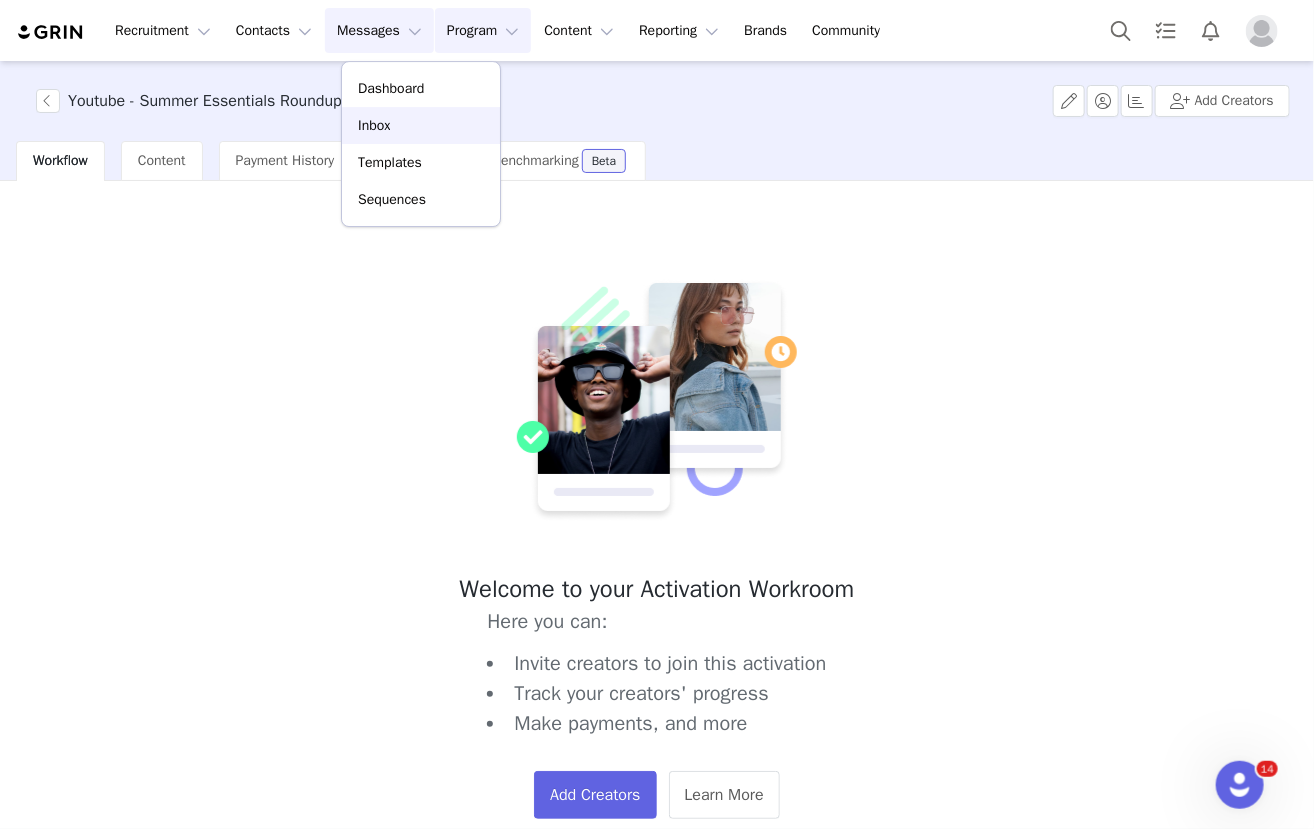 click on "Inbox" at bounding box center [421, 125] 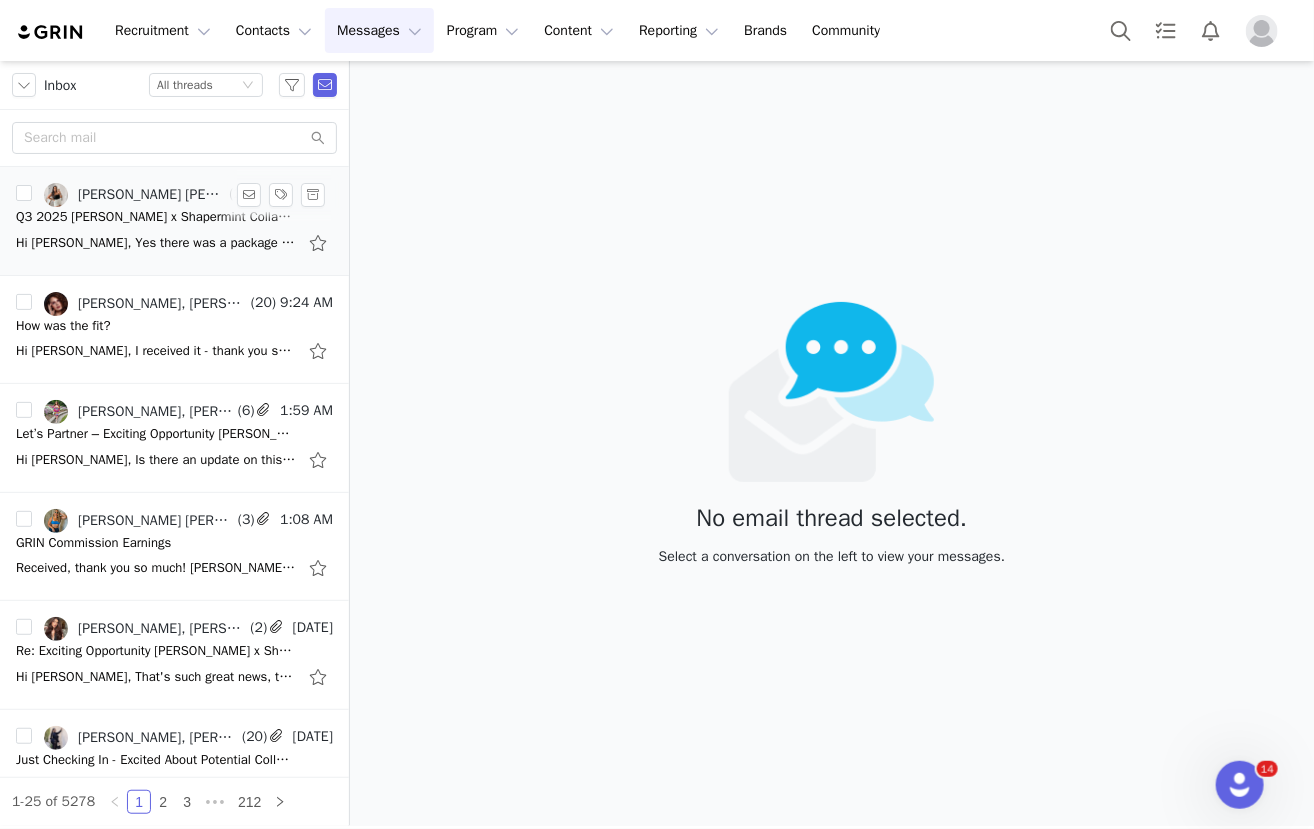 click on "Q3 2025 Aimee x Shapermint Collaboration" at bounding box center [156, 217] 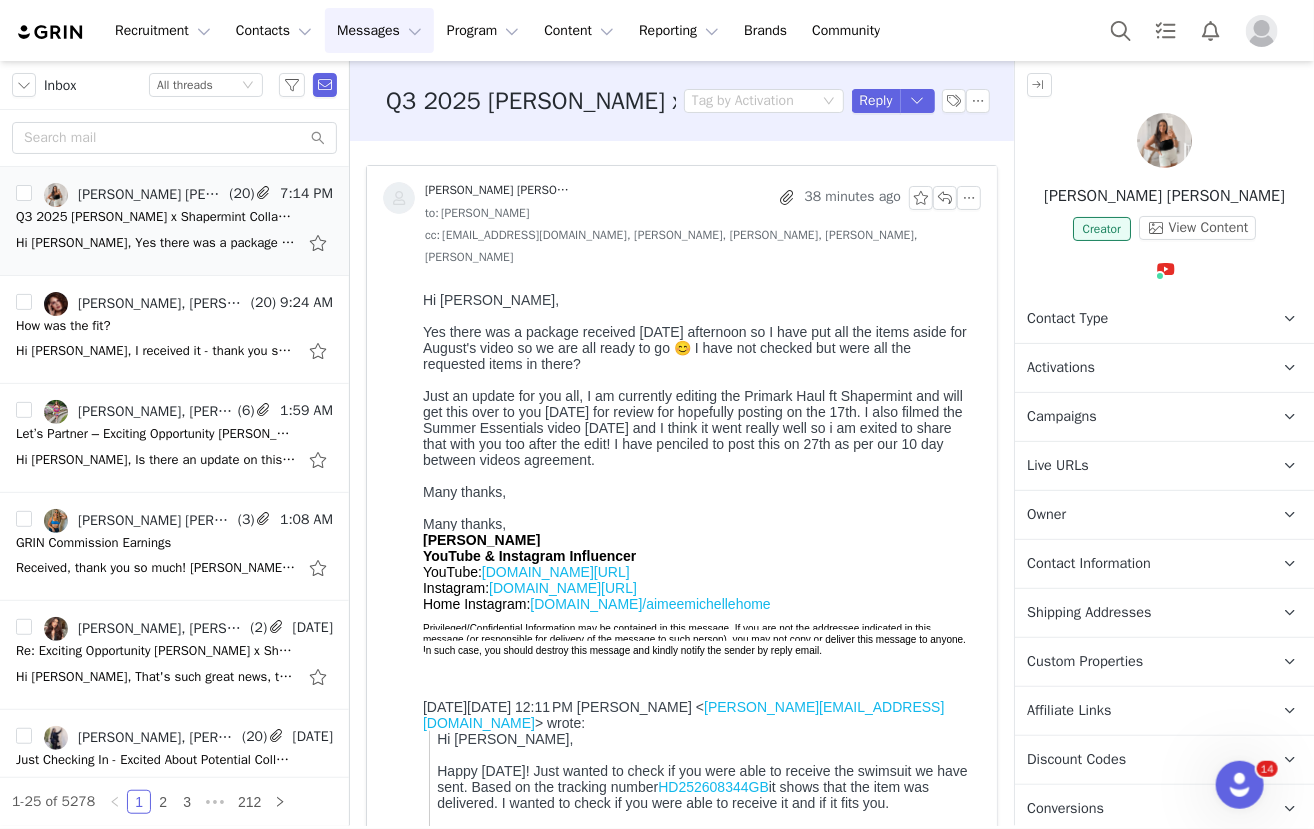 scroll, scrollTop: 0, scrollLeft: 0, axis: both 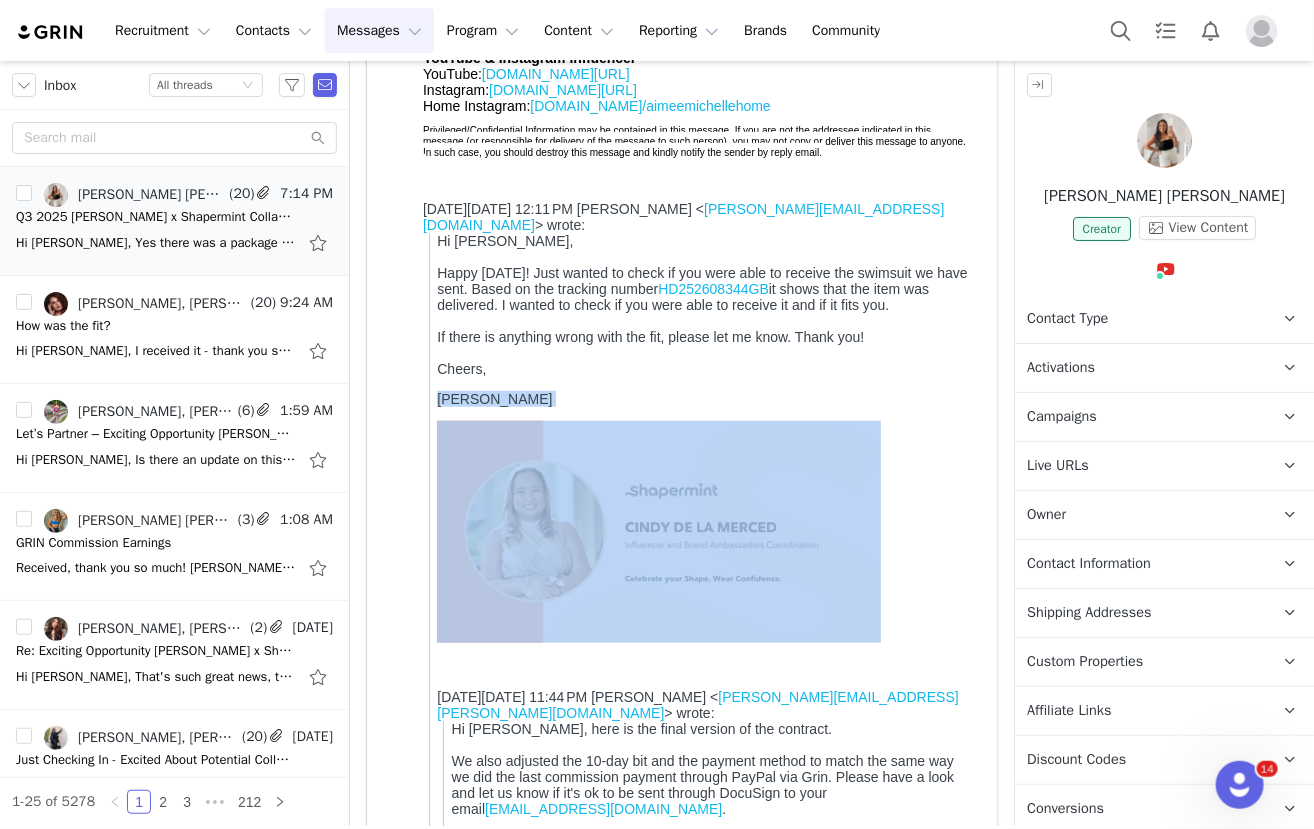 drag, startPoint x: 436, startPoint y: 406, endPoint x: 879, endPoint y: 548, distance: 465.20212 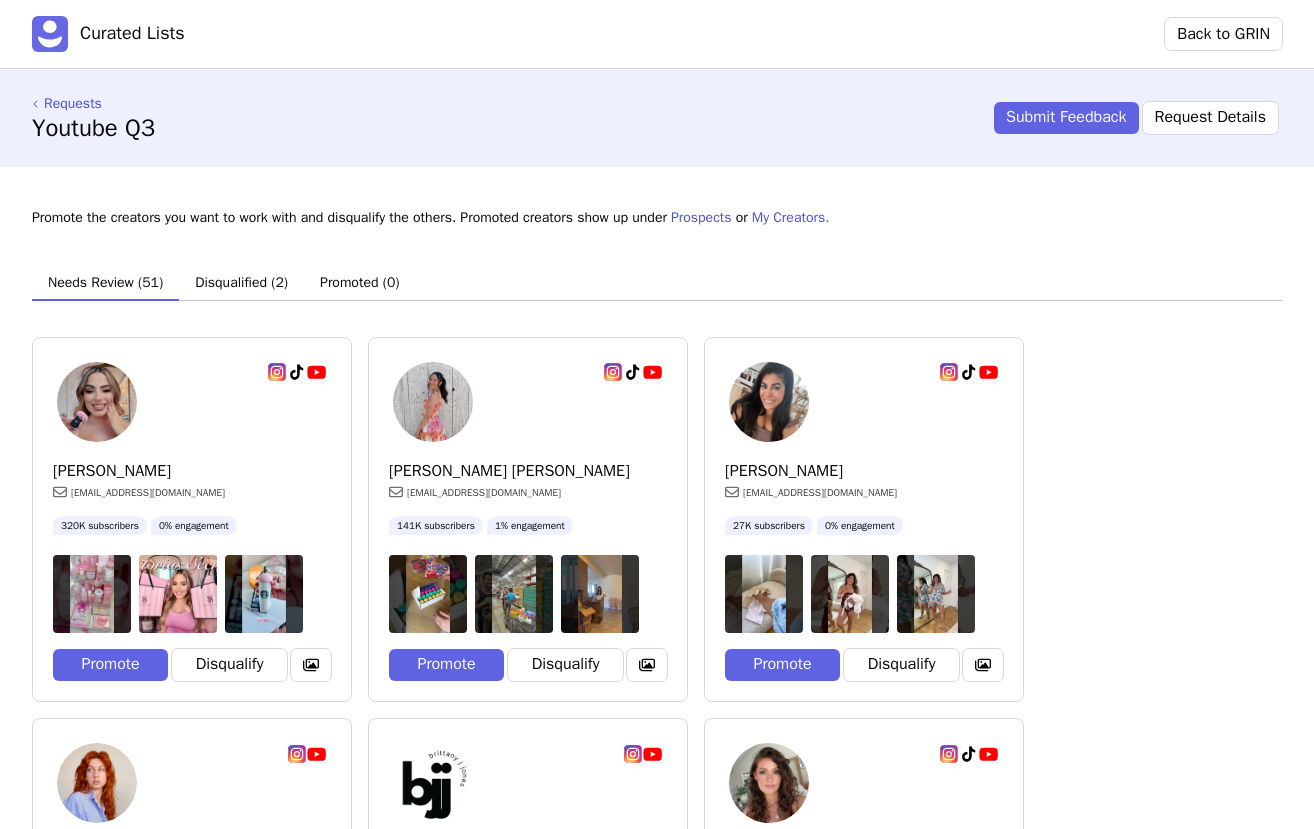 scroll, scrollTop: 0, scrollLeft: 0, axis: both 